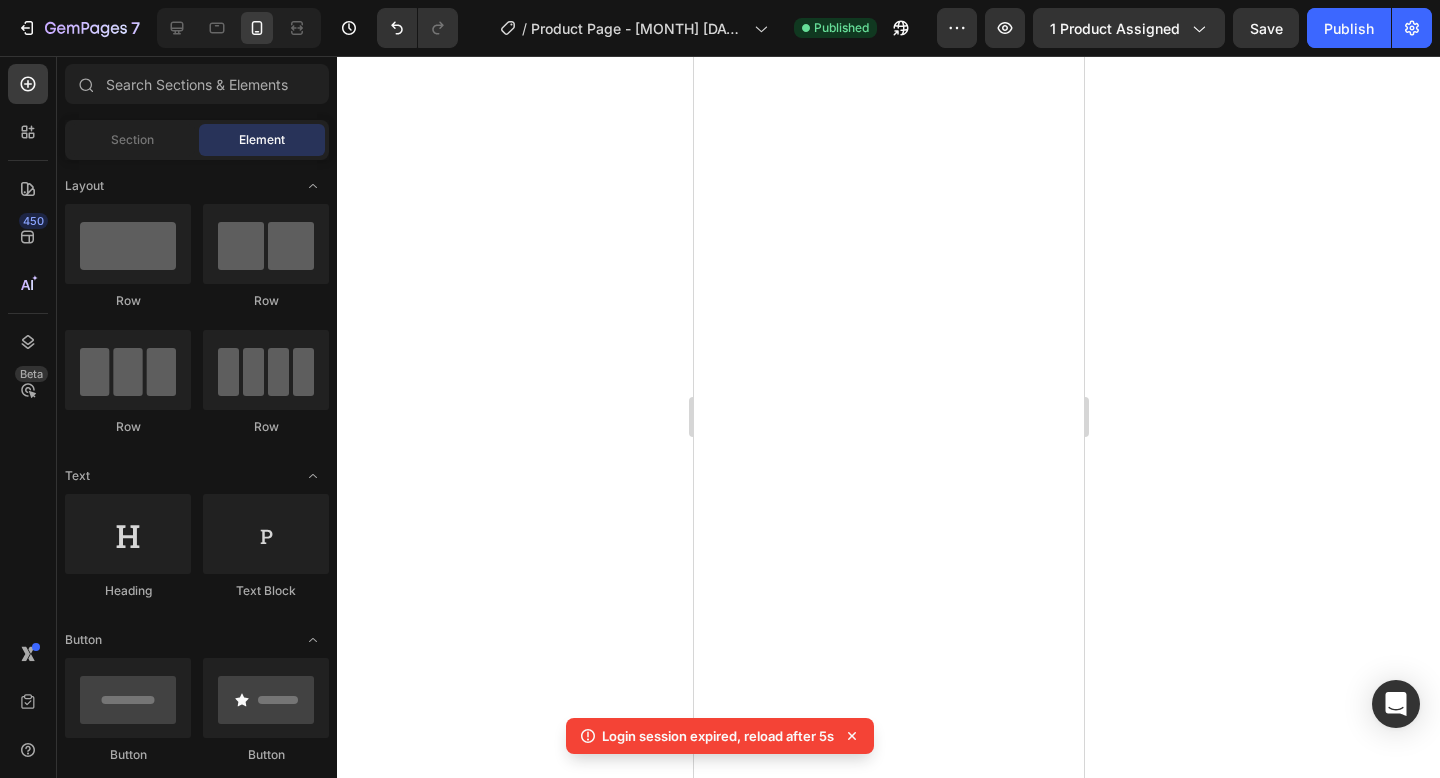 scroll, scrollTop: 0, scrollLeft: 0, axis: both 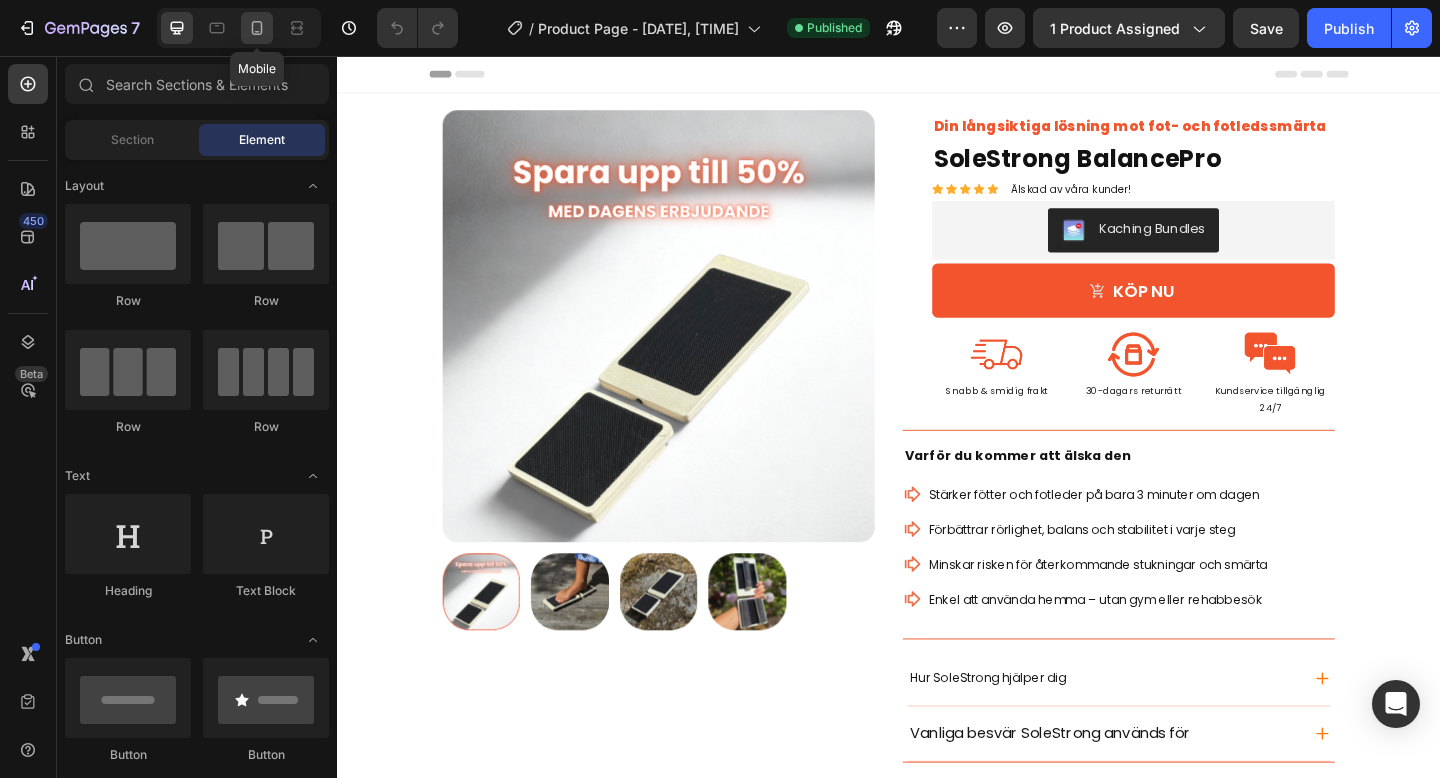 click 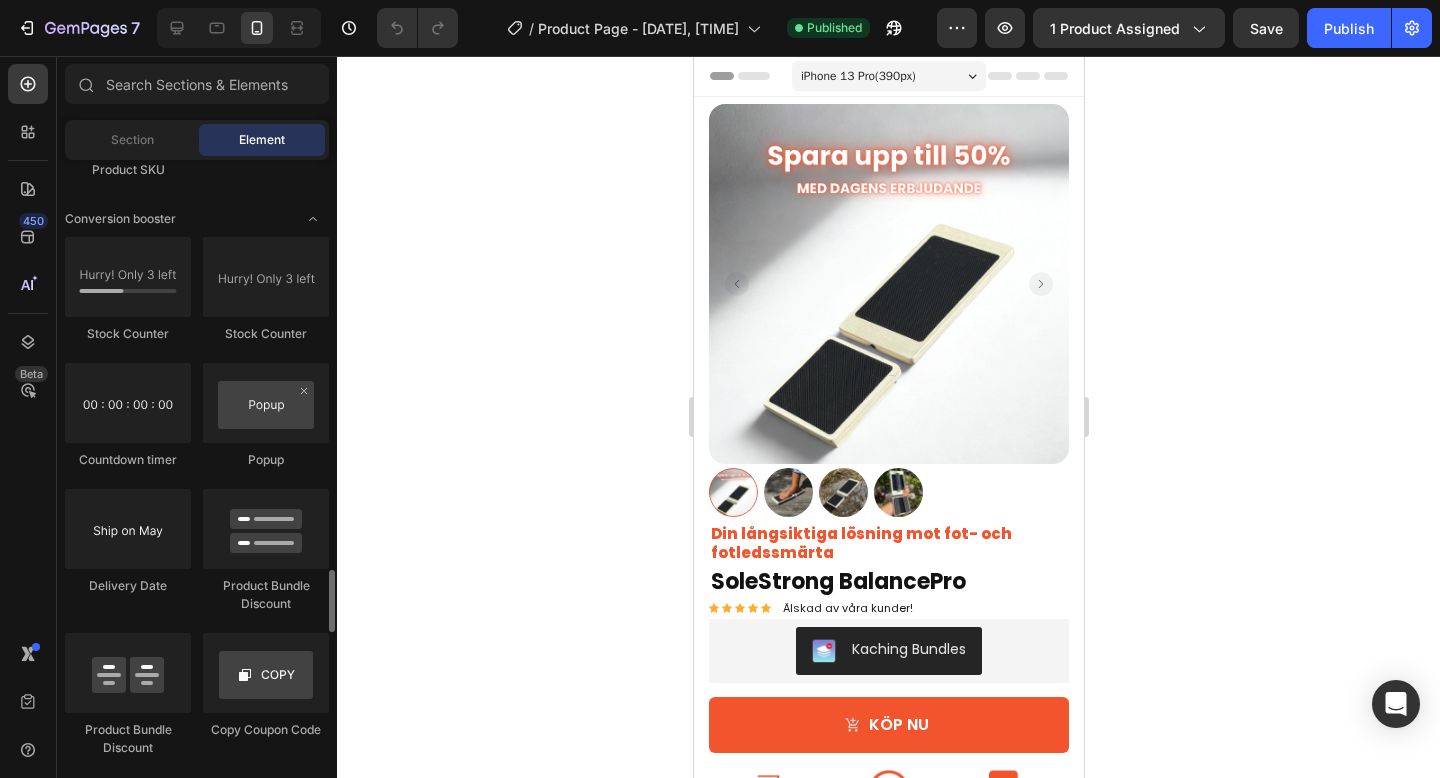 scroll, scrollTop: 4067, scrollLeft: 0, axis: vertical 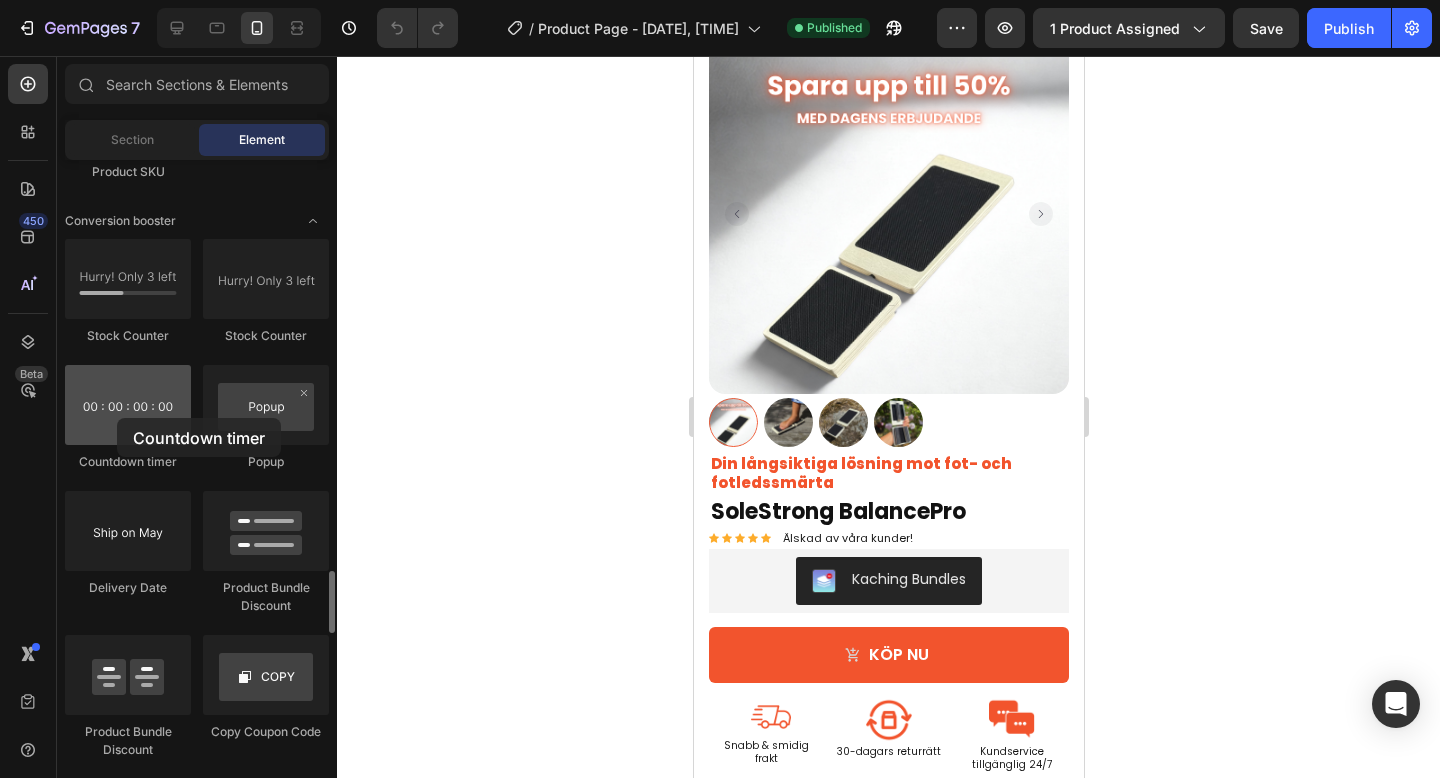 click at bounding box center (128, 405) 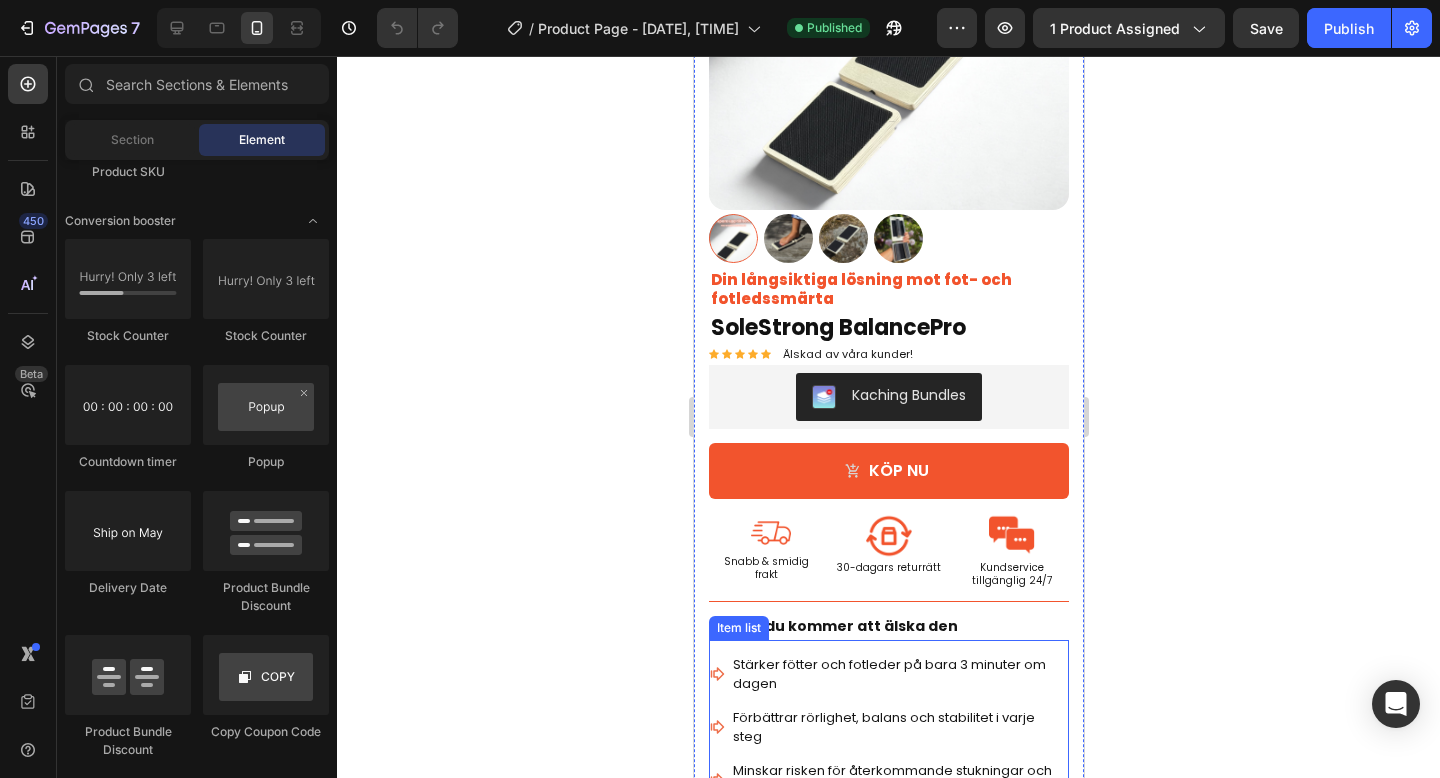 scroll, scrollTop: 269, scrollLeft: 0, axis: vertical 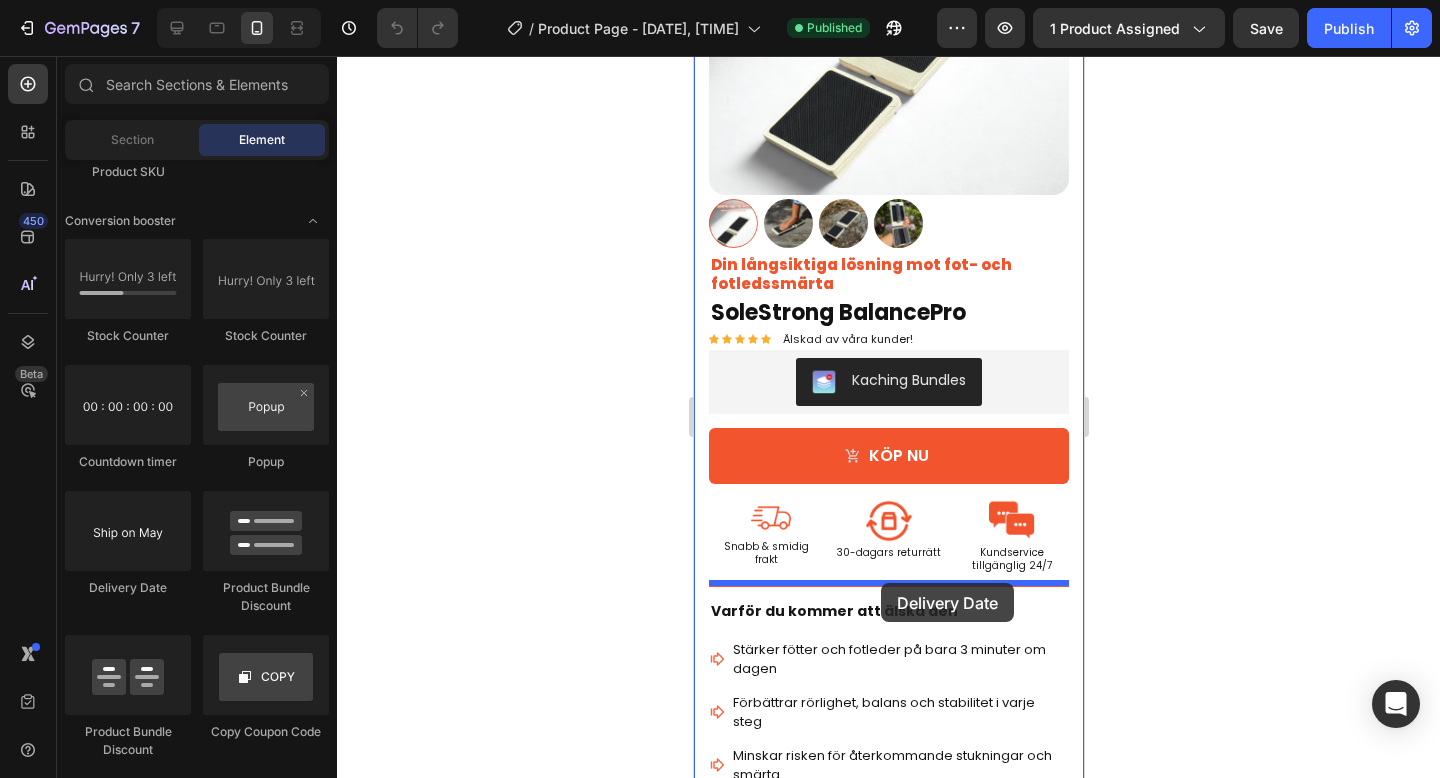 drag, startPoint x: 825, startPoint y: 603, endPoint x: 880, endPoint y: 583, distance: 58.5235 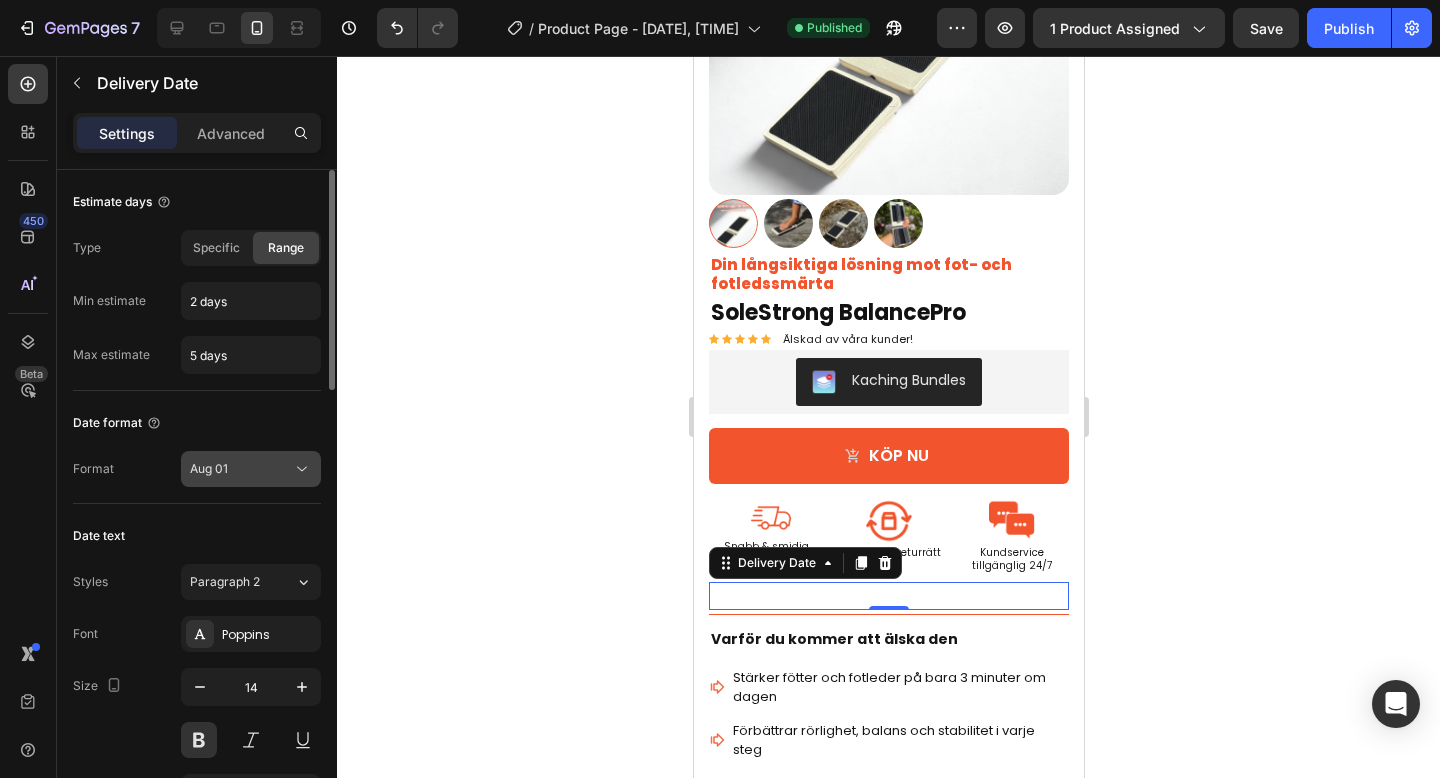 click 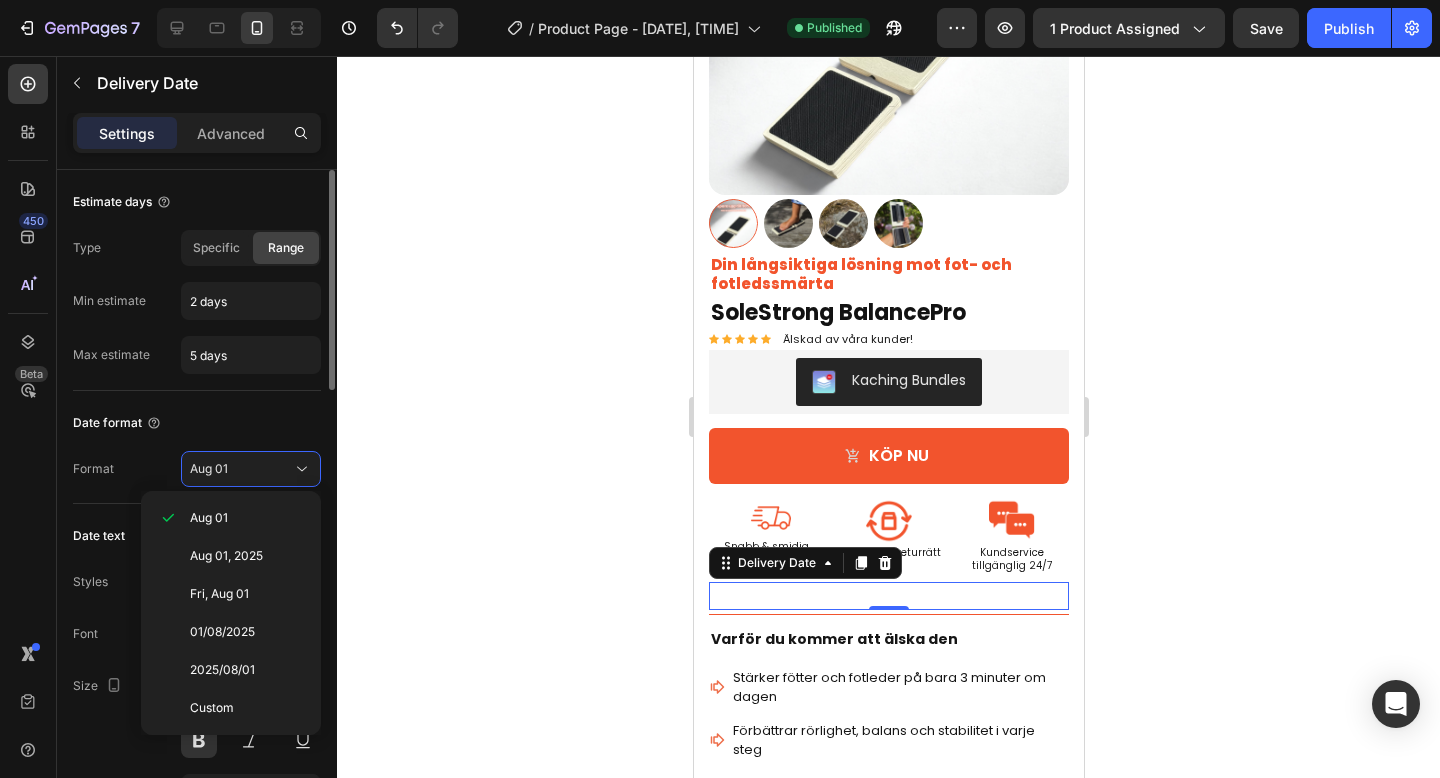 click on "Date format" at bounding box center (197, 423) 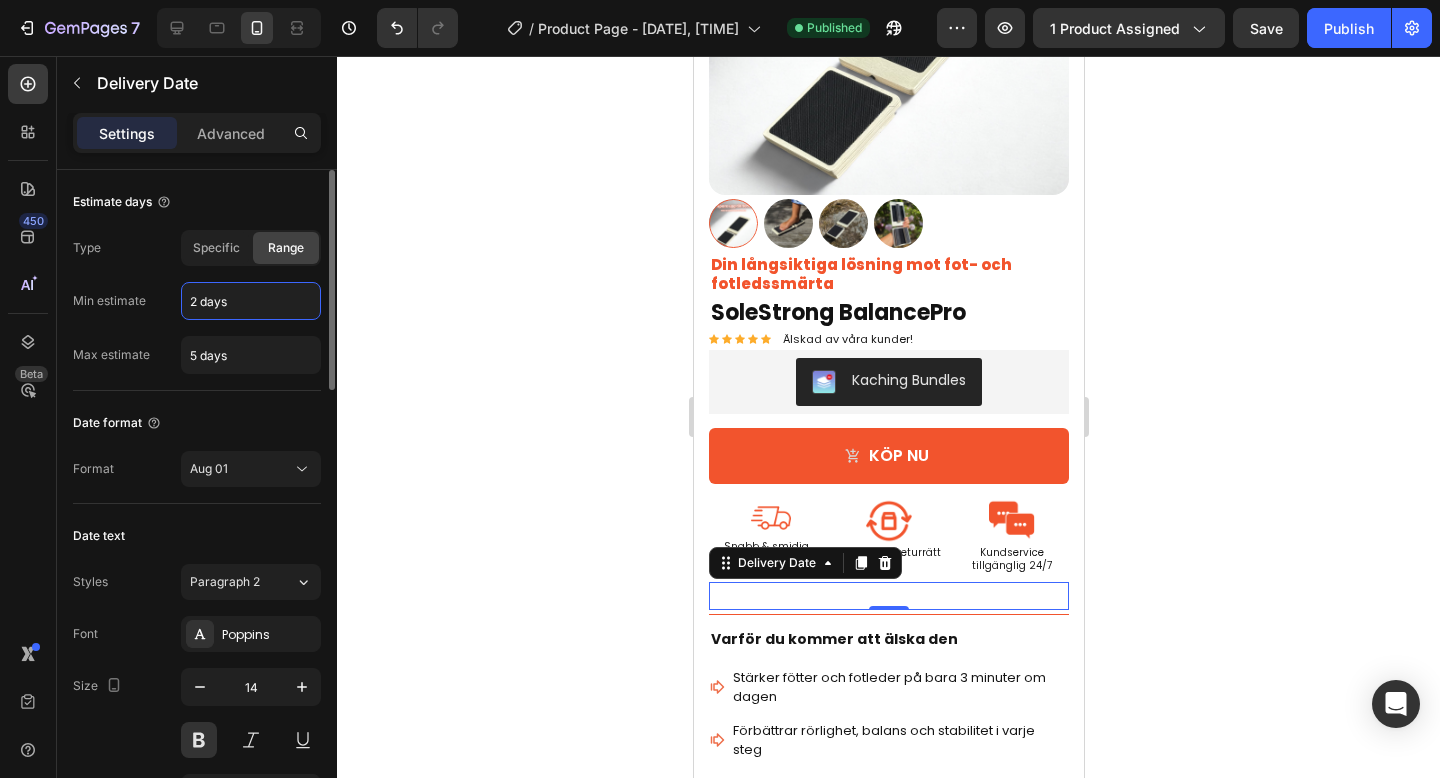 click on "2 days" at bounding box center (251, 301) 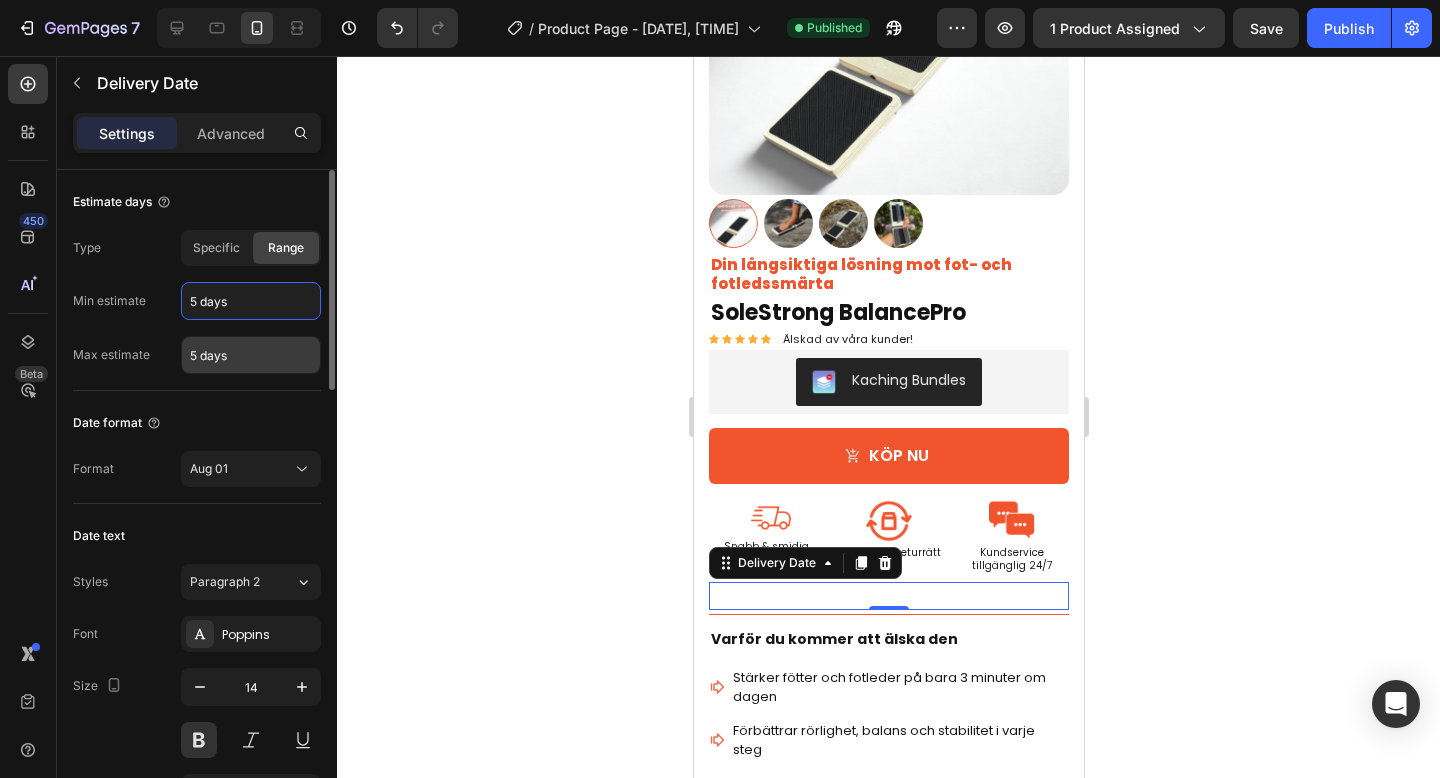 type on "5 days" 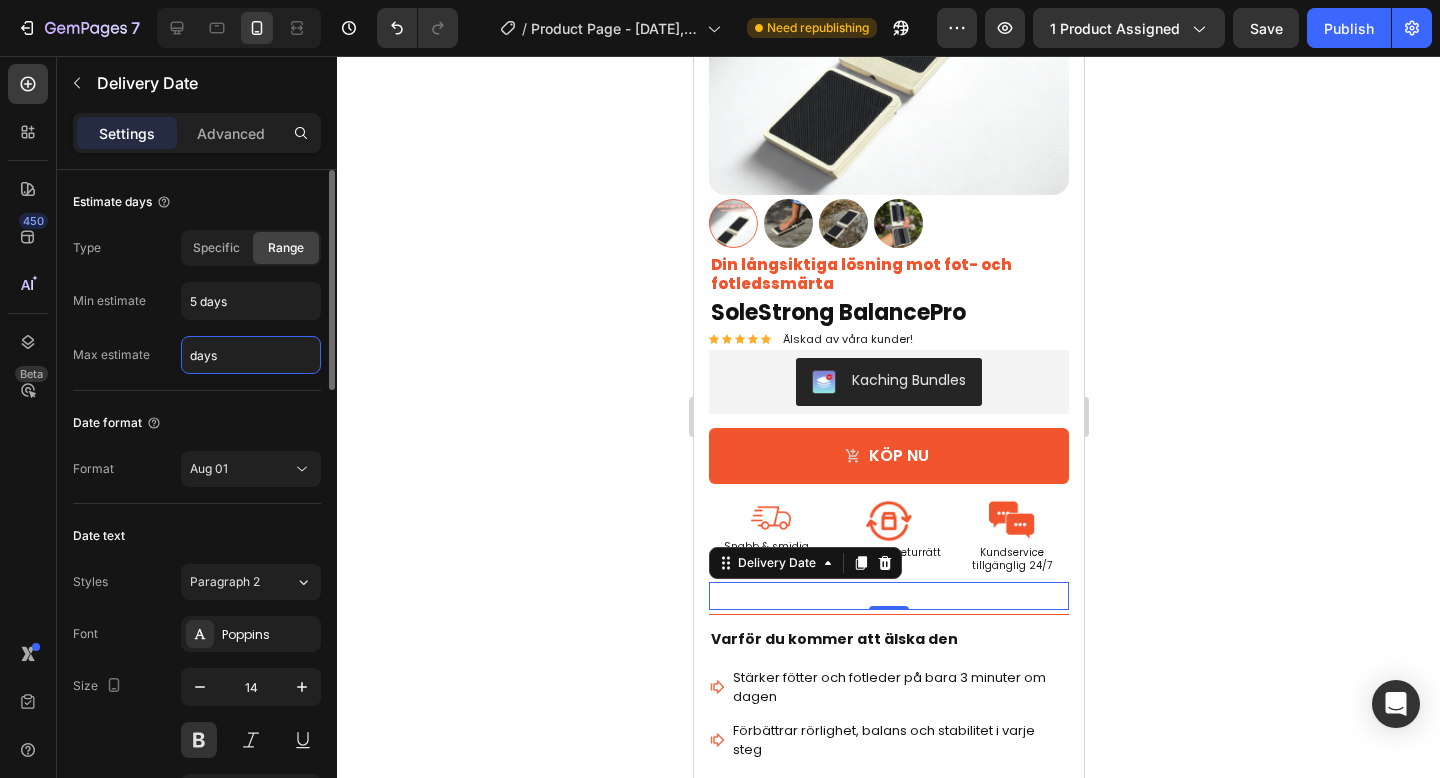 type on "9 days" 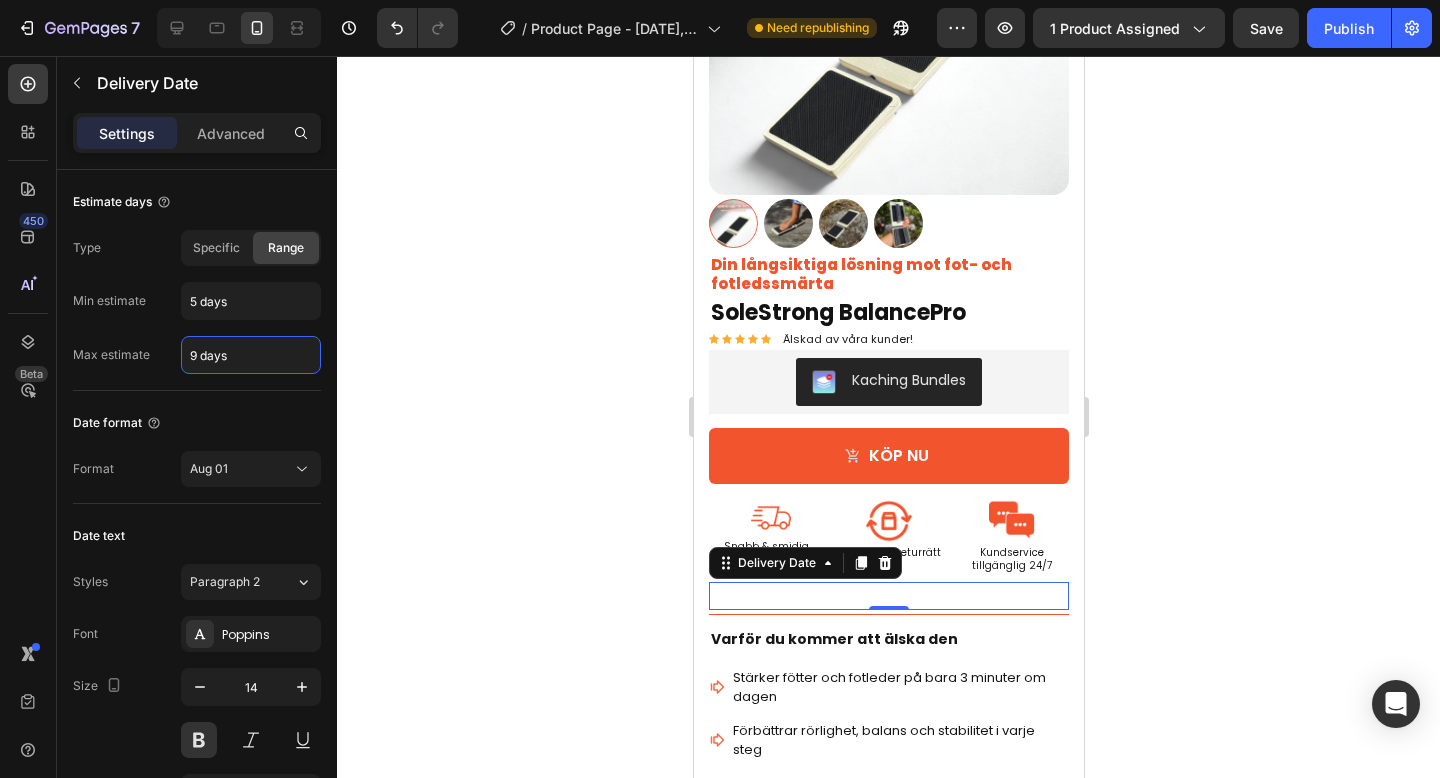click 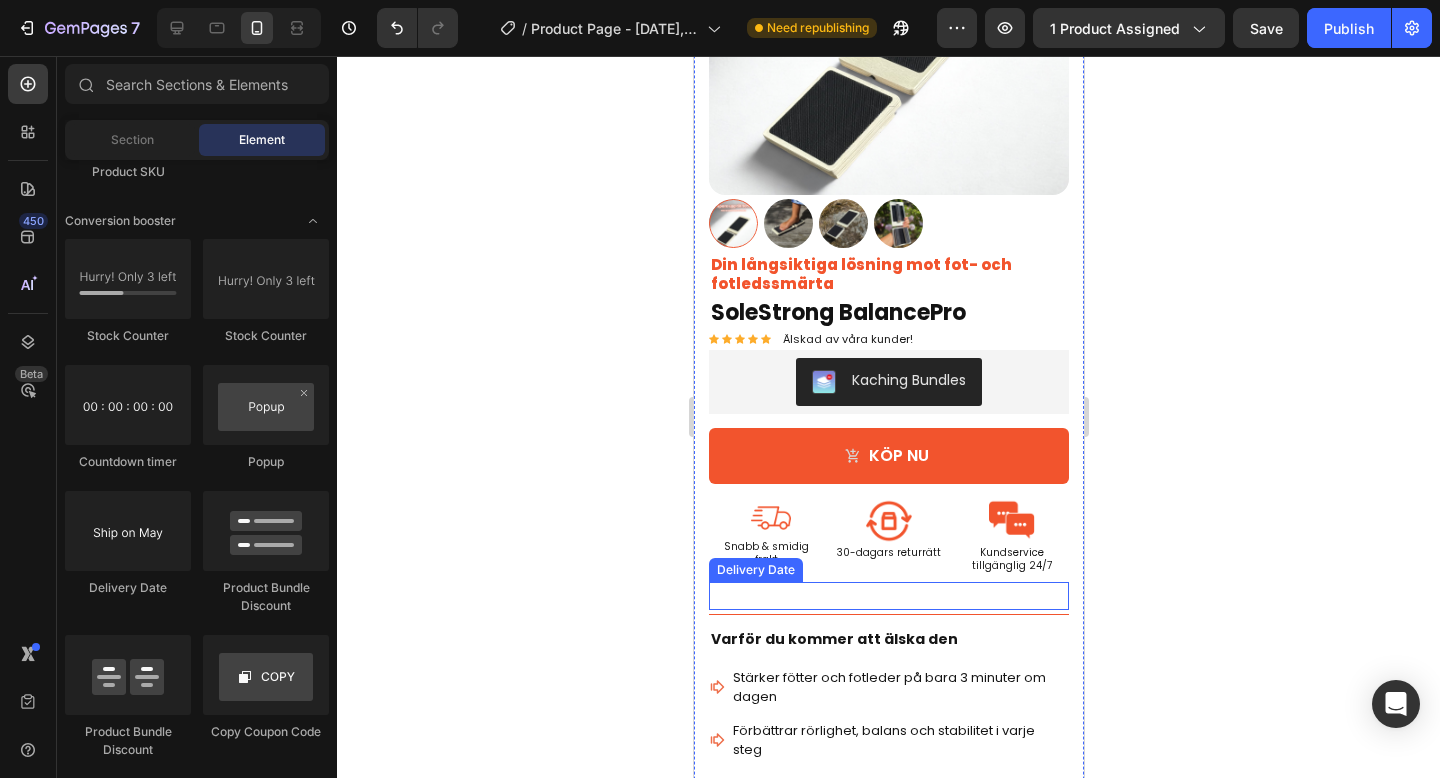 click on "Estimate delivery between" at bounding box center (803, 596) 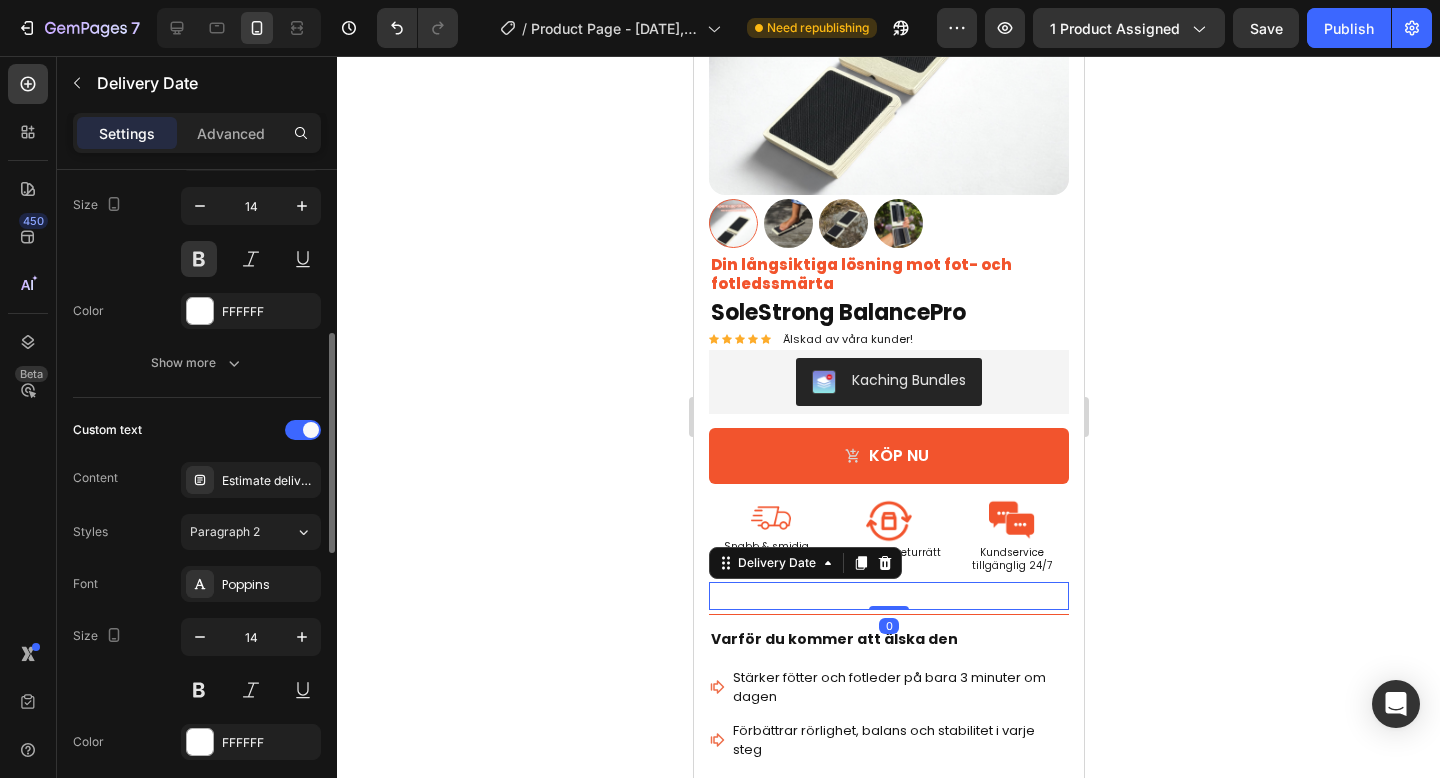 scroll, scrollTop: 487, scrollLeft: 0, axis: vertical 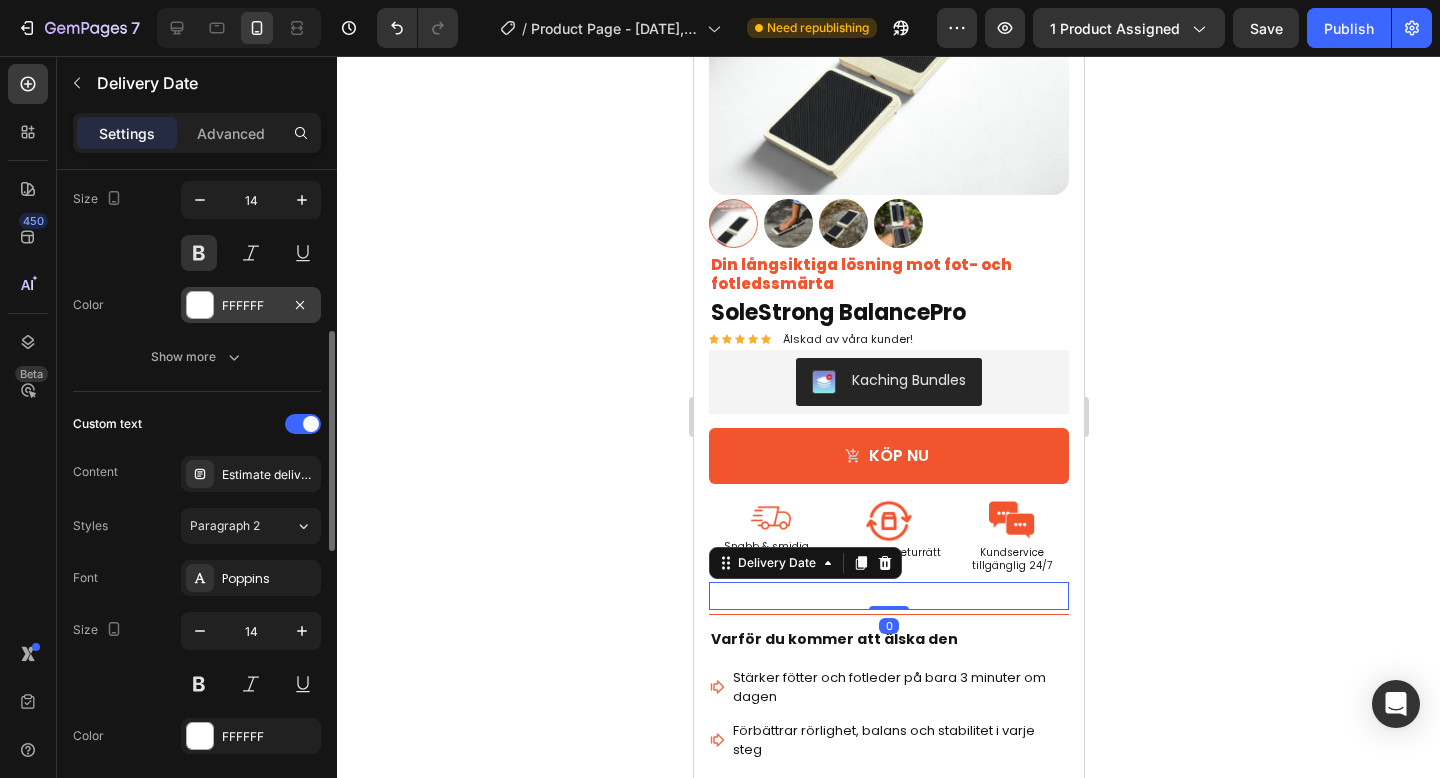 click at bounding box center (200, 305) 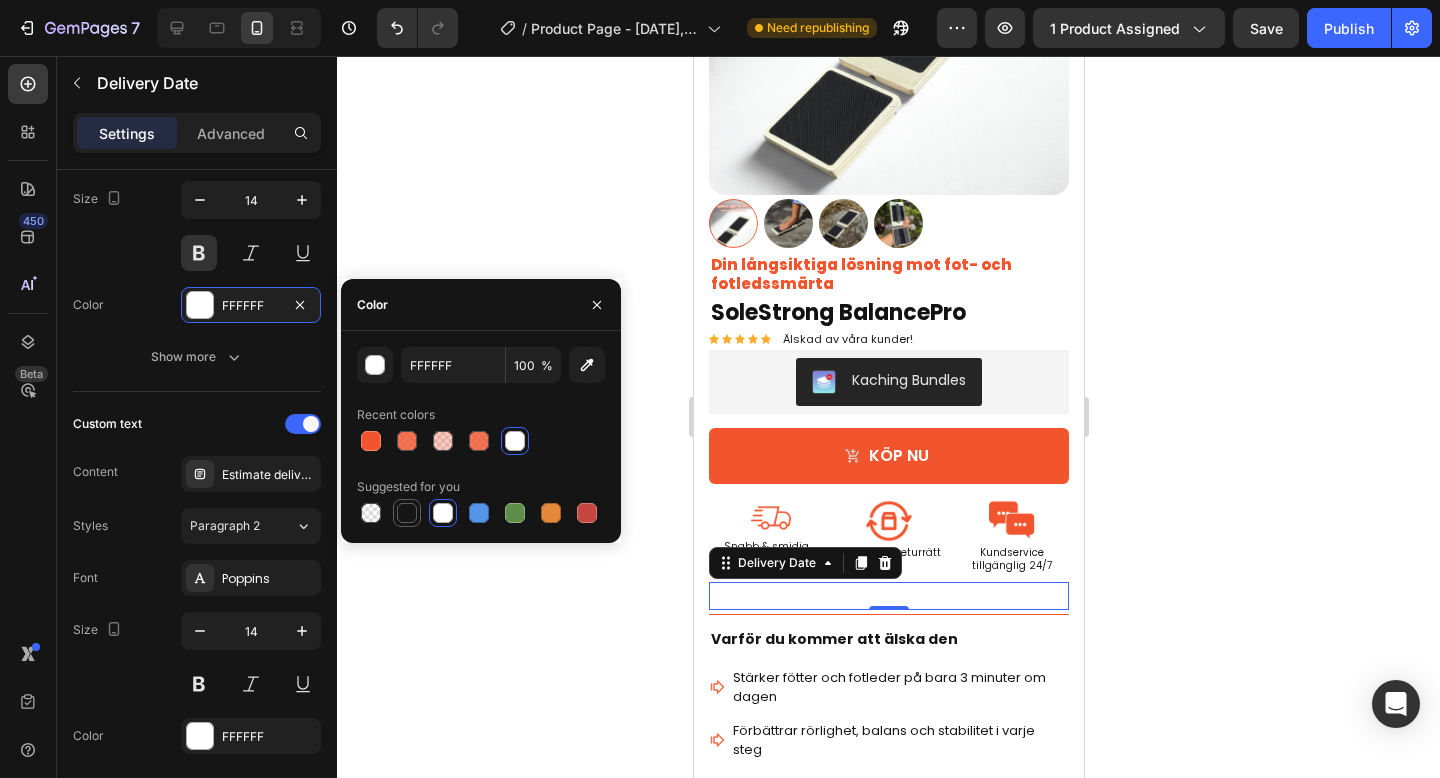 click at bounding box center (407, 513) 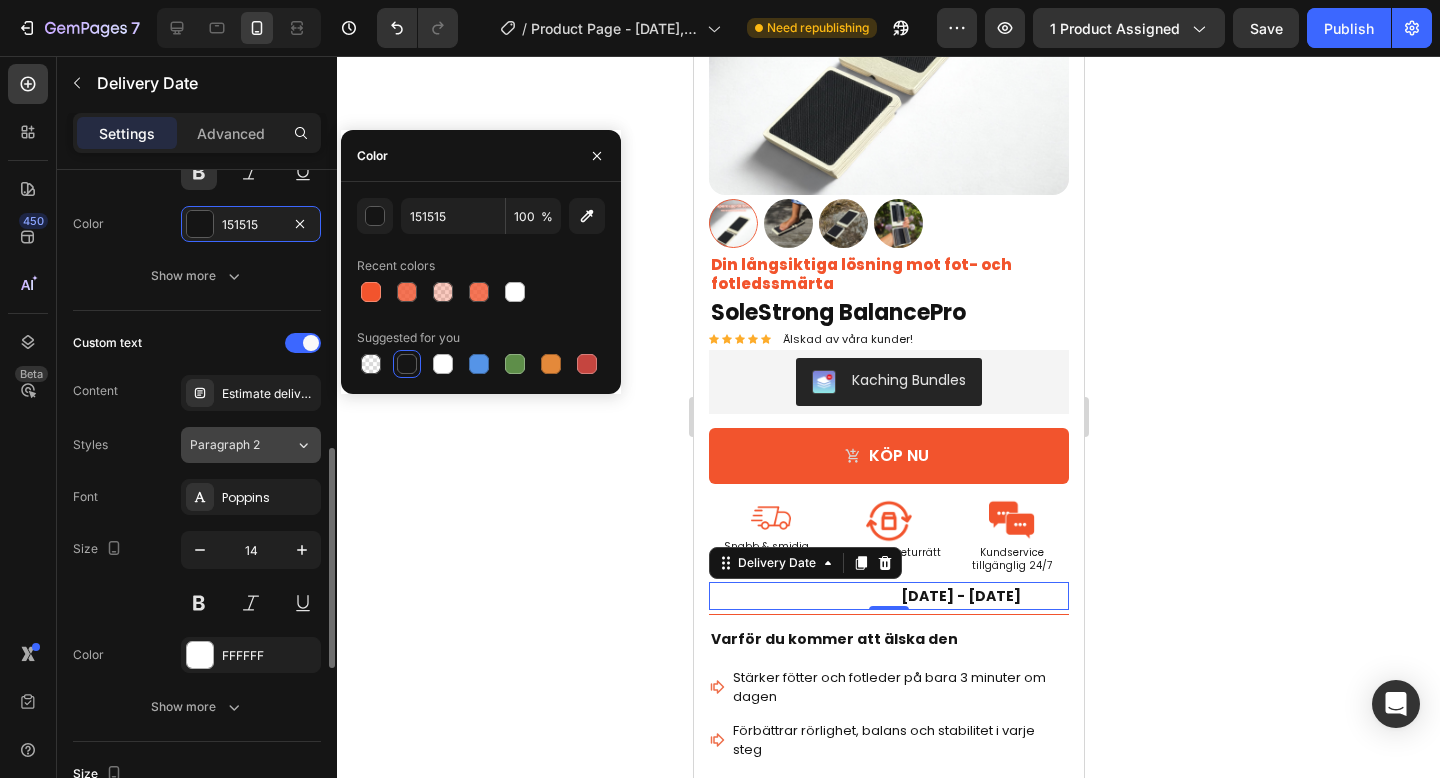 scroll, scrollTop: 671, scrollLeft: 0, axis: vertical 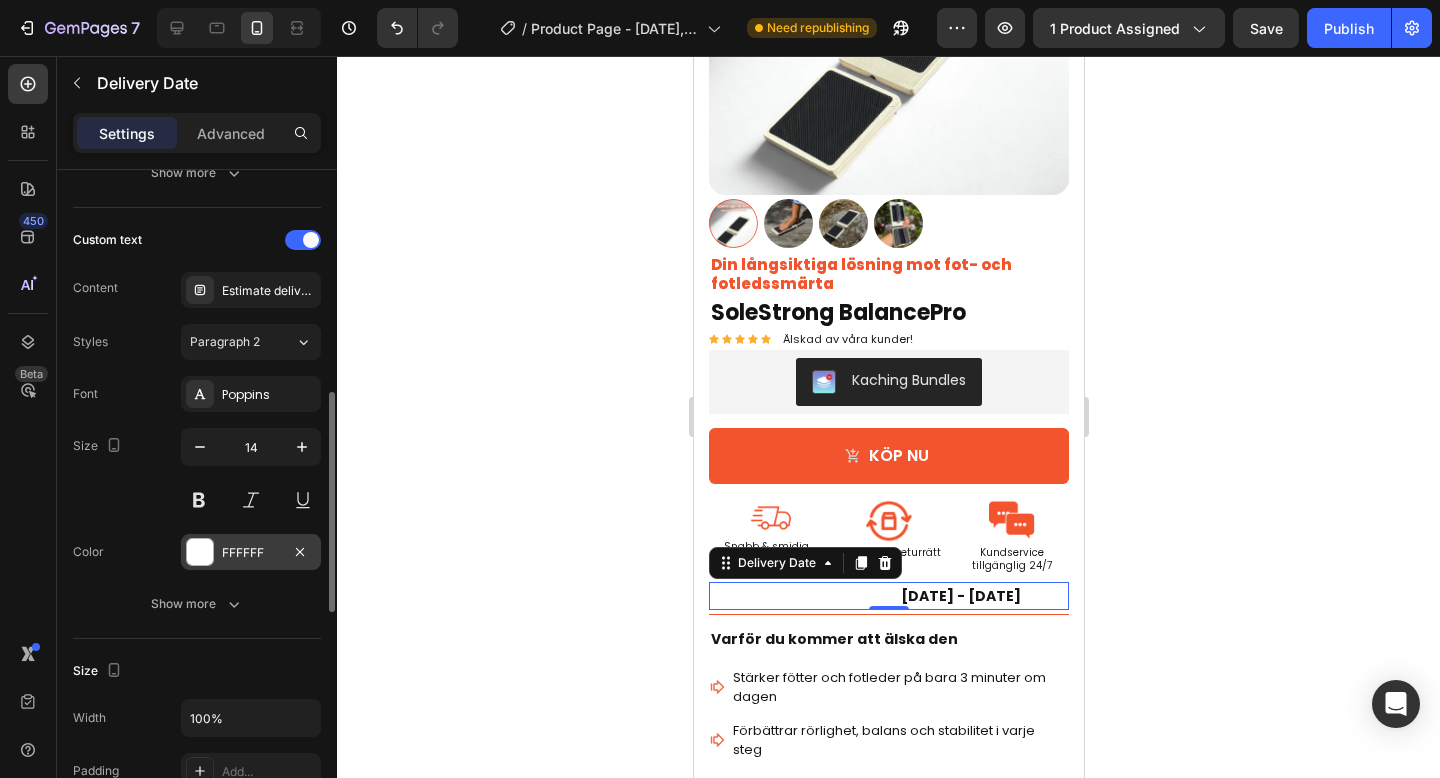 click at bounding box center (200, 552) 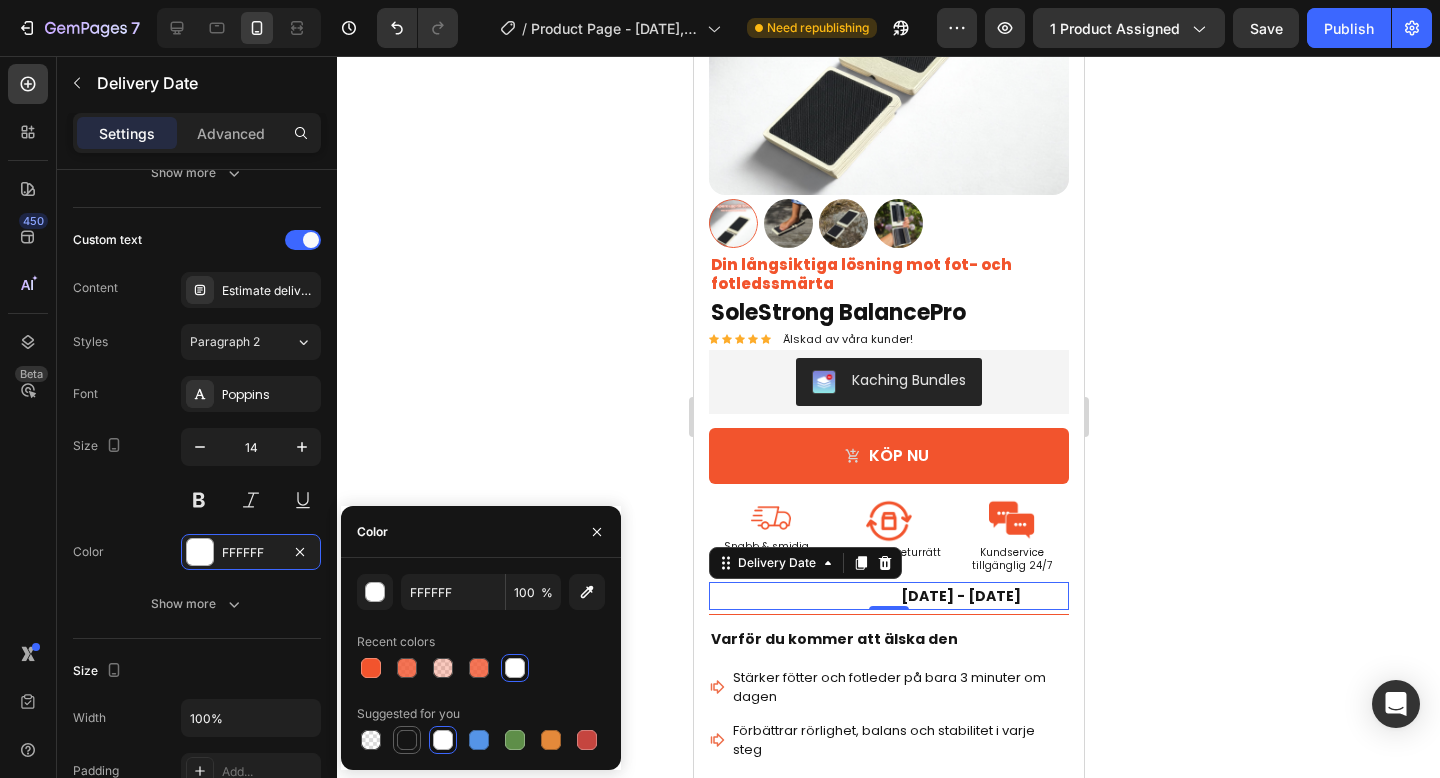 click at bounding box center [407, 740] 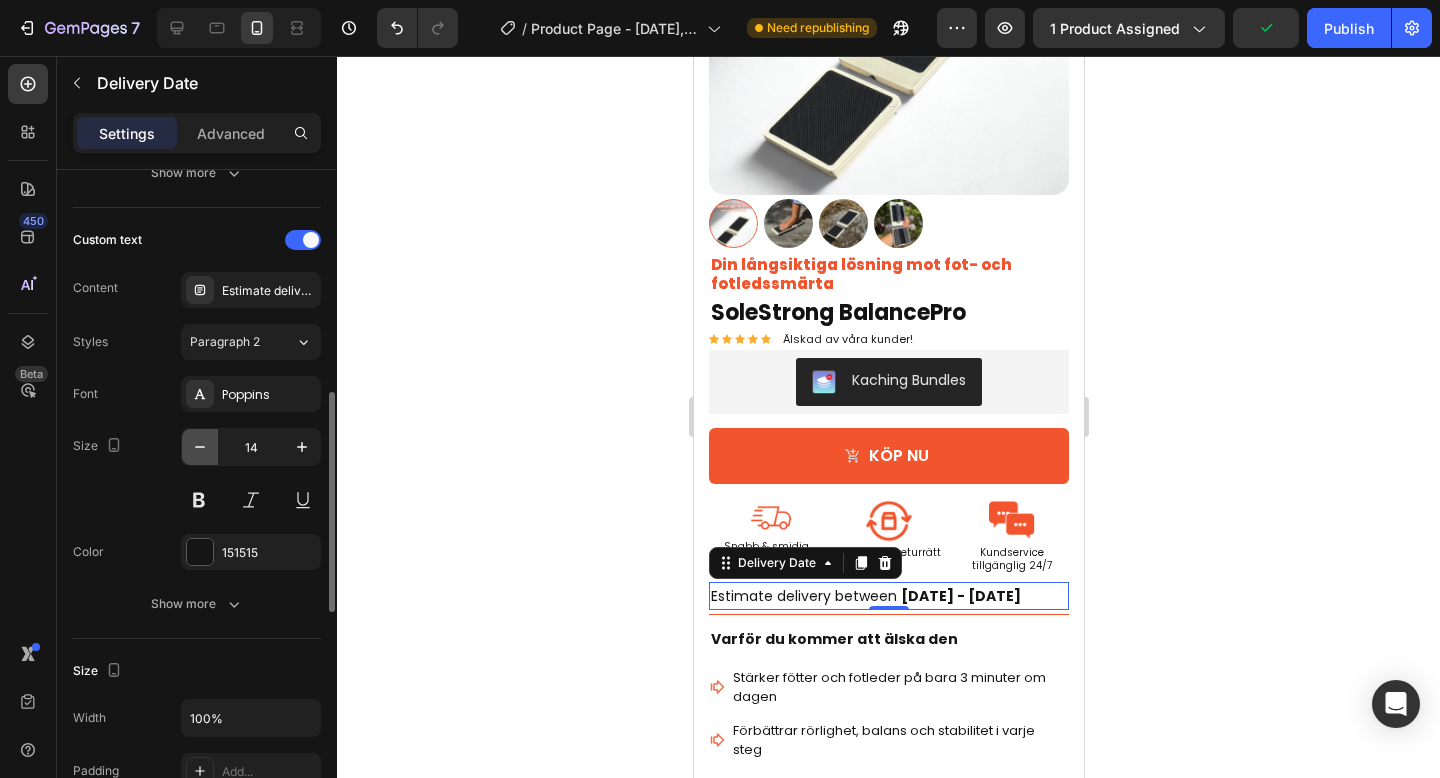 click 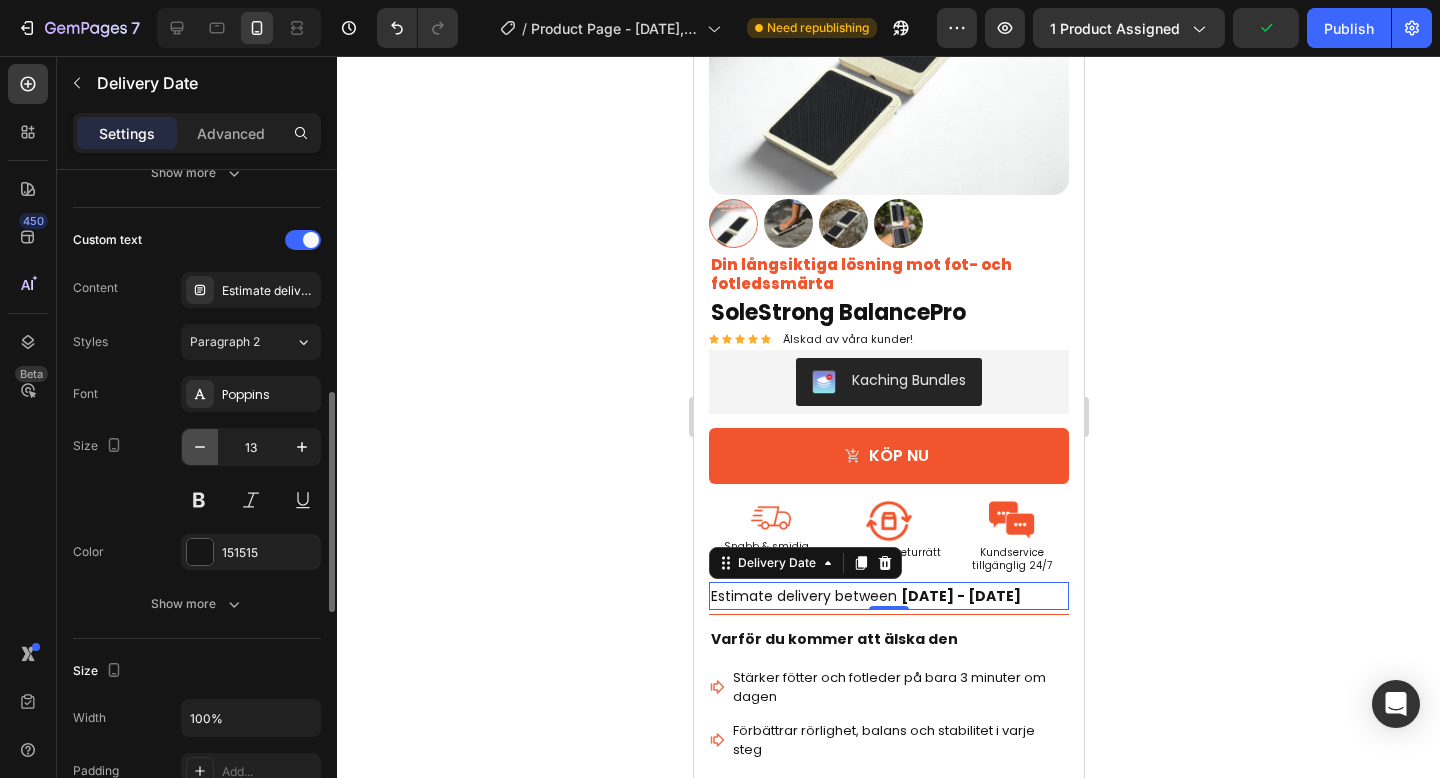 click 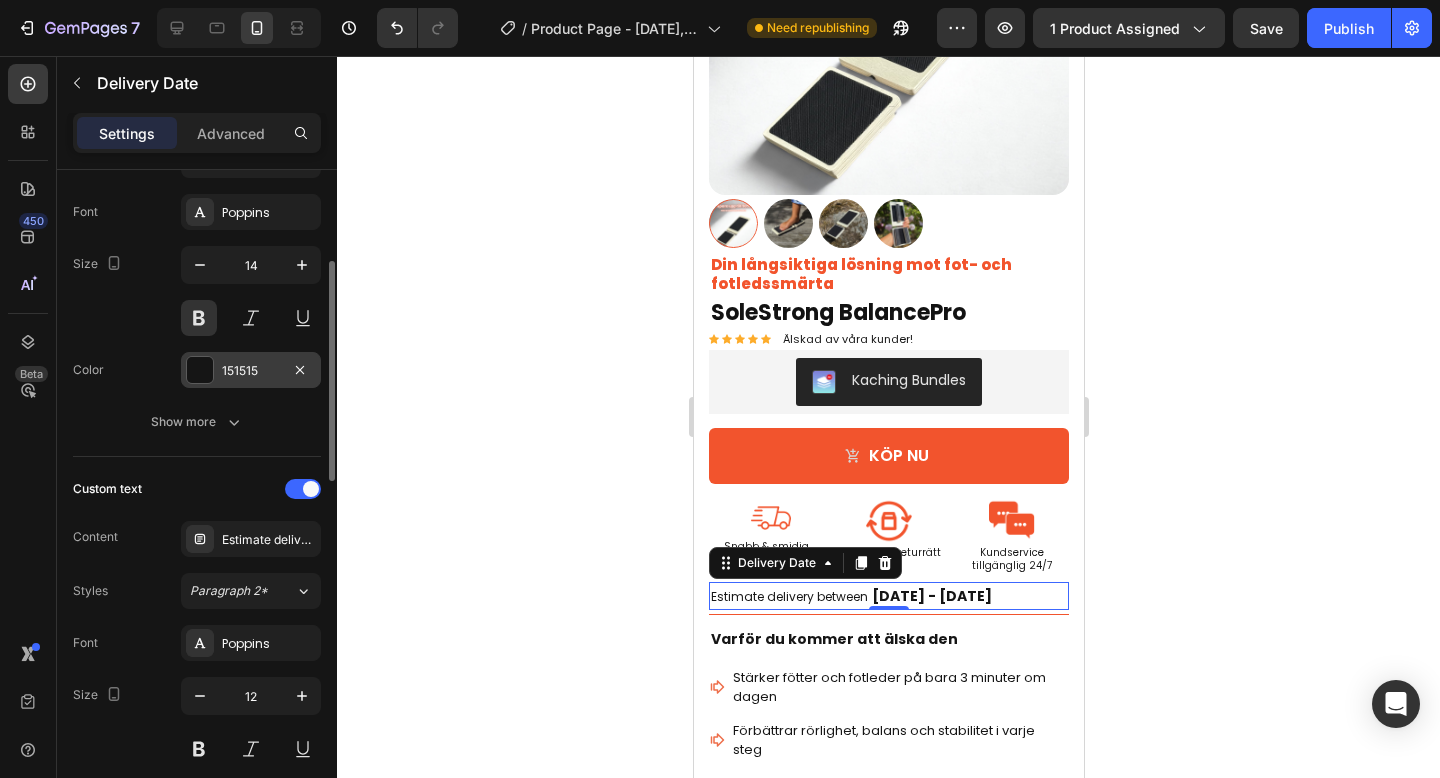 scroll, scrollTop: 350, scrollLeft: 0, axis: vertical 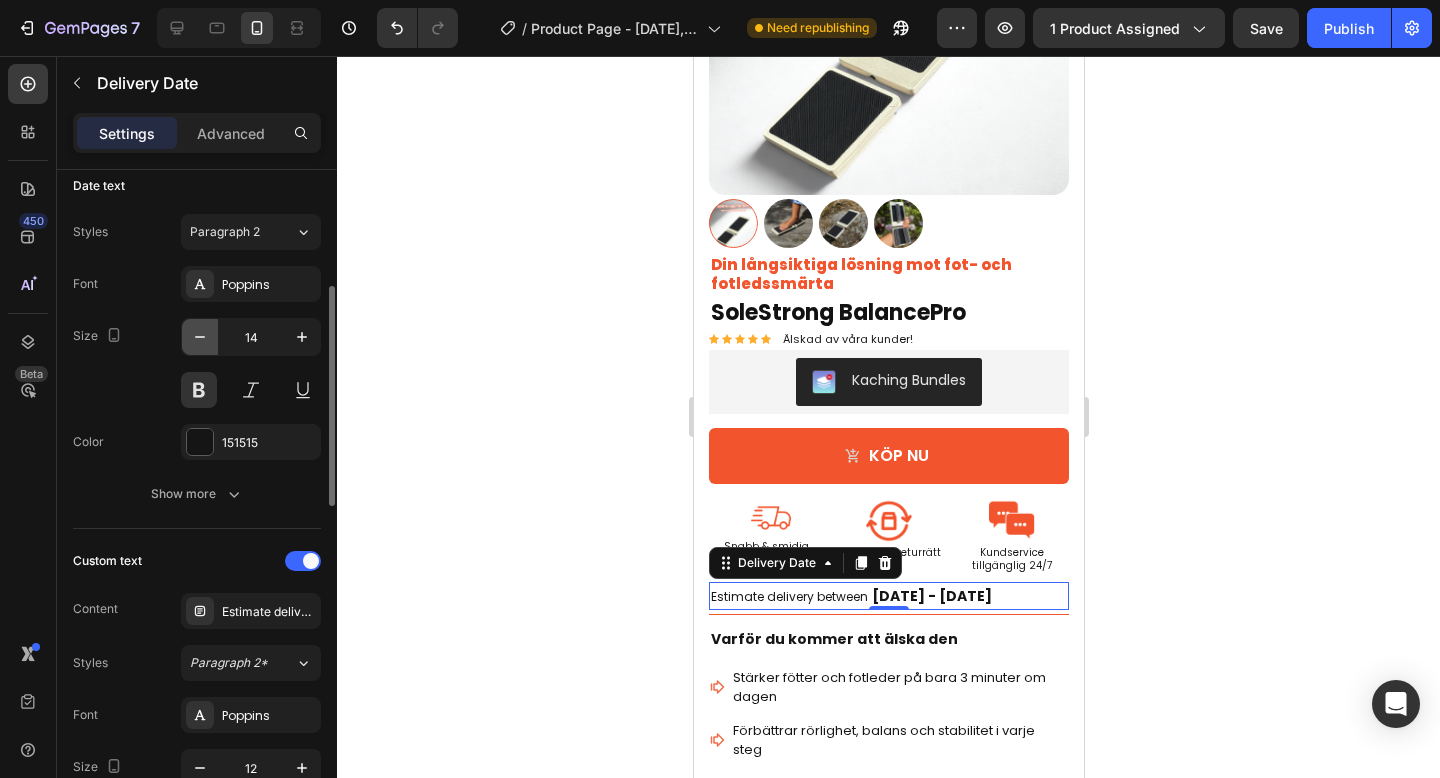 click 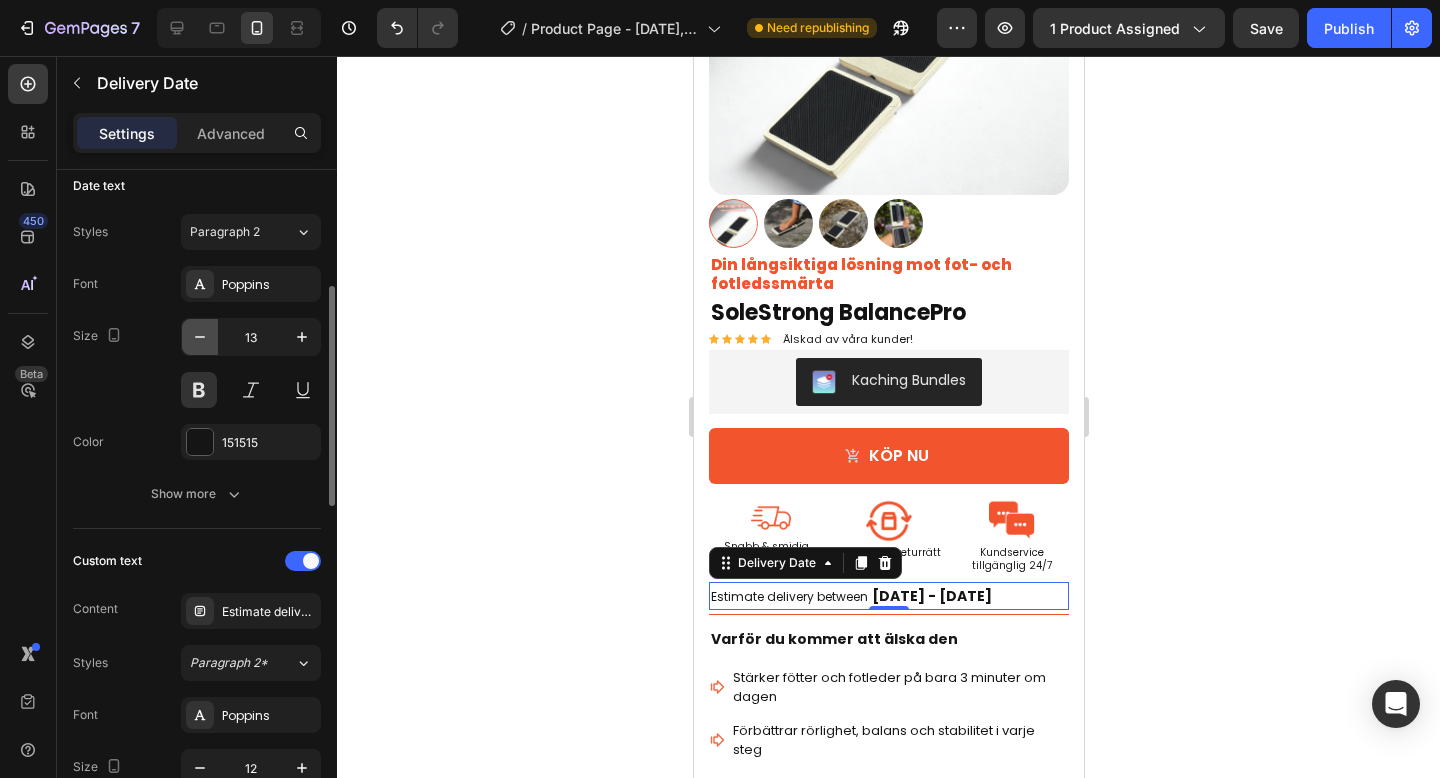 click 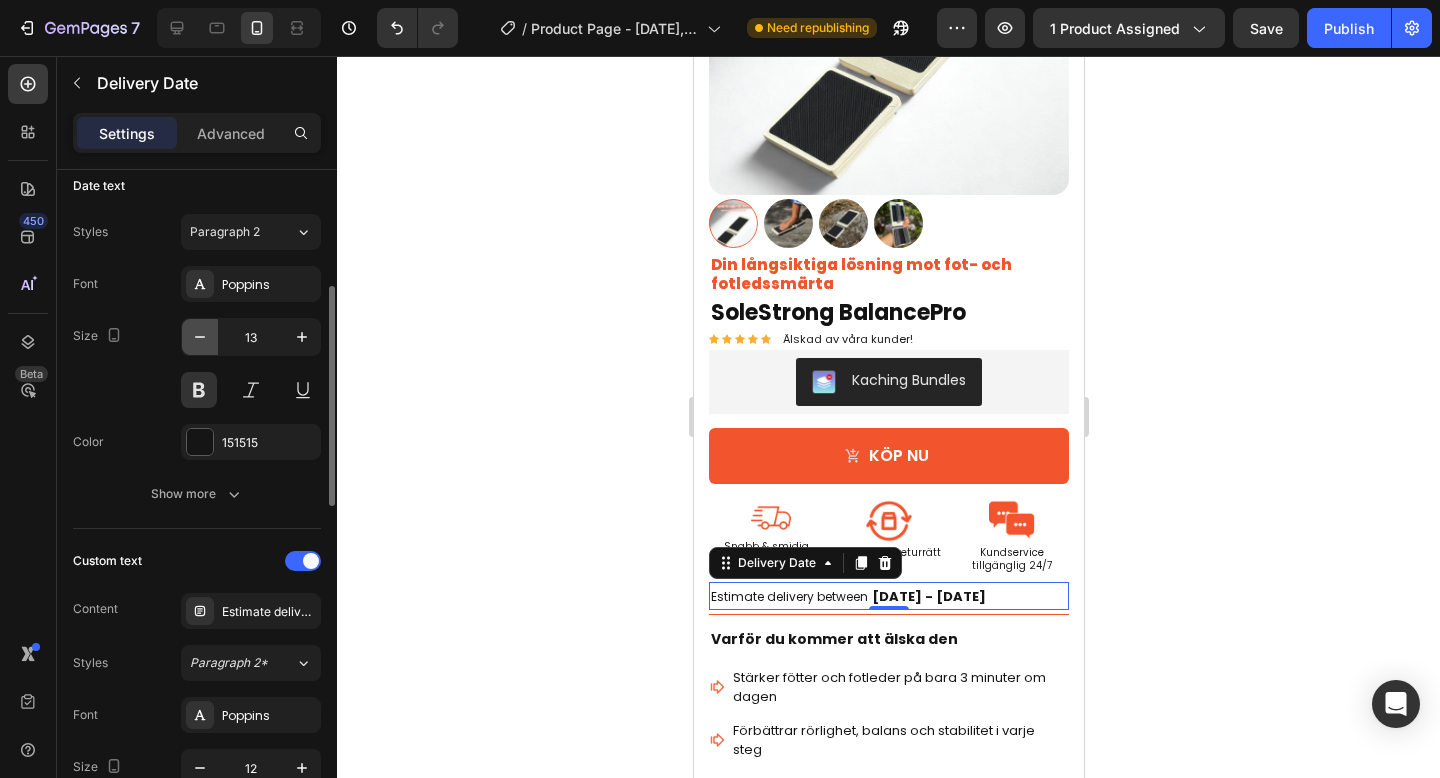 type on "12" 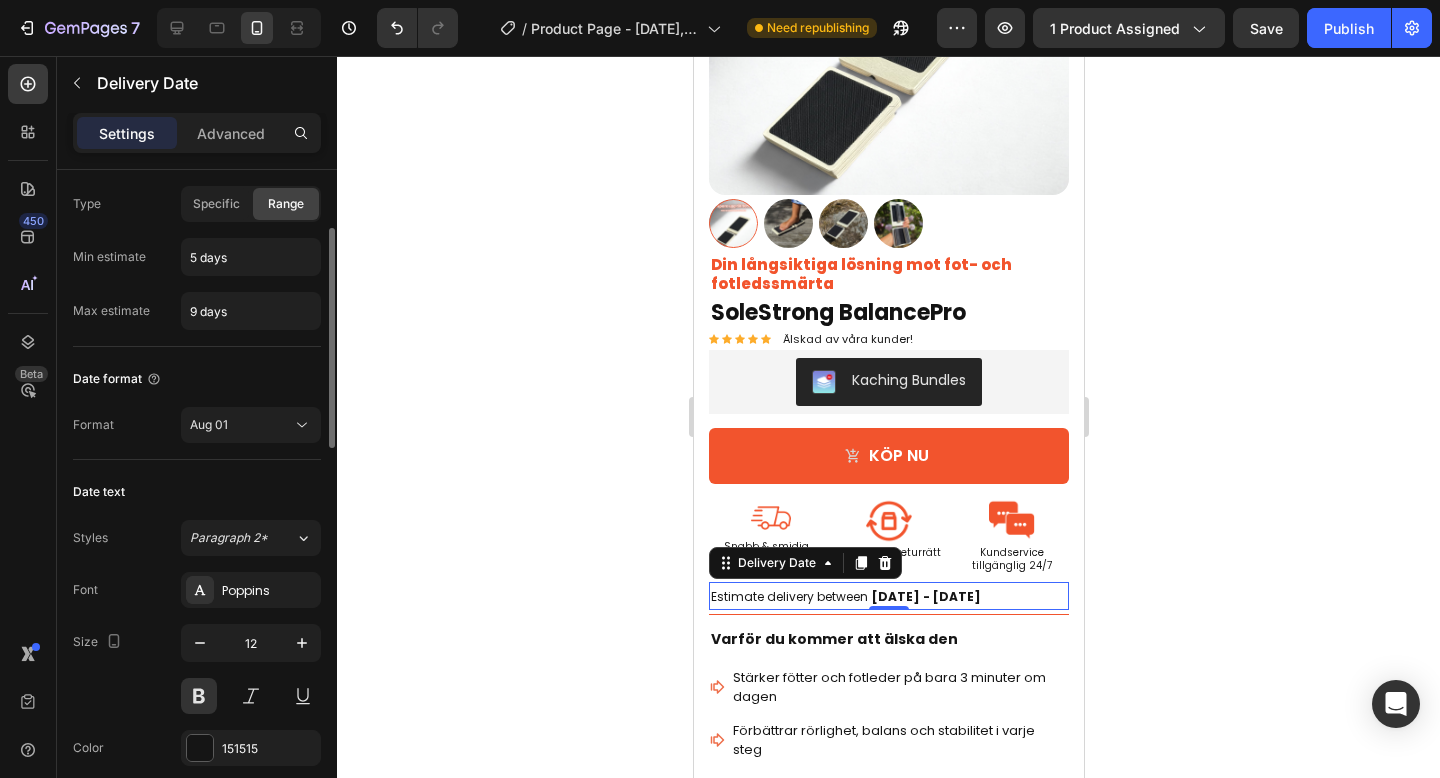 scroll, scrollTop: 0, scrollLeft: 0, axis: both 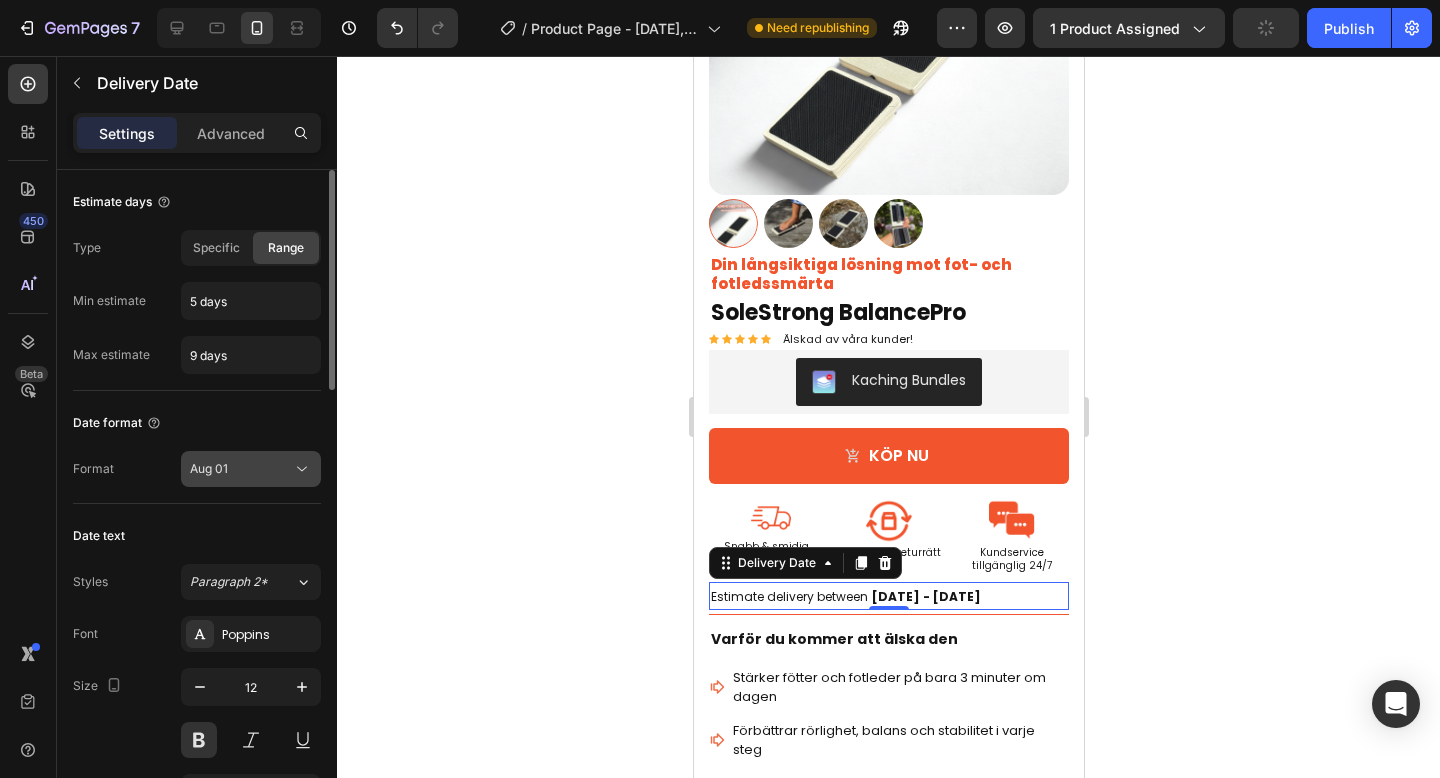 click on "Aug 01" at bounding box center [241, 469] 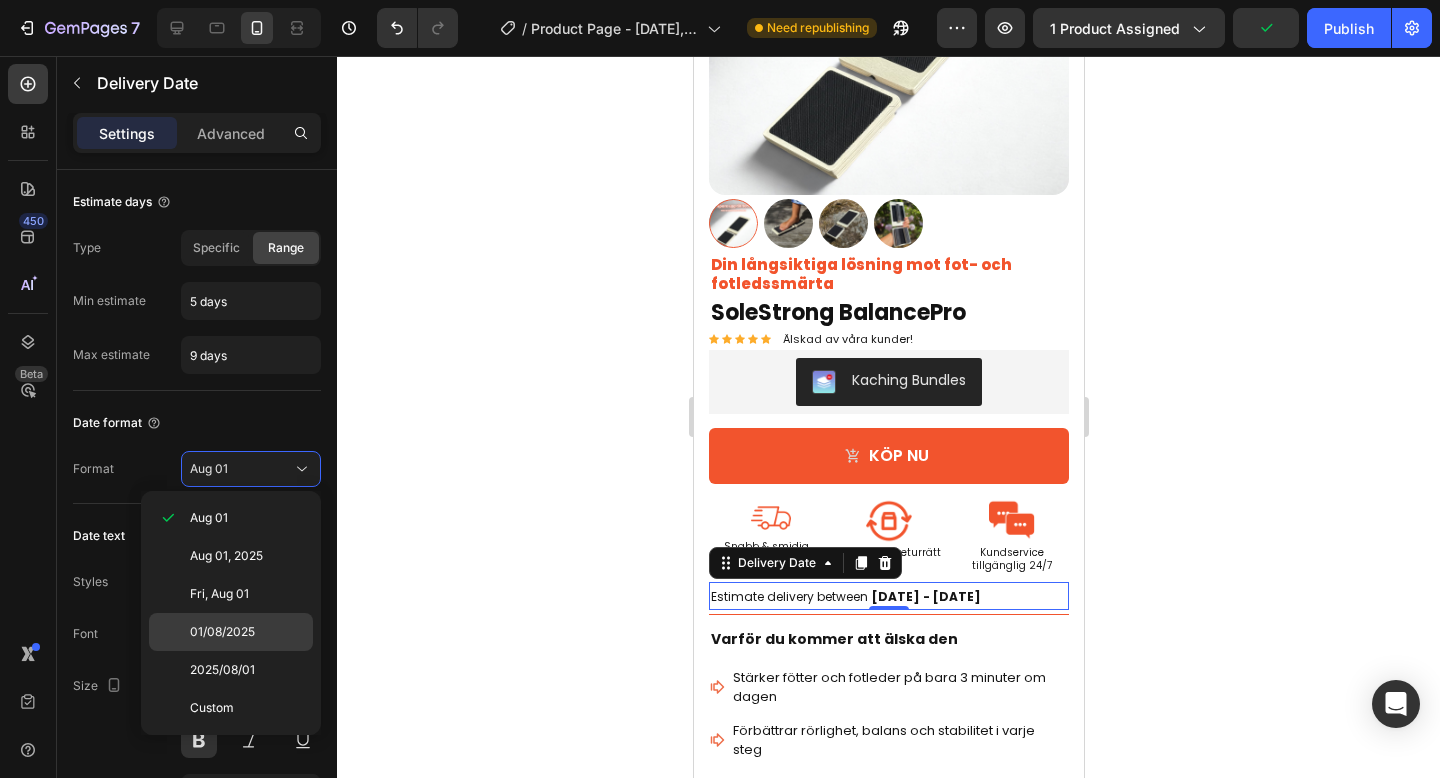 click on "01/08/2025" at bounding box center (222, 632) 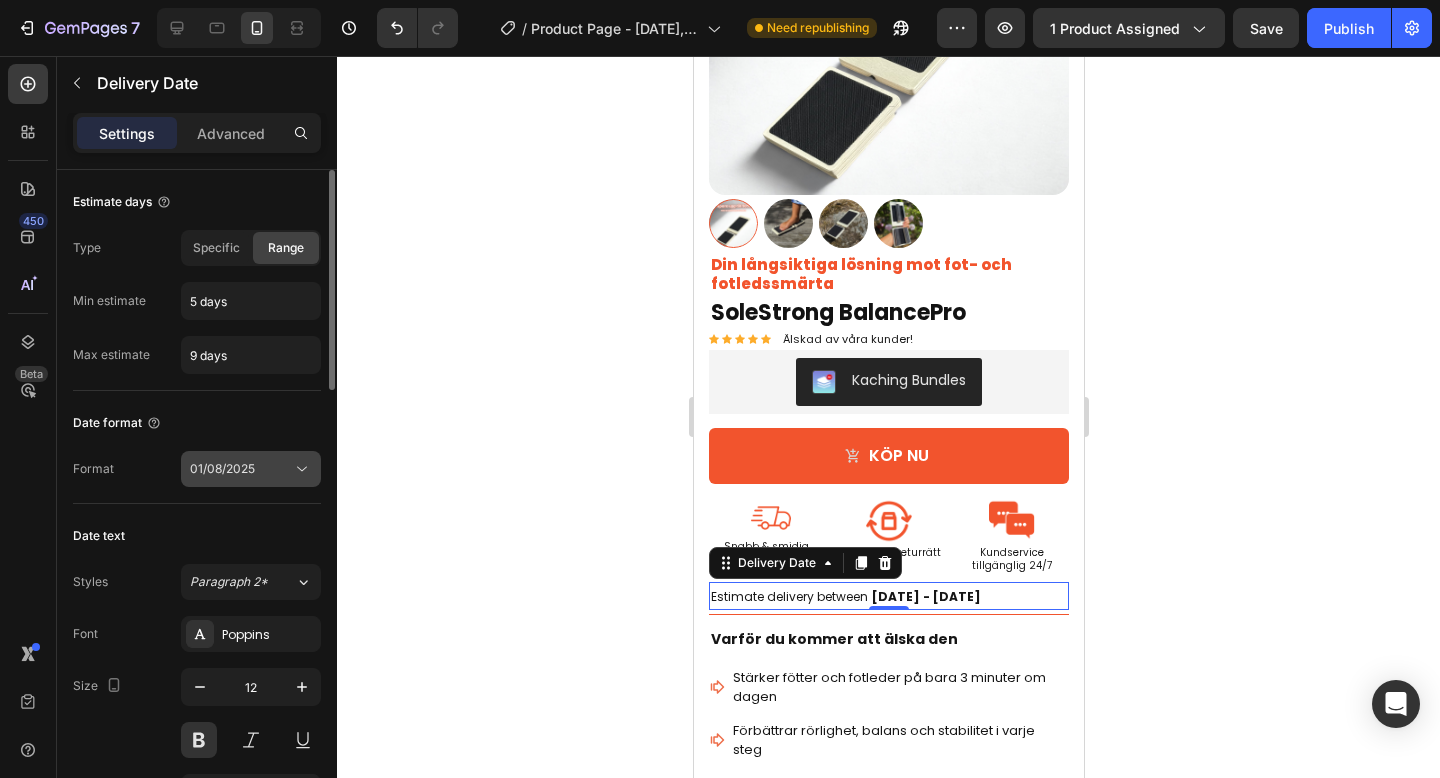 click on "01/08/2025" at bounding box center [222, 468] 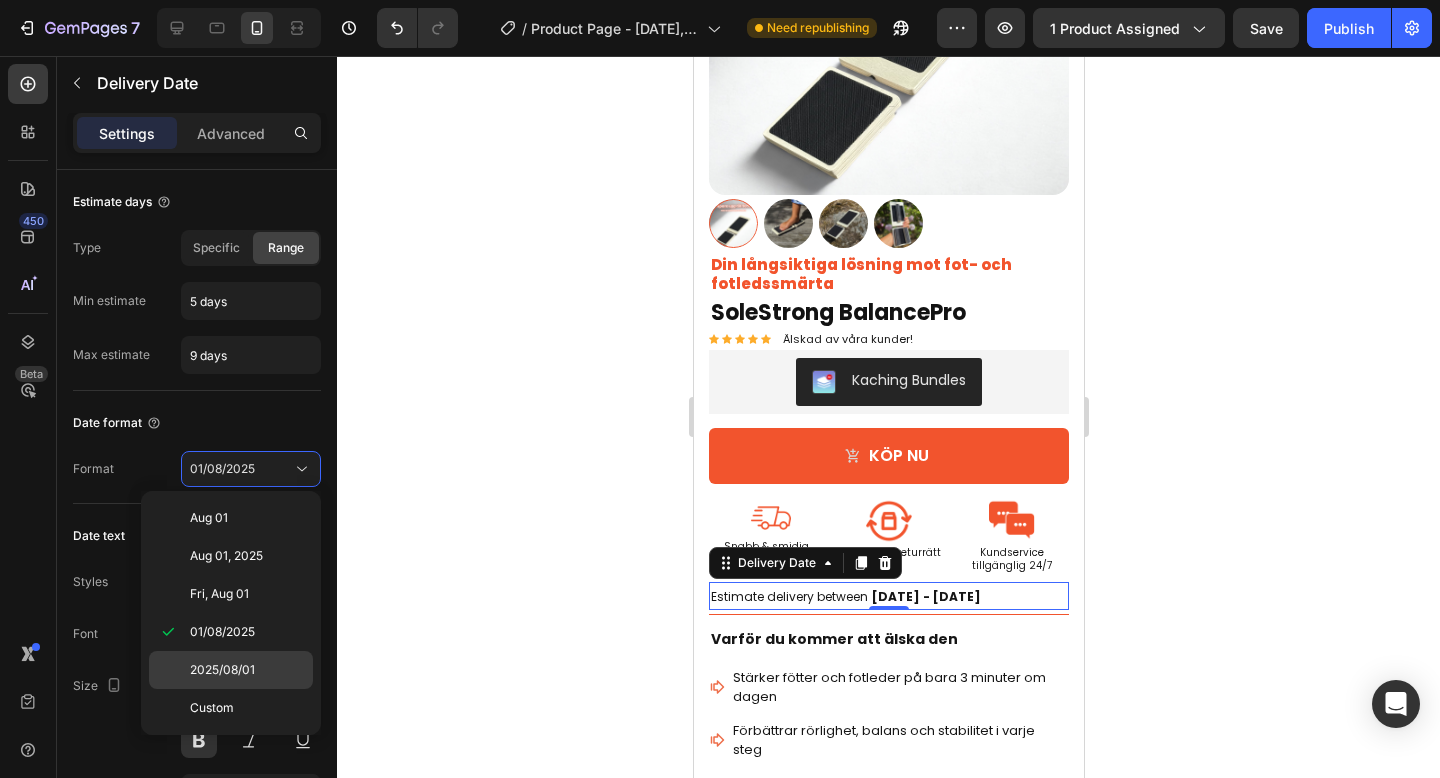 click on "2025/08/01" at bounding box center [222, 670] 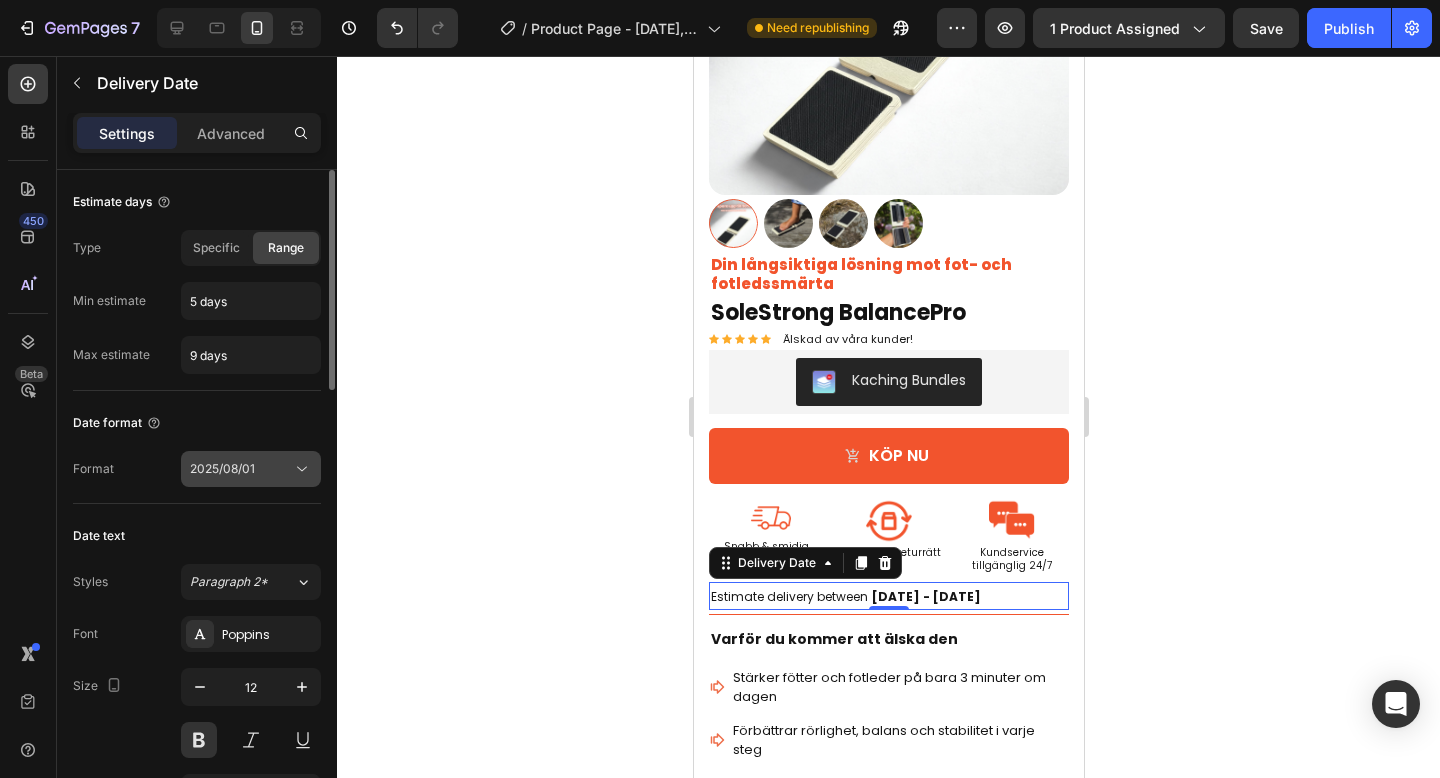 click on "2025/08/01" at bounding box center (241, 469) 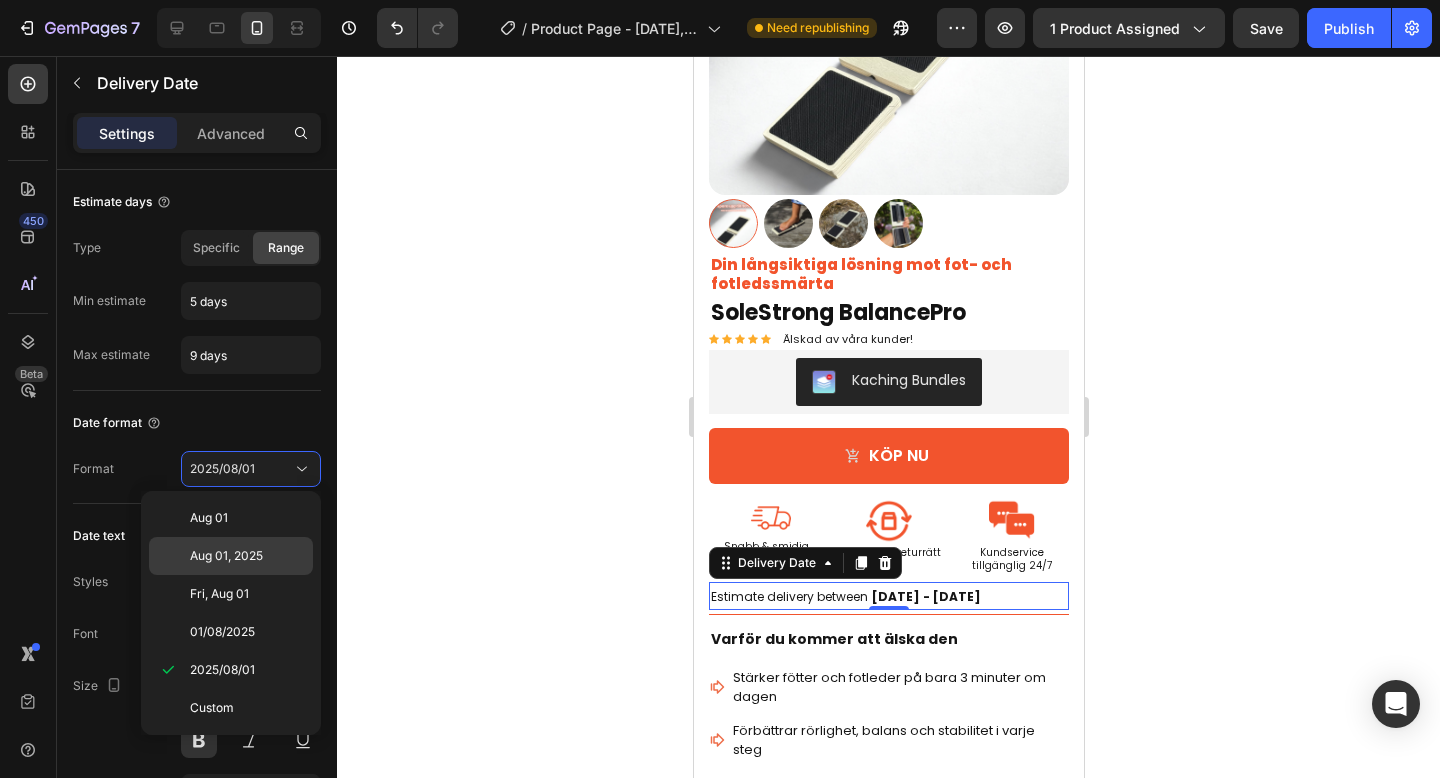 click on "Aug 01, 2025" at bounding box center (226, 556) 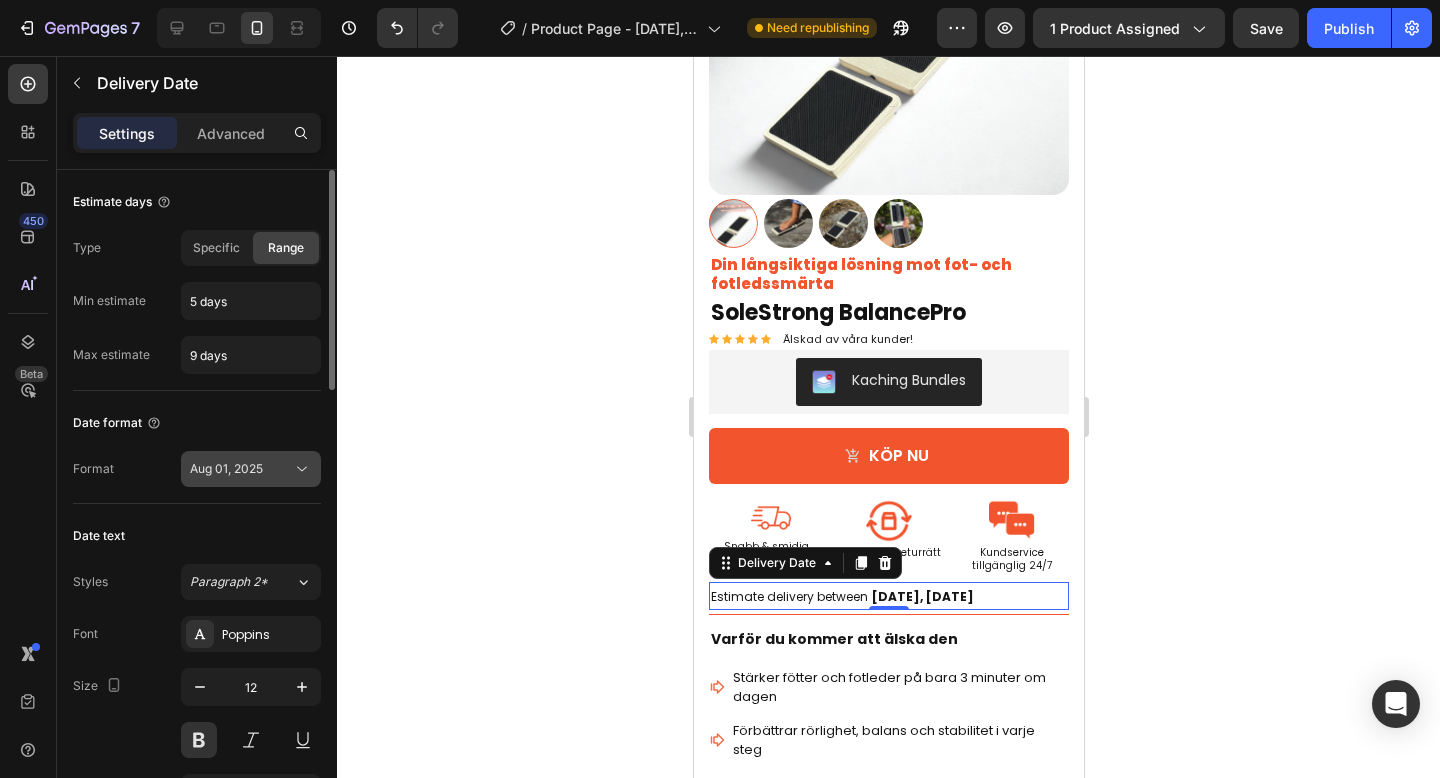 click on "Aug 01, 2025" at bounding box center (226, 468) 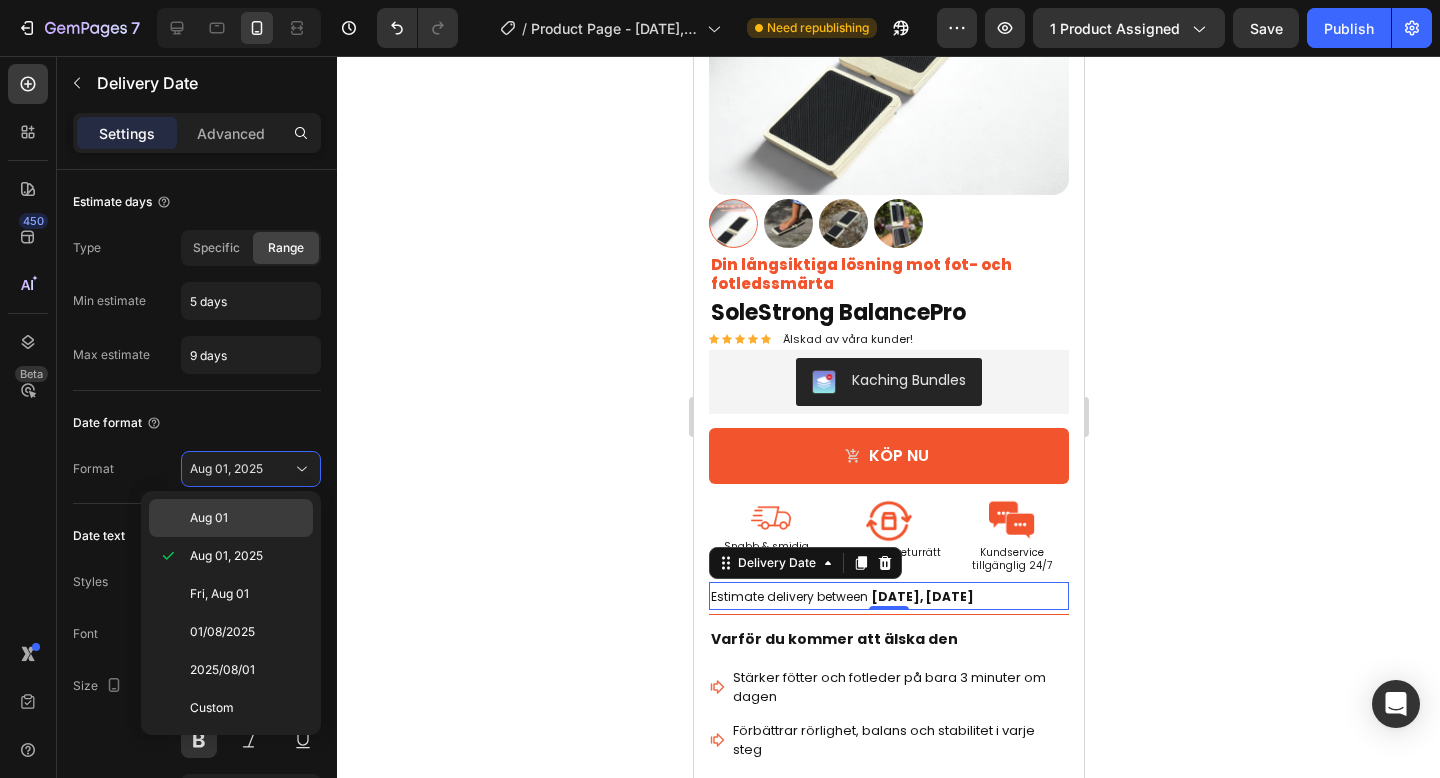 click on "Aug 01" at bounding box center [247, 518] 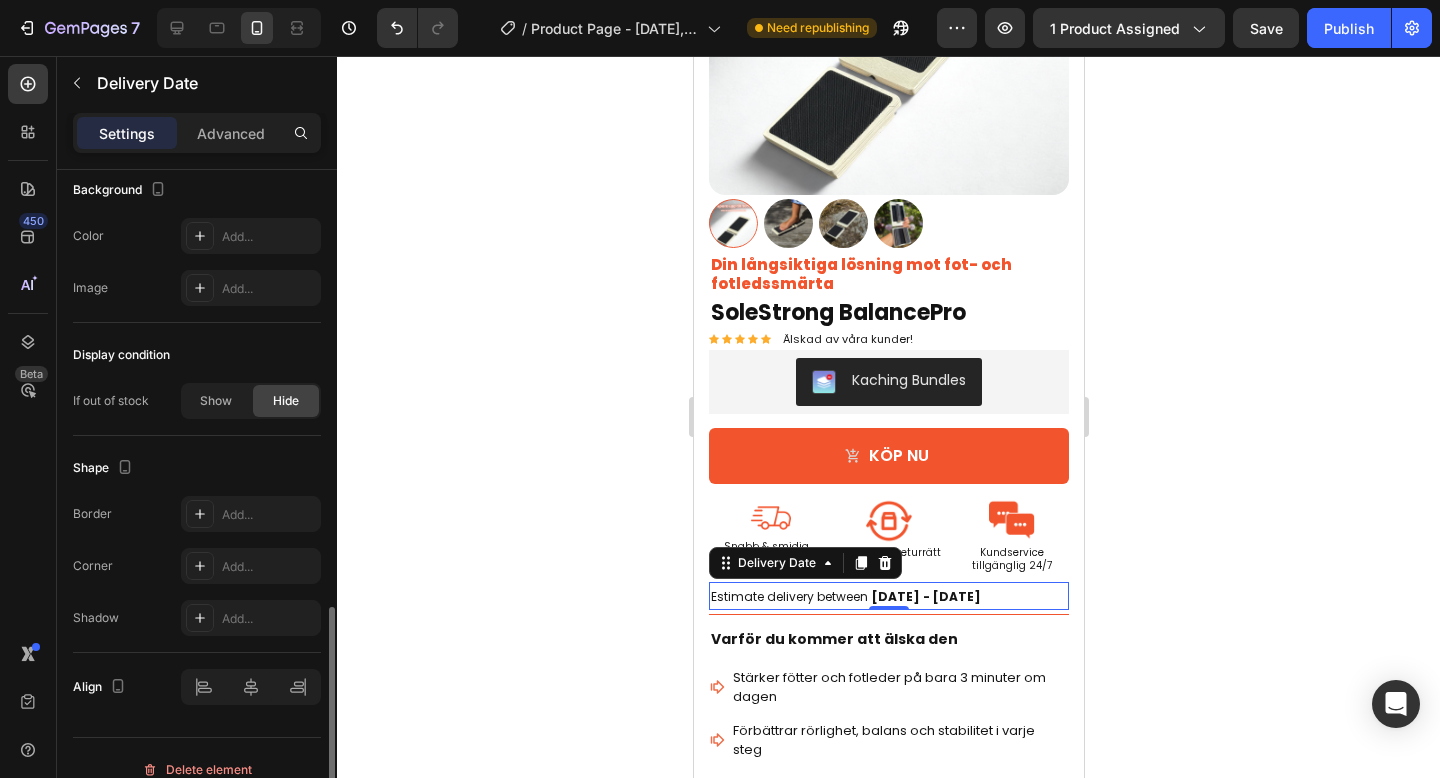scroll, scrollTop: 1342, scrollLeft: 0, axis: vertical 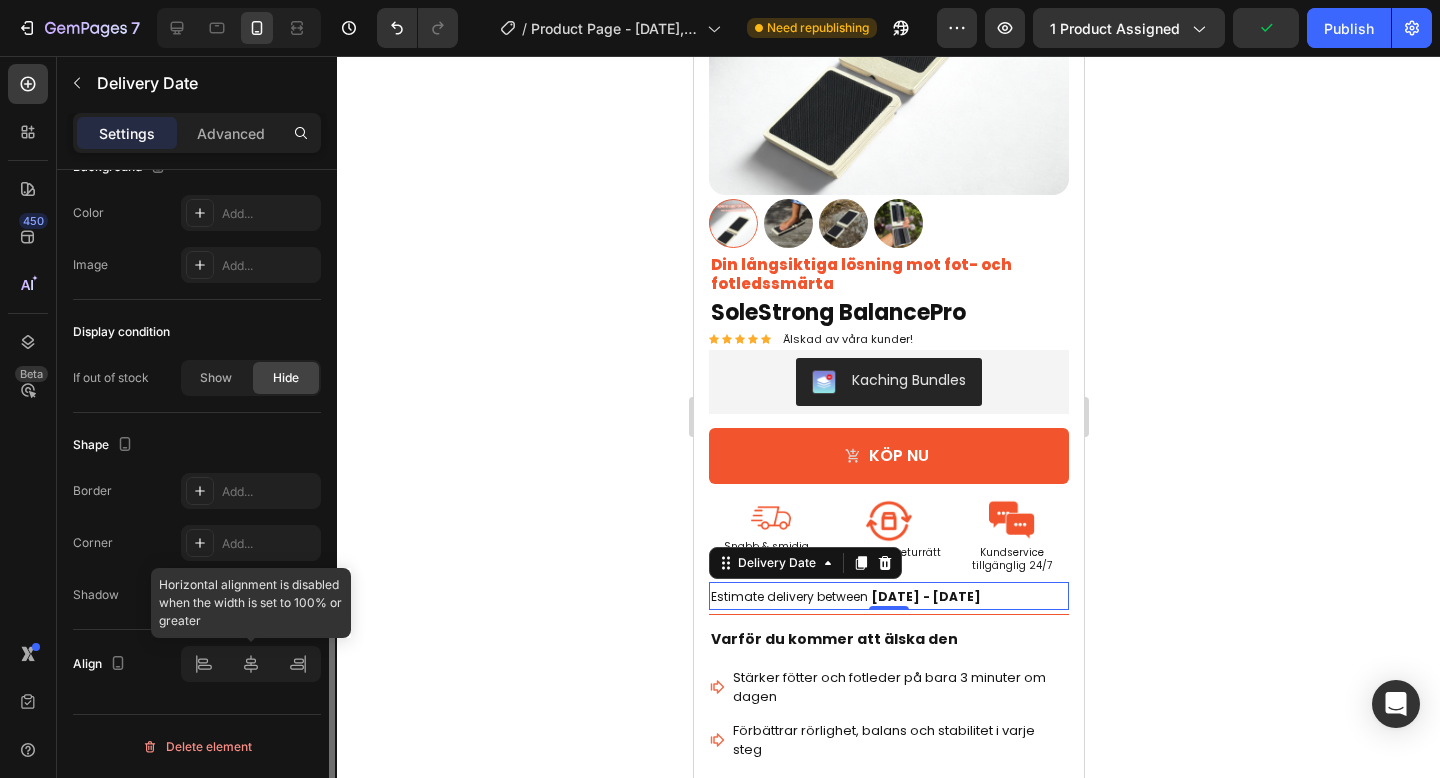 click 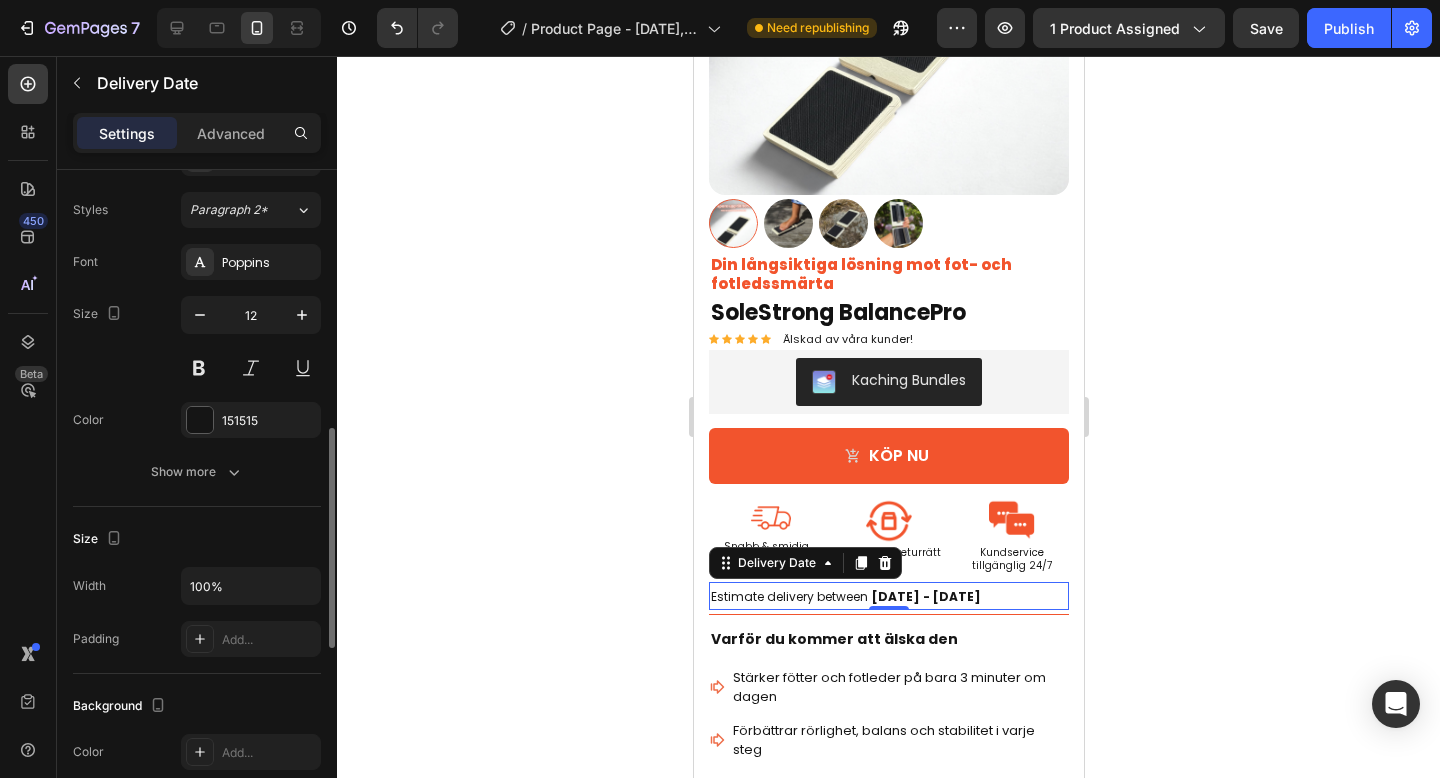 scroll, scrollTop: 794, scrollLeft: 0, axis: vertical 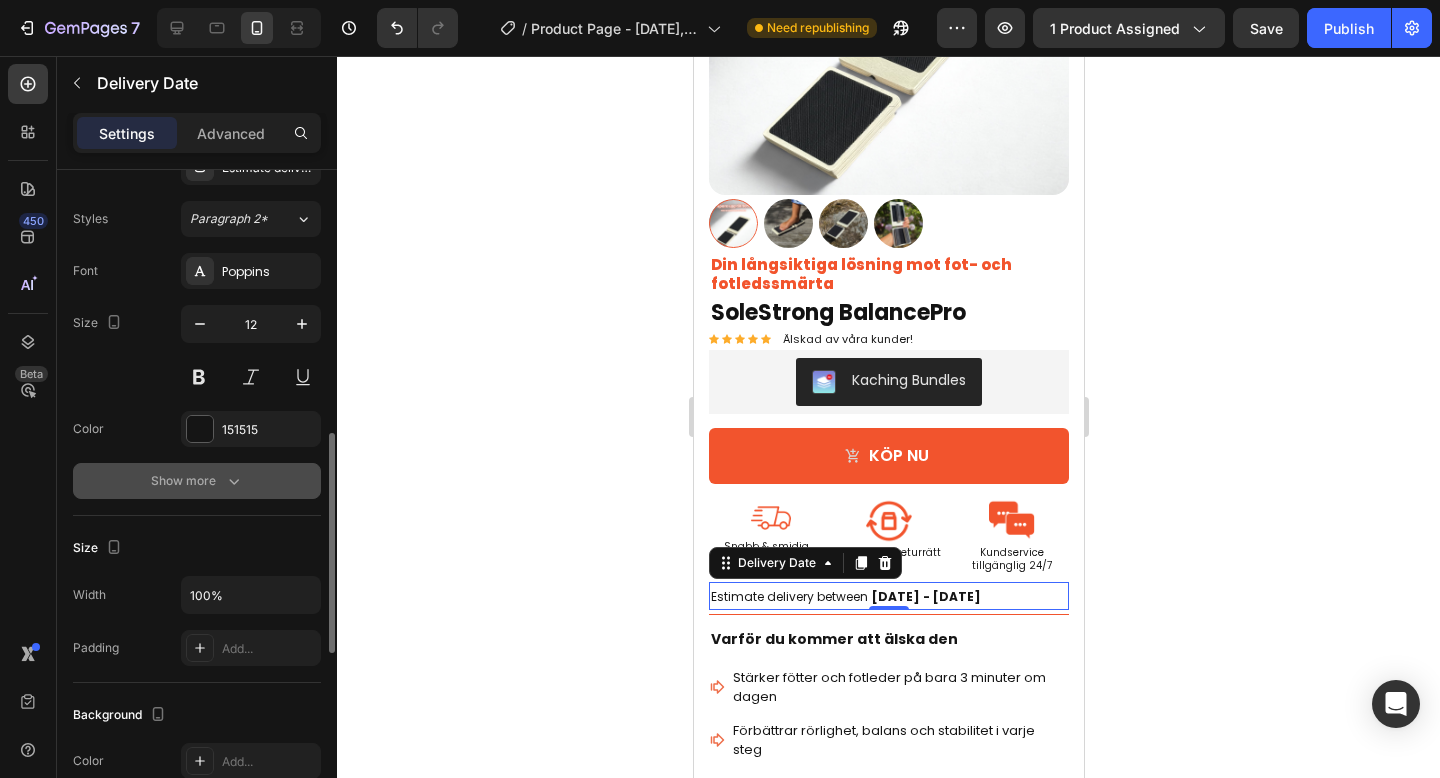 click on "Show more" at bounding box center [197, 481] 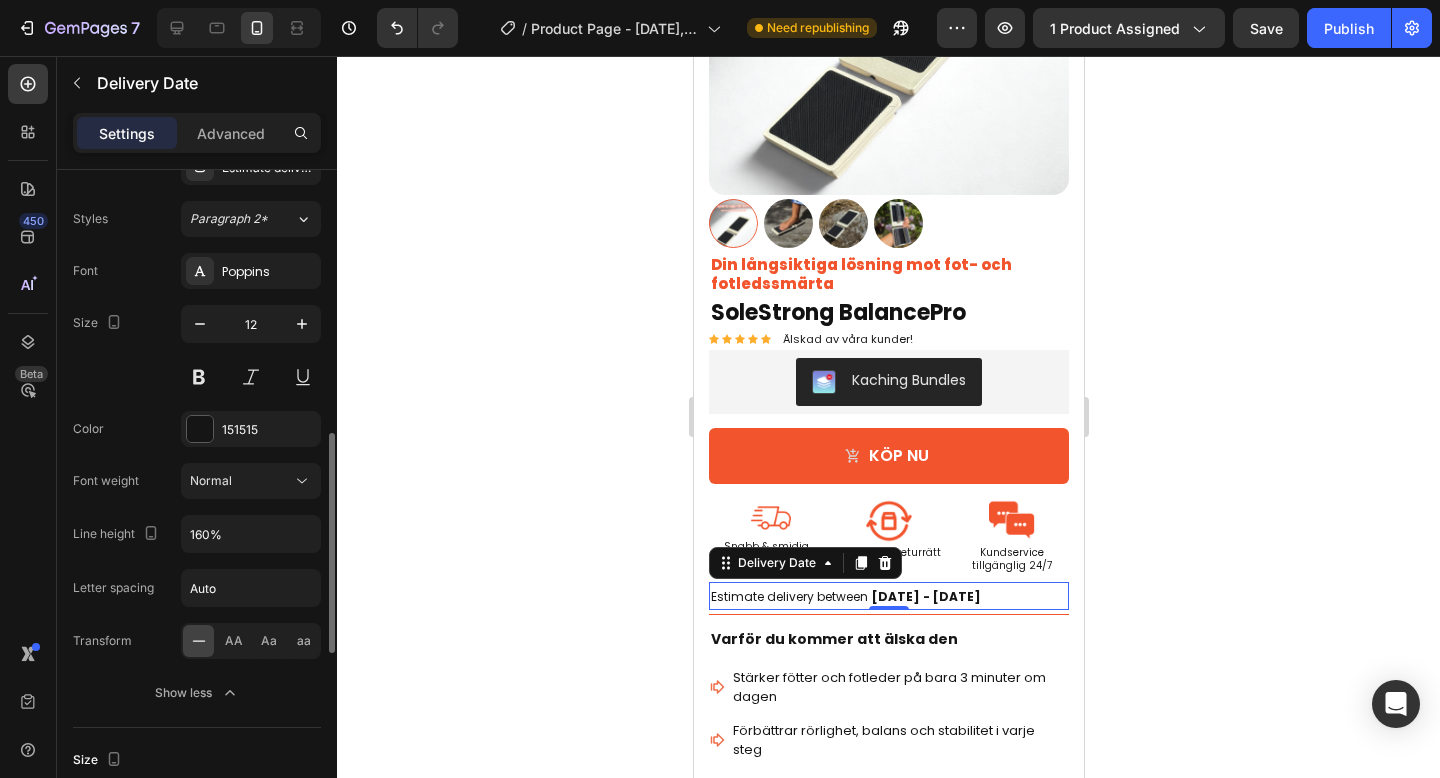 click on "Color 151515" at bounding box center (197, 429) 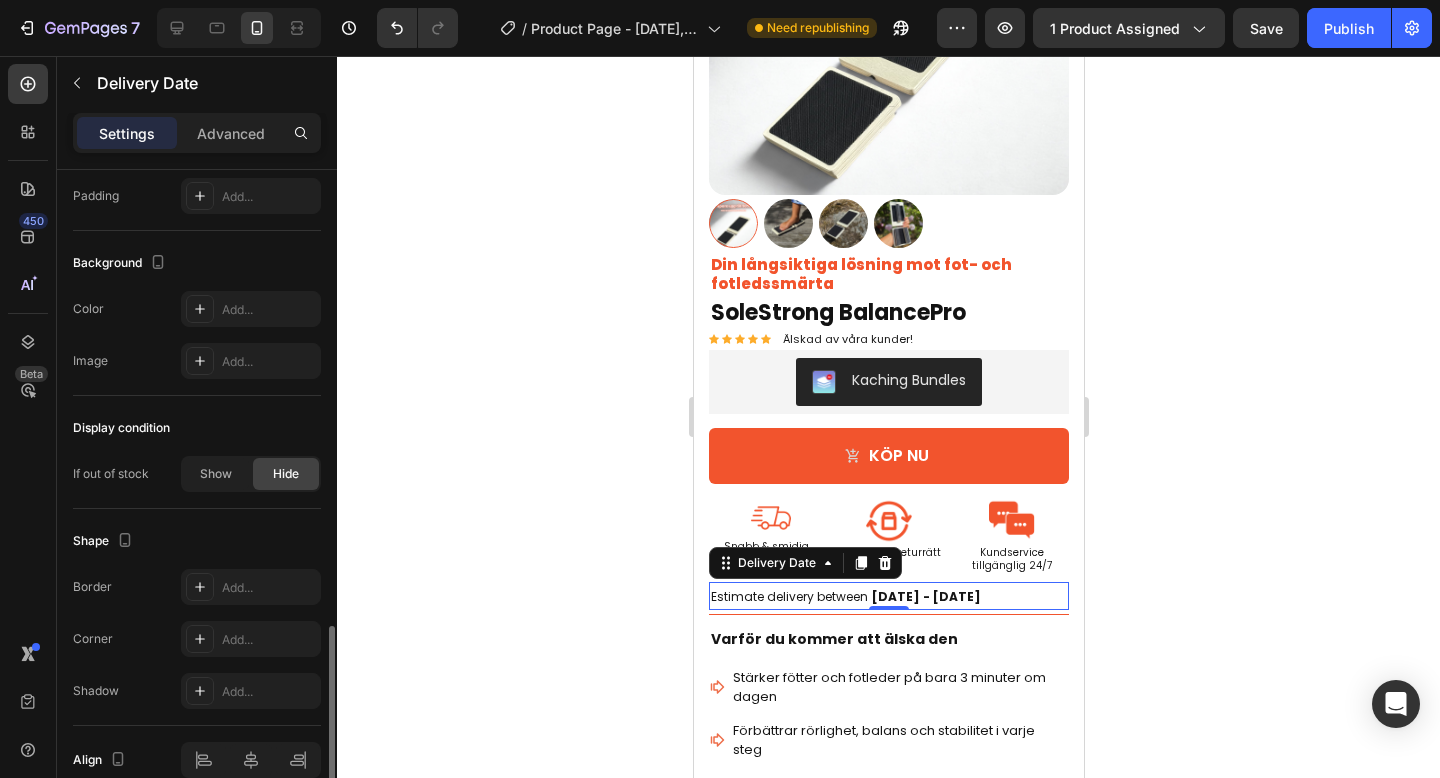 scroll, scrollTop: 1473, scrollLeft: 0, axis: vertical 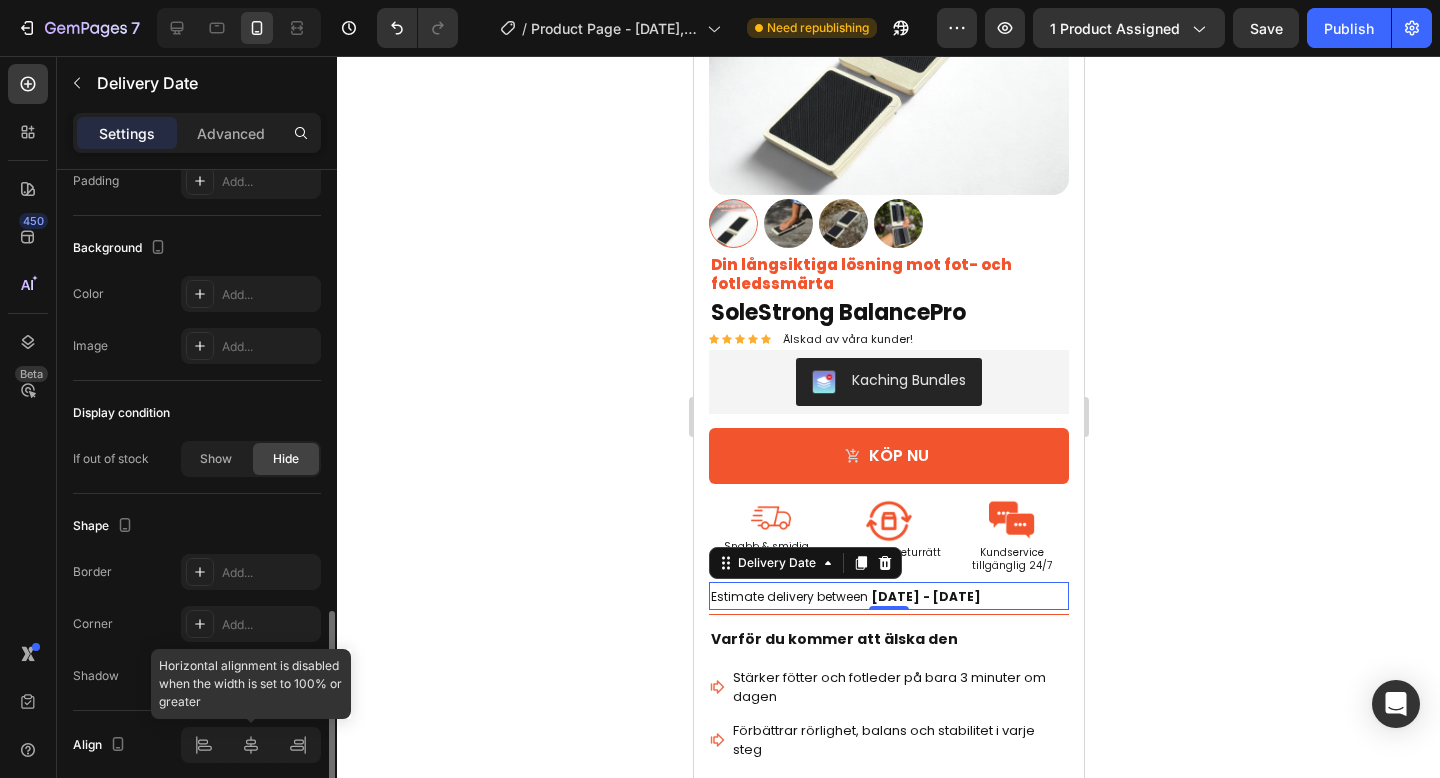 click 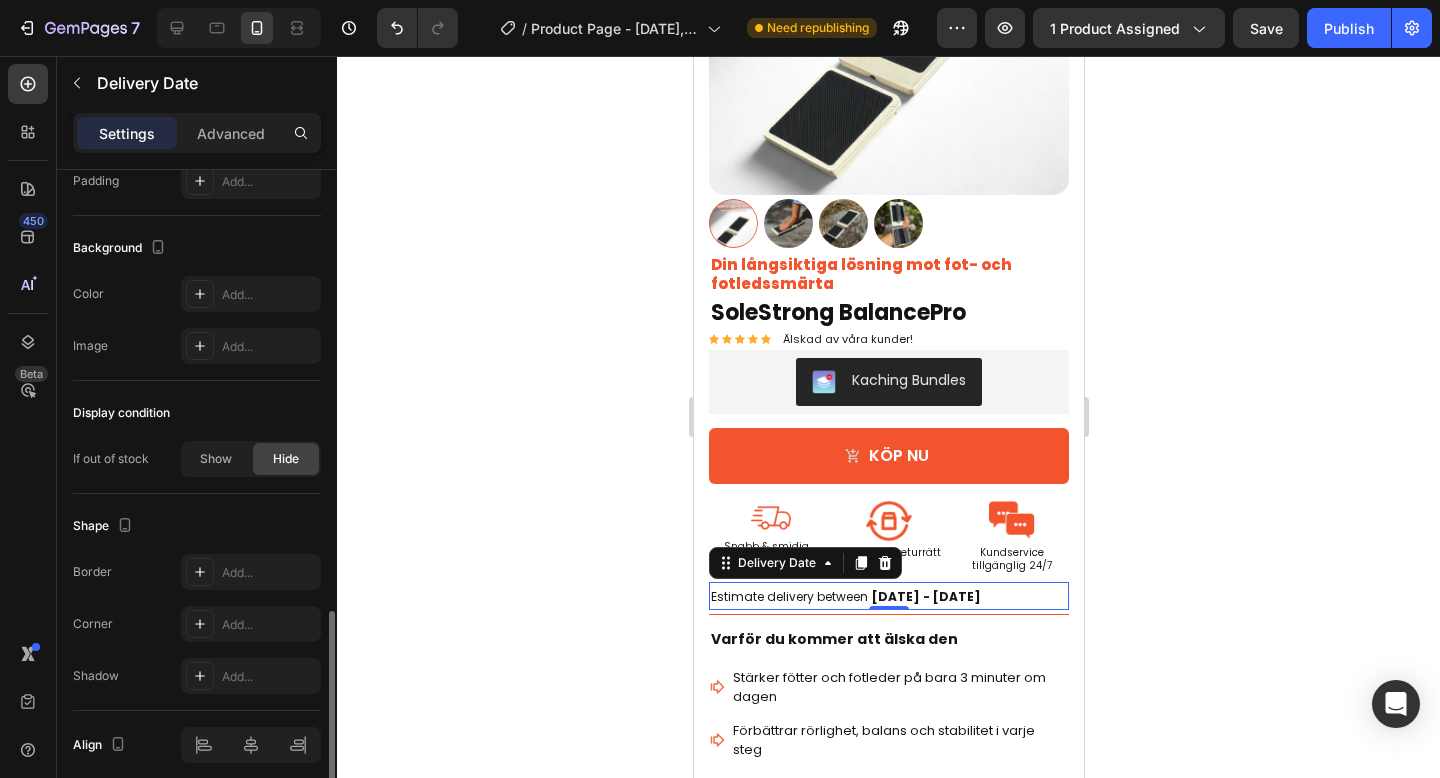 click on "Shape" at bounding box center [197, 526] 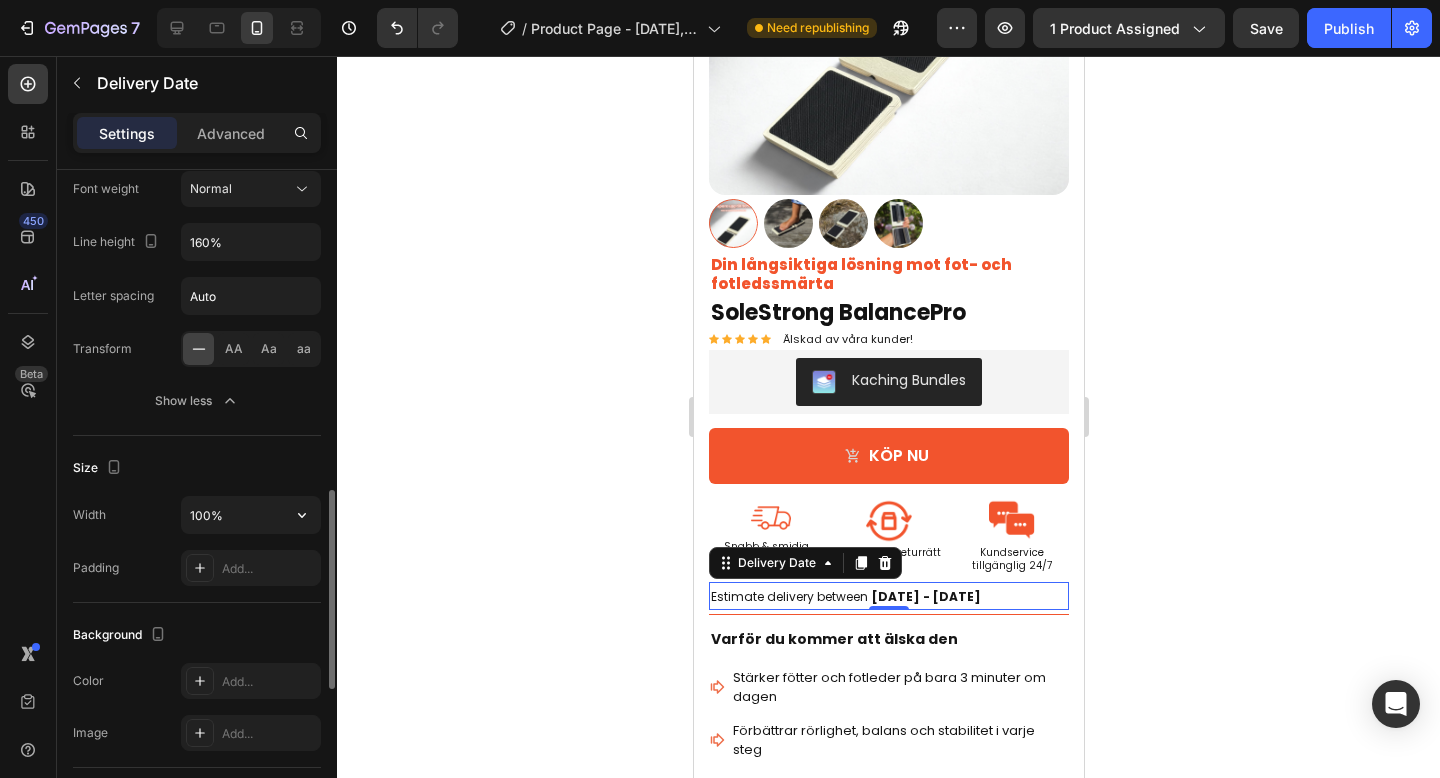 scroll, scrollTop: 1082, scrollLeft: 0, axis: vertical 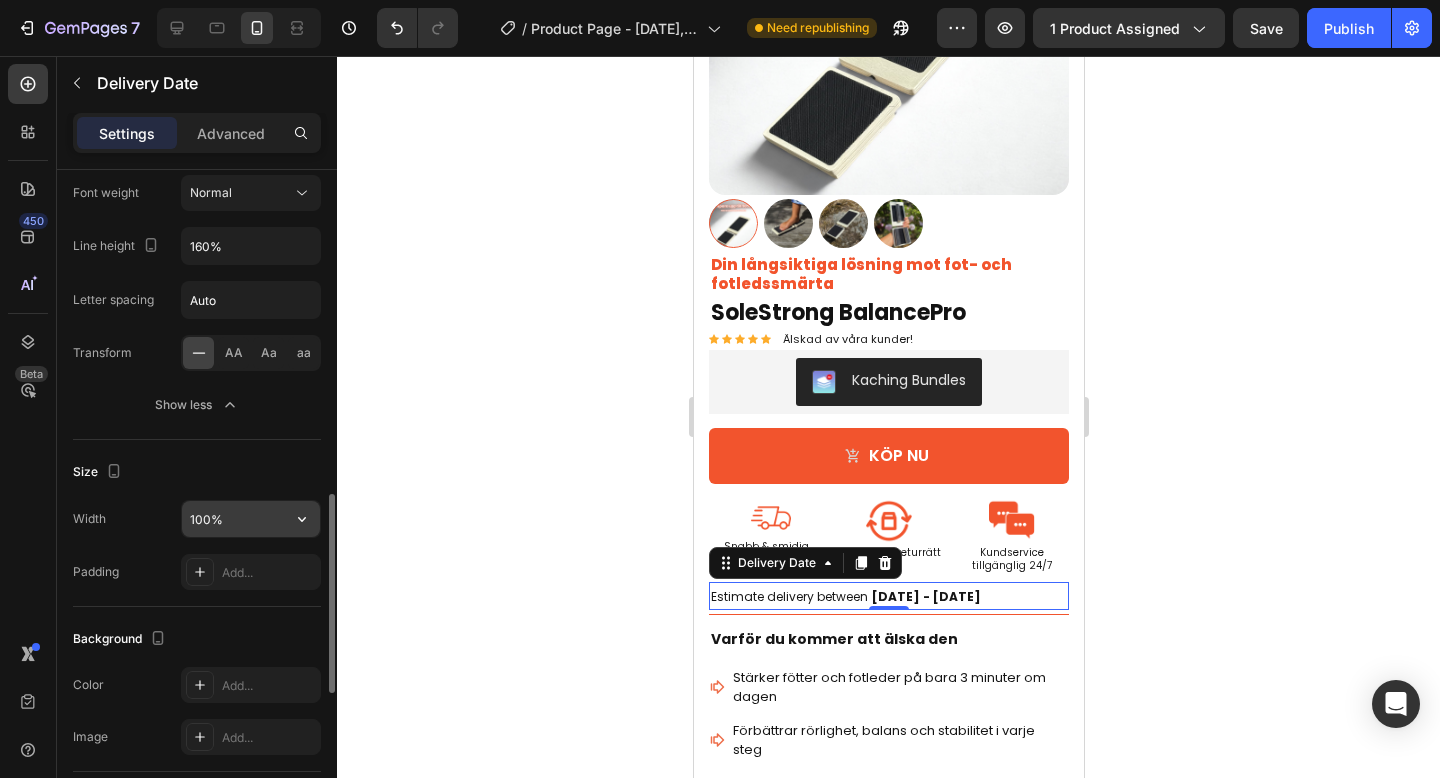 click on "100%" at bounding box center [251, 519] 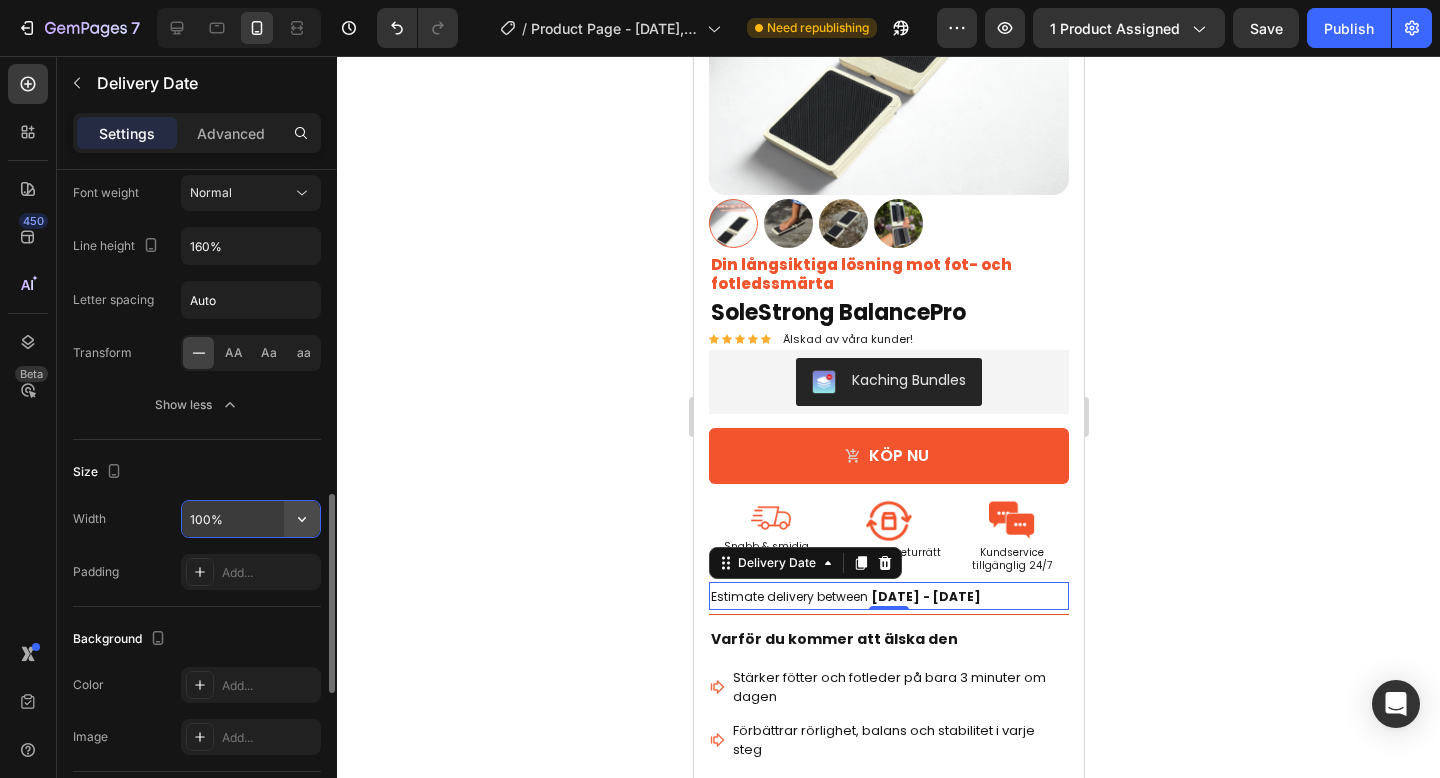 click 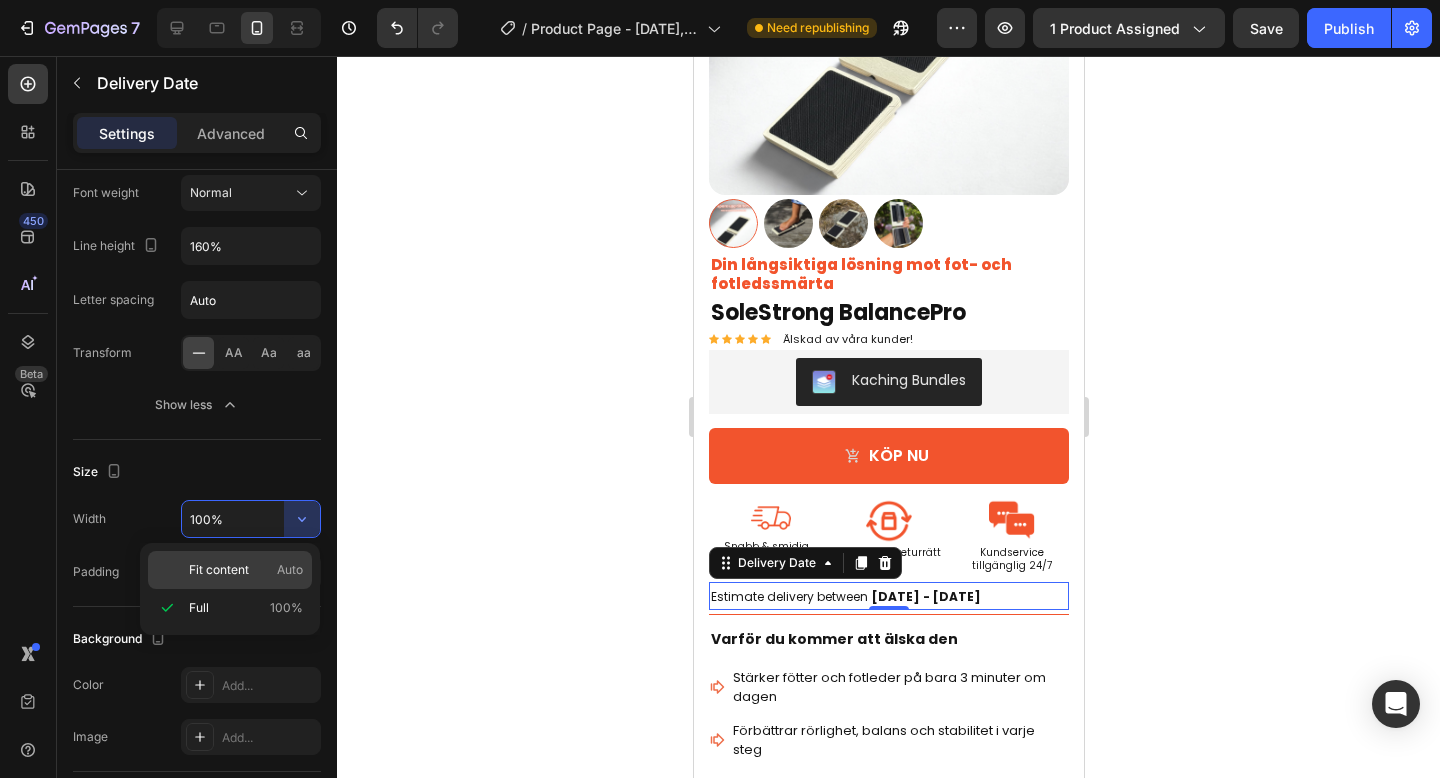 click on "Fit content Auto" at bounding box center (246, 570) 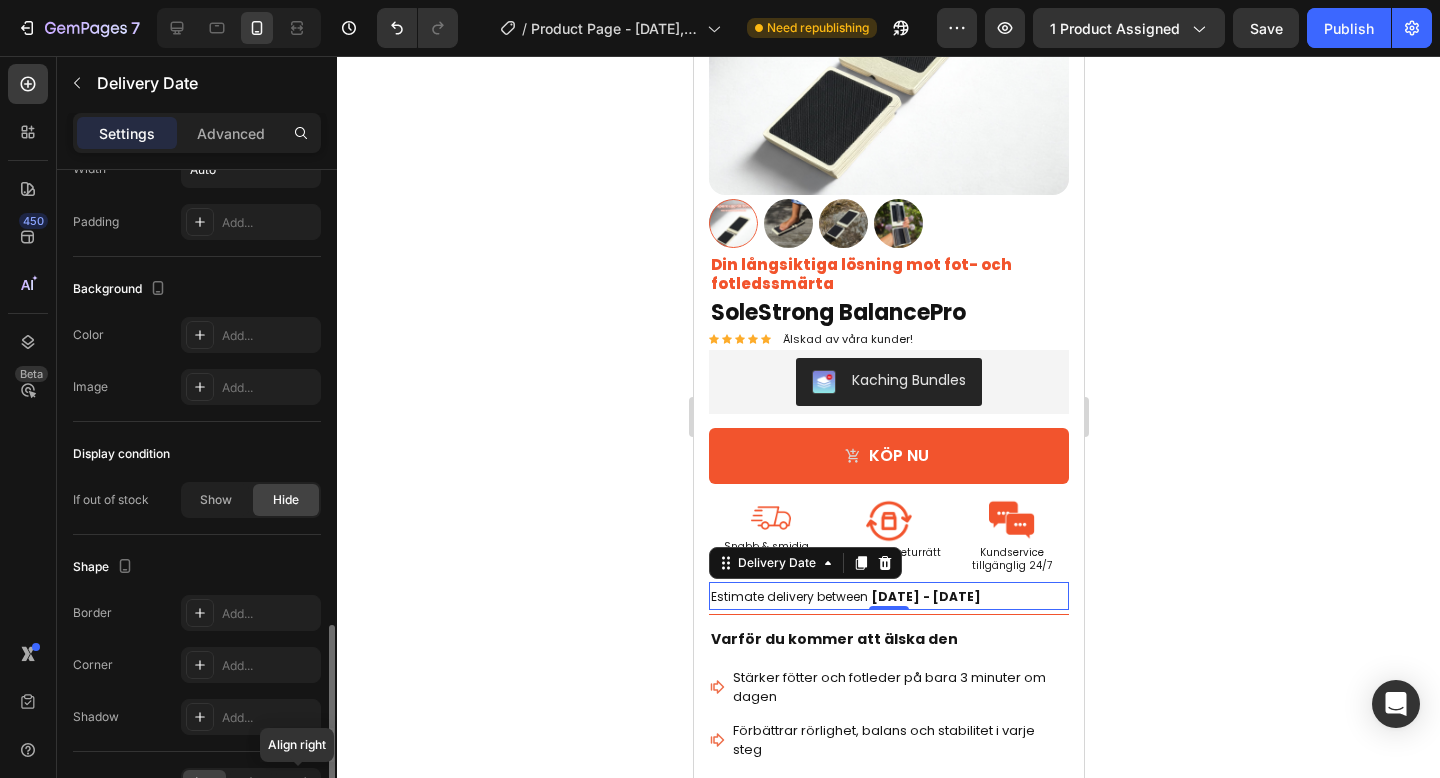 scroll, scrollTop: 1554, scrollLeft: 0, axis: vertical 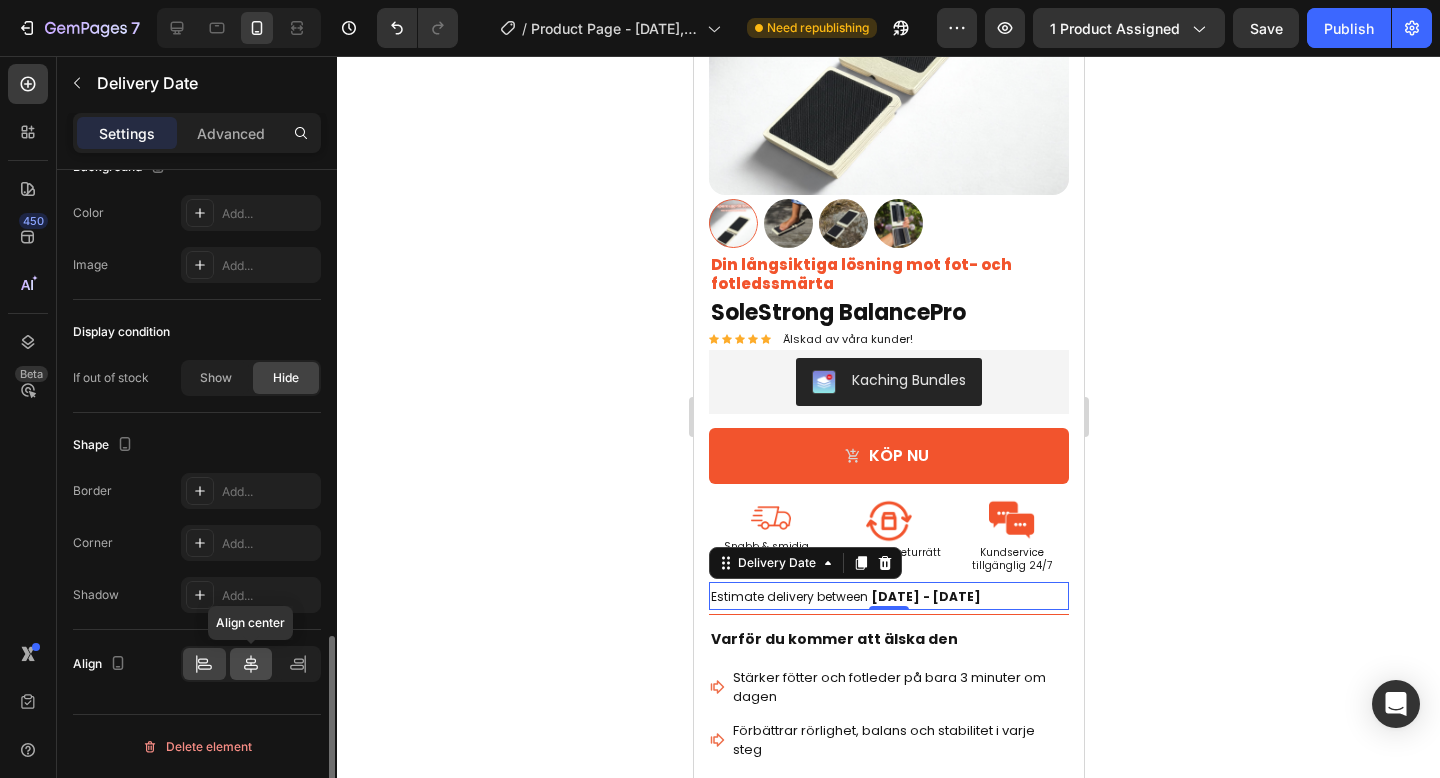 click 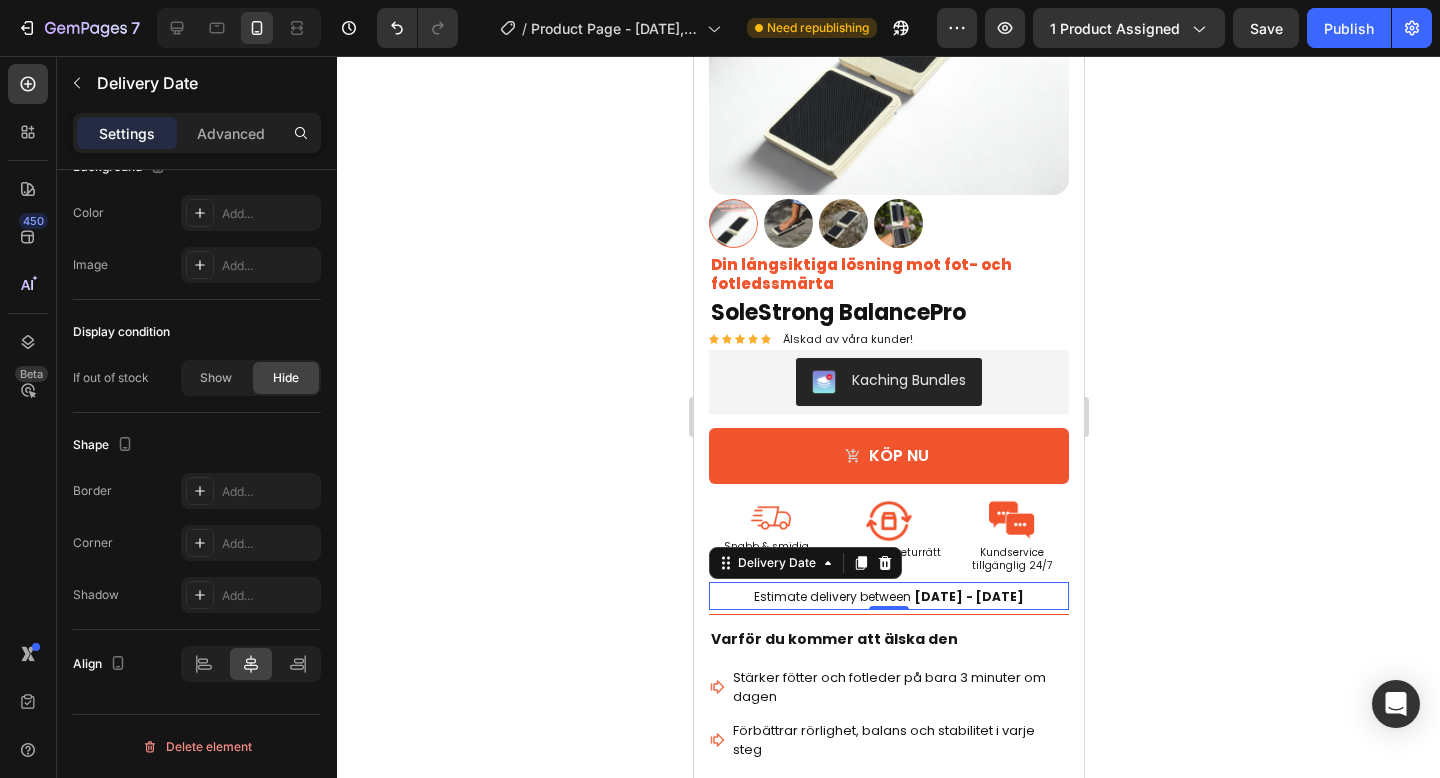 click 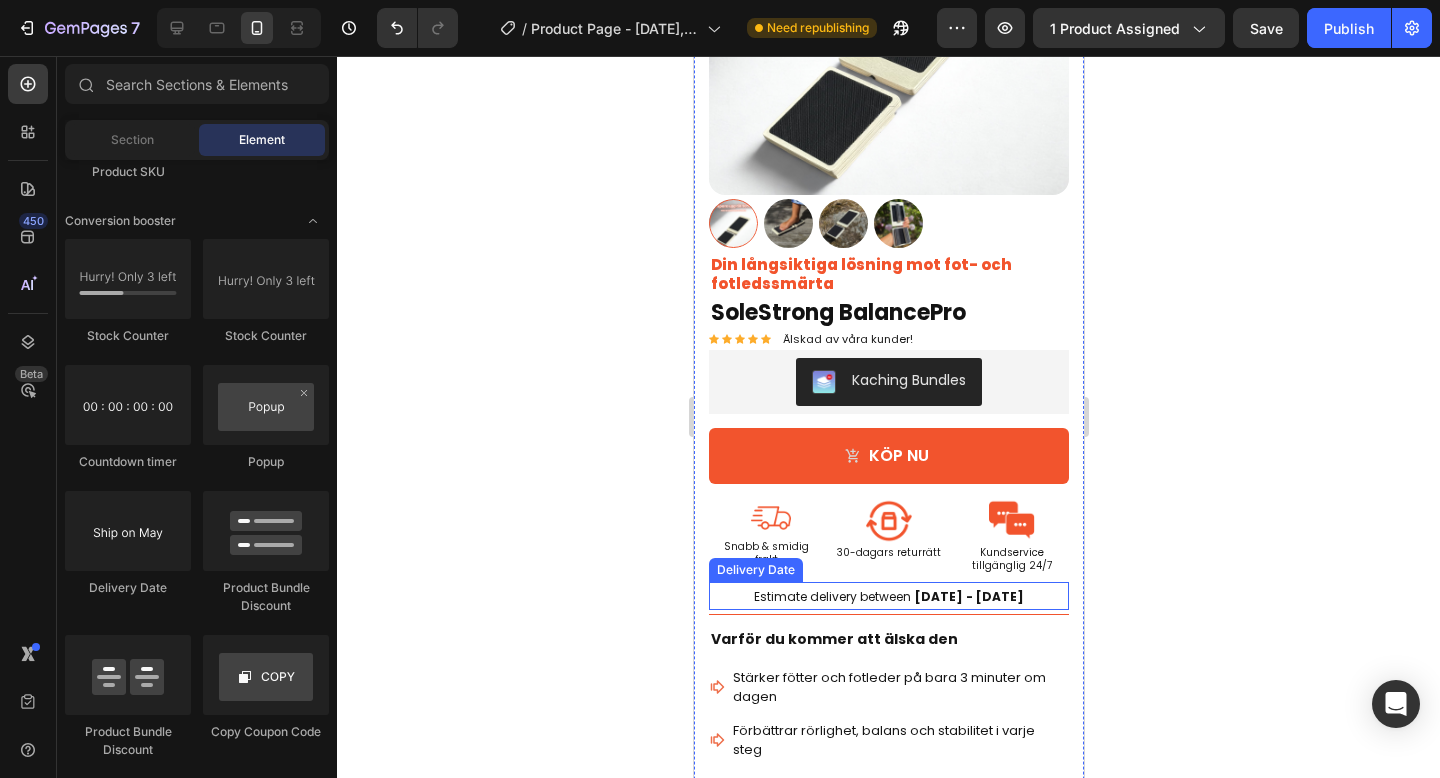 click on "Estimate delivery between" at bounding box center [831, 596] 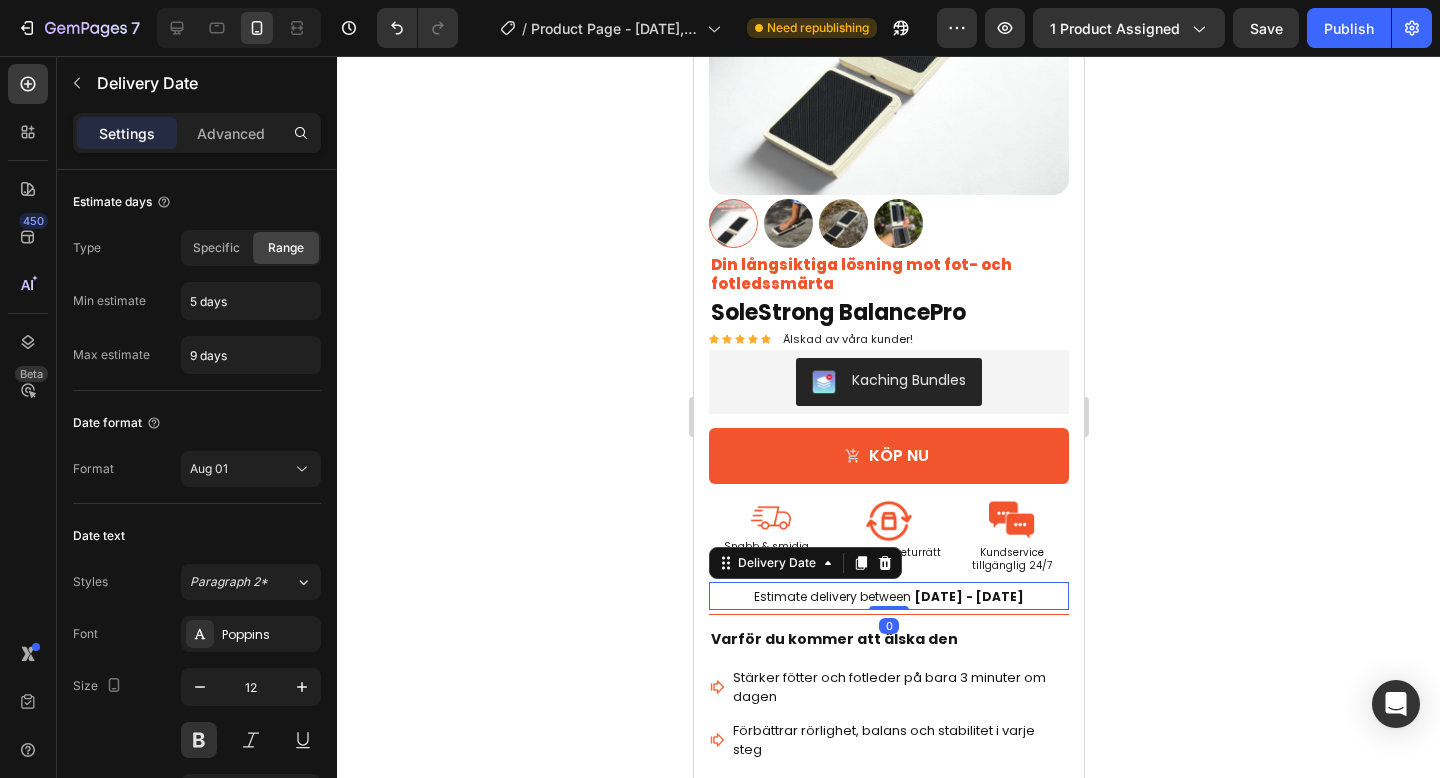 click on "Estimate delivery between" at bounding box center (831, 596) 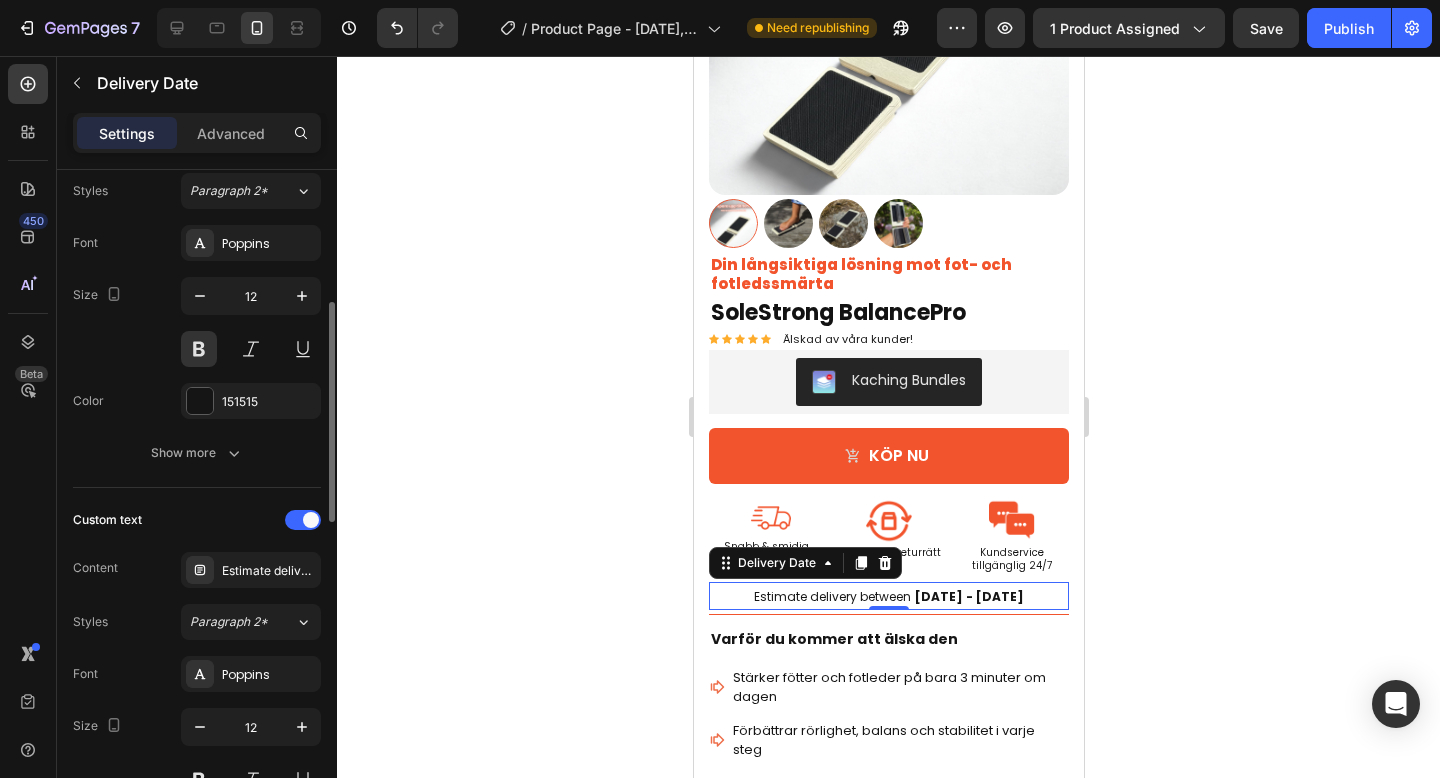 scroll, scrollTop: 403, scrollLeft: 0, axis: vertical 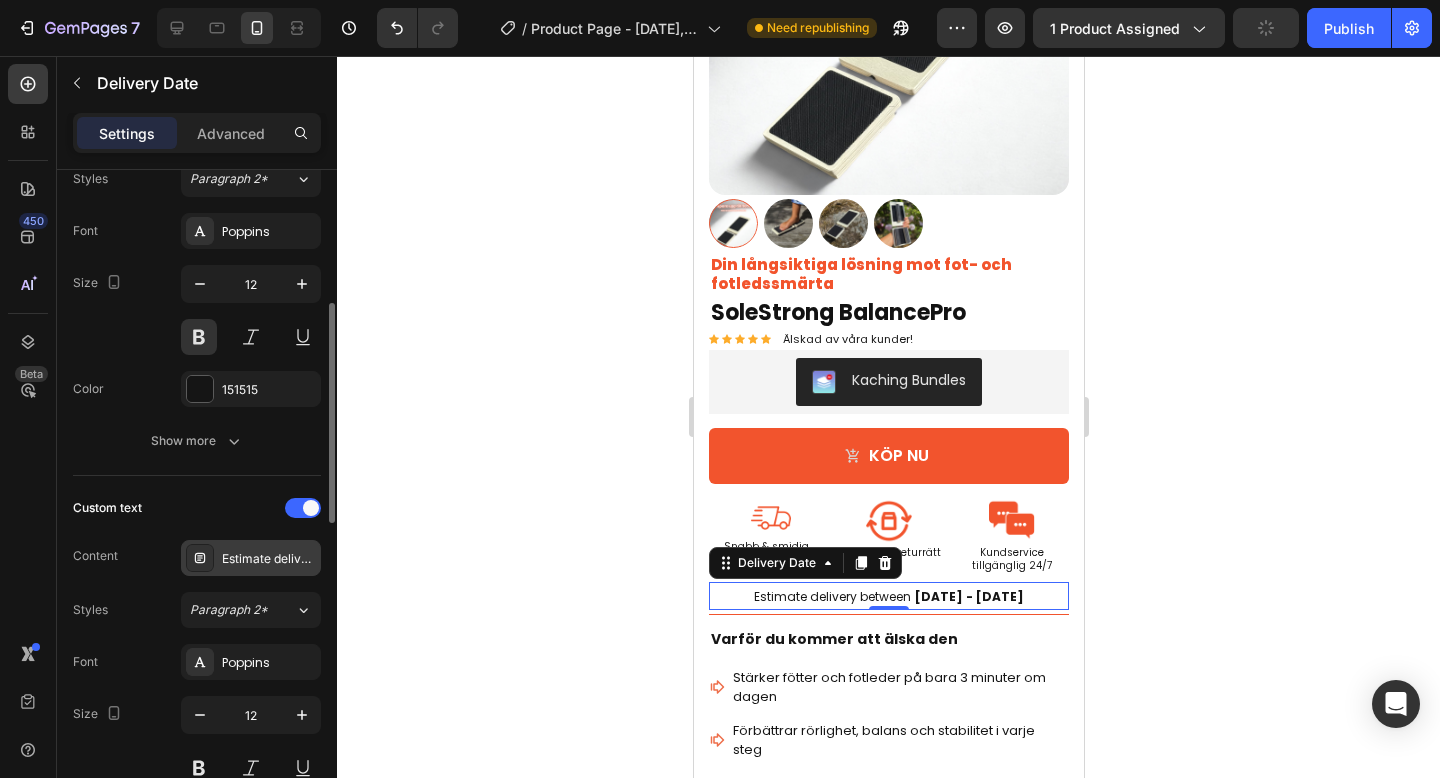 click on "Estimate delivery between" at bounding box center (269, 559) 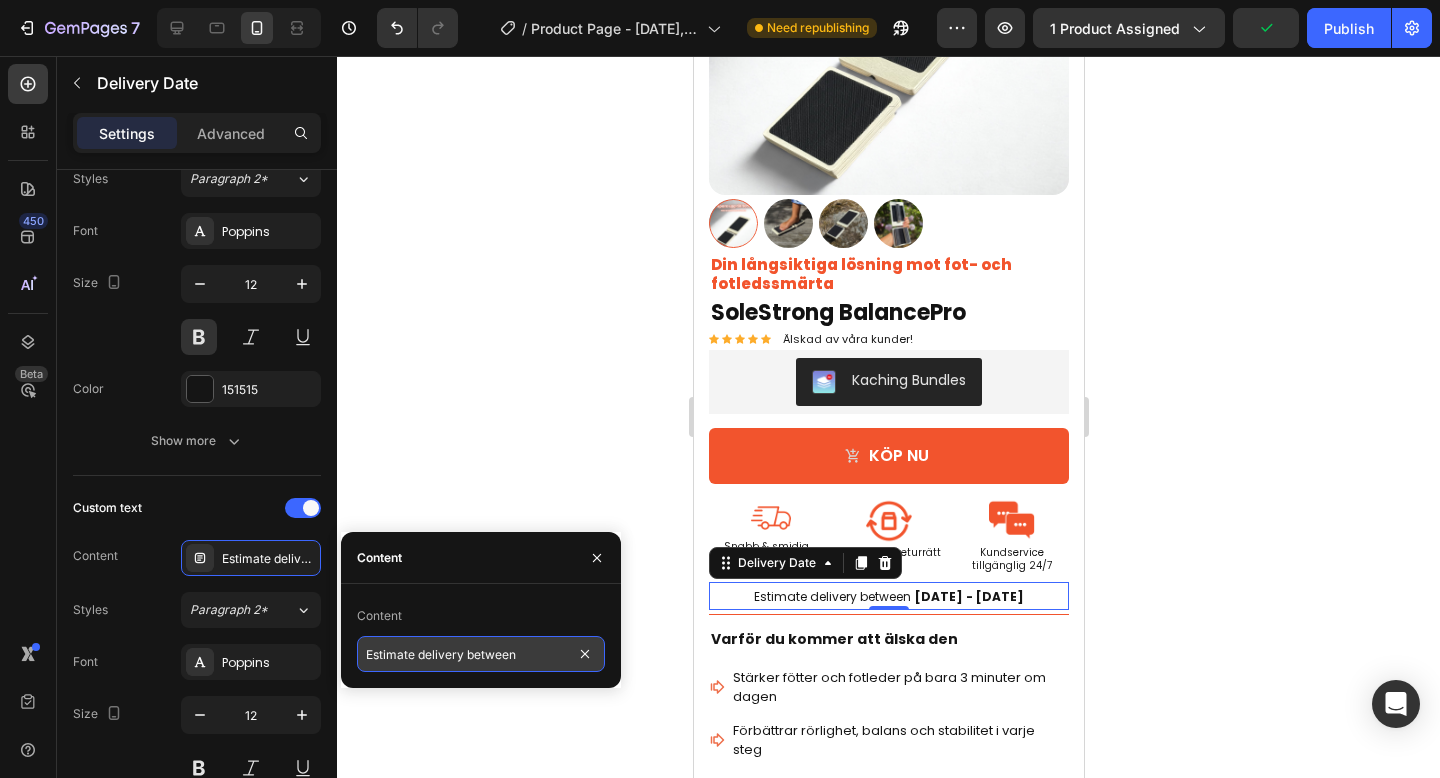 click on "Estimate delivery between" at bounding box center (481, 654) 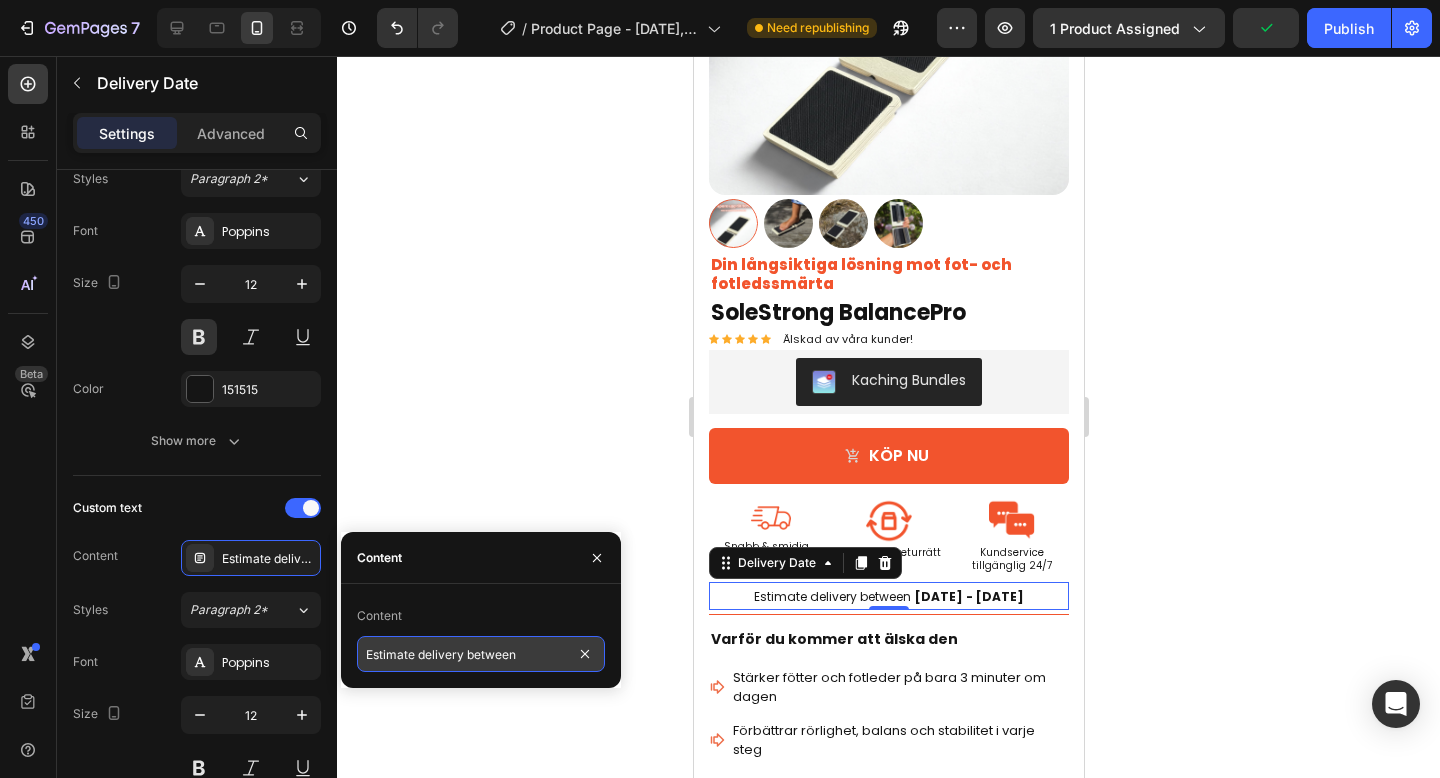 click on "Estimate delivery between" at bounding box center [481, 654] 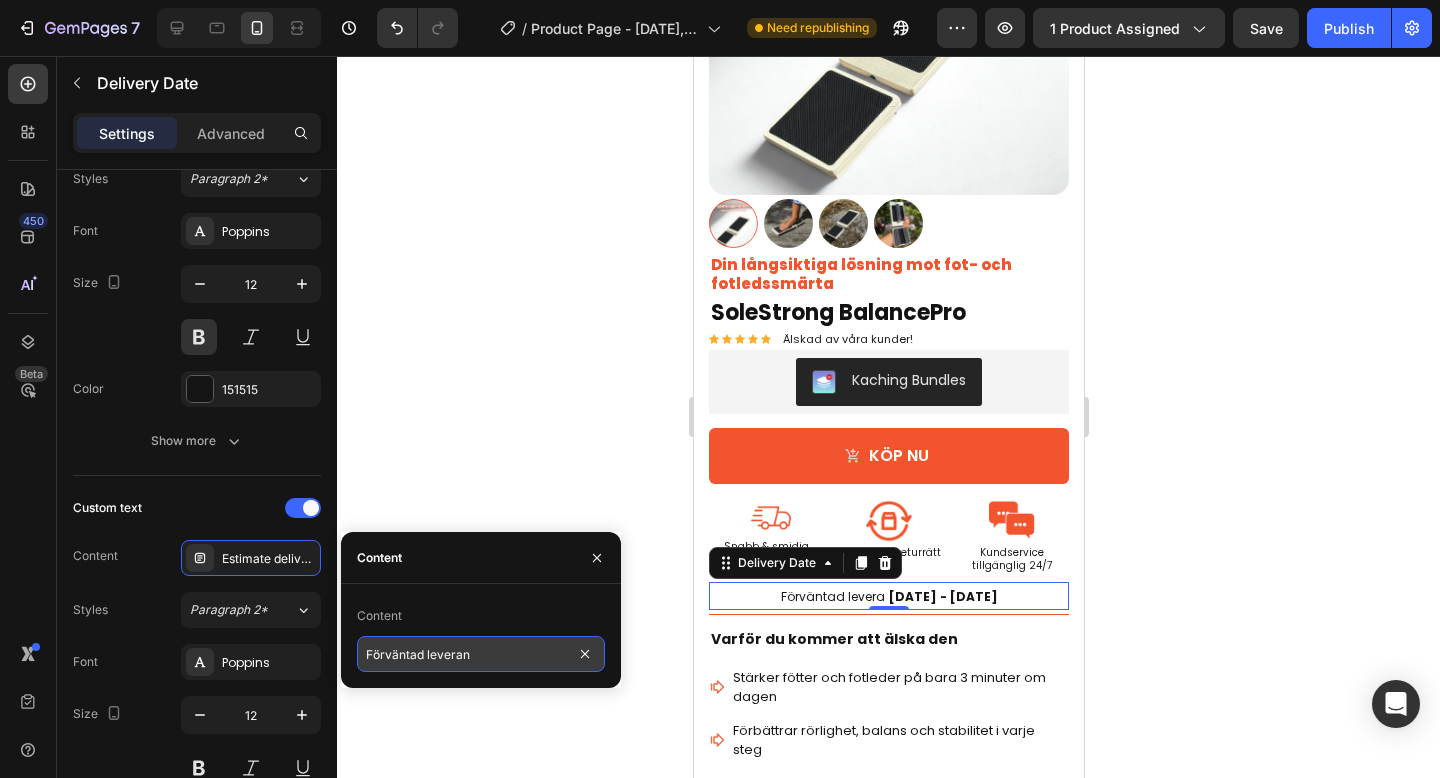 type on "Förväntad leverans" 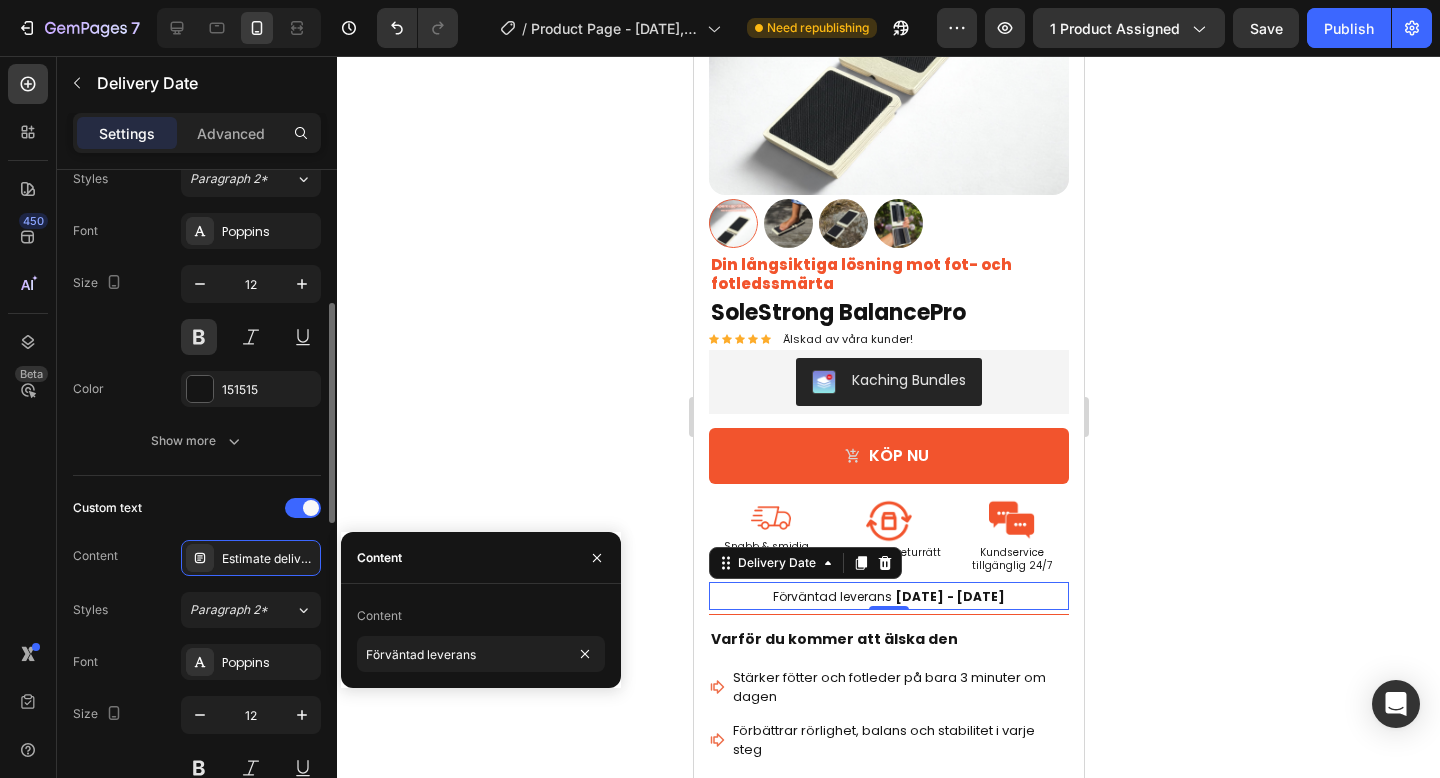 click on "Custom text Content Estimate delivery between Styles Paragraph 2* Font Poppins Size 12 Color 151515 Show more" 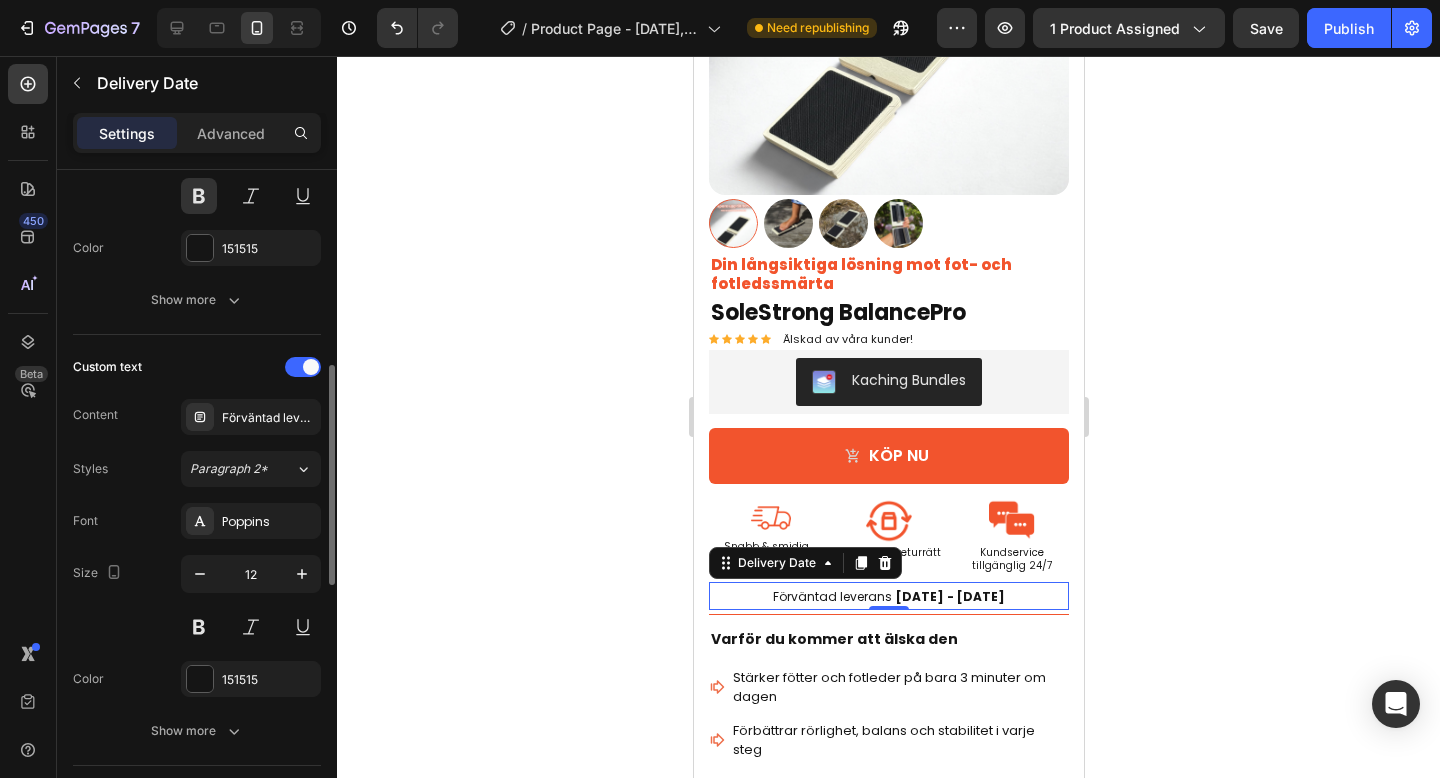 scroll, scrollTop: 558, scrollLeft: 0, axis: vertical 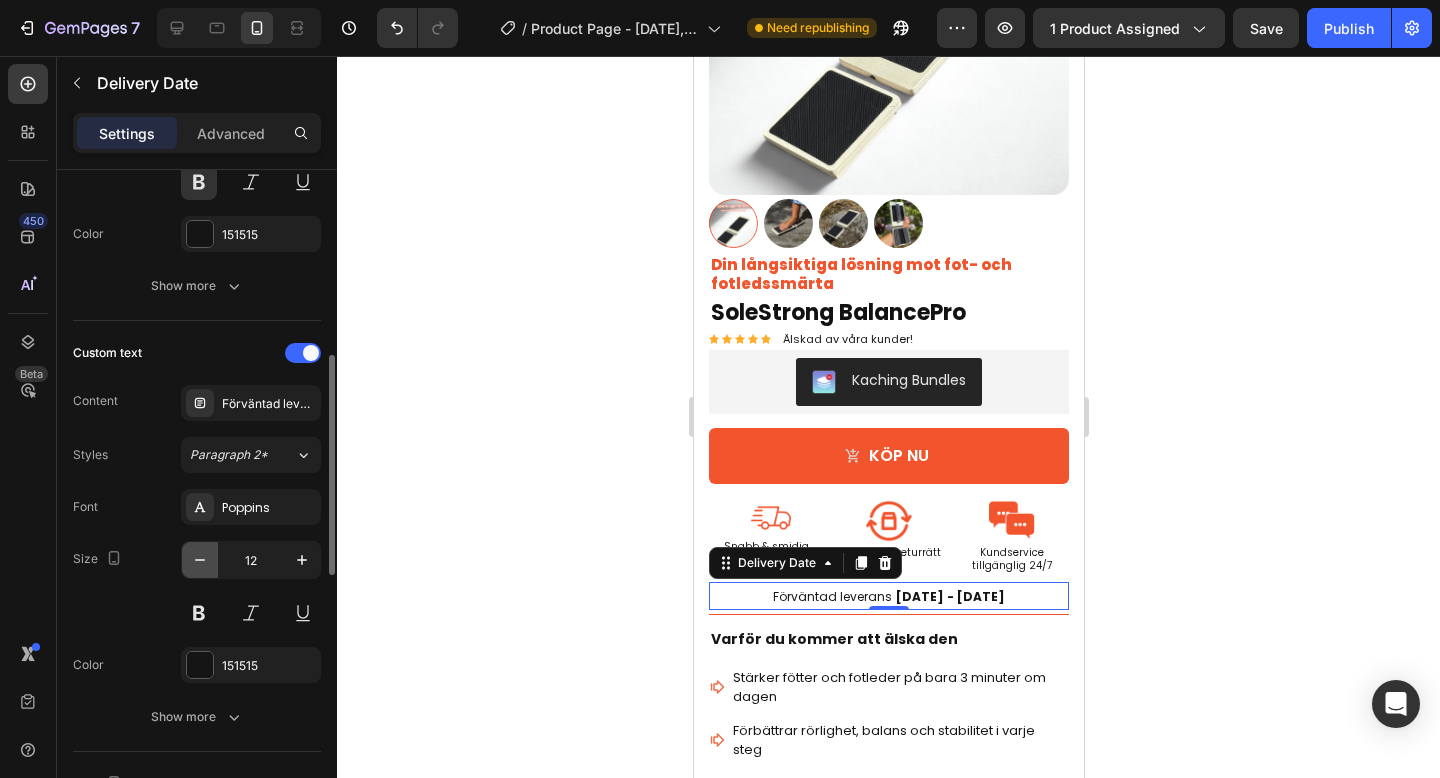 click 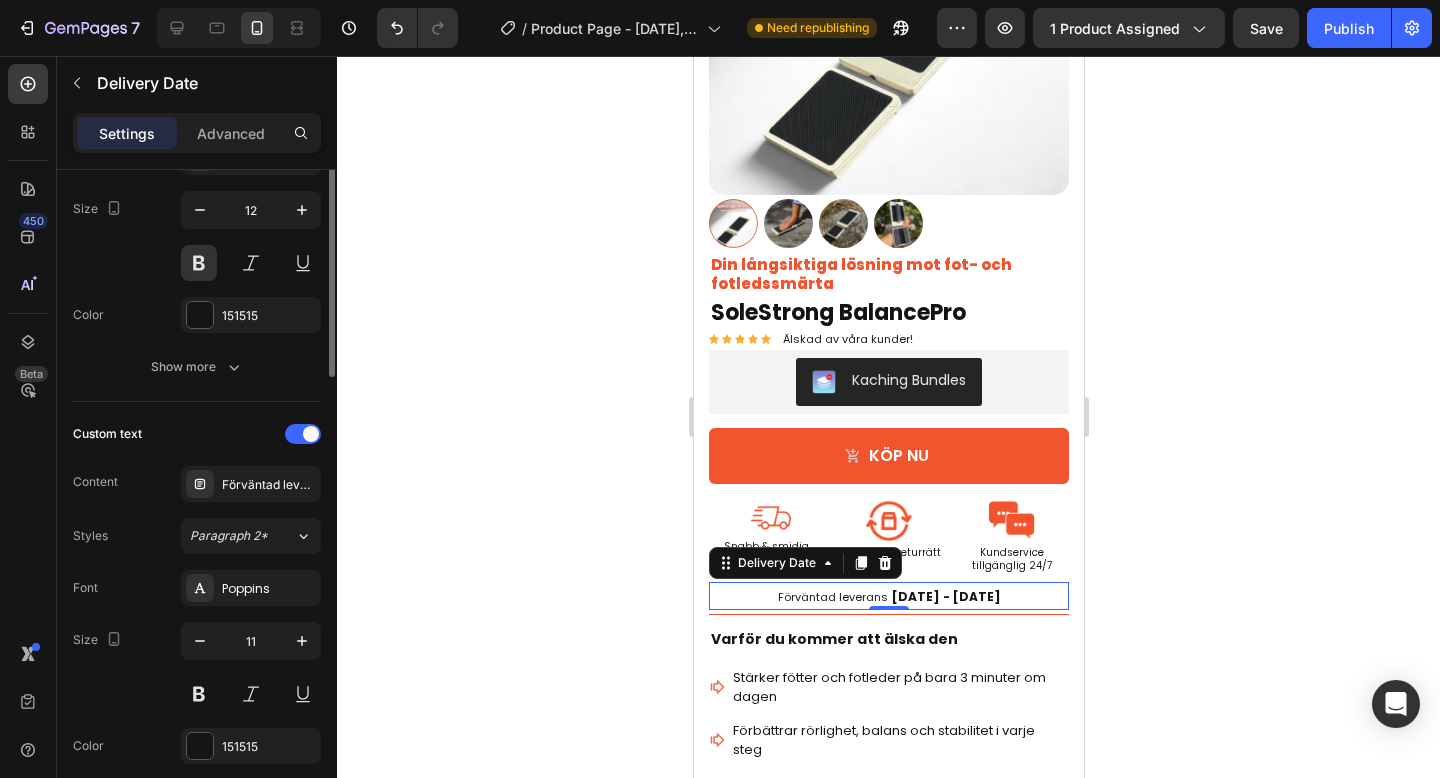 scroll, scrollTop: 329, scrollLeft: 0, axis: vertical 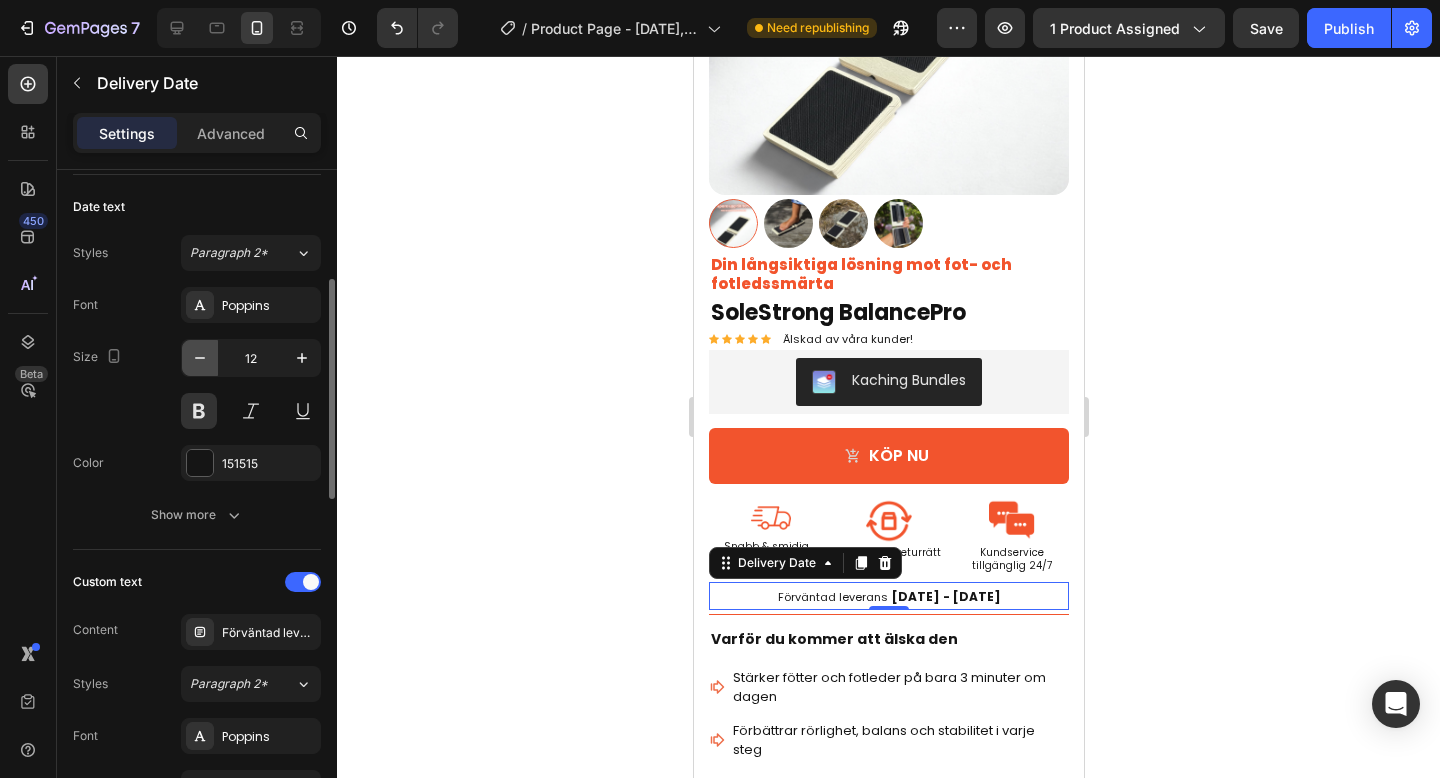 click 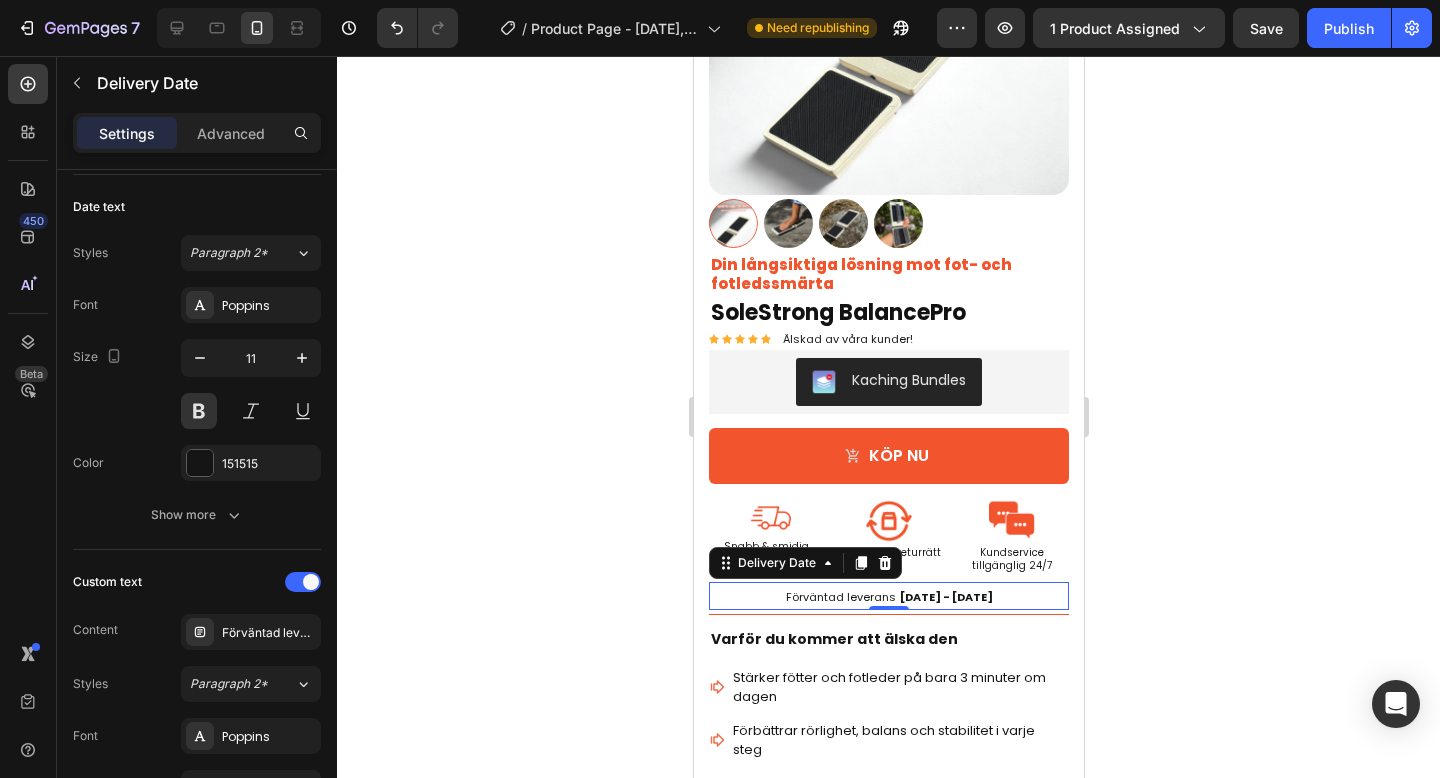 click on "[DATE] - [DATE]" at bounding box center (945, 597) 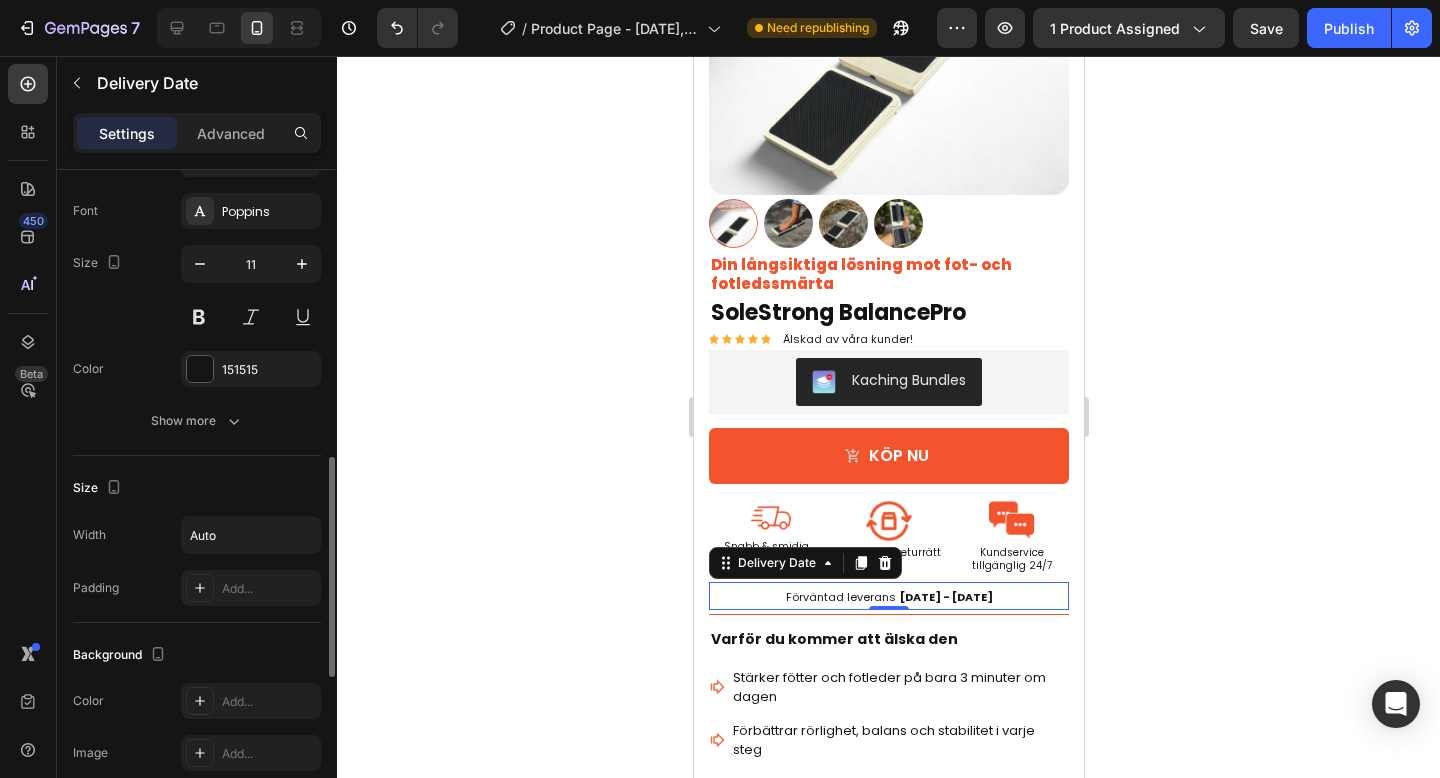 scroll, scrollTop: 873, scrollLeft: 0, axis: vertical 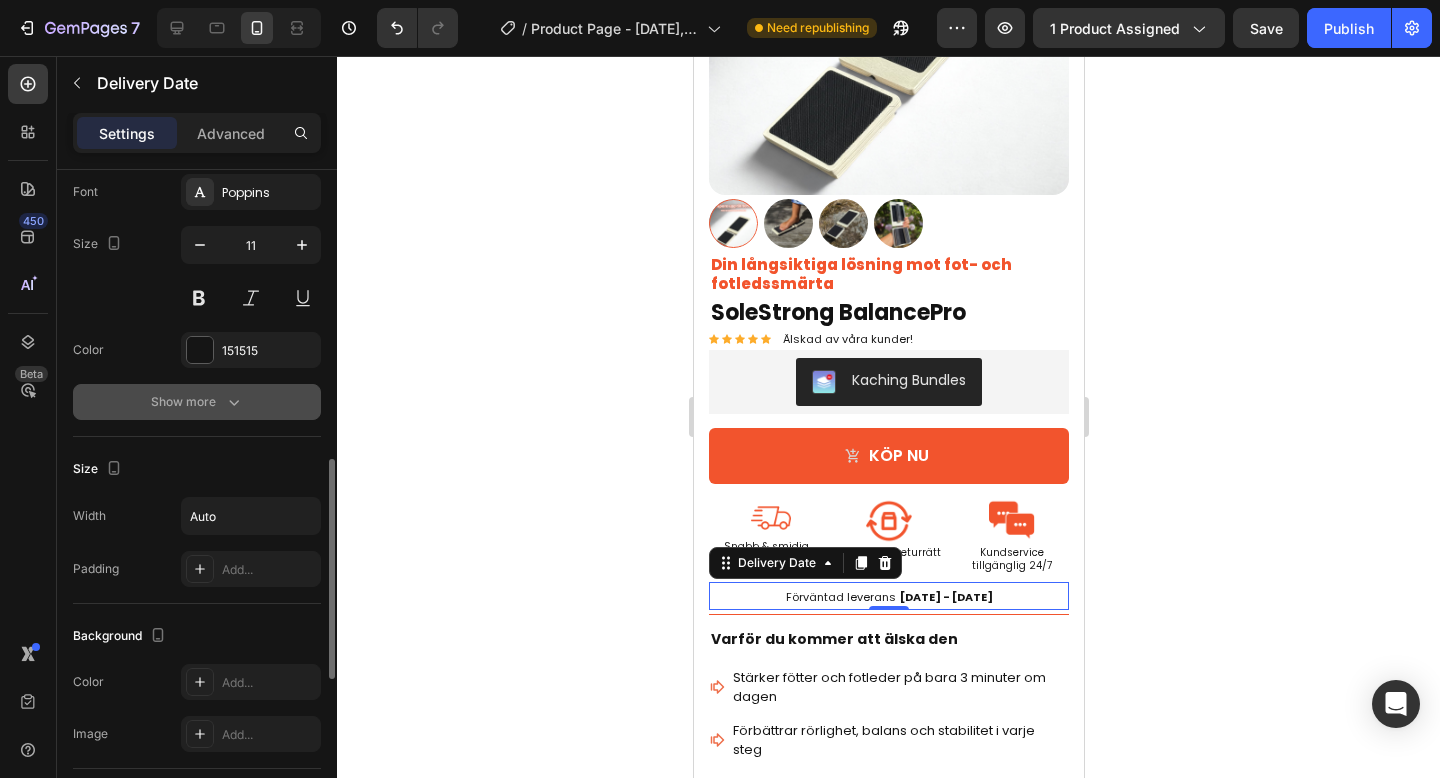 click on "Show more" at bounding box center [197, 402] 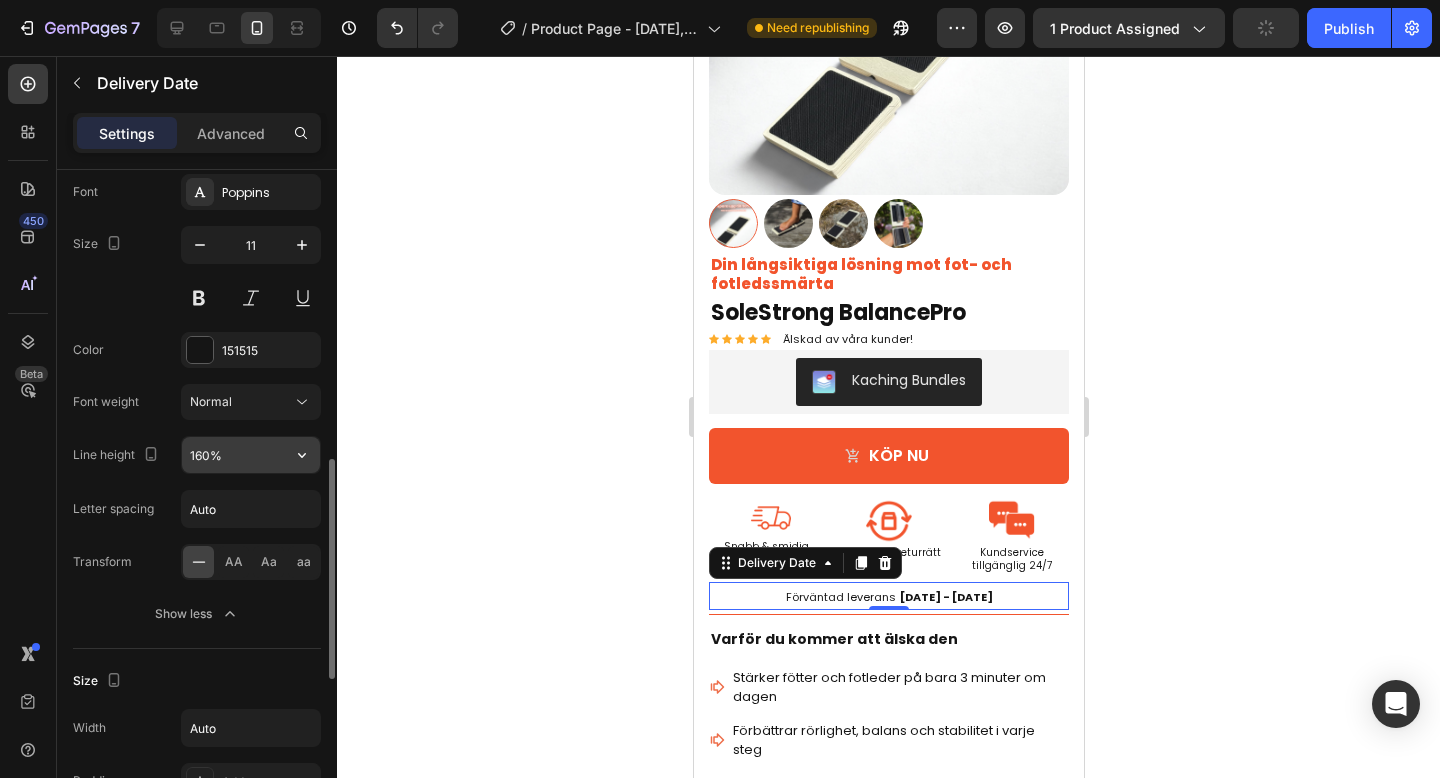 click on "160%" at bounding box center (251, 455) 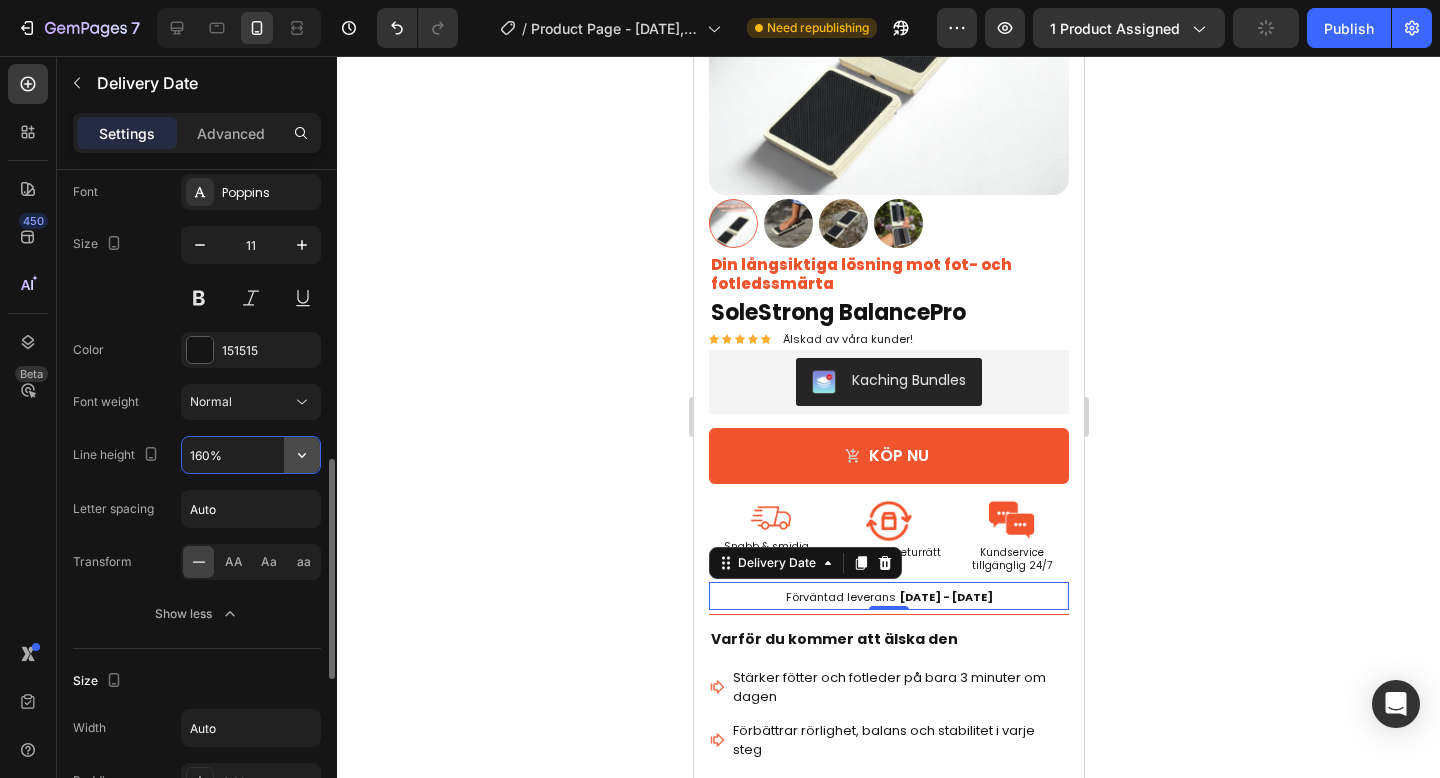 click 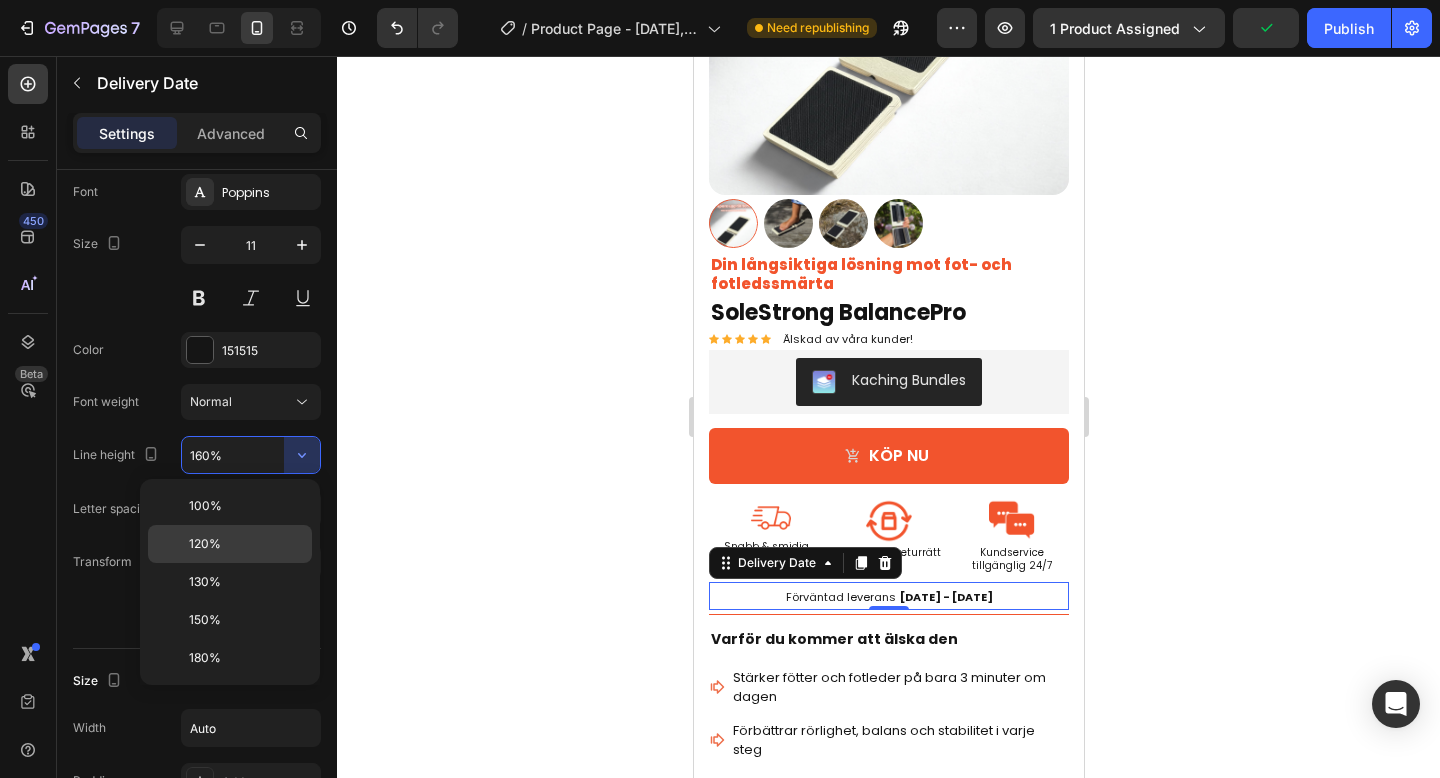click on "120%" at bounding box center [246, 544] 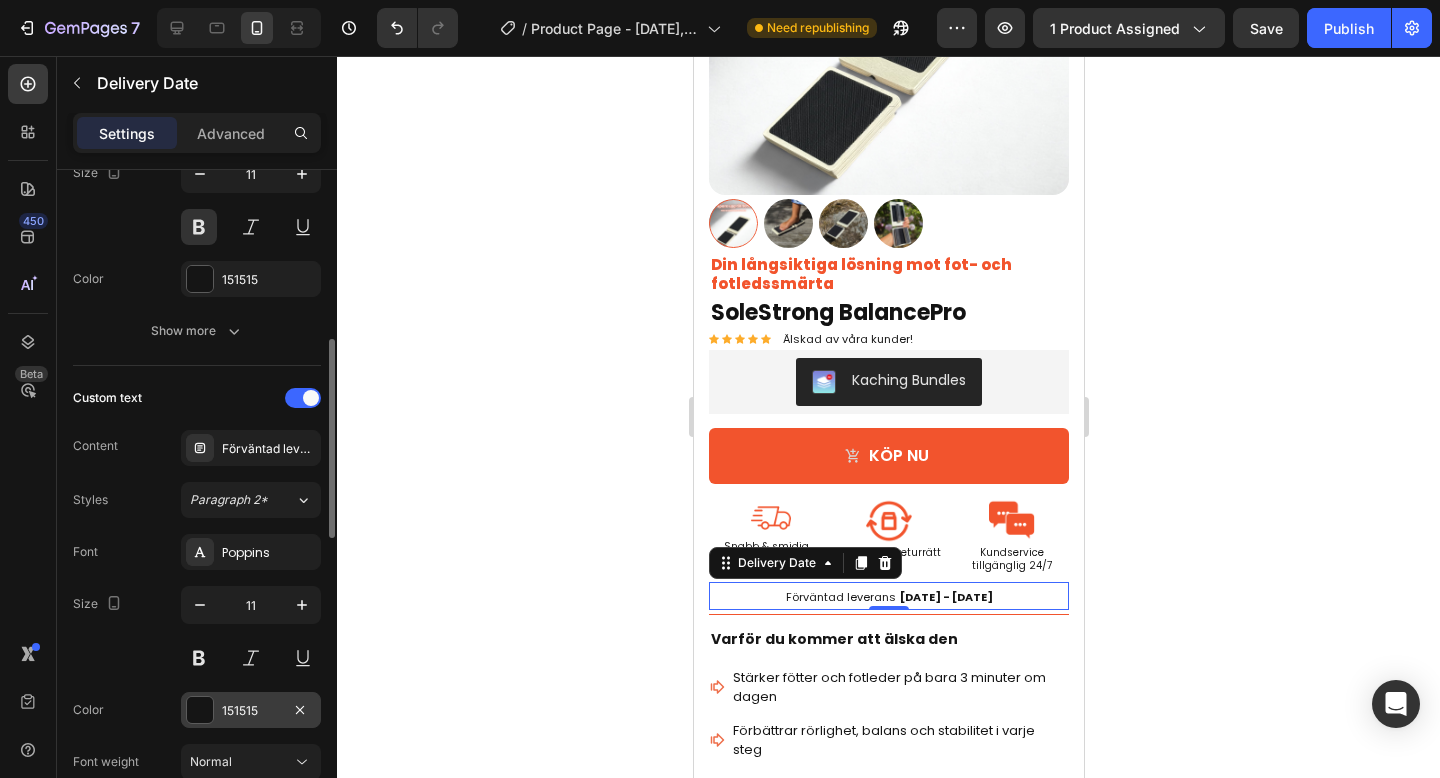 scroll, scrollTop: 408, scrollLeft: 0, axis: vertical 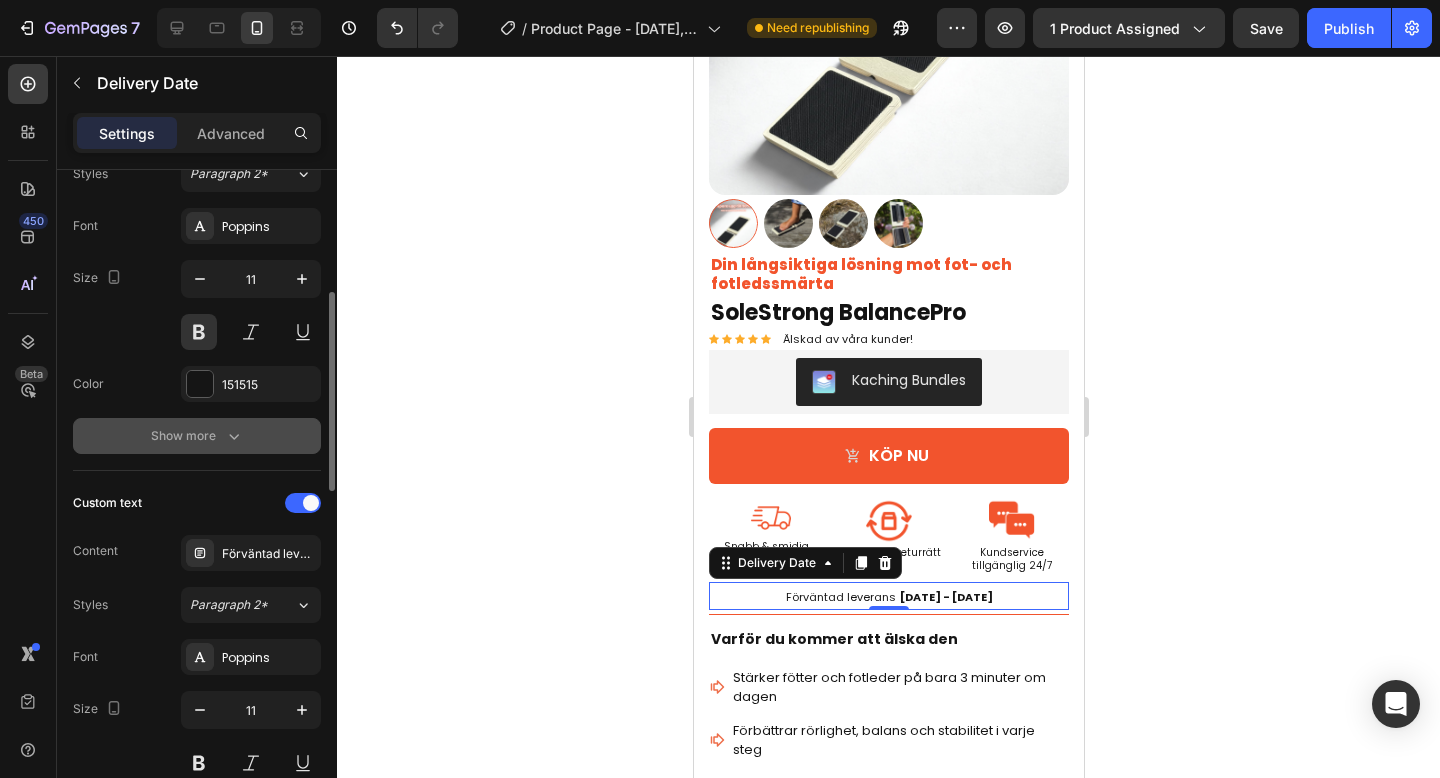 click on "Show more" at bounding box center [197, 436] 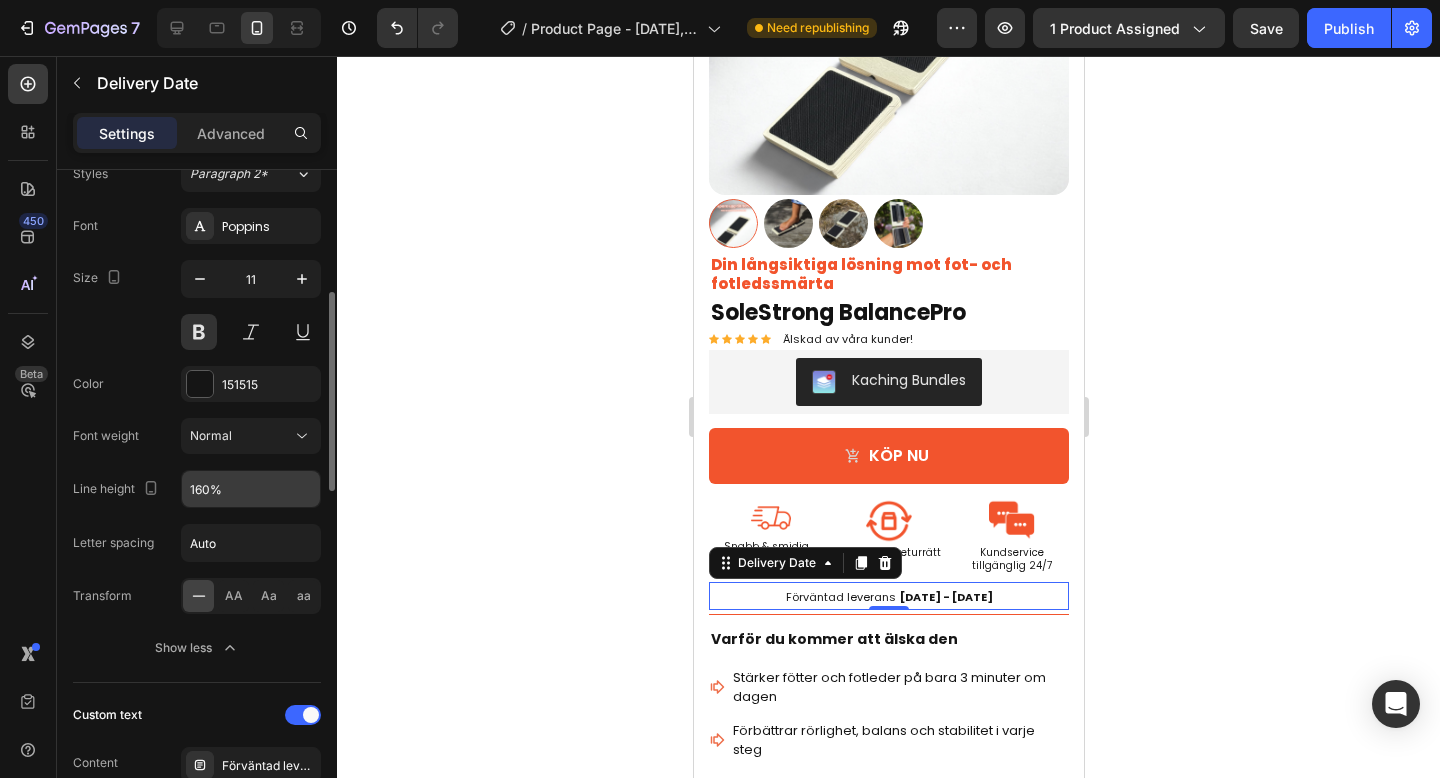 click on "160%" at bounding box center [251, 489] 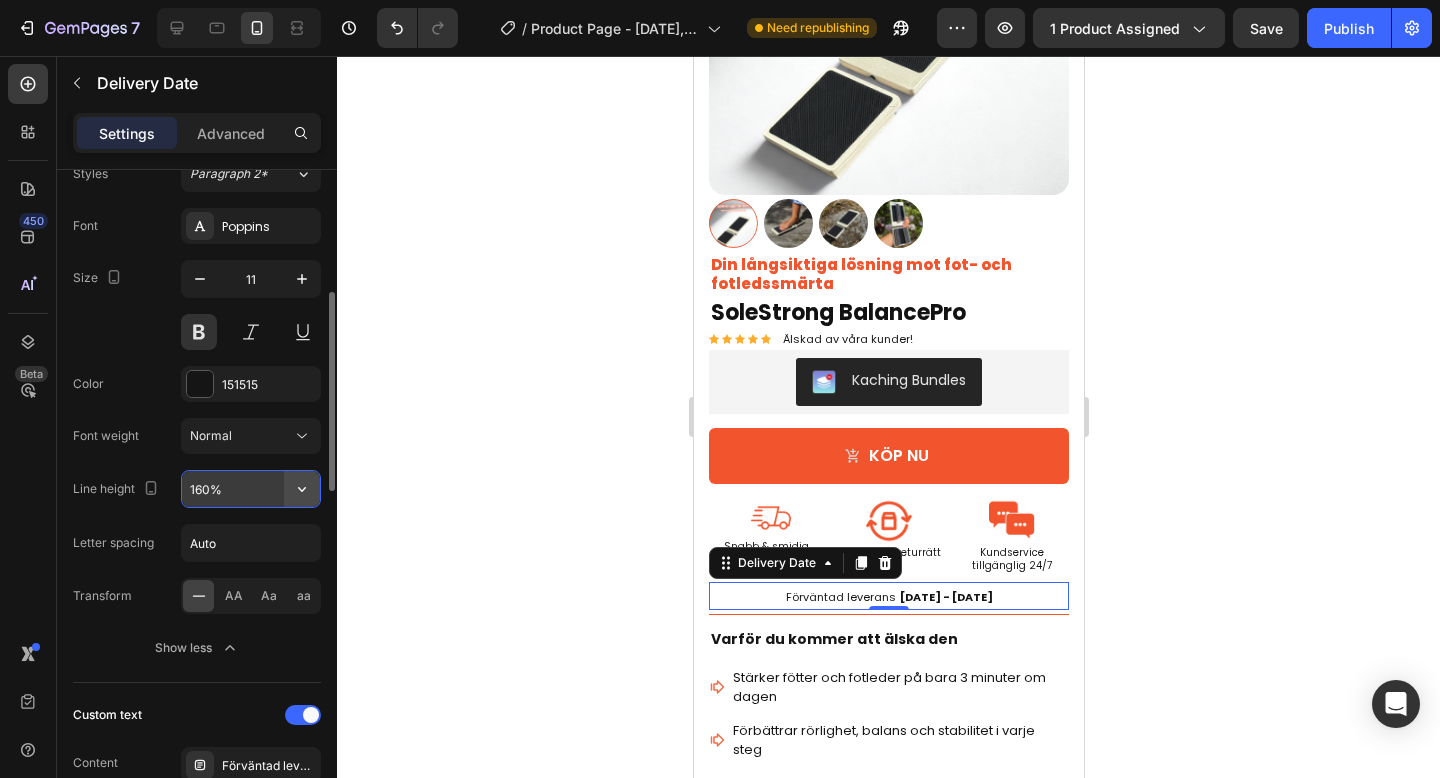 click 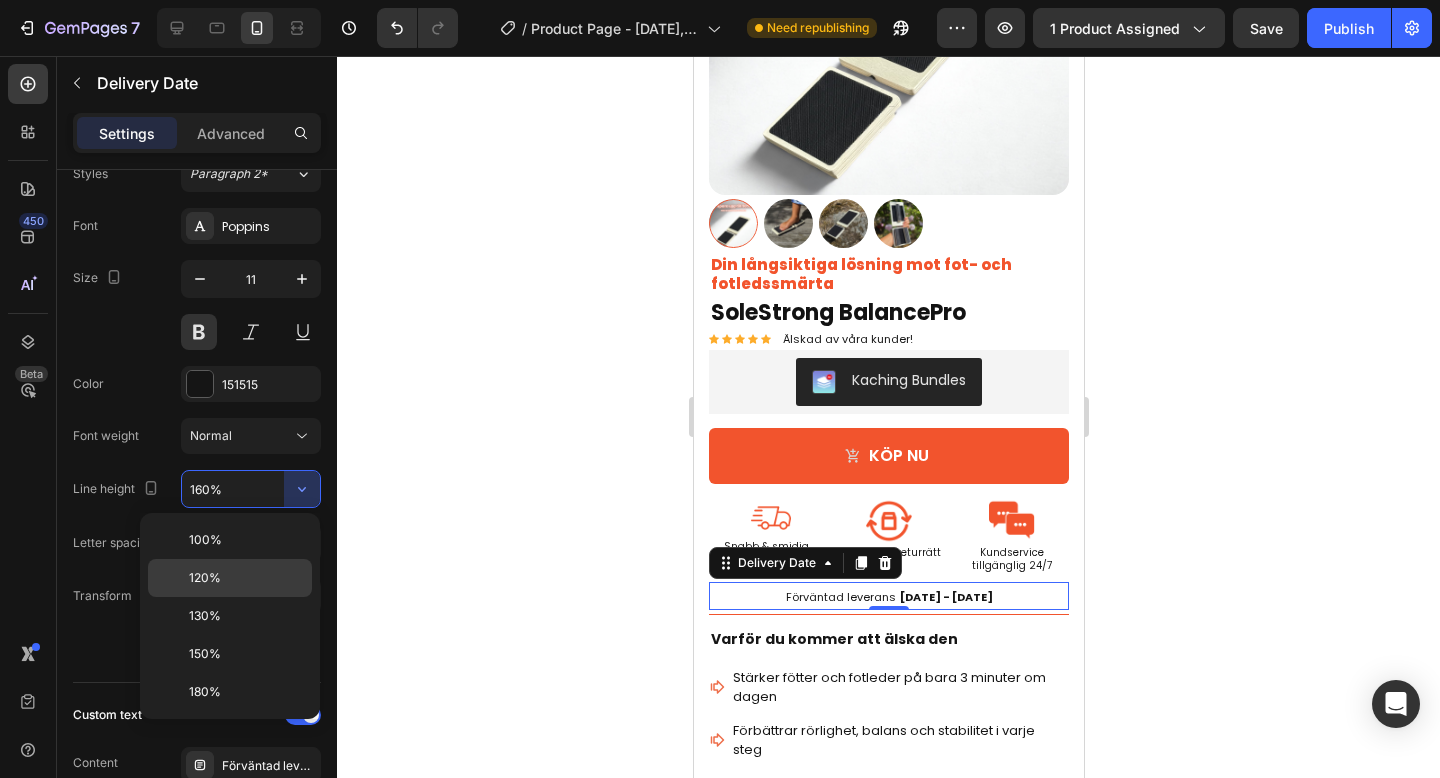 click on "120%" at bounding box center (246, 578) 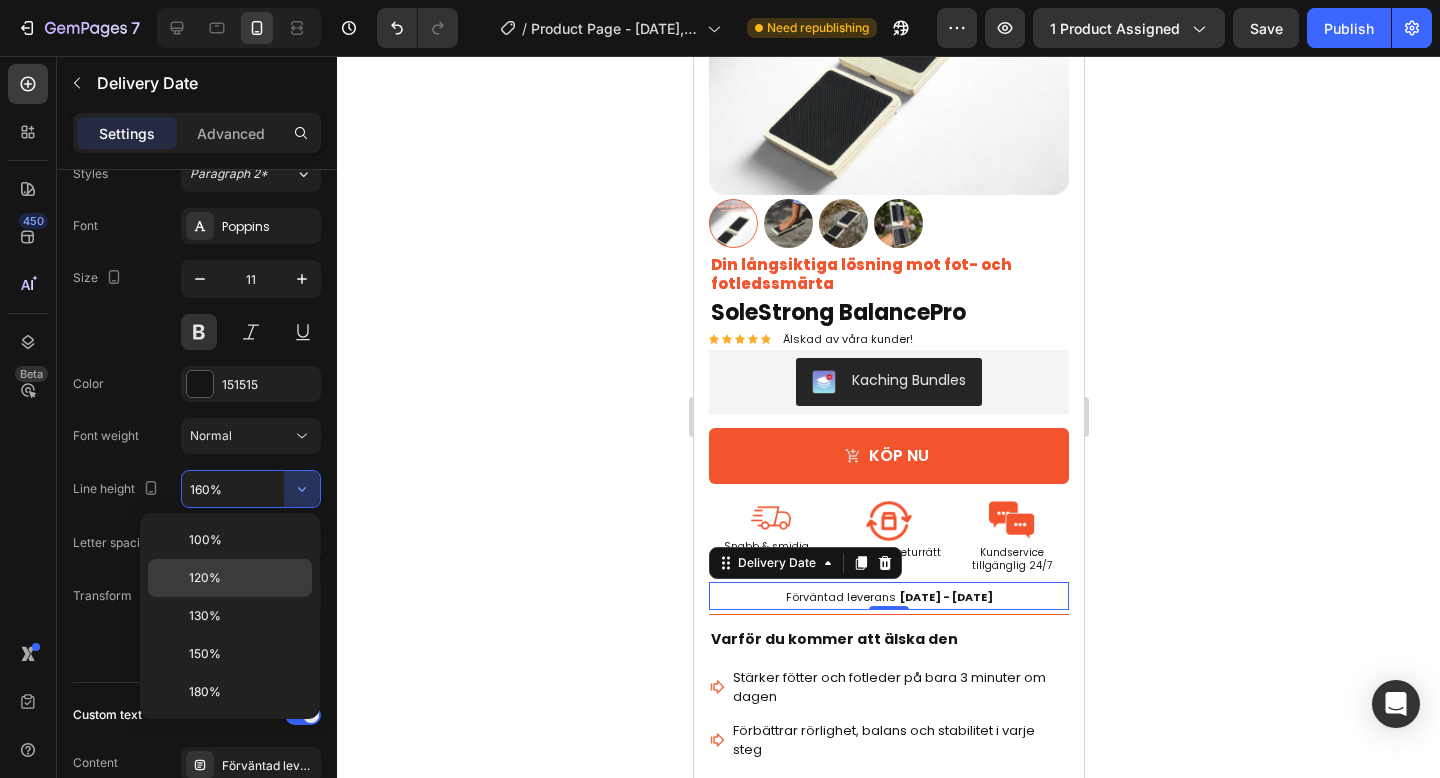 type on "120%" 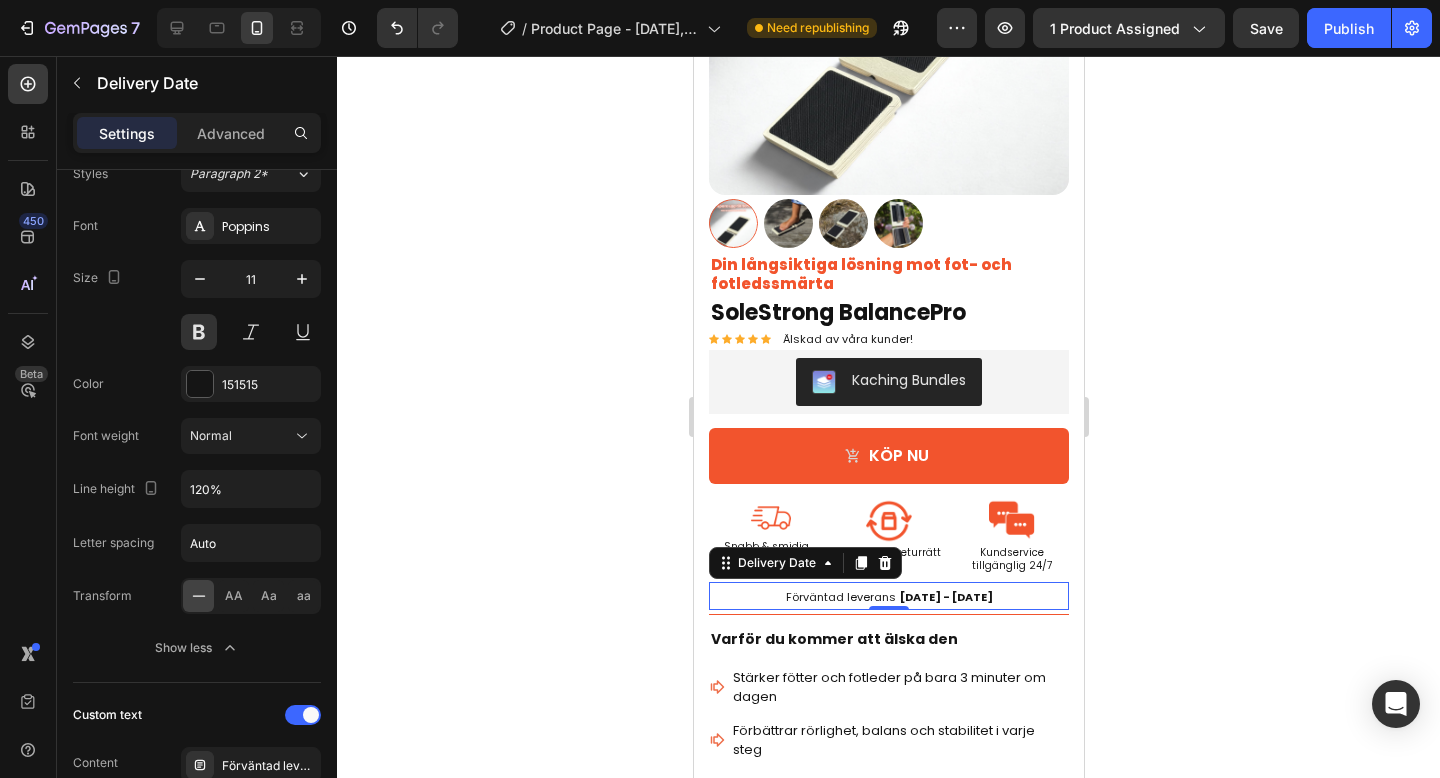 click 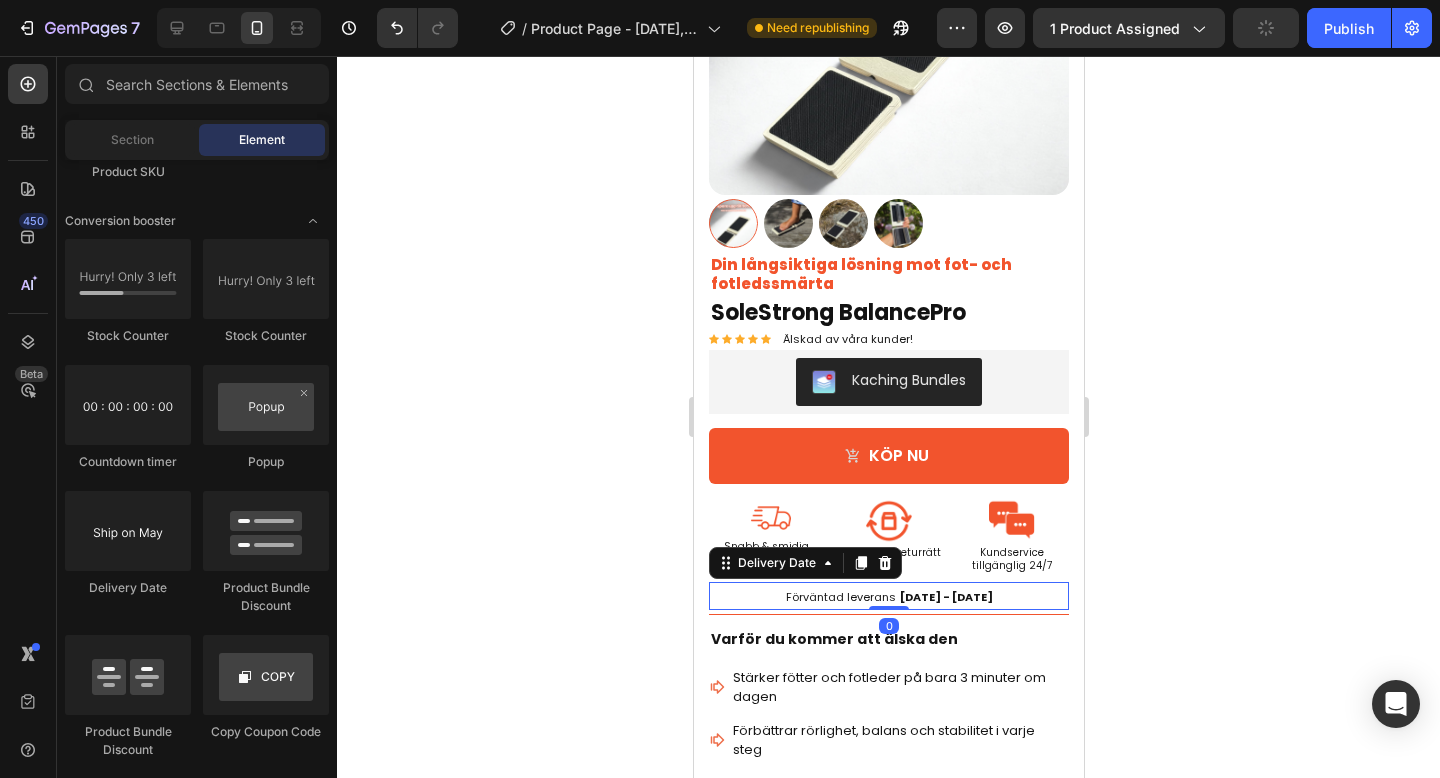 click on "Section - [DATE] - [DATE]" at bounding box center [888, 596] 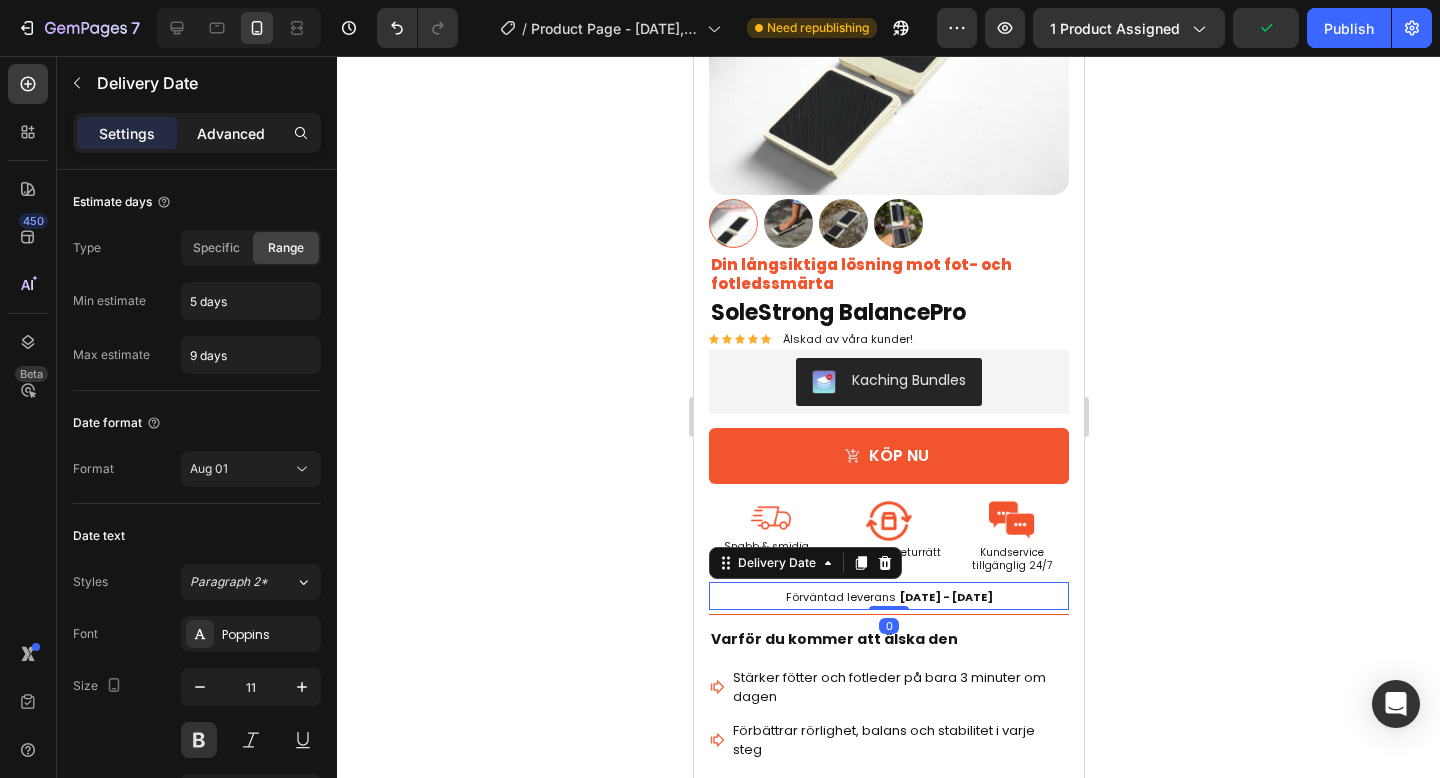 click on "Advanced" at bounding box center [231, 133] 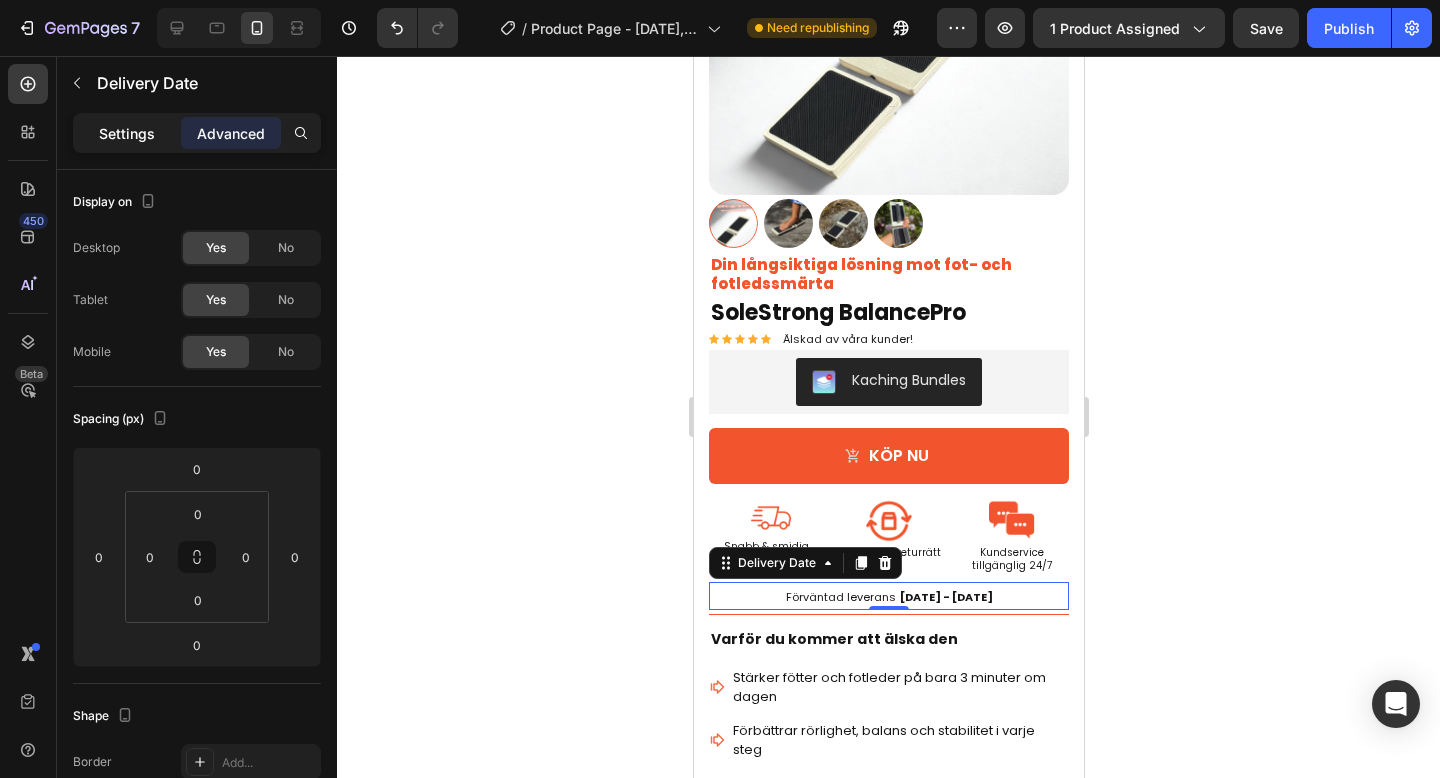 click on "Settings" at bounding box center (127, 133) 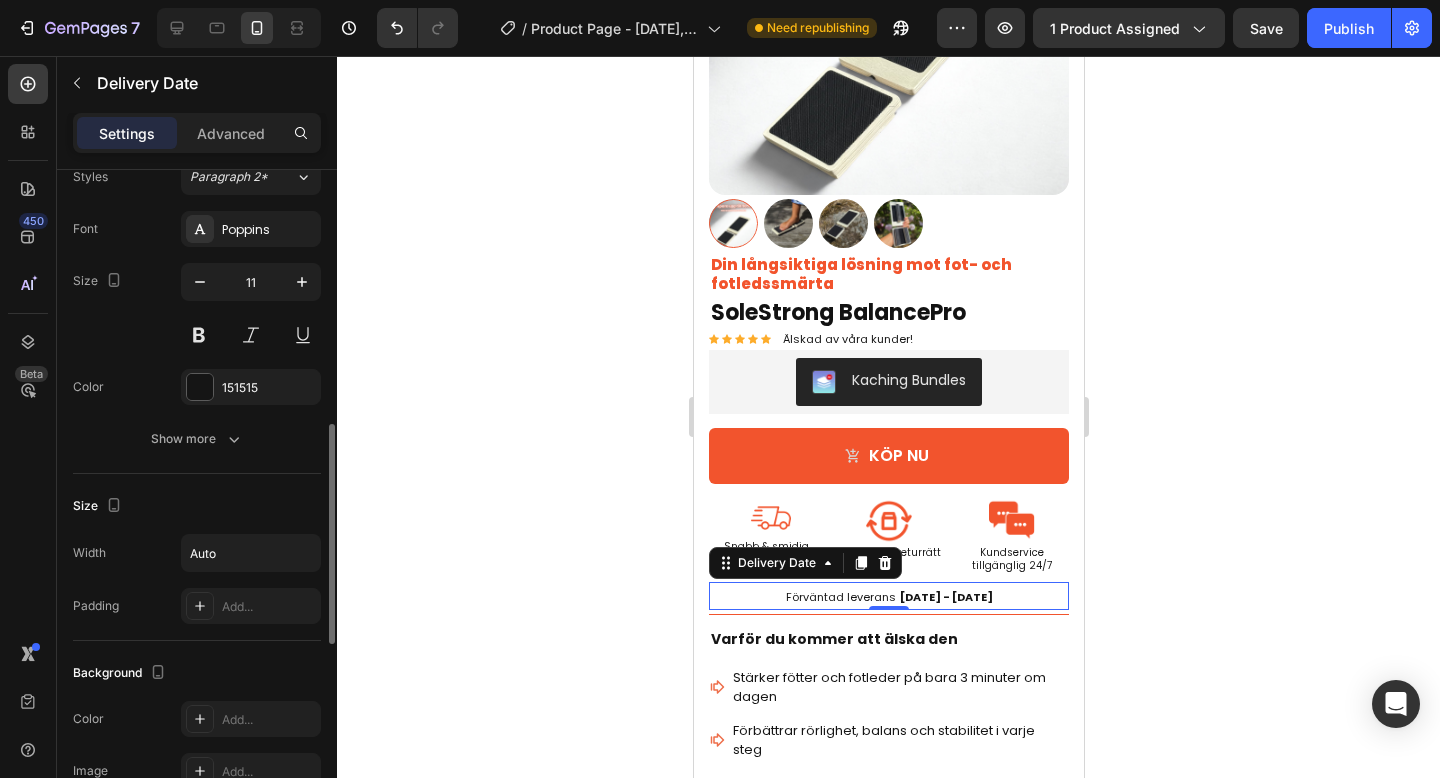 scroll, scrollTop: 819, scrollLeft: 0, axis: vertical 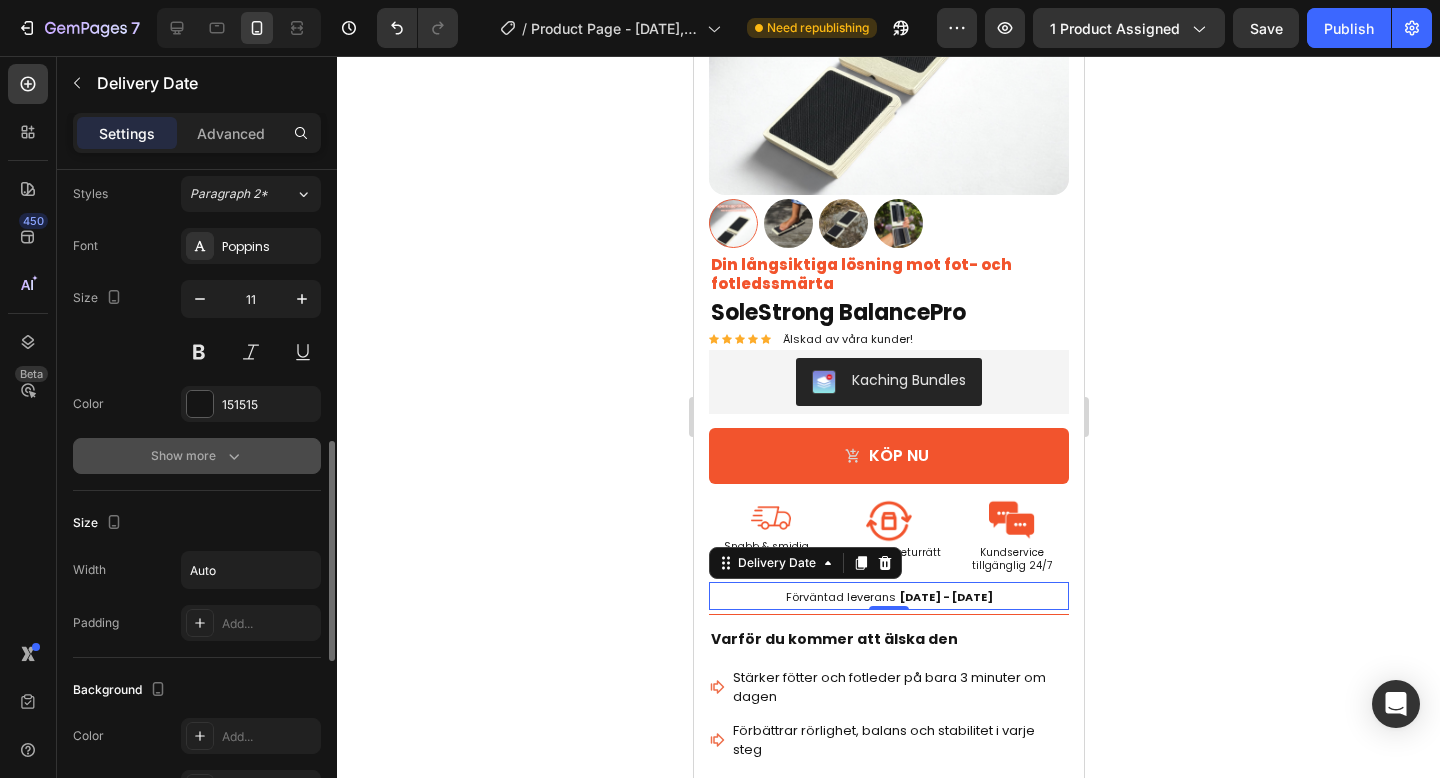 click 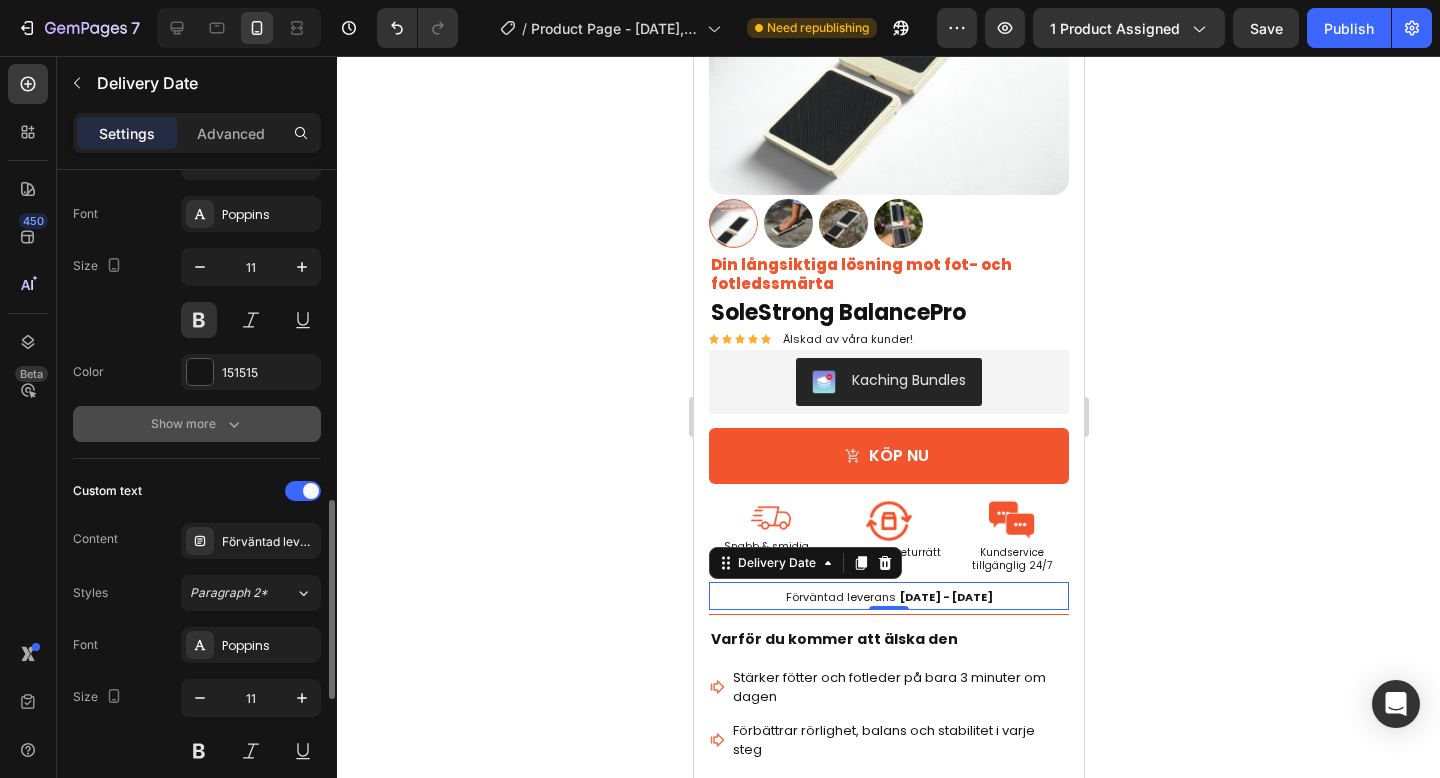 scroll, scrollTop: 377, scrollLeft: 0, axis: vertical 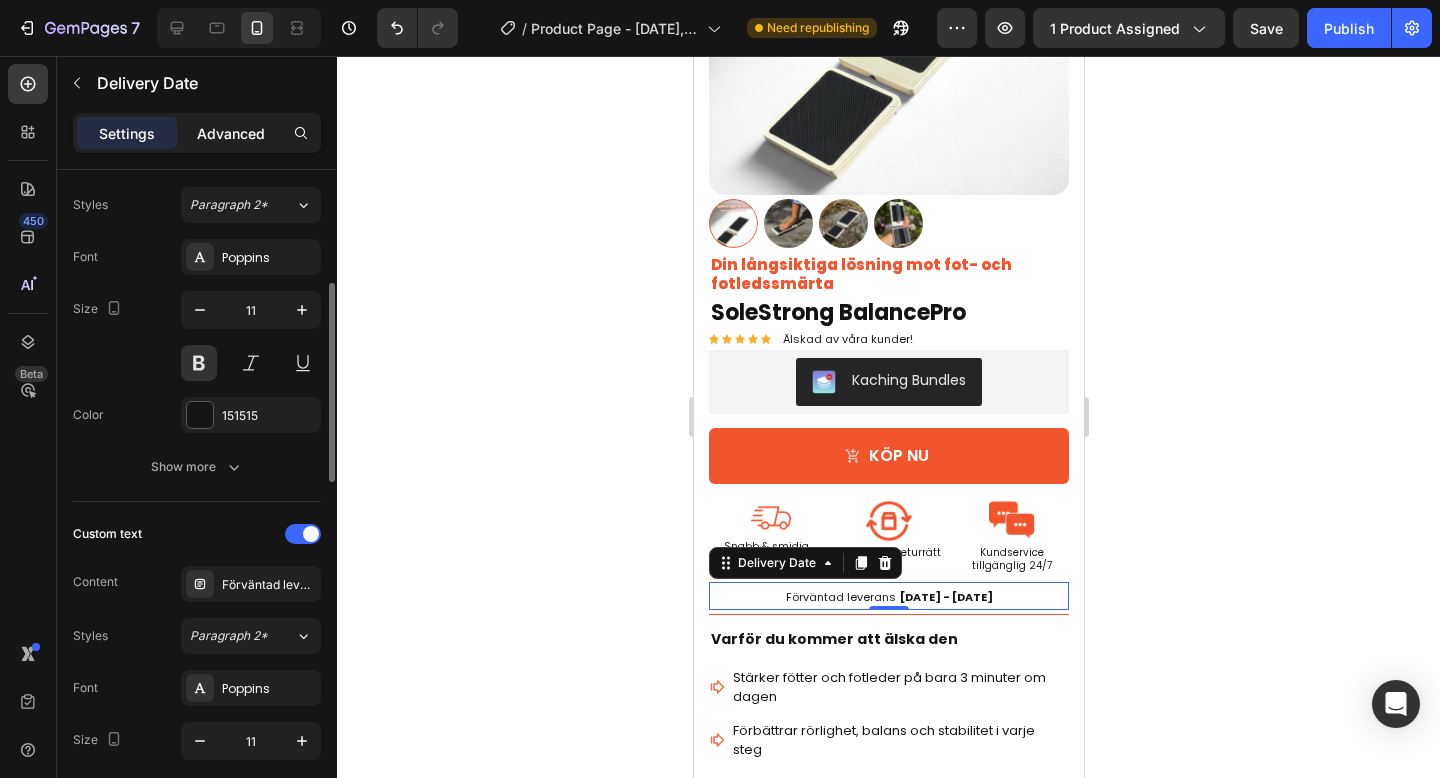 click on "Advanced" at bounding box center (231, 133) 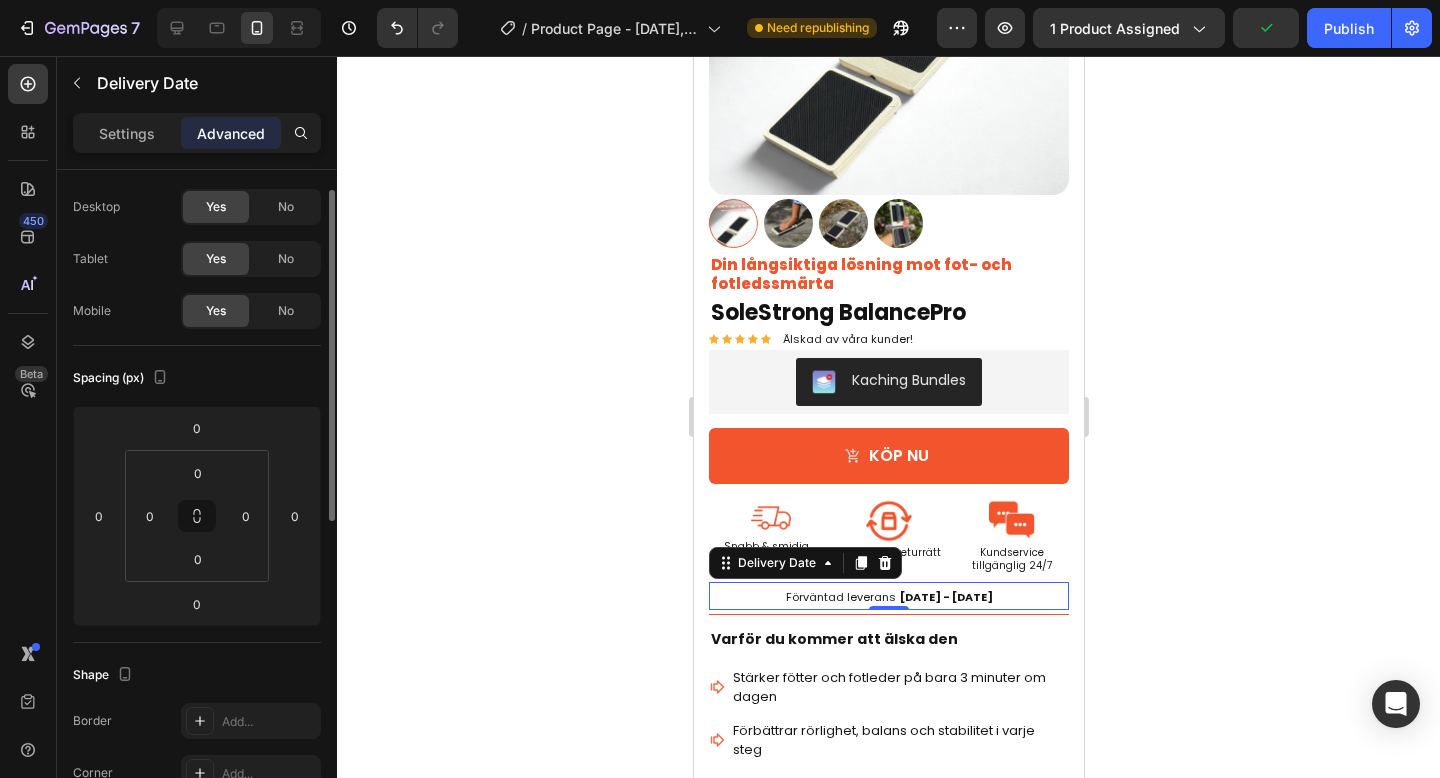 scroll, scrollTop: 0, scrollLeft: 0, axis: both 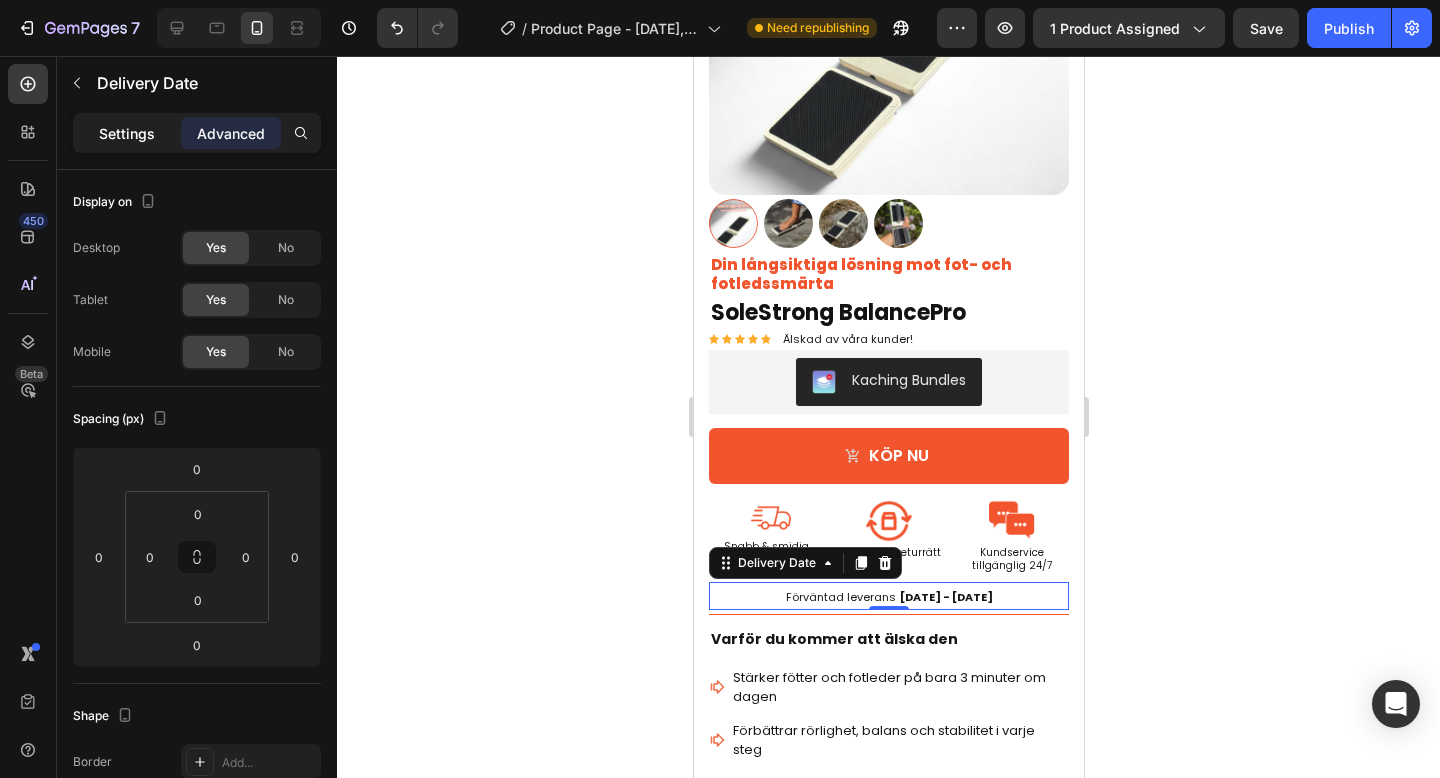 click on "Settings" at bounding box center [127, 133] 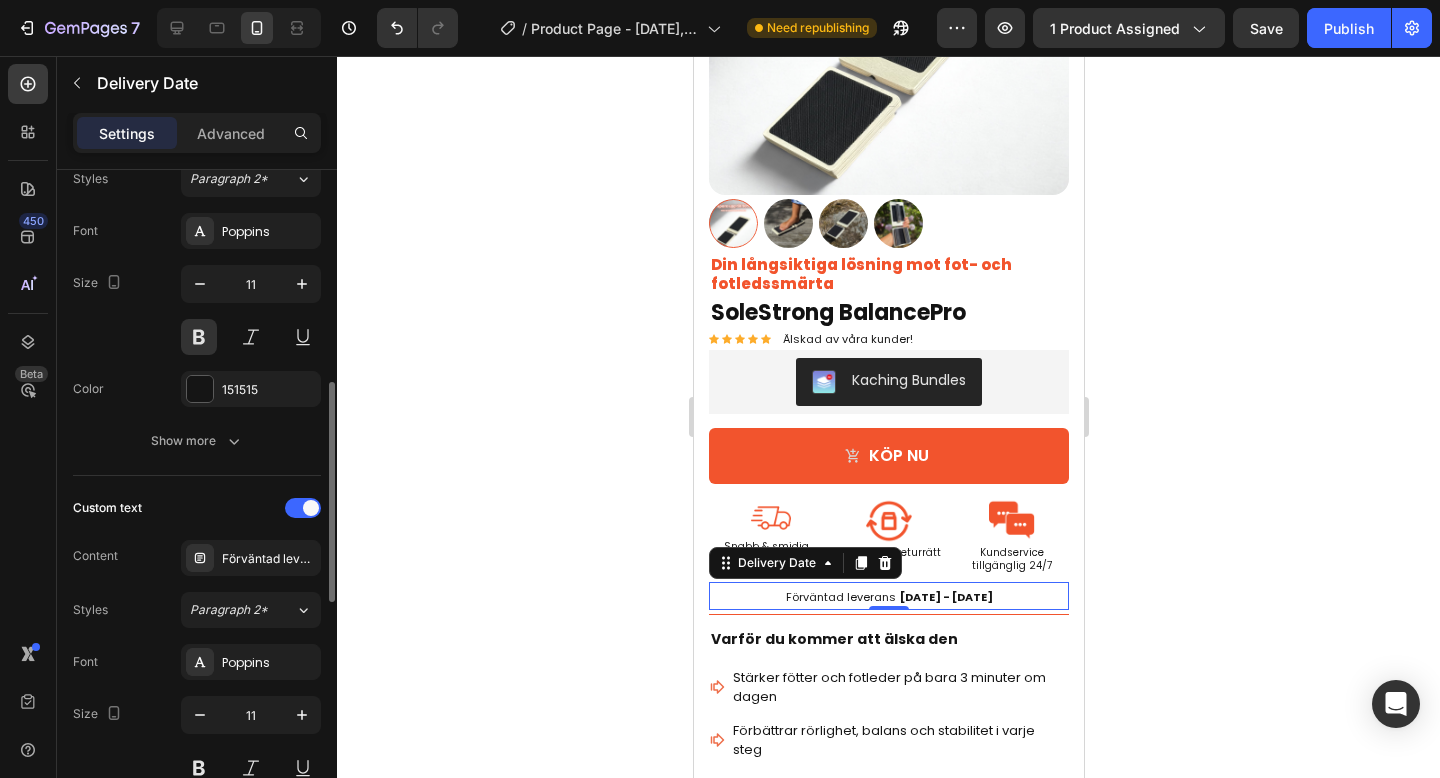 scroll, scrollTop: 462, scrollLeft: 0, axis: vertical 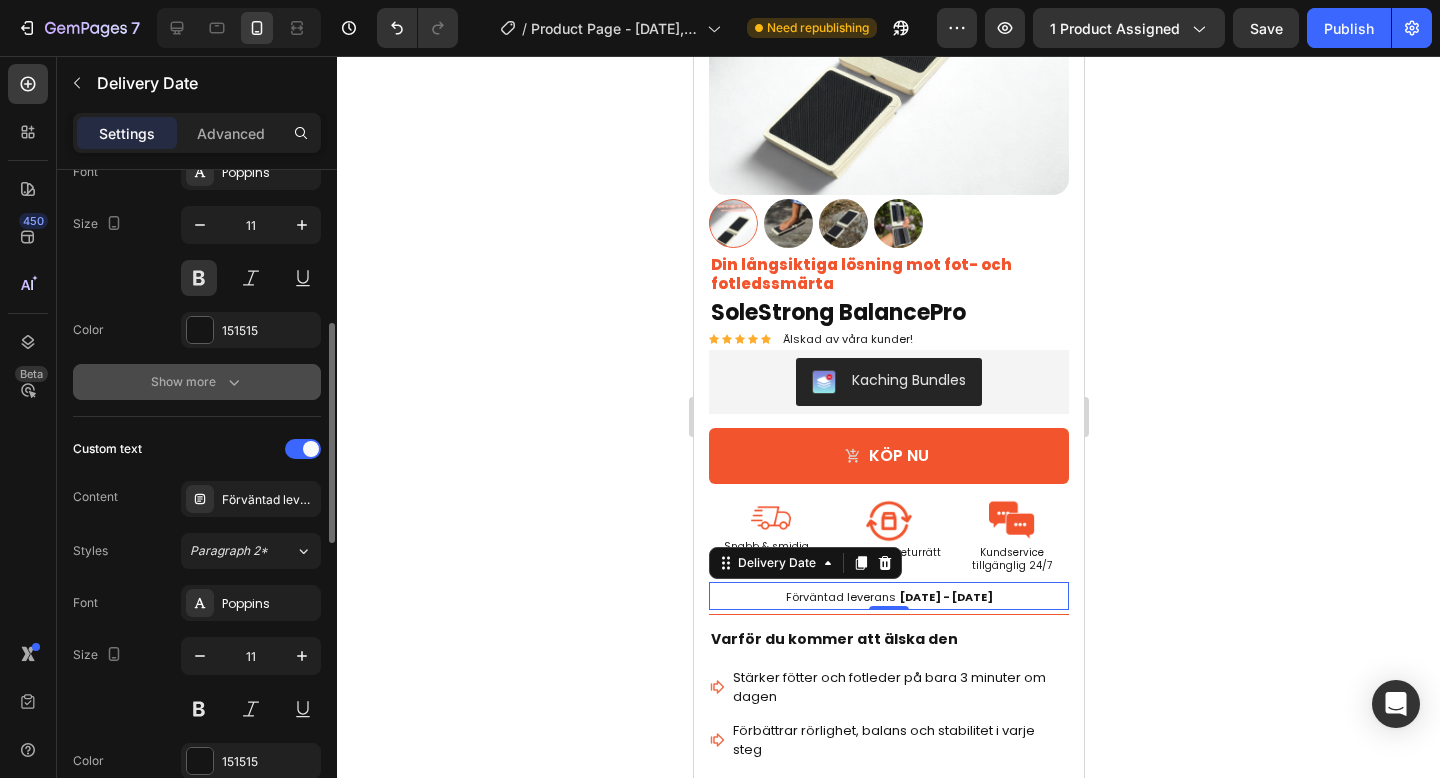 click on "Show more" at bounding box center [197, 382] 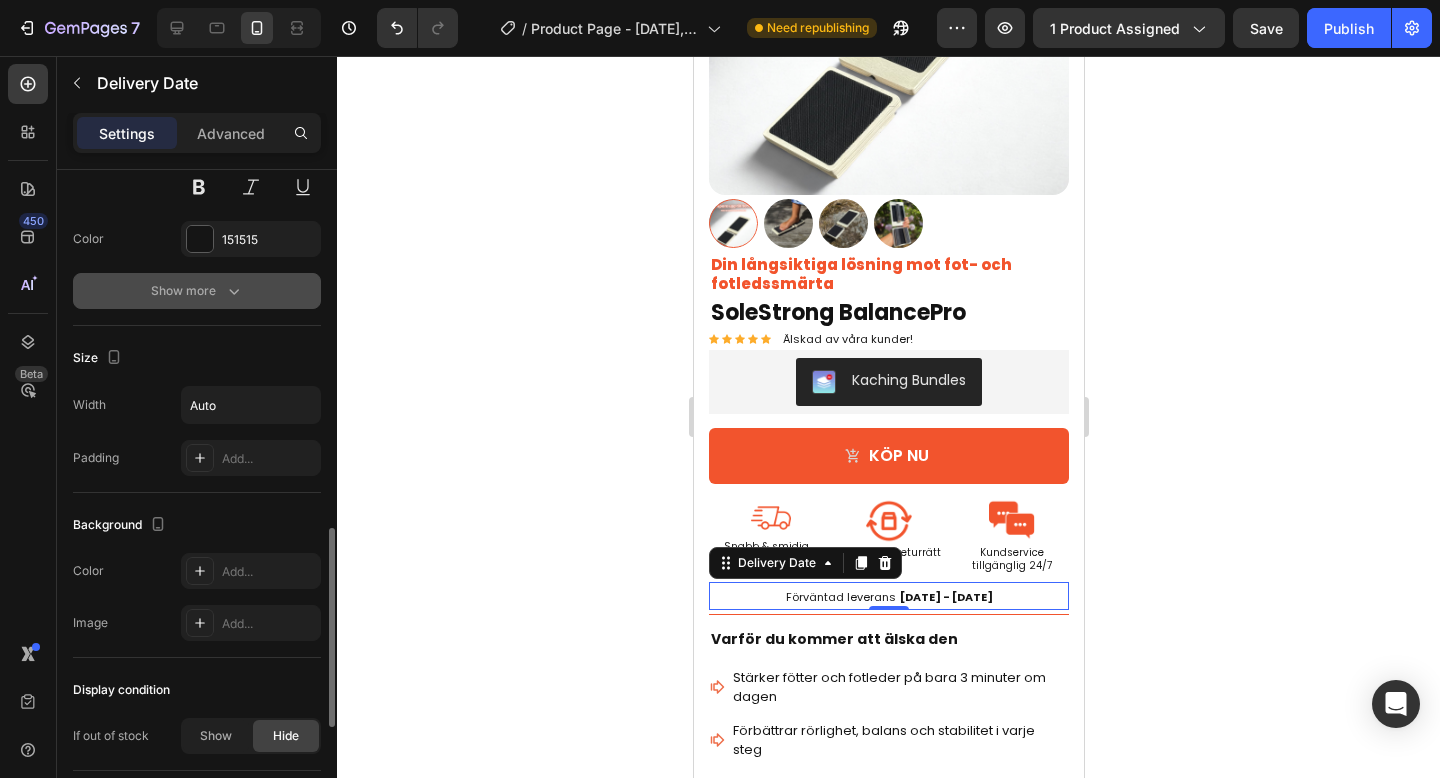 scroll, scrollTop: 1197, scrollLeft: 0, axis: vertical 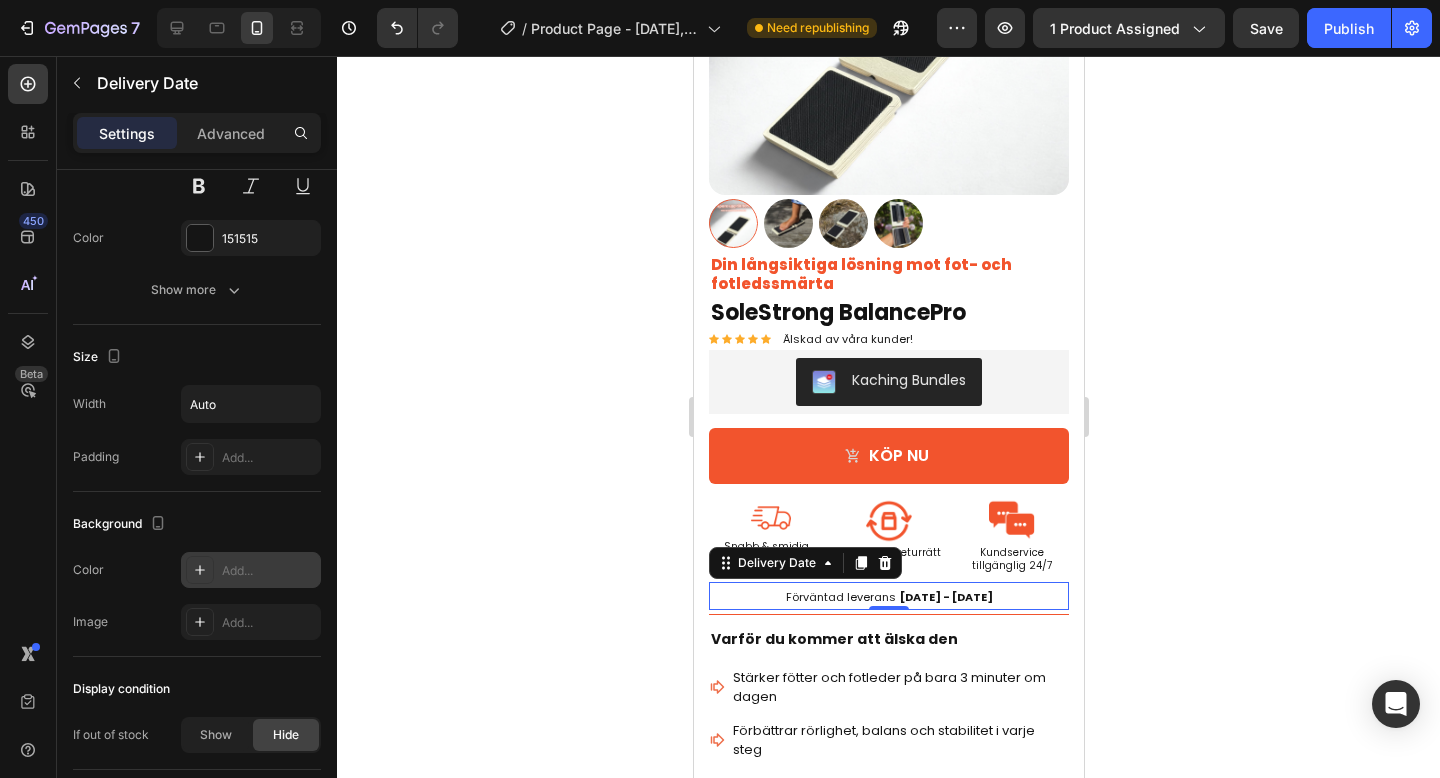 click 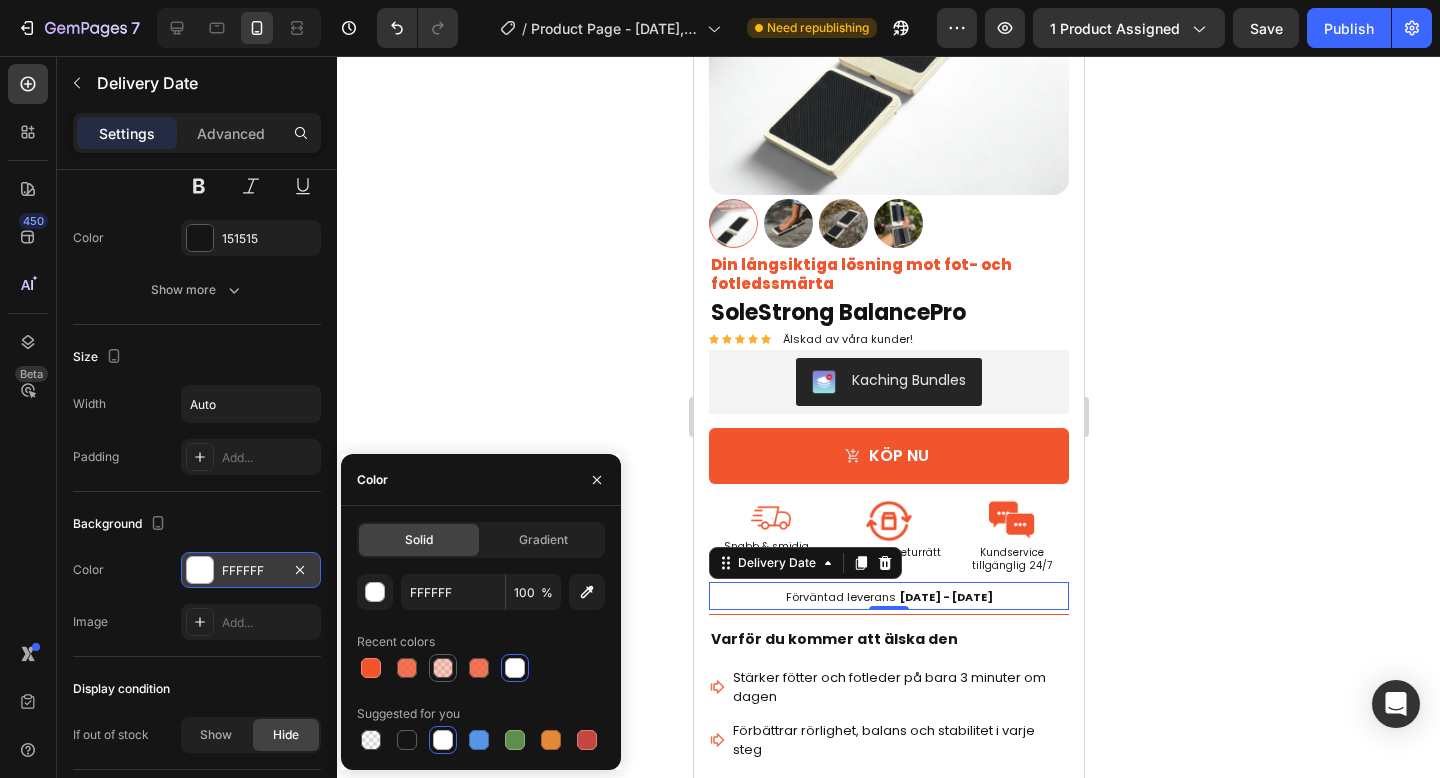 click at bounding box center (443, 668) 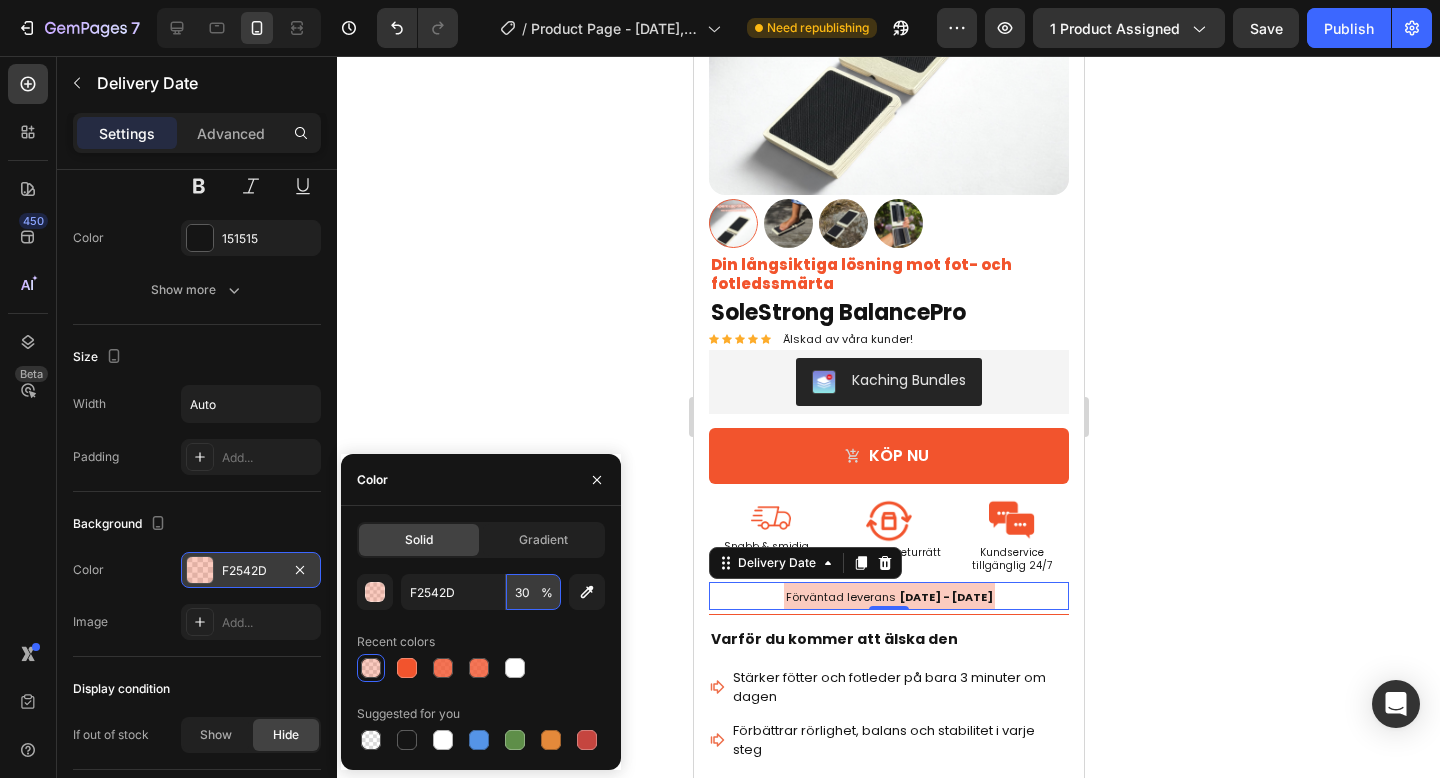 click on "30" at bounding box center (533, 592) 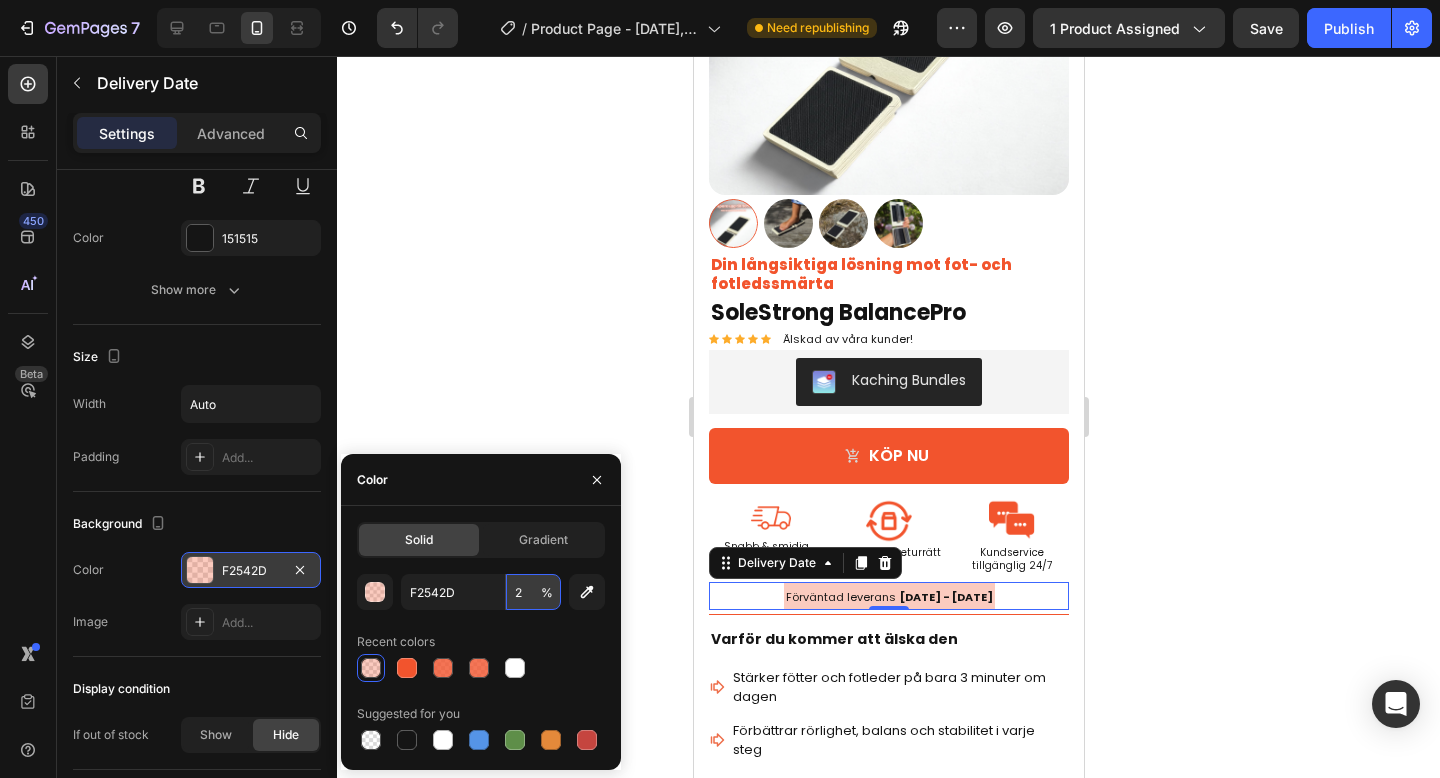 type on "20" 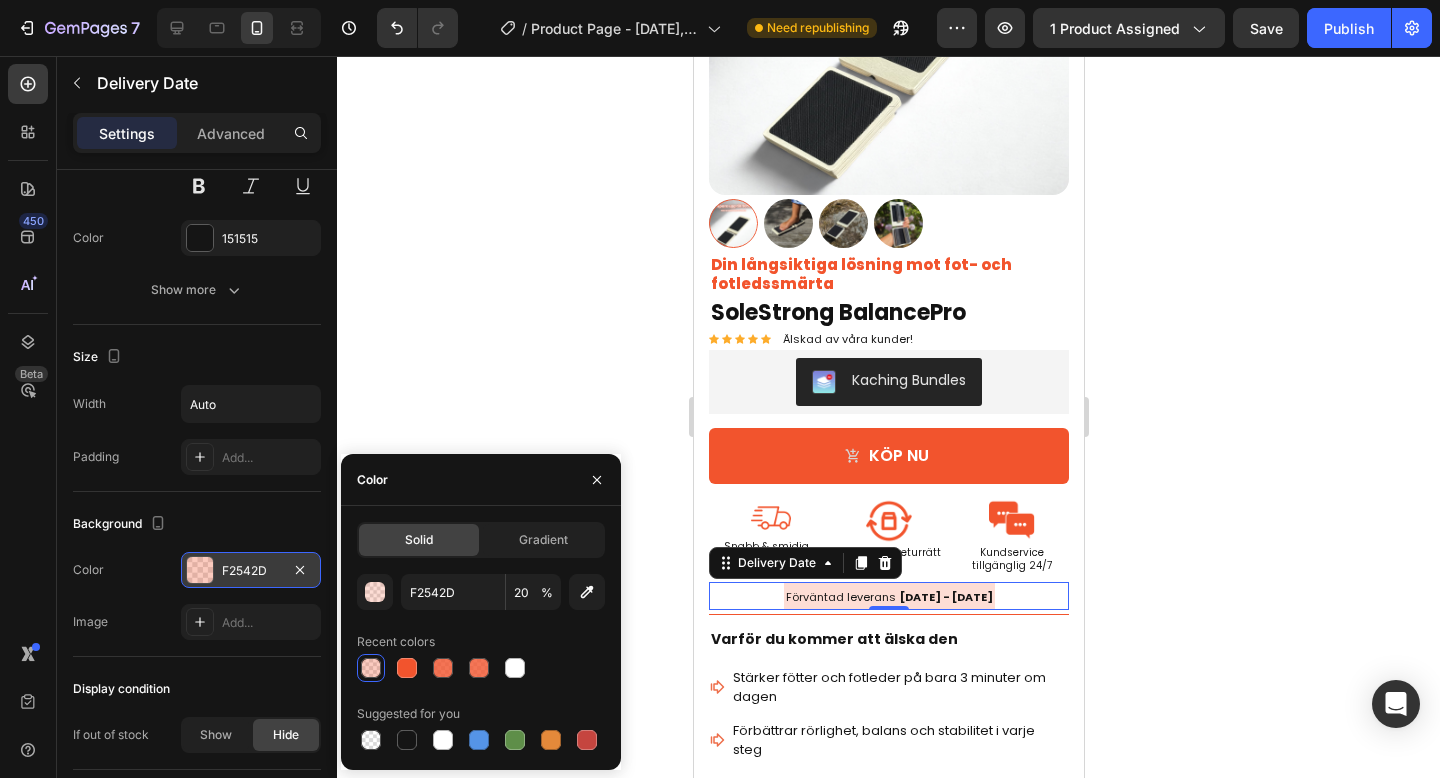 click on "Background The changes might be hidden by  the video. Color F2542D Image Add..." 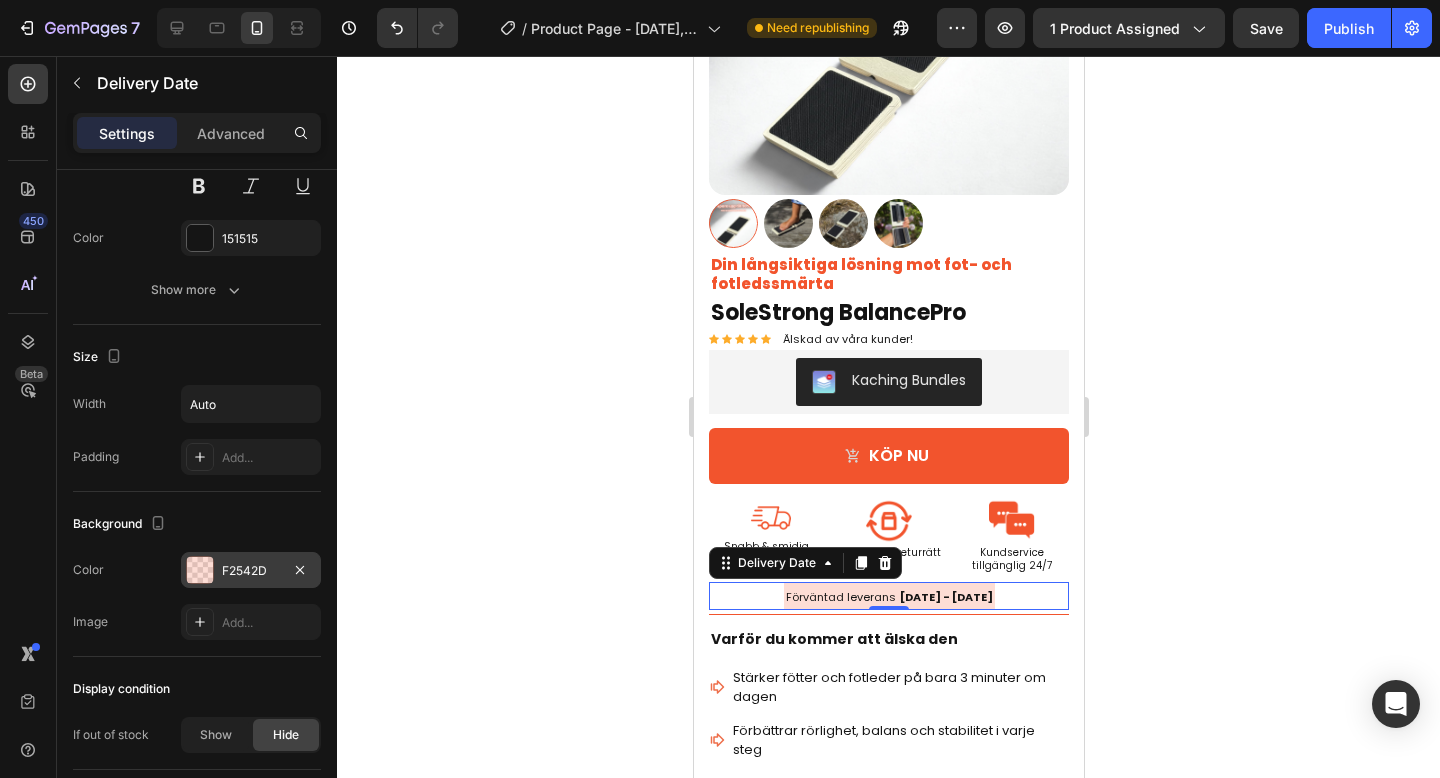 click on "Förväntad leverans" at bounding box center [840, 597] 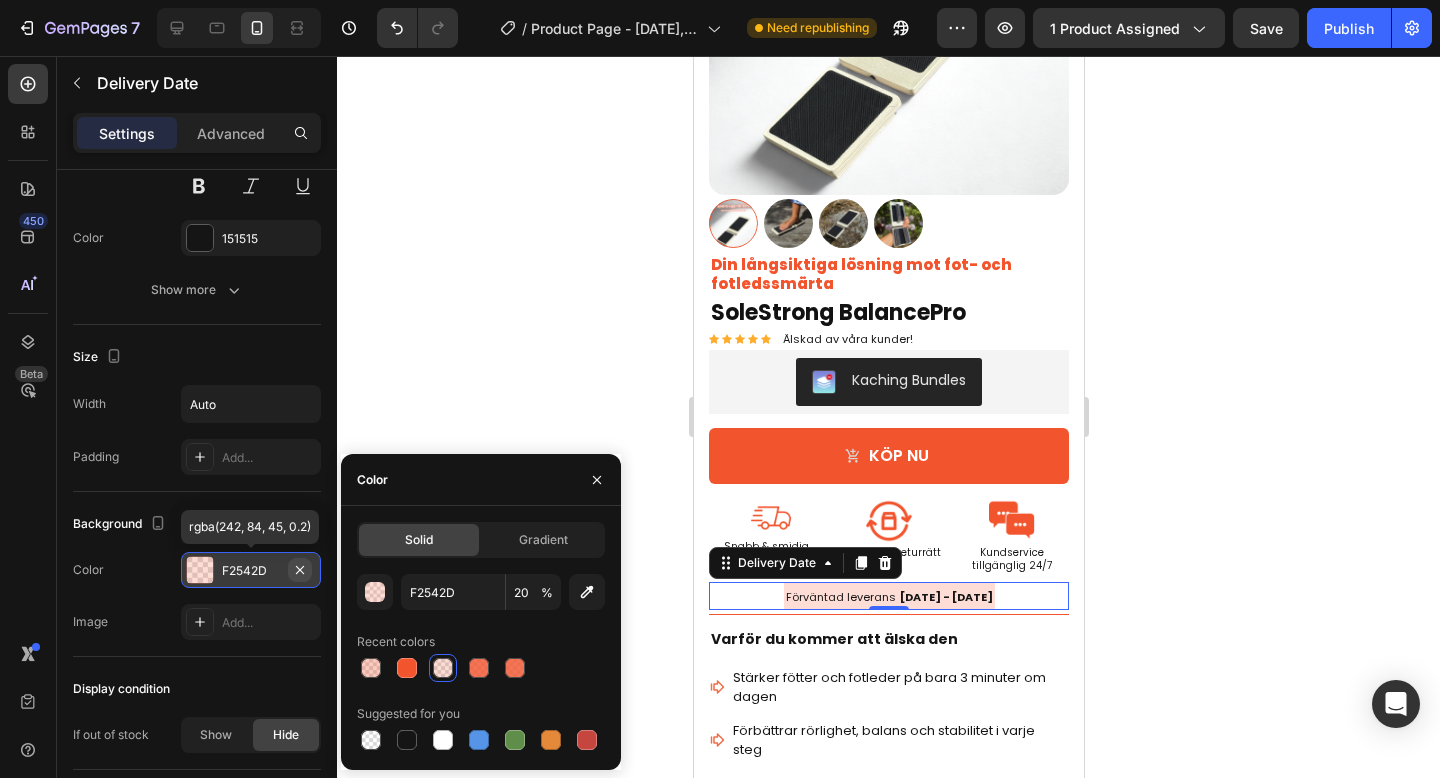 click 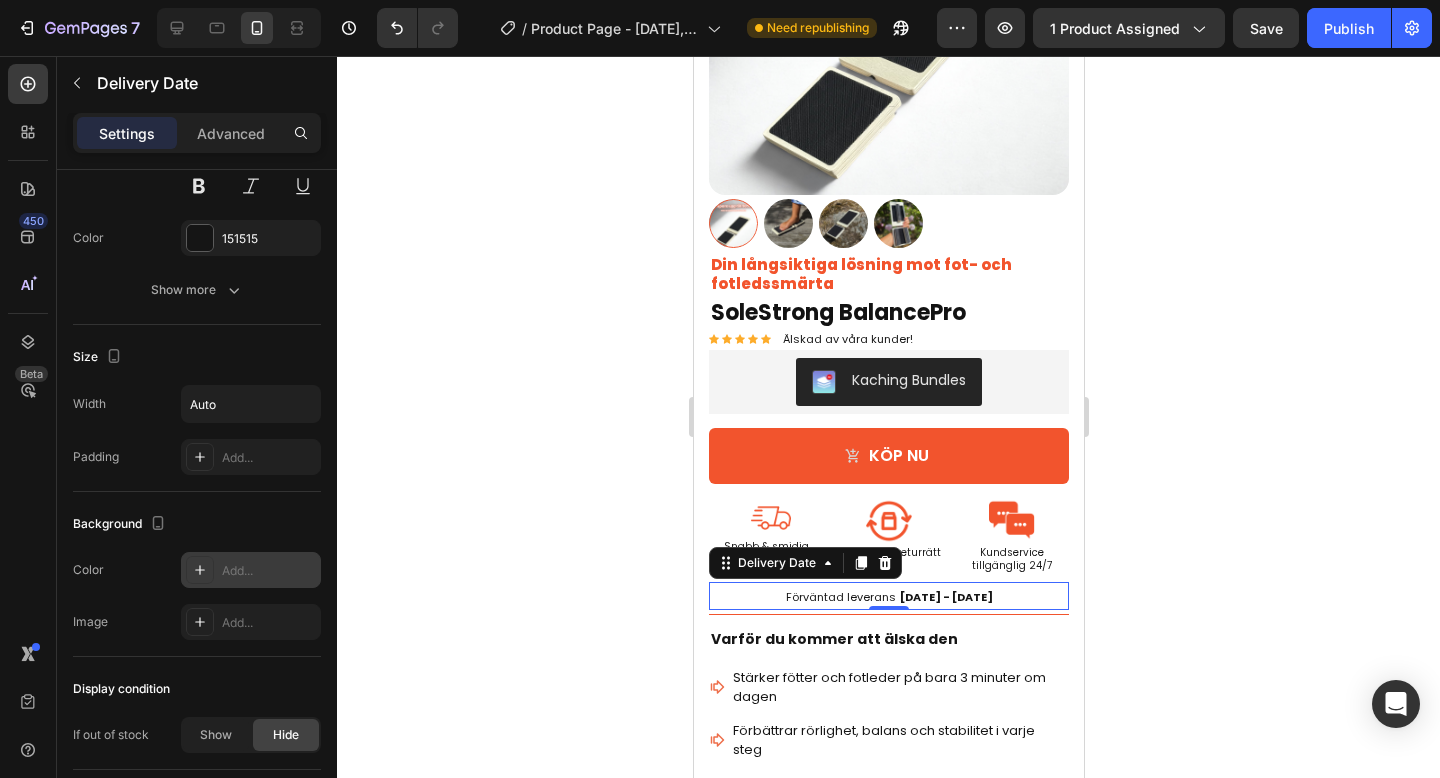 click 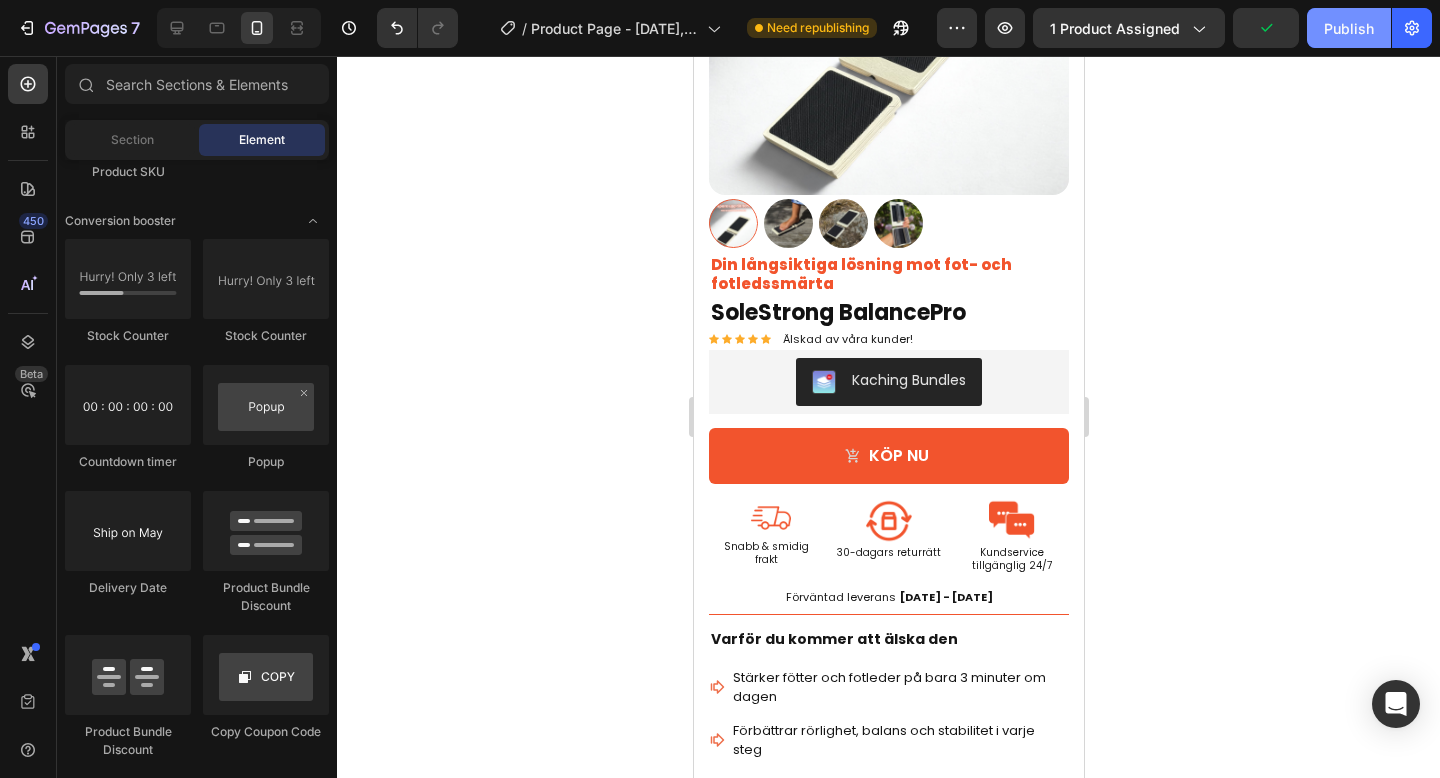 click on "Publish" at bounding box center [1349, 28] 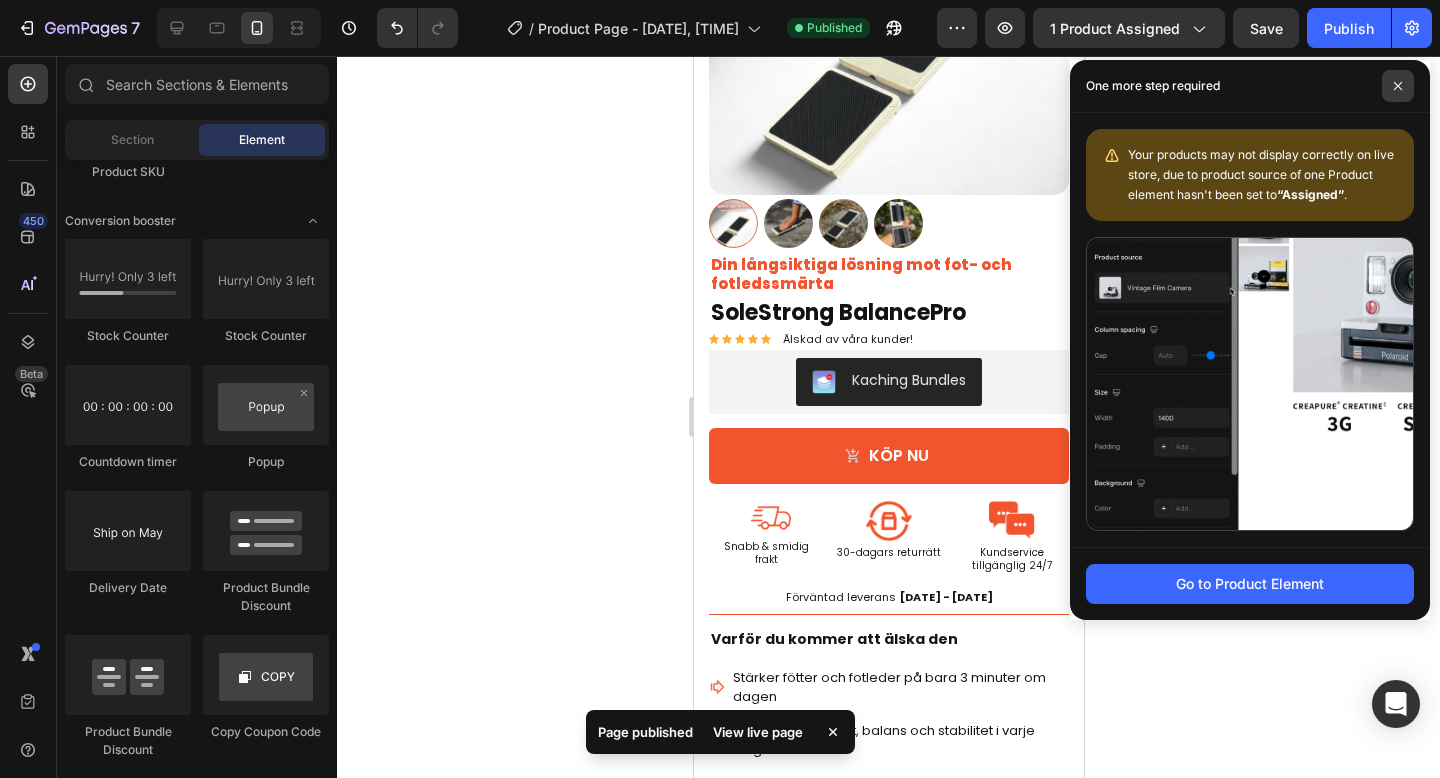 click at bounding box center (1398, 86) 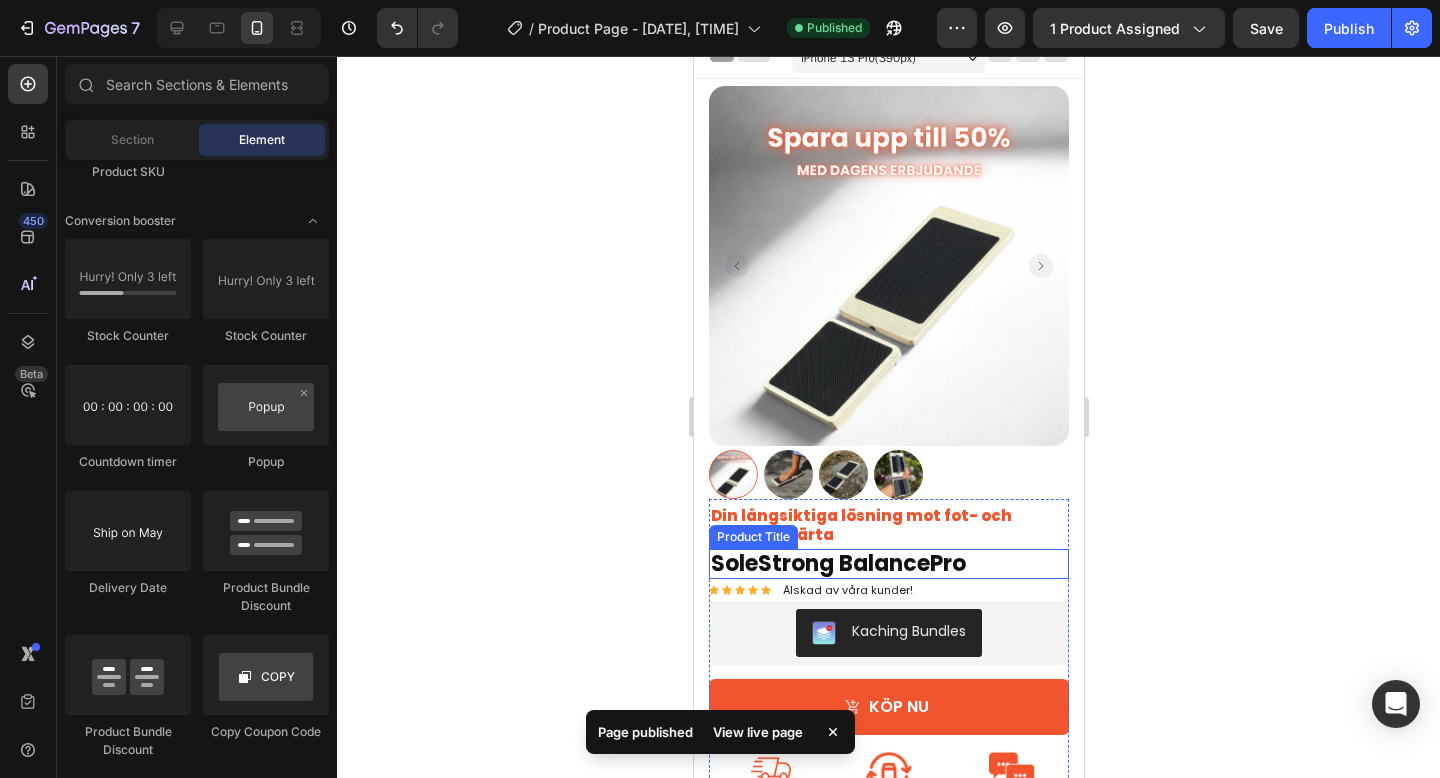 scroll, scrollTop: 0, scrollLeft: 0, axis: both 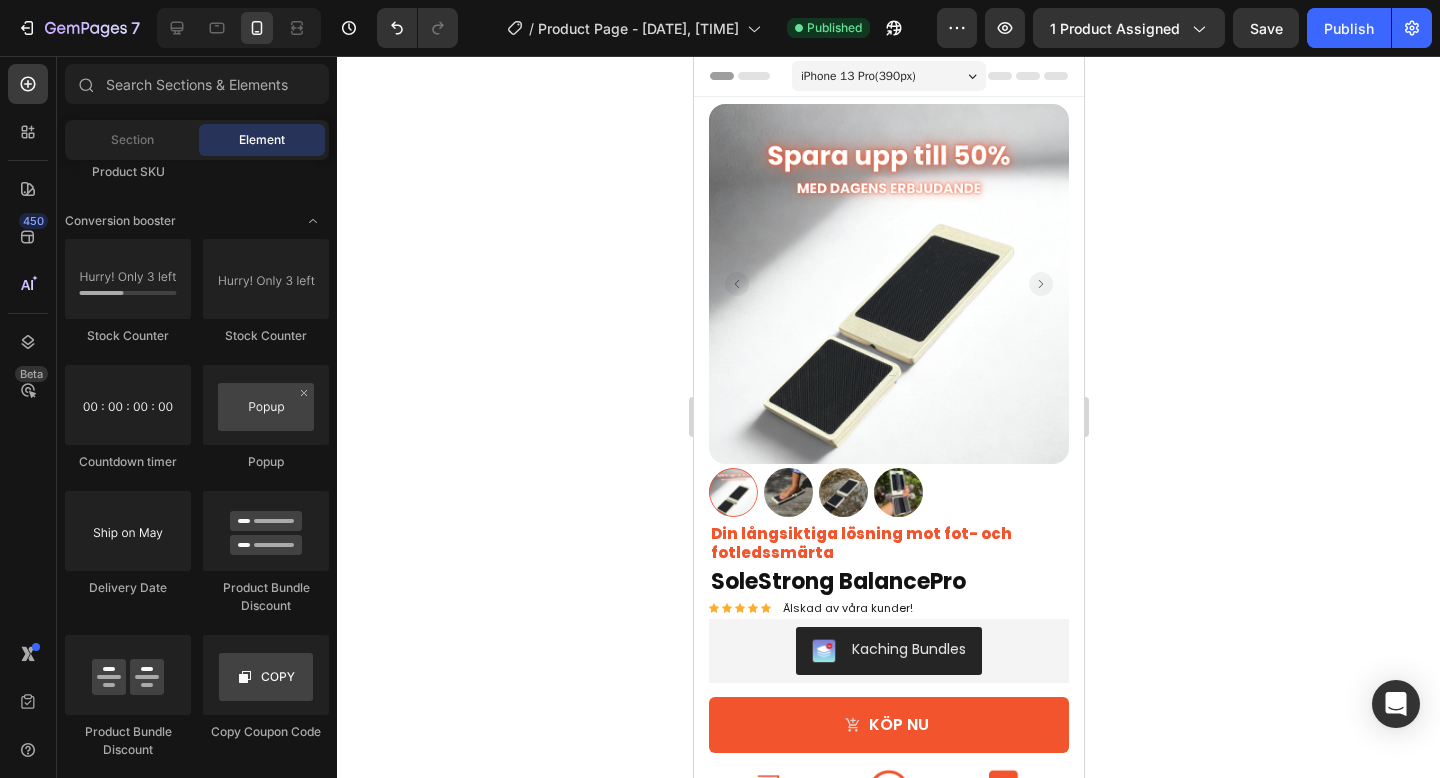 click on "iPhone 13 Pro  ( 390 px)" at bounding box center [888, 76] 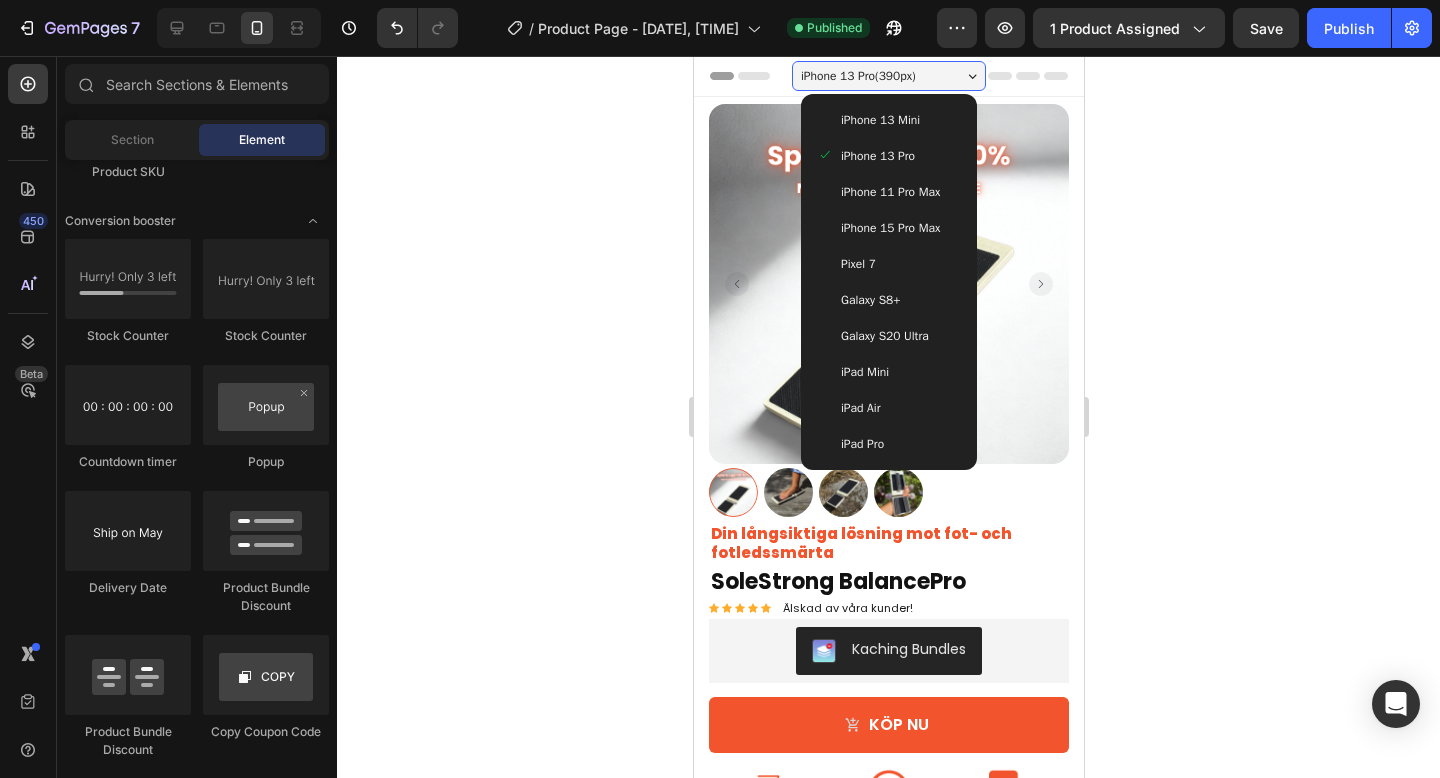 click on "iPhone 15 Pro Max" at bounding box center (889, 228) 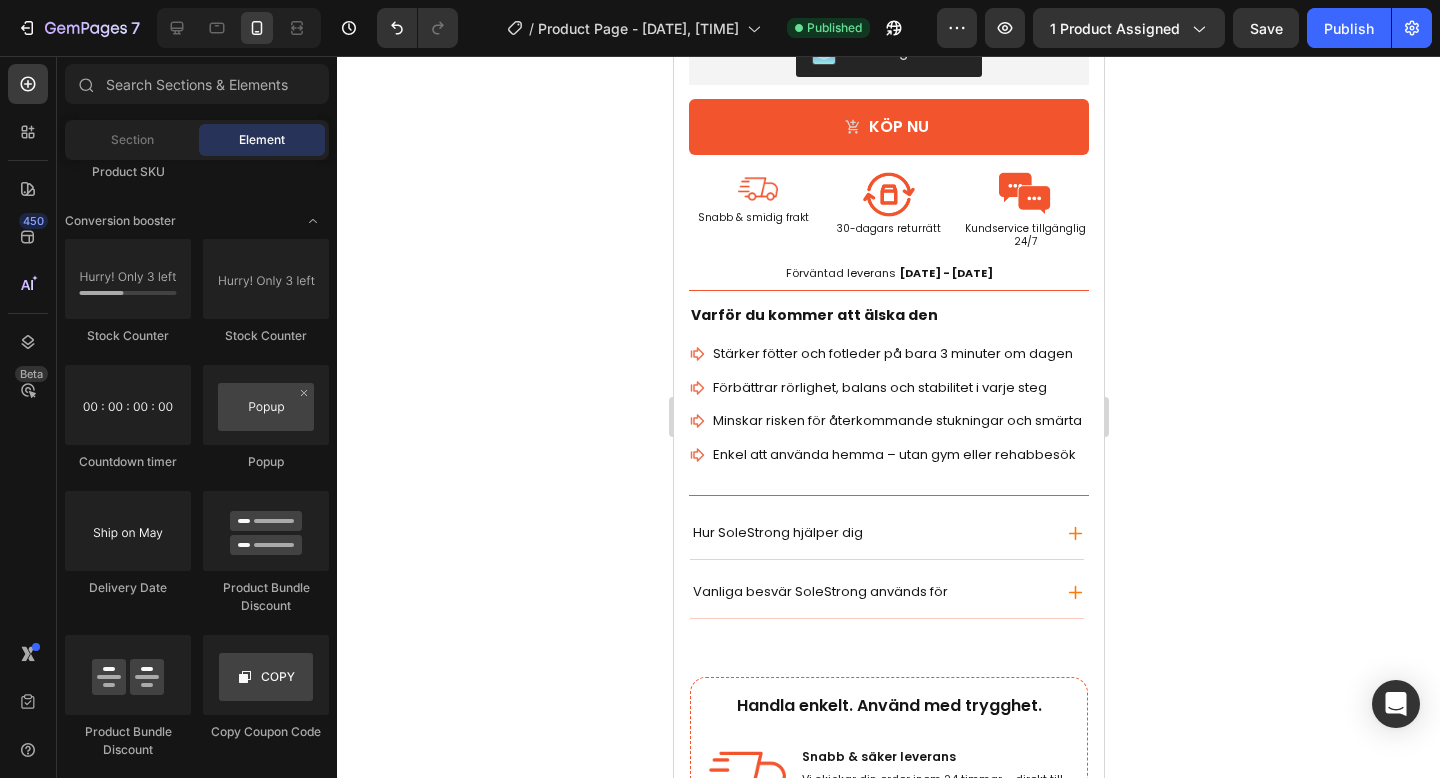 scroll, scrollTop: 650, scrollLeft: 0, axis: vertical 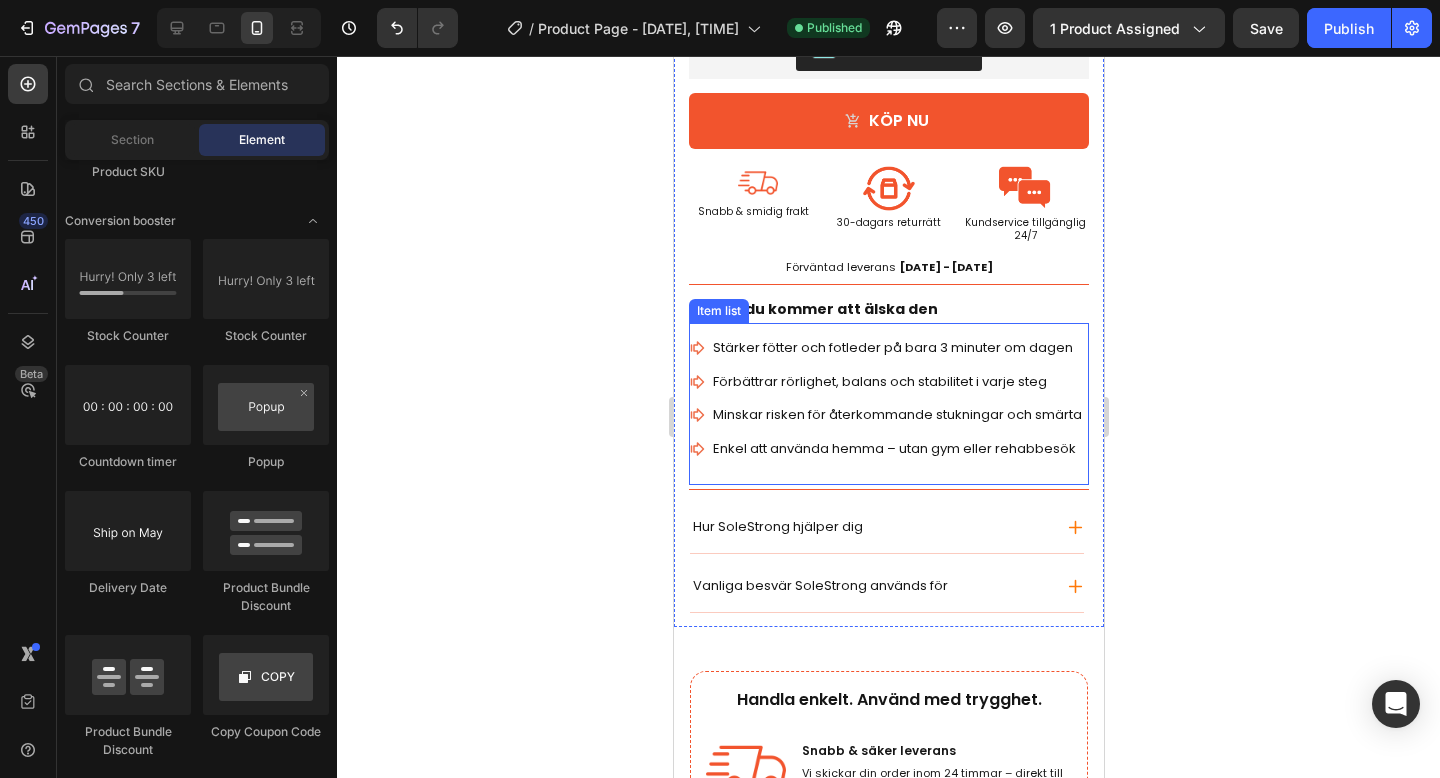click on "Enkel att använda hemma – utan gym eller rehabbesök" at bounding box center (893, 448) 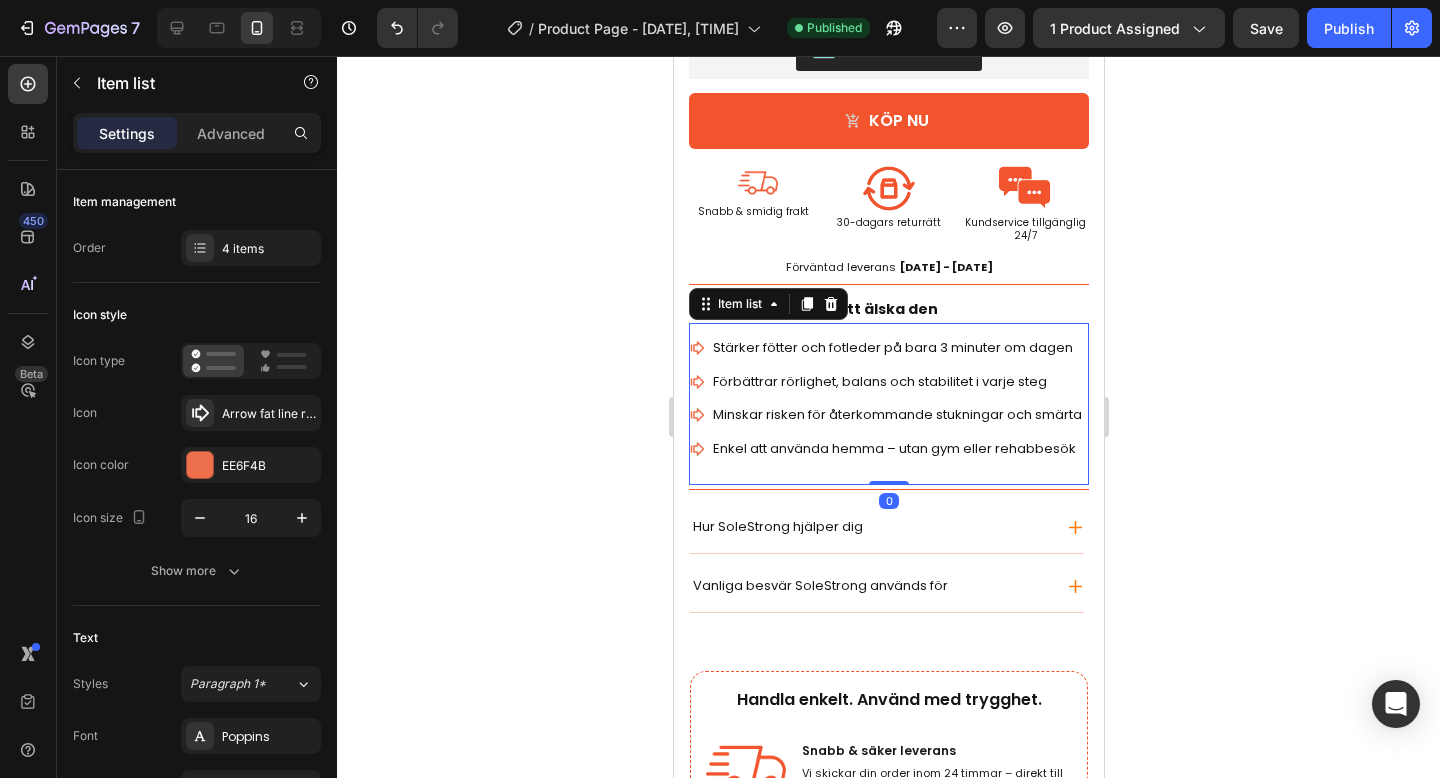 click on "Enkel att använda hemma – utan gym eller rehabbesök" at bounding box center (893, 448) 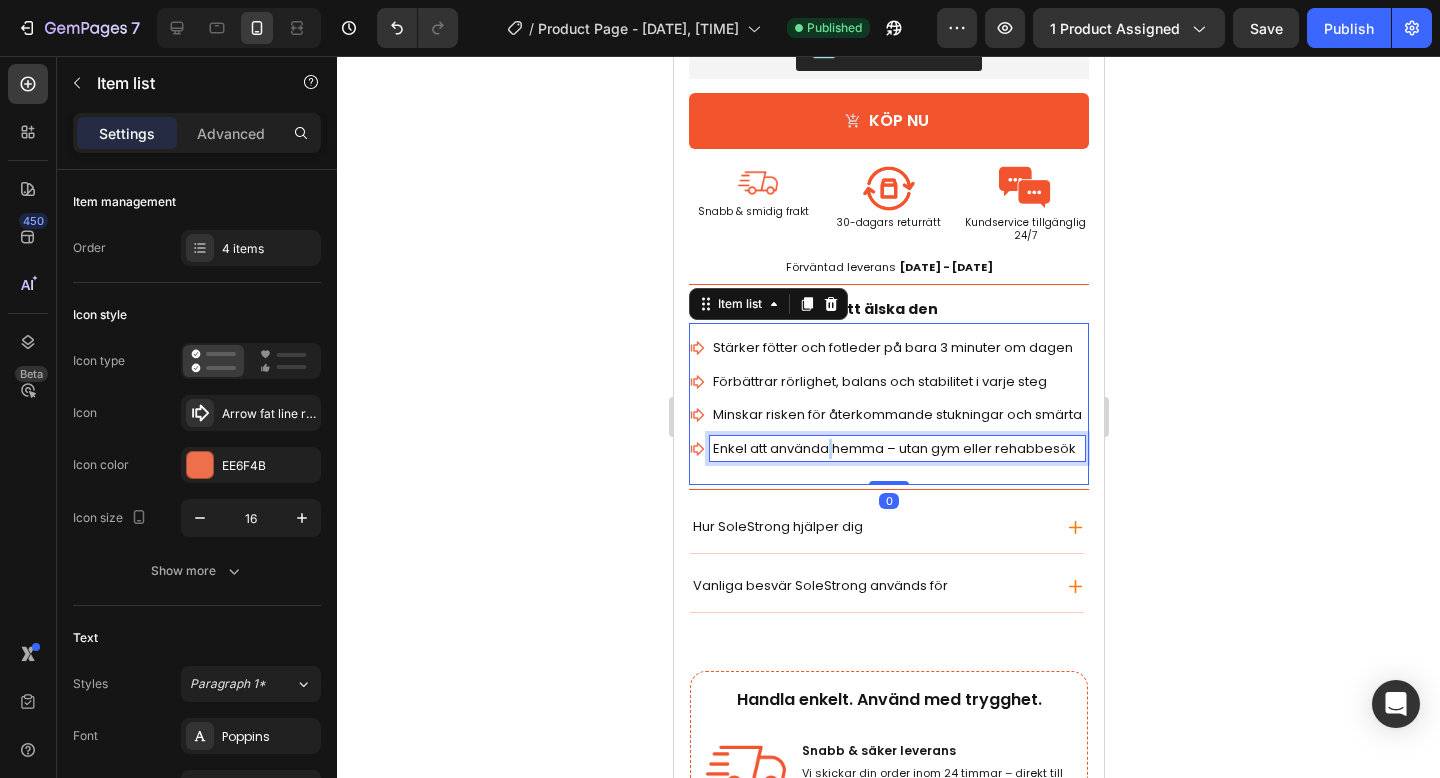 click on "Enkel att använda hemma – utan gym eller rehabbesök" at bounding box center (893, 448) 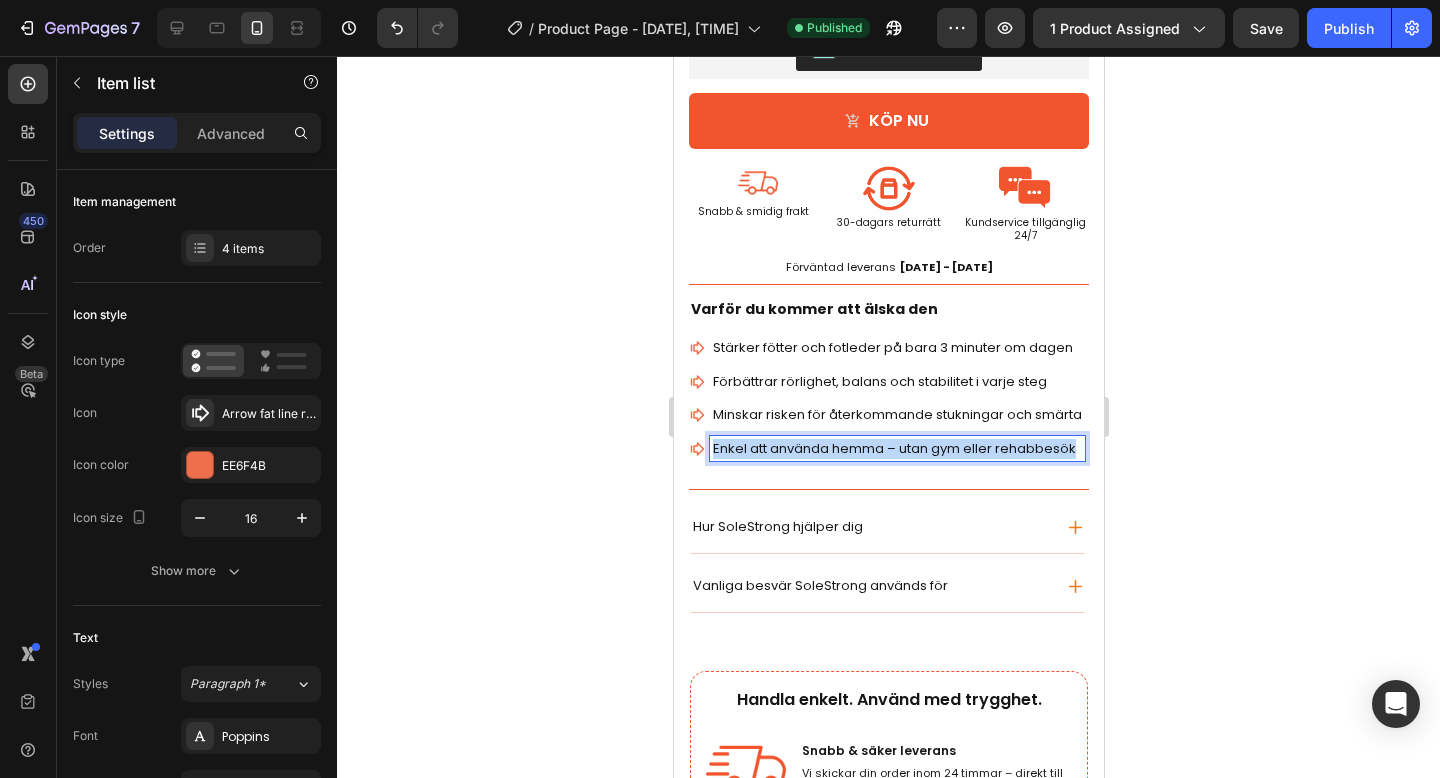 click on "Enkel att använda hemma – utan gym eller rehabbesök" at bounding box center [893, 448] 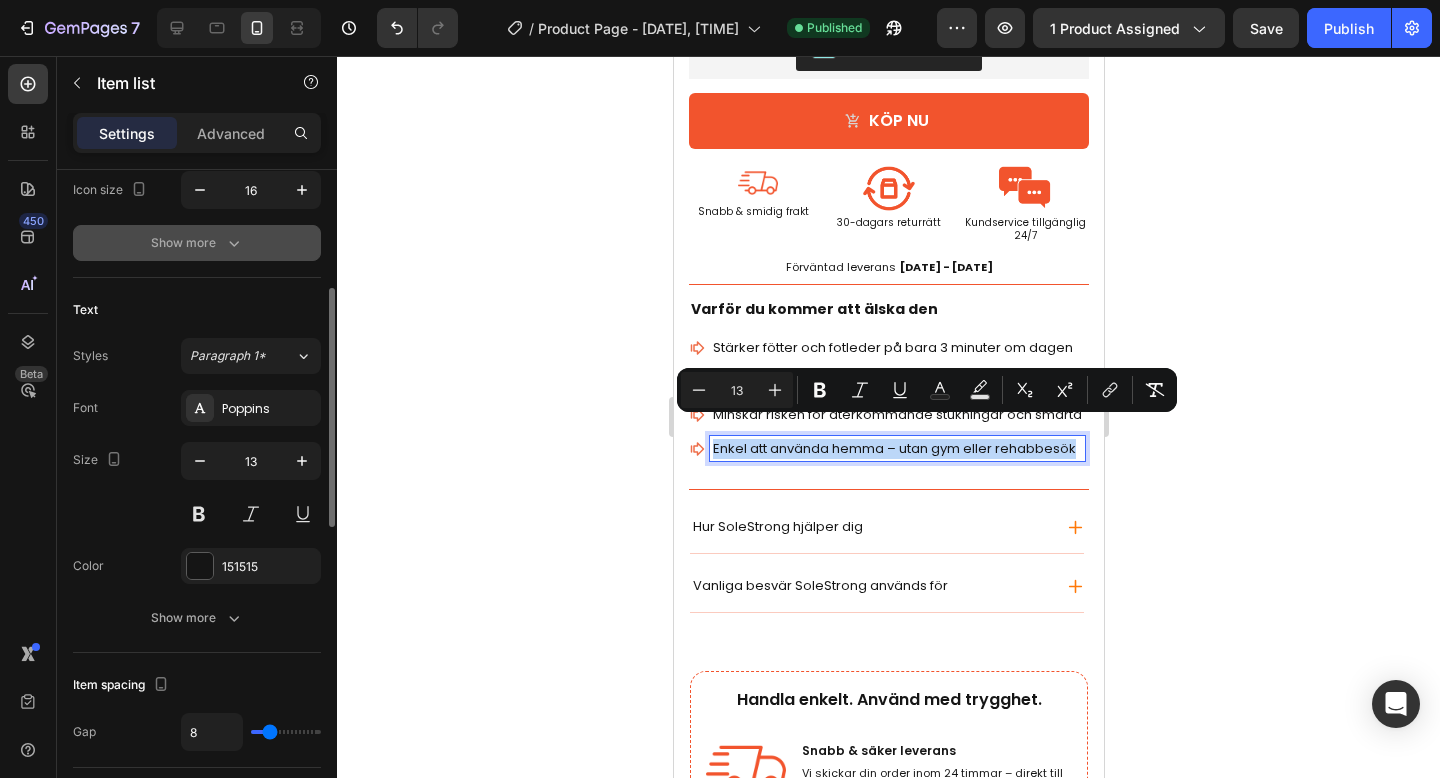 scroll, scrollTop: 361, scrollLeft: 0, axis: vertical 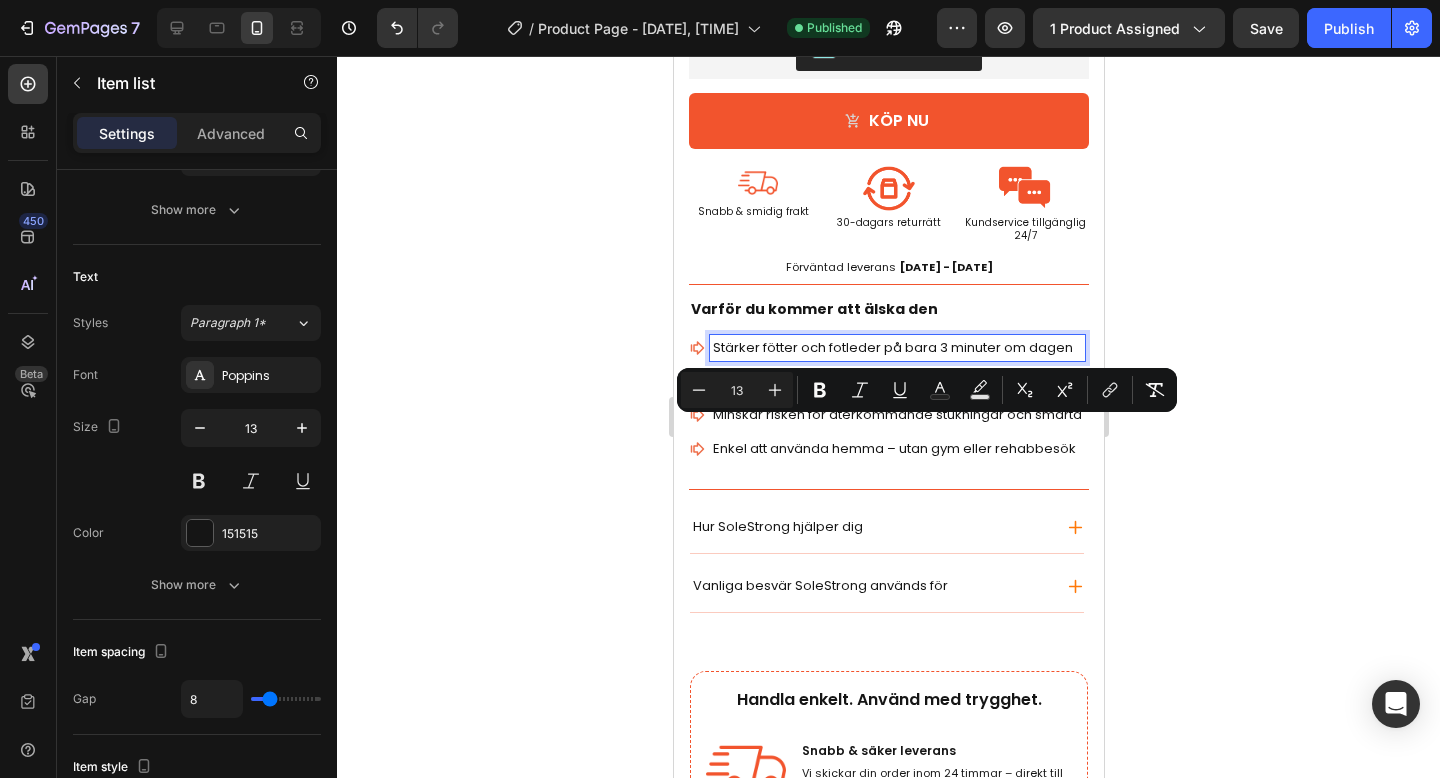 click on "Stärker fötter och fotleder på bara 3 minuter om dagen" at bounding box center (892, 347) 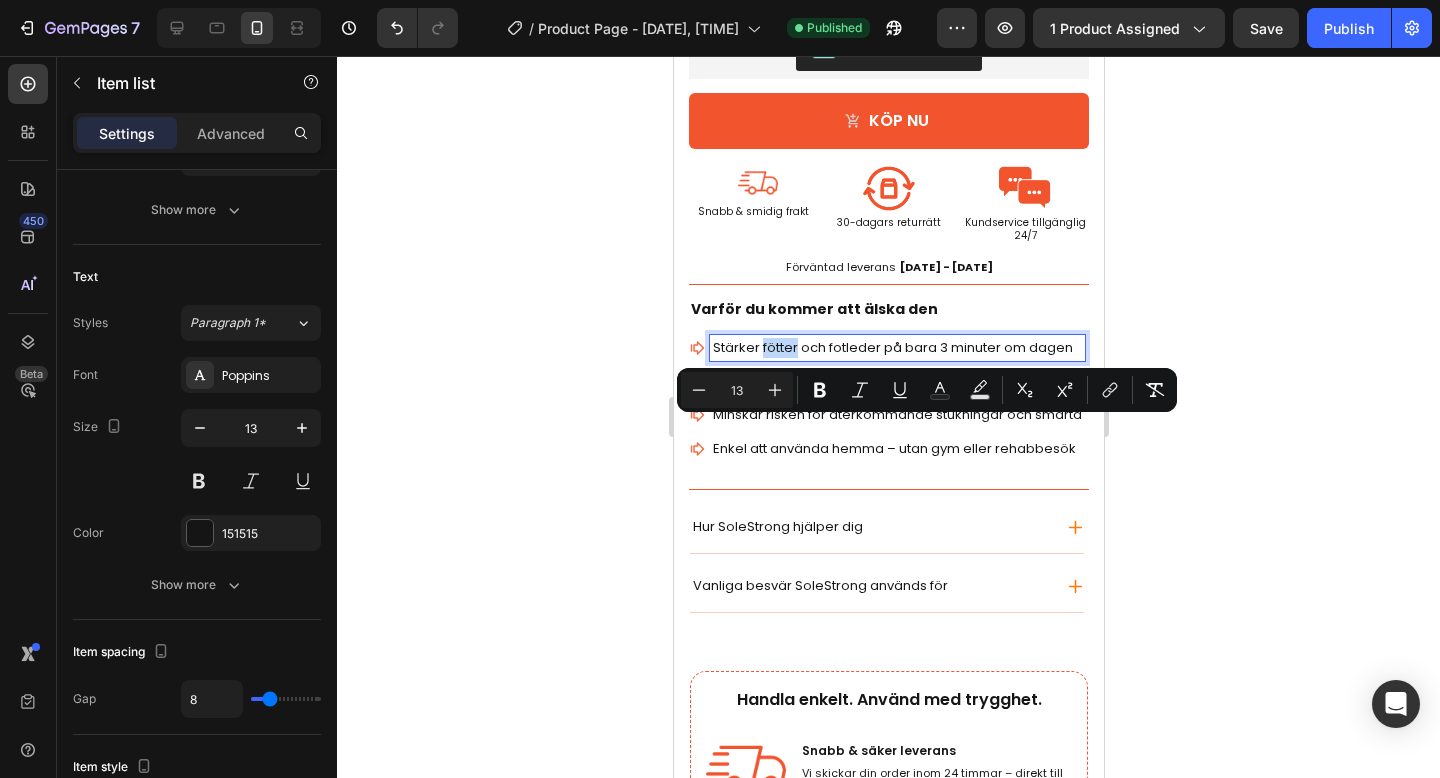 click on "Stärker fötter och fotleder på bara 3 minuter om dagen" at bounding box center (892, 347) 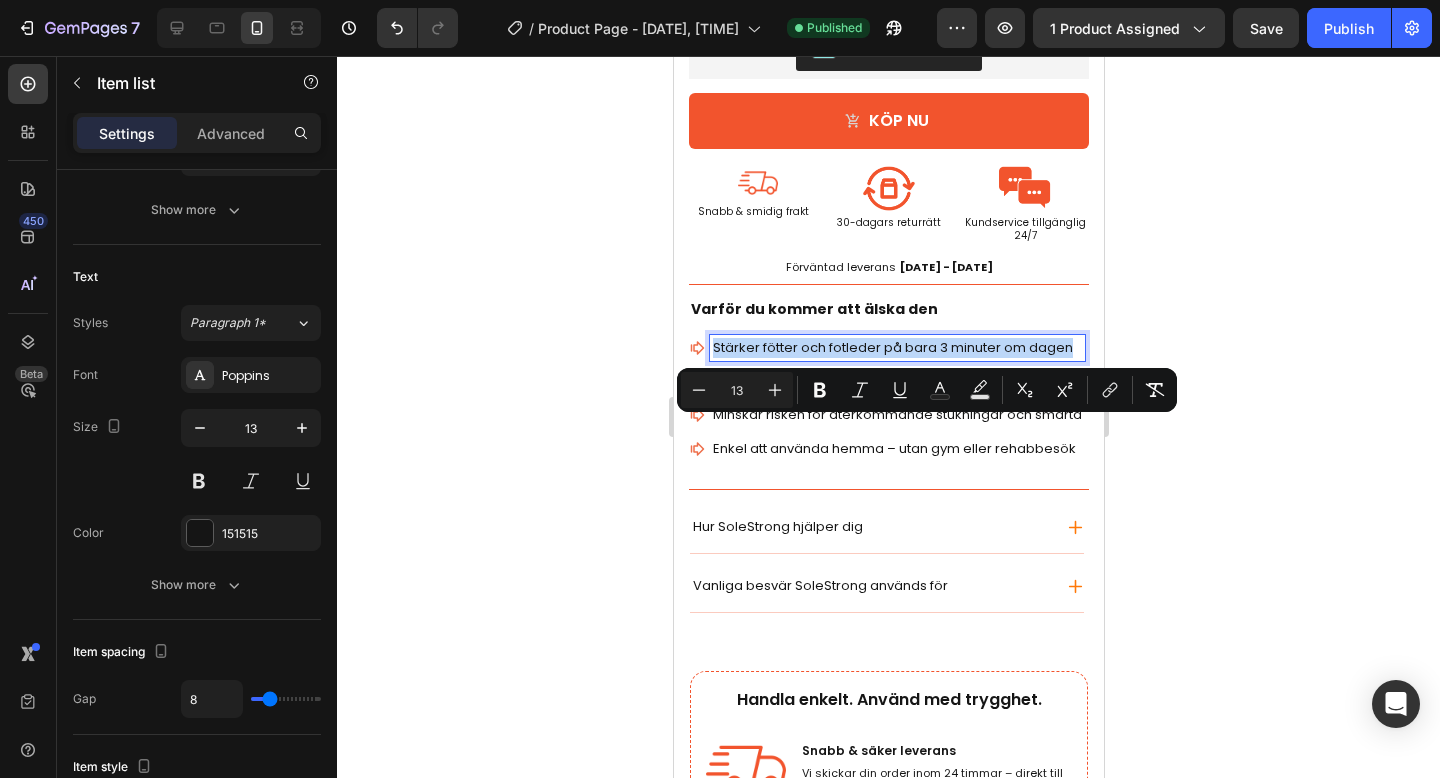 click on "Stärker fötter och fotleder på bara 3 minuter om dagen" at bounding box center [892, 347] 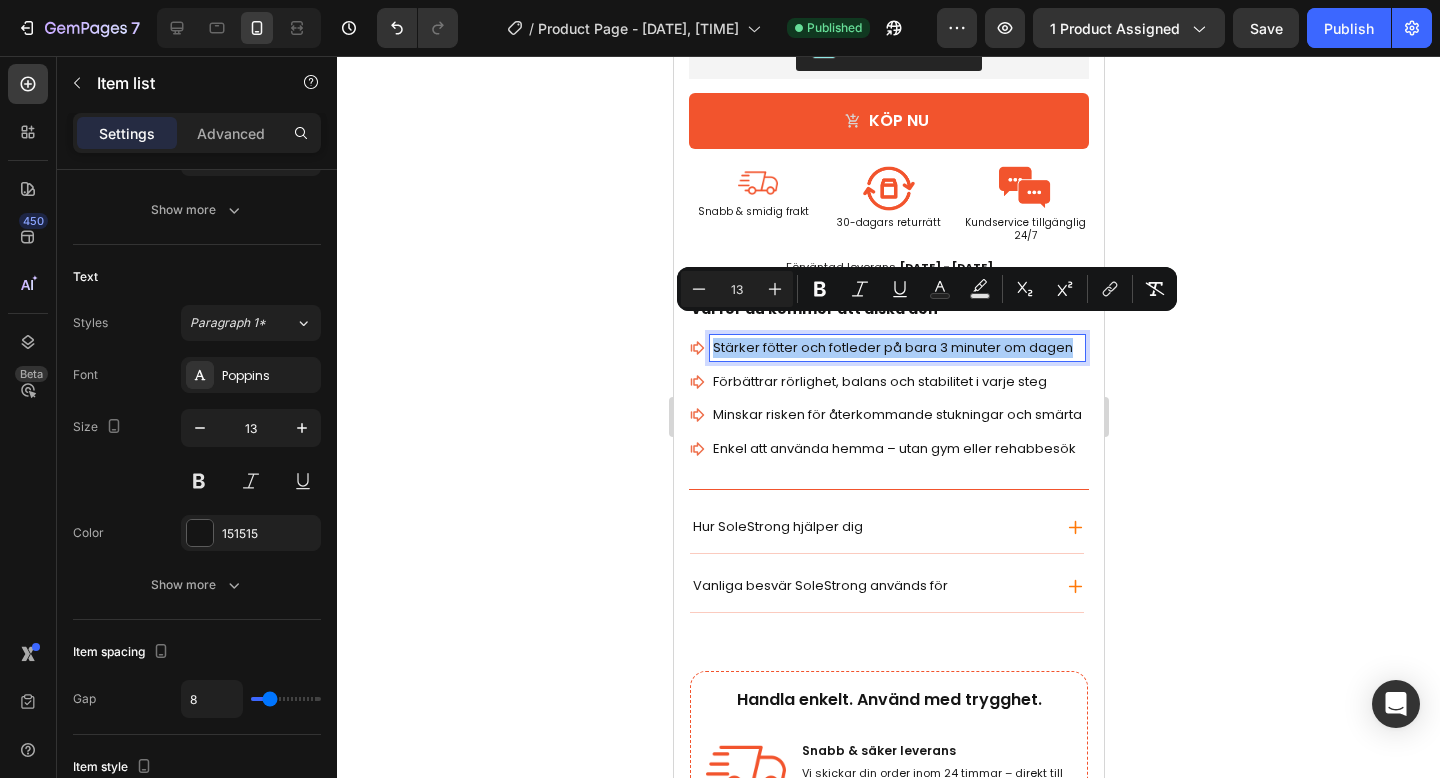 click 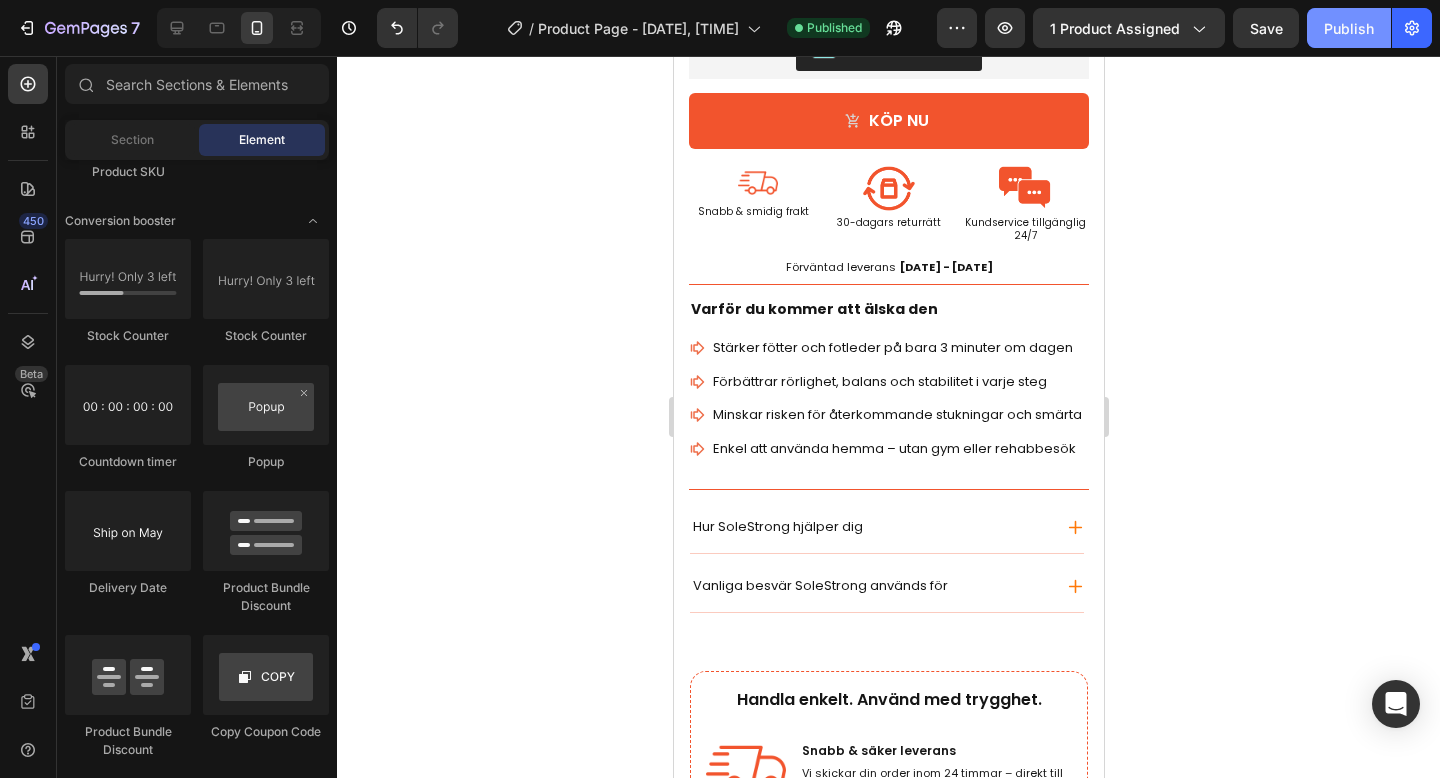 click on "Publish" at bounding box center [1349, 28] 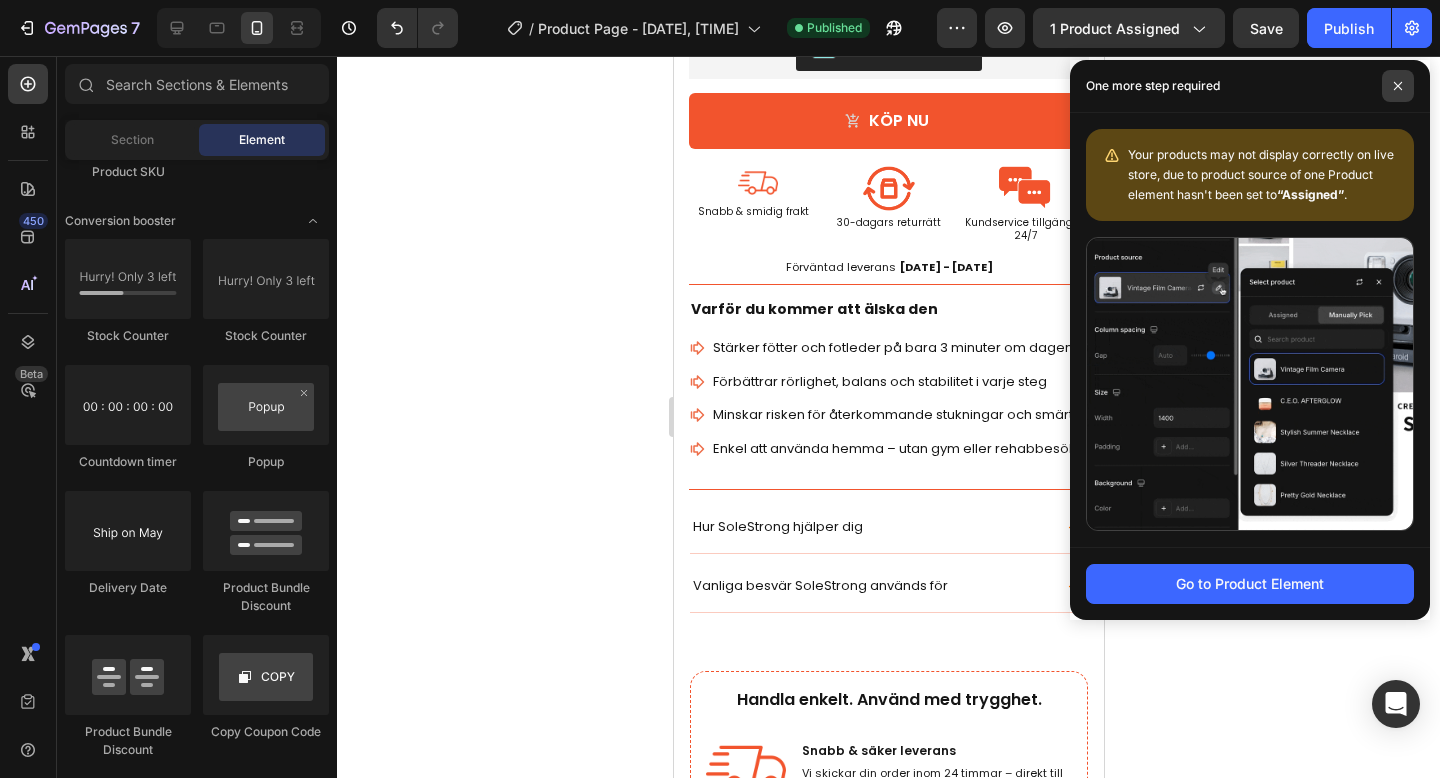 click 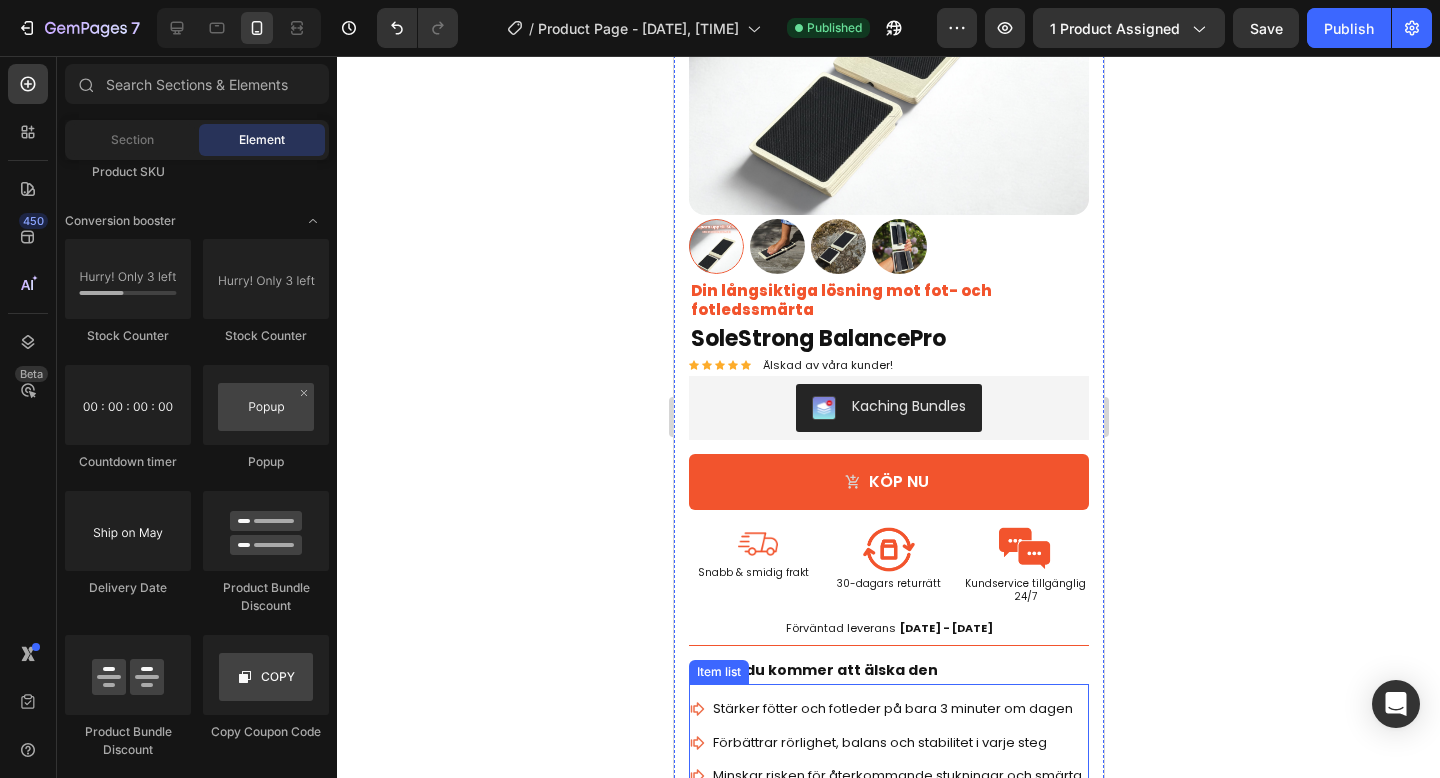 scroll, scrollTop: 143, scrollLeft: 0, axis: vertical 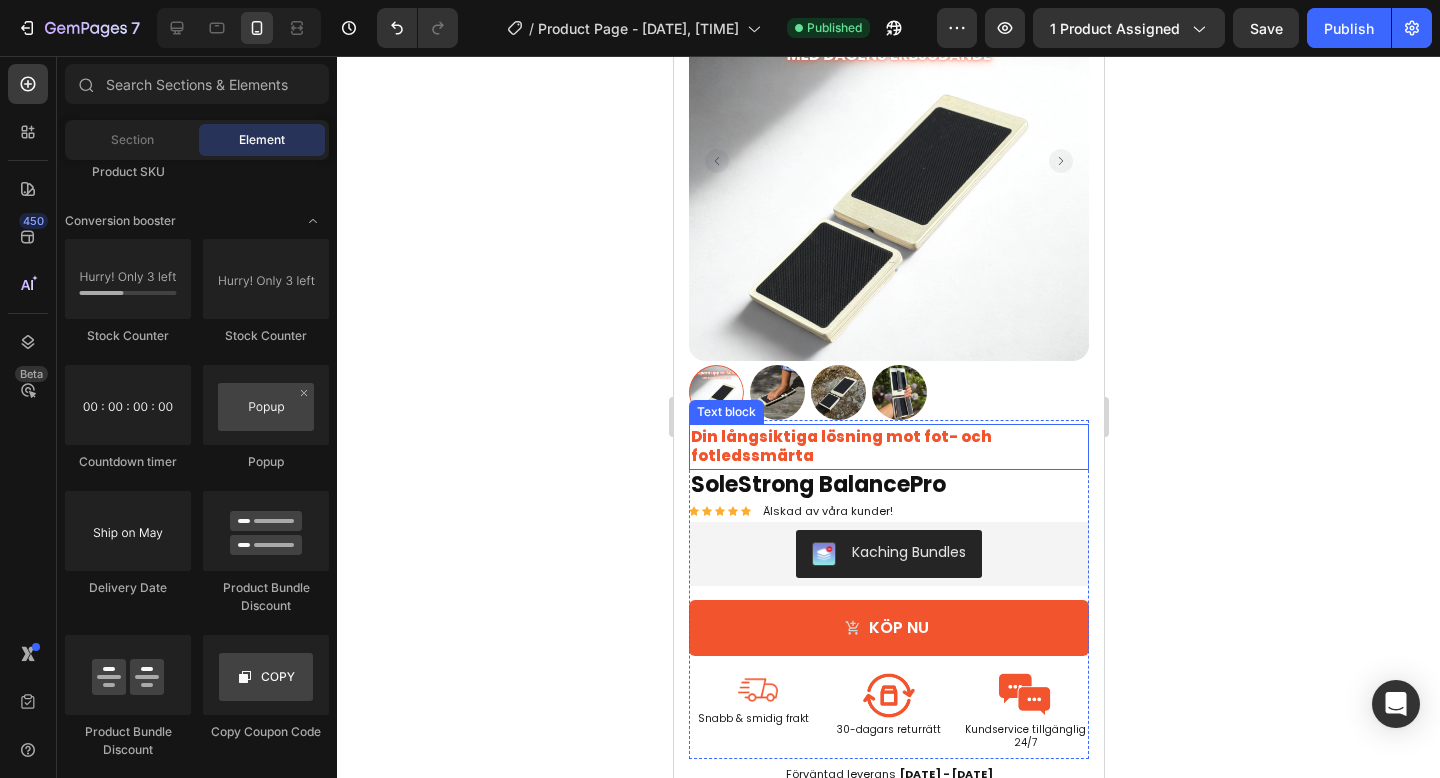 click on "Din långsiktiga lösning mot fot- och fotledssmärta" at bounding box center [840, 446] 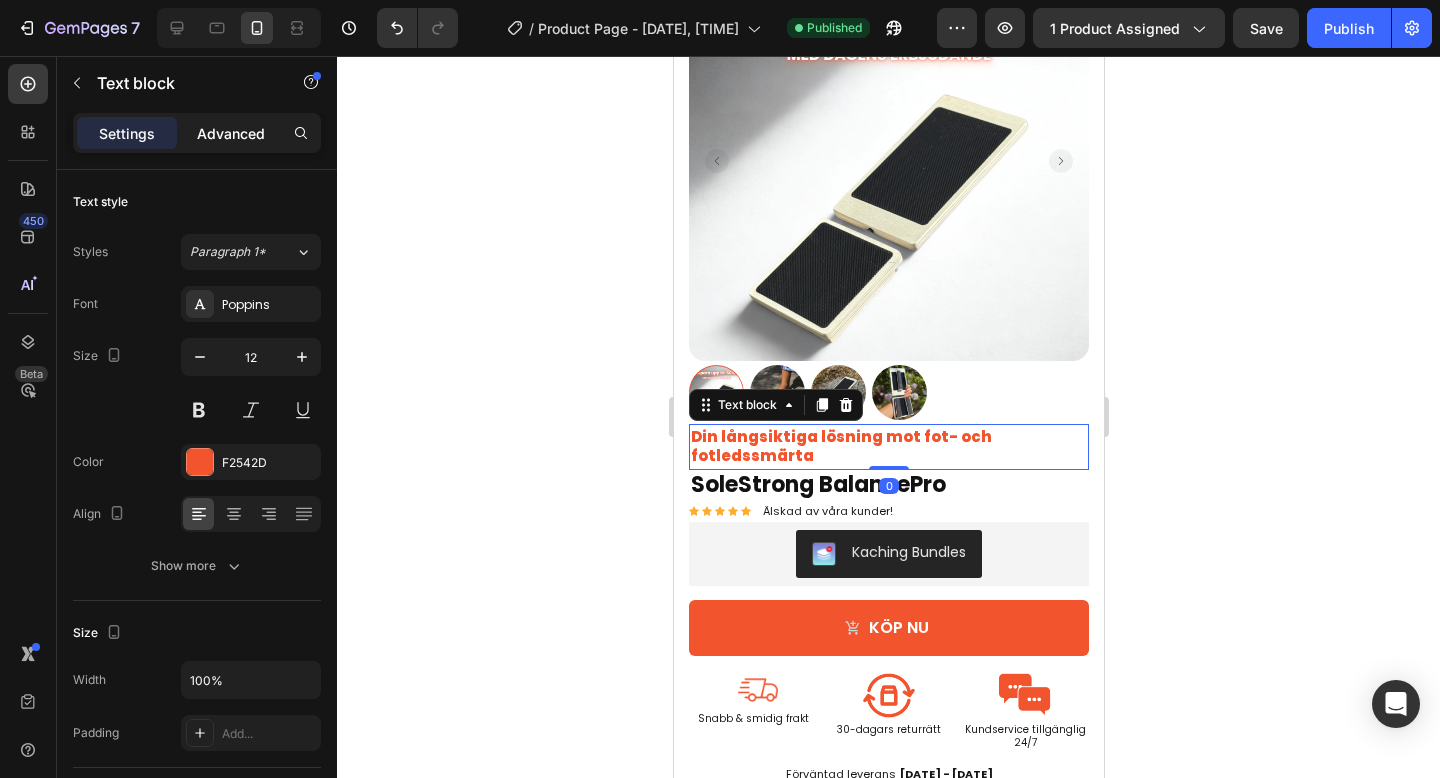 click on "Advanced" 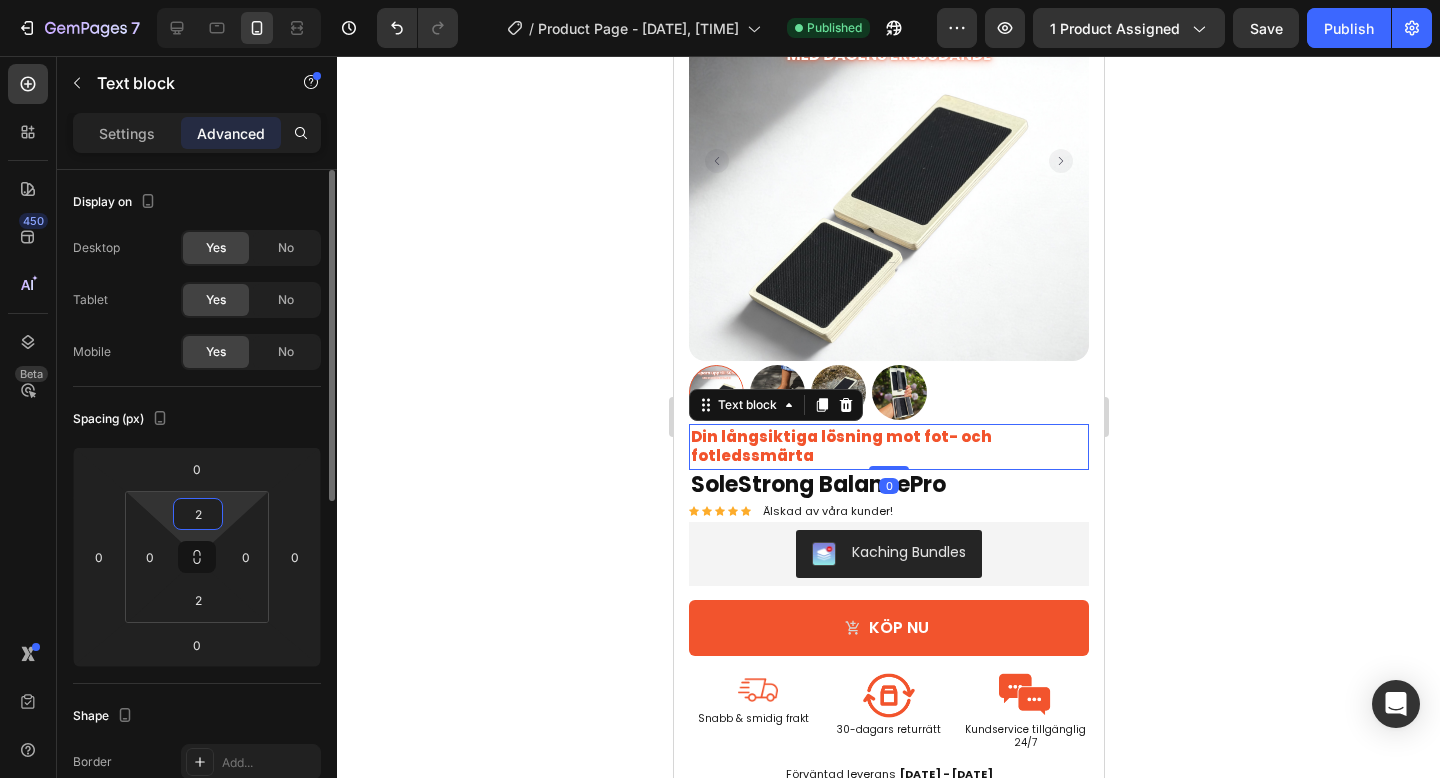 click on "2" at bounding box center (198, 514) 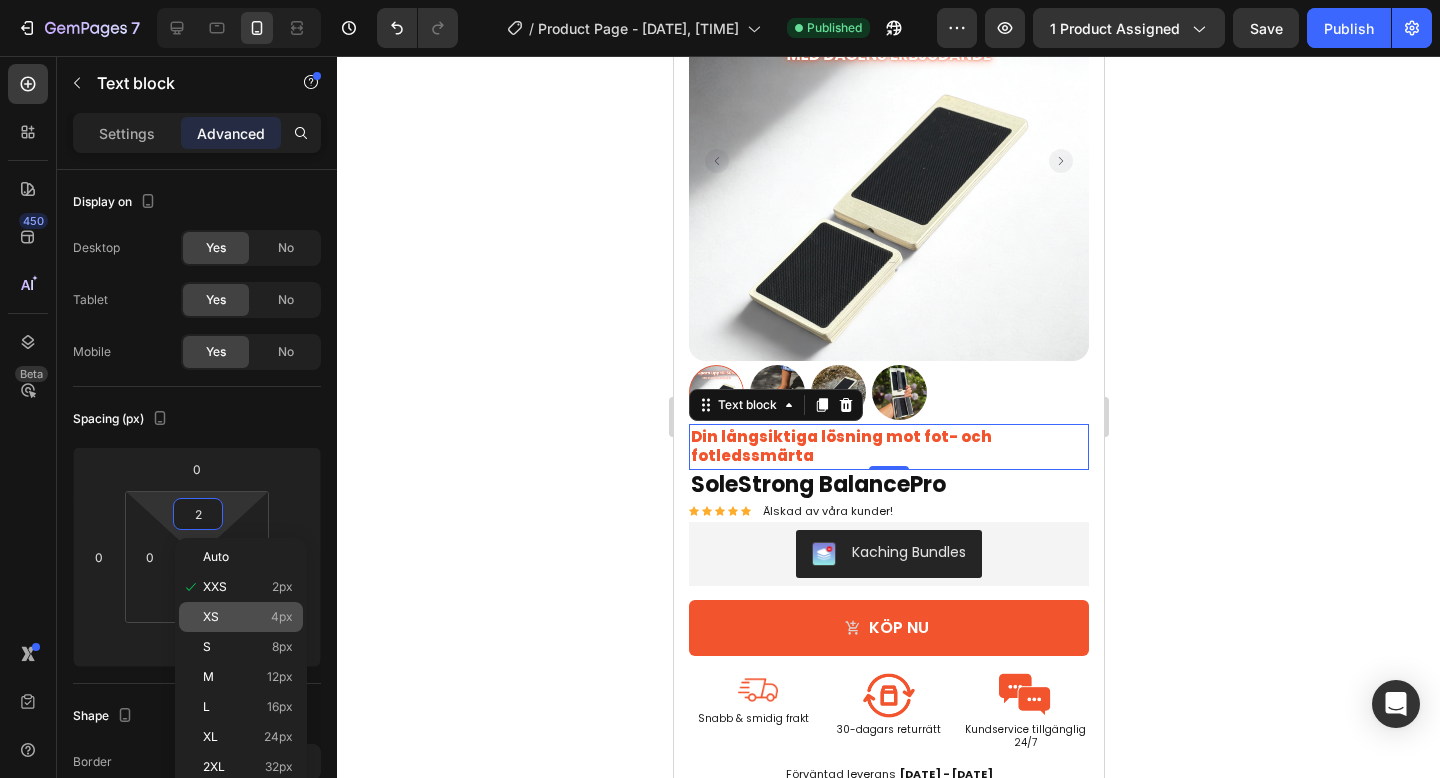 click on "XS 4px" at bounding box center (248, 617) 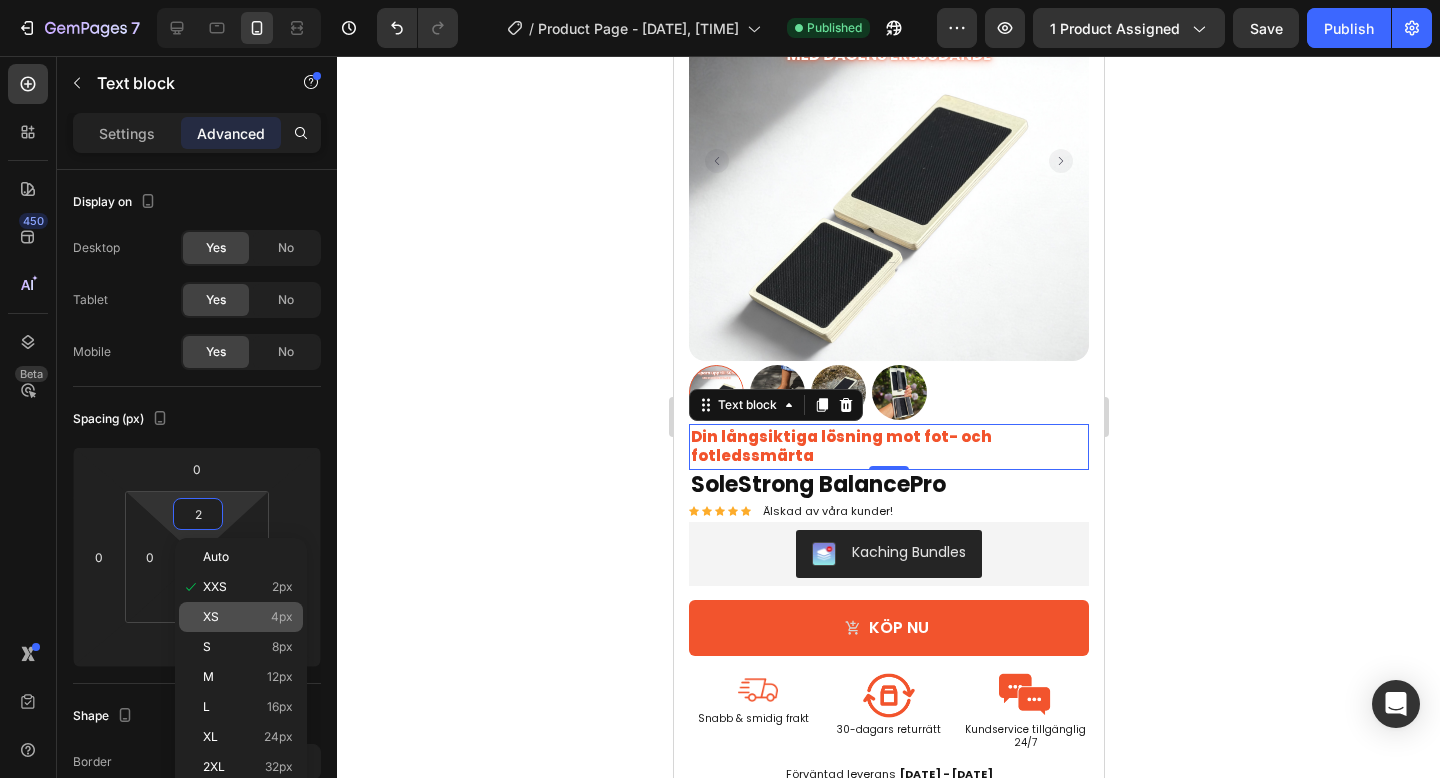 type on "4" 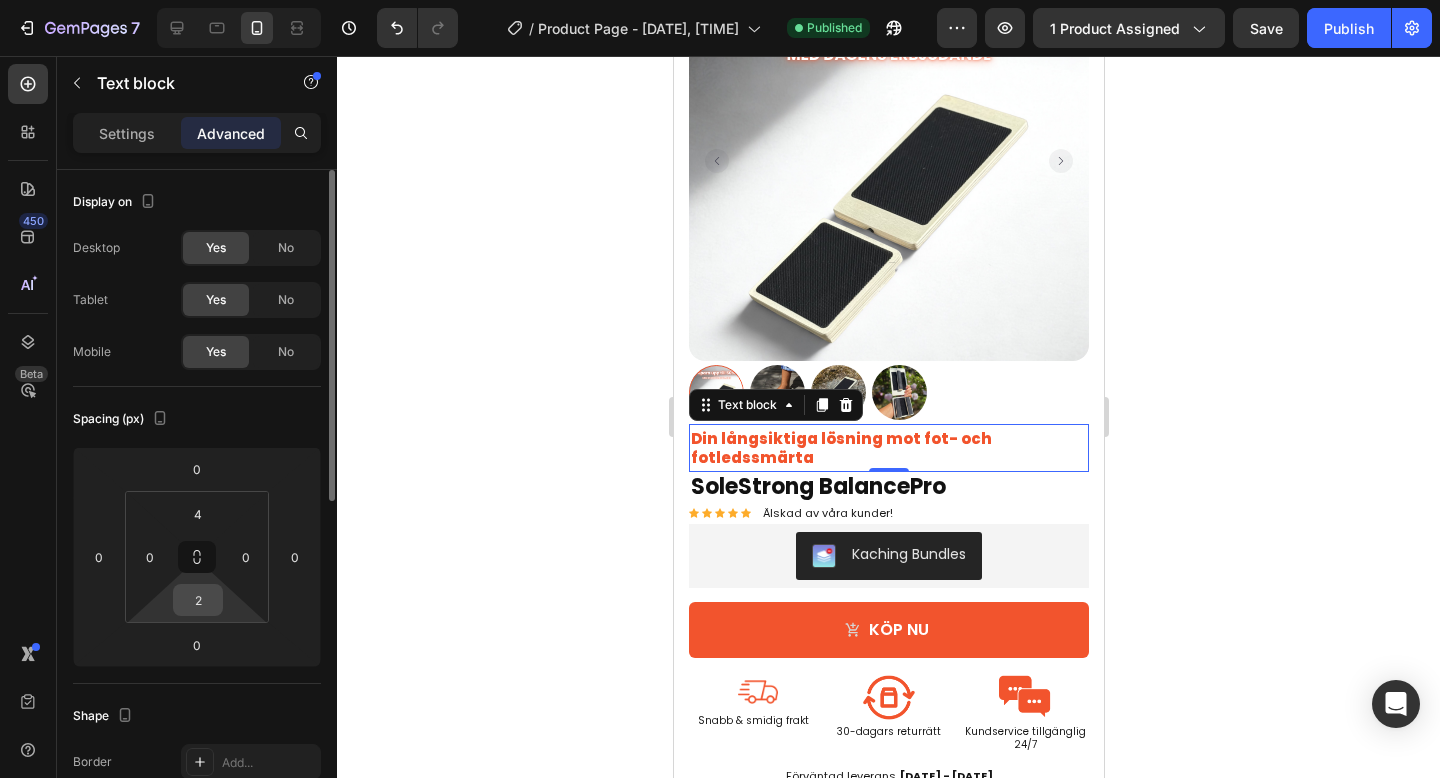 click on "2" at bounding box center [198, 600] 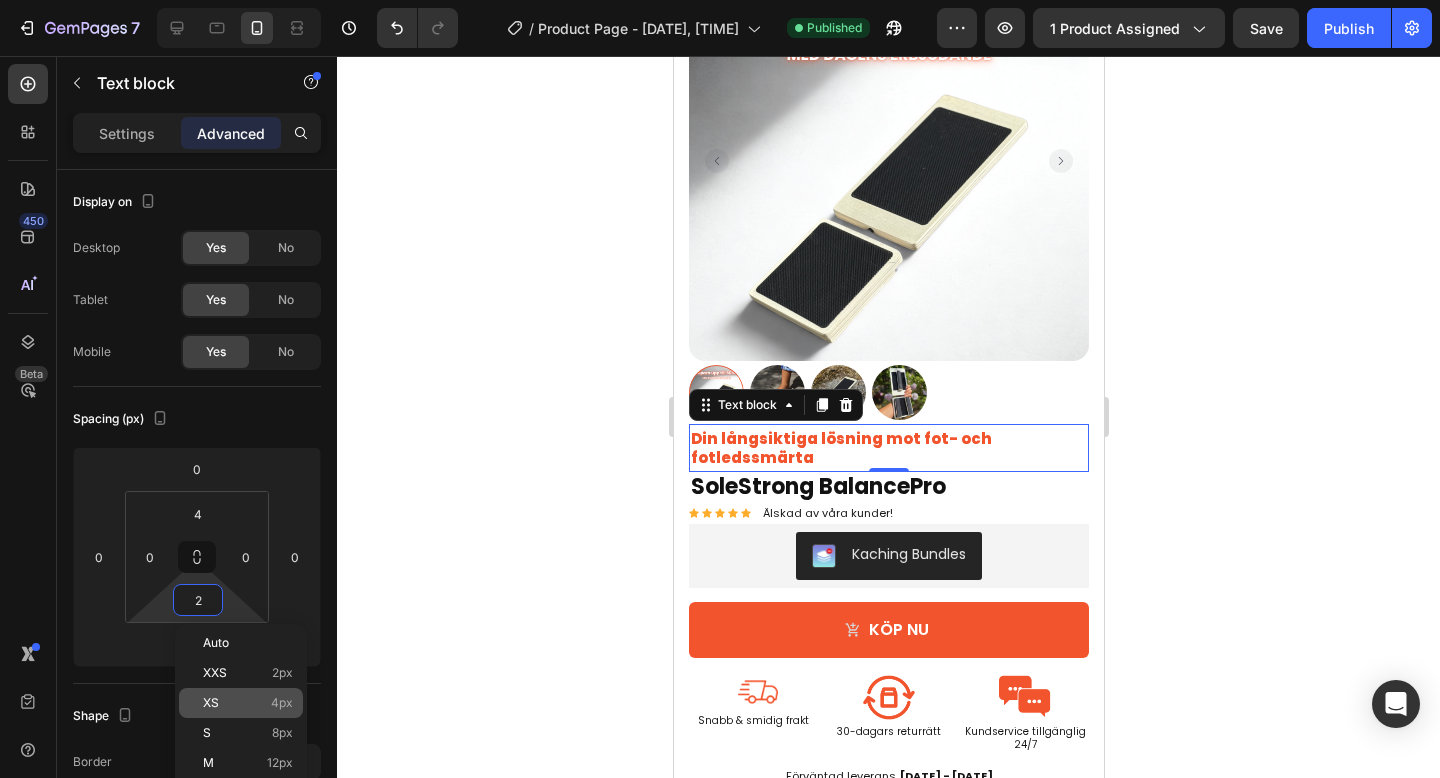 click on "XS 4px" at bounding box center [248, 703] 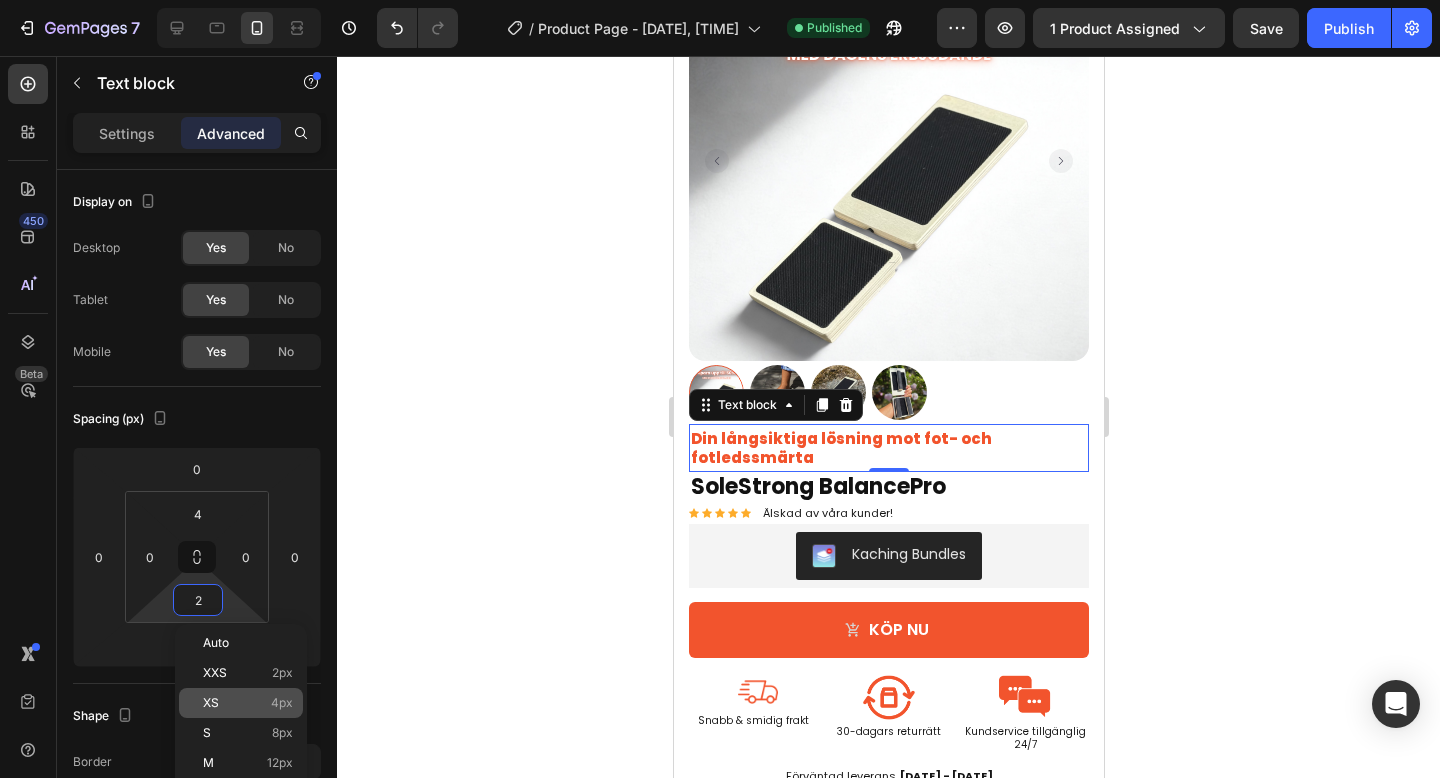 type on "4" 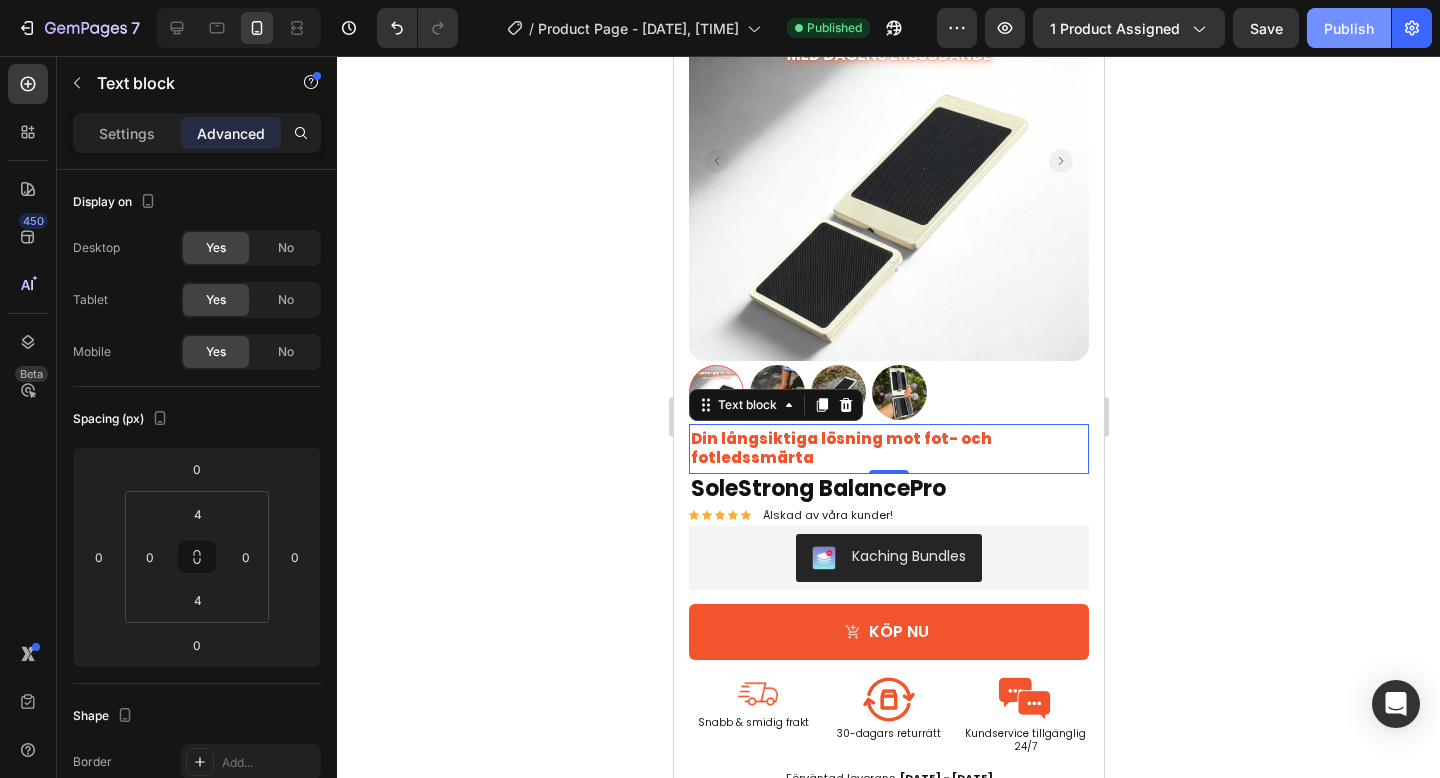 click on "Publish" at bounding box center (1349, 28) 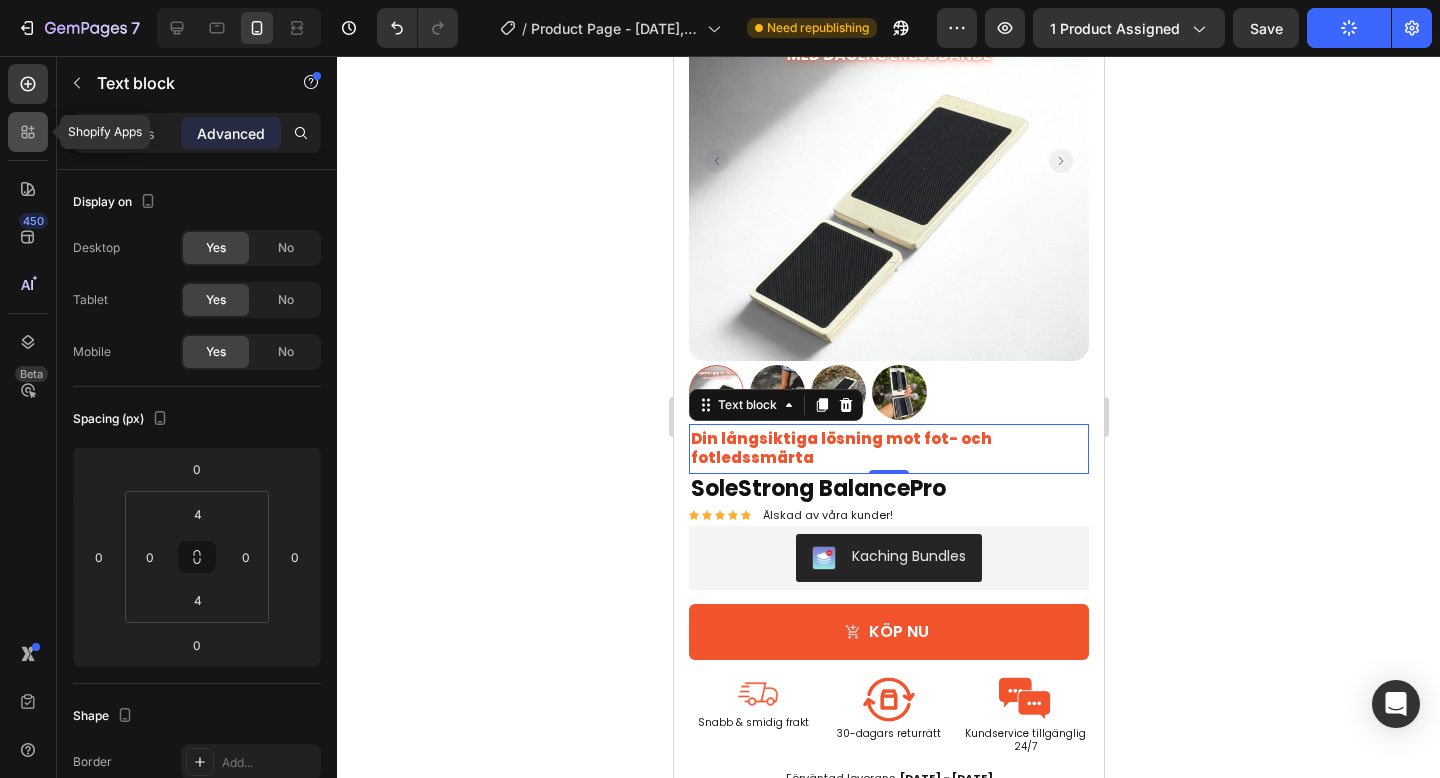 click 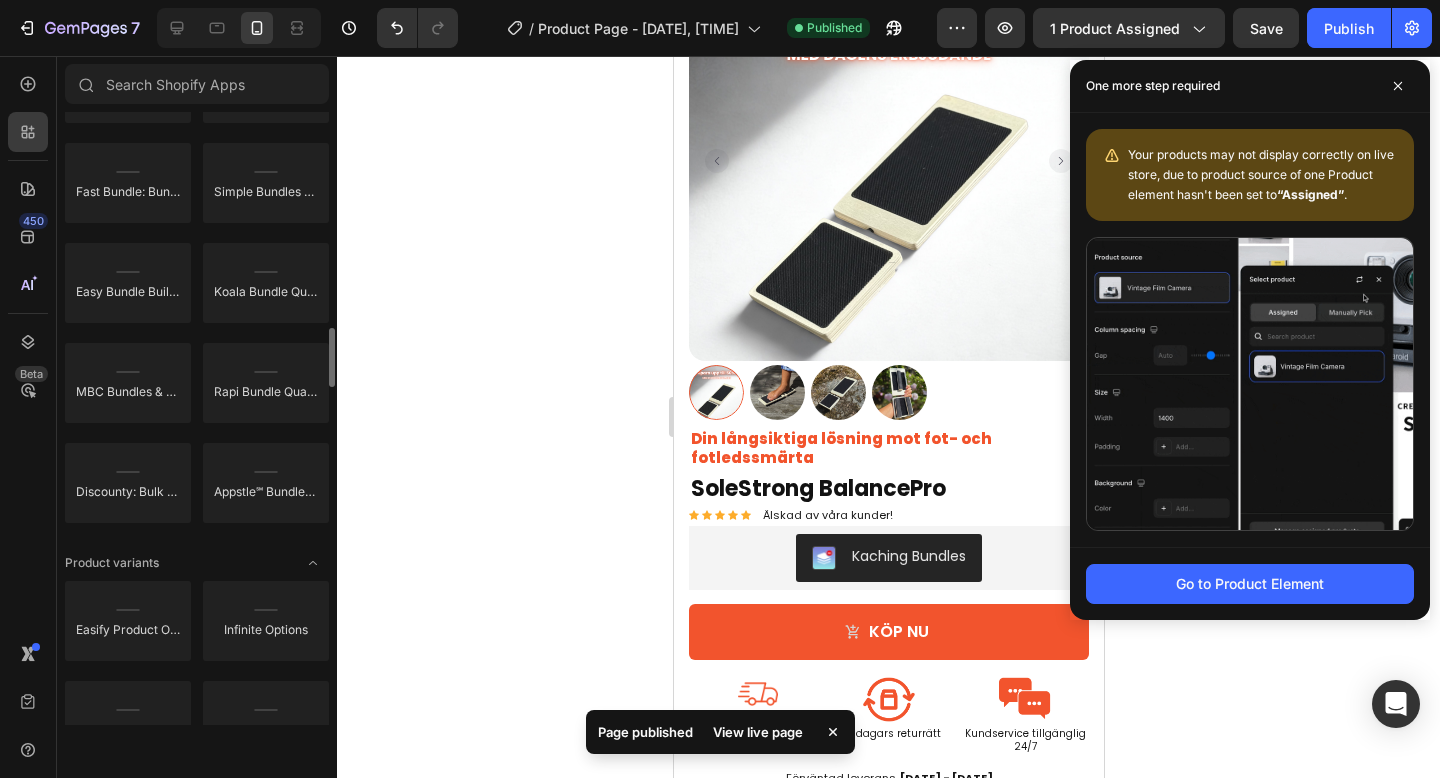 scroll, scrollTop: 1842, scrollLeft: 0, axis: vertical 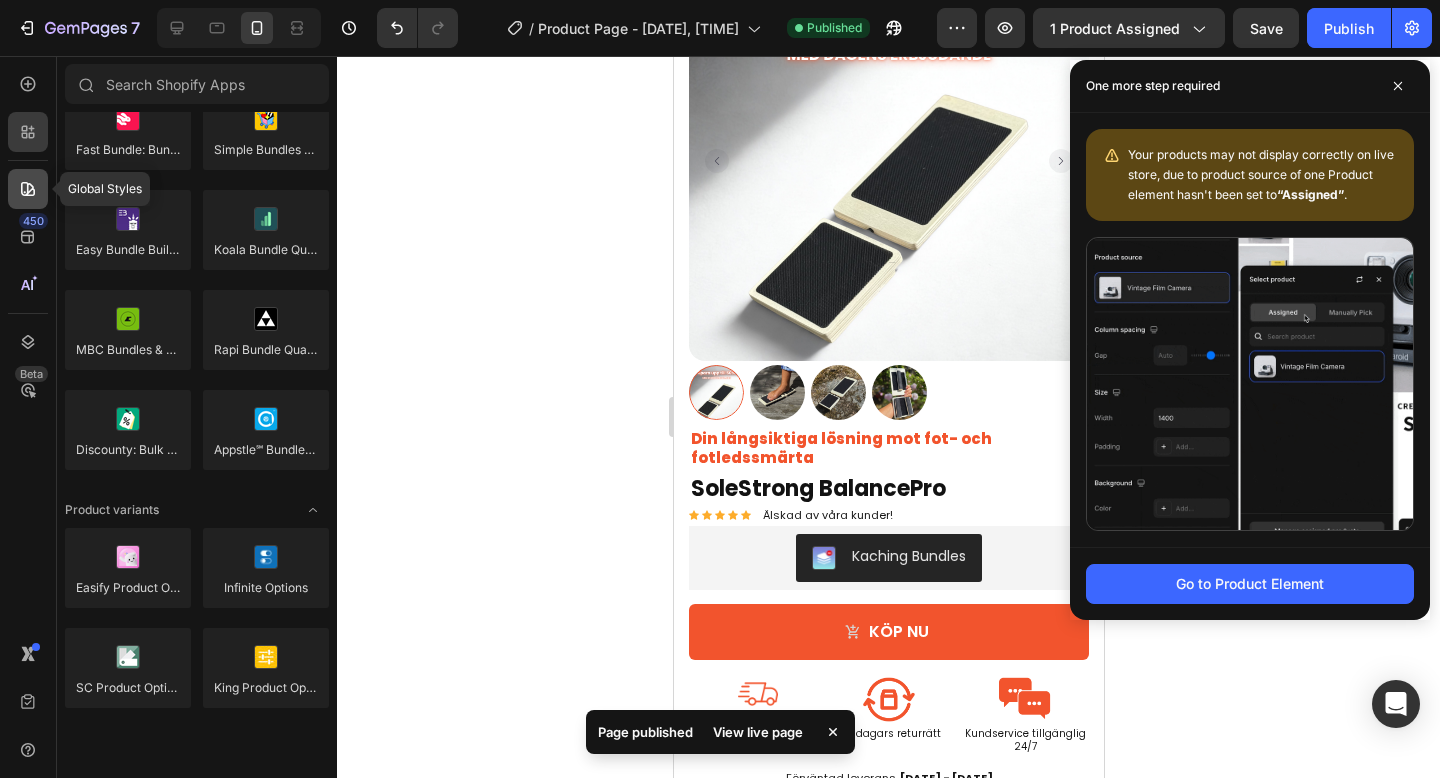 click 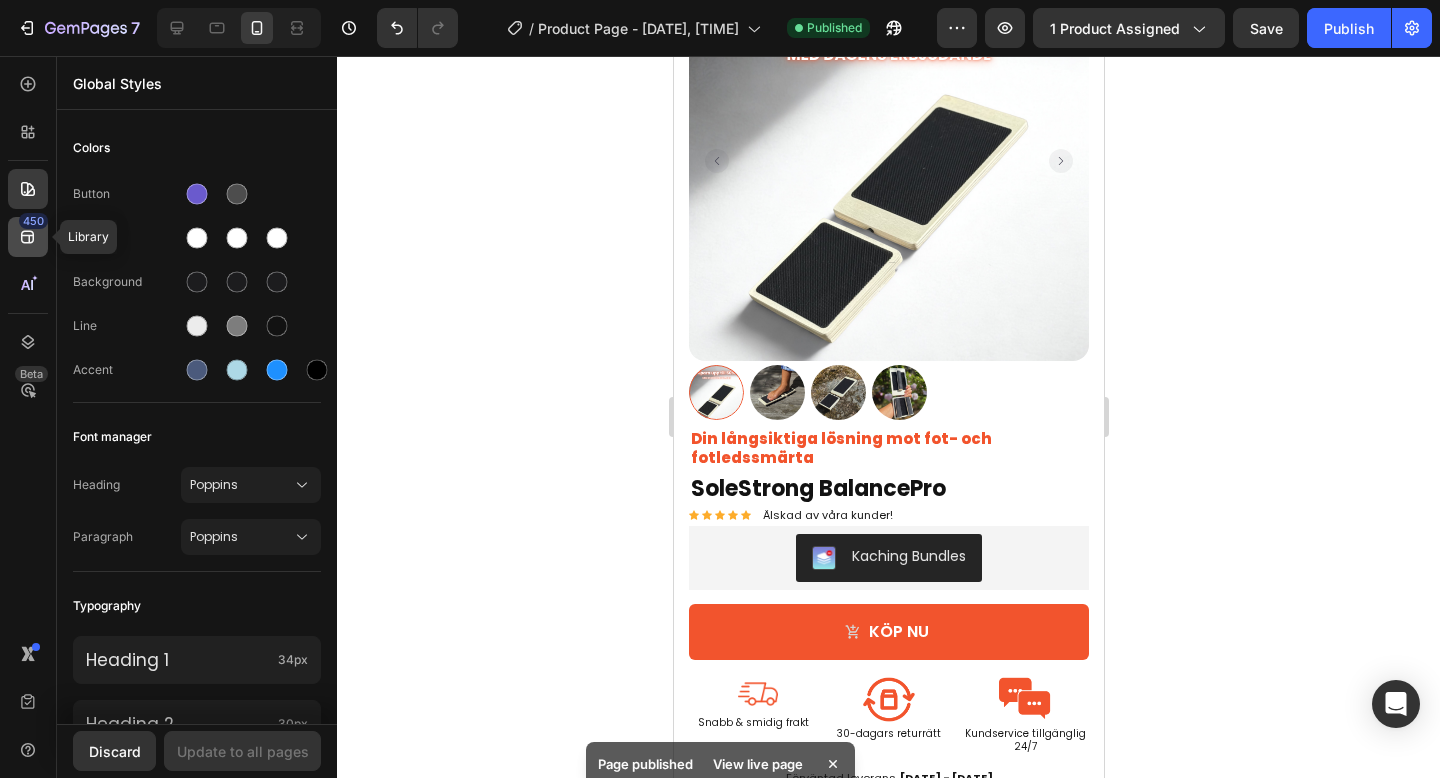 click 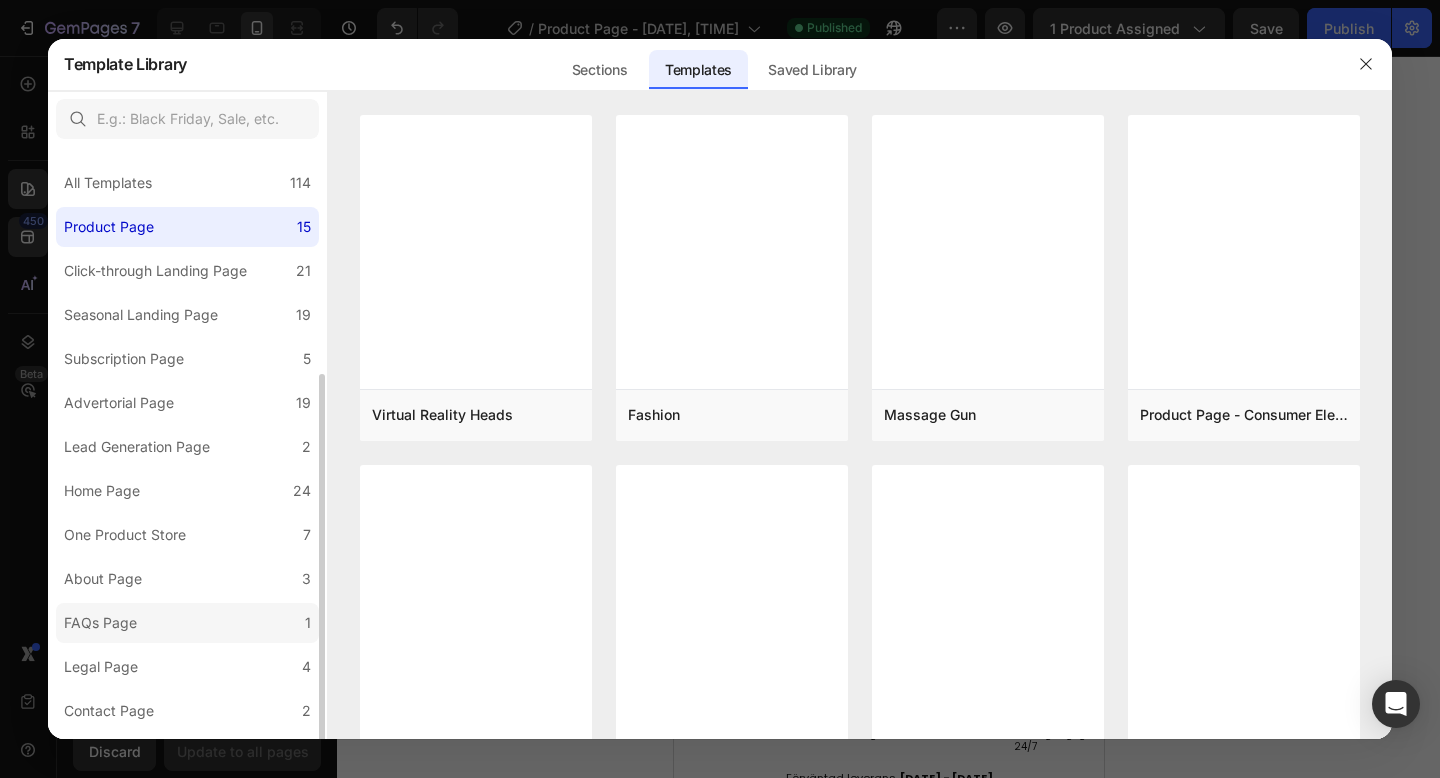 scroll, scrollTop: 124, scrollLeft: 0, axis: vertical 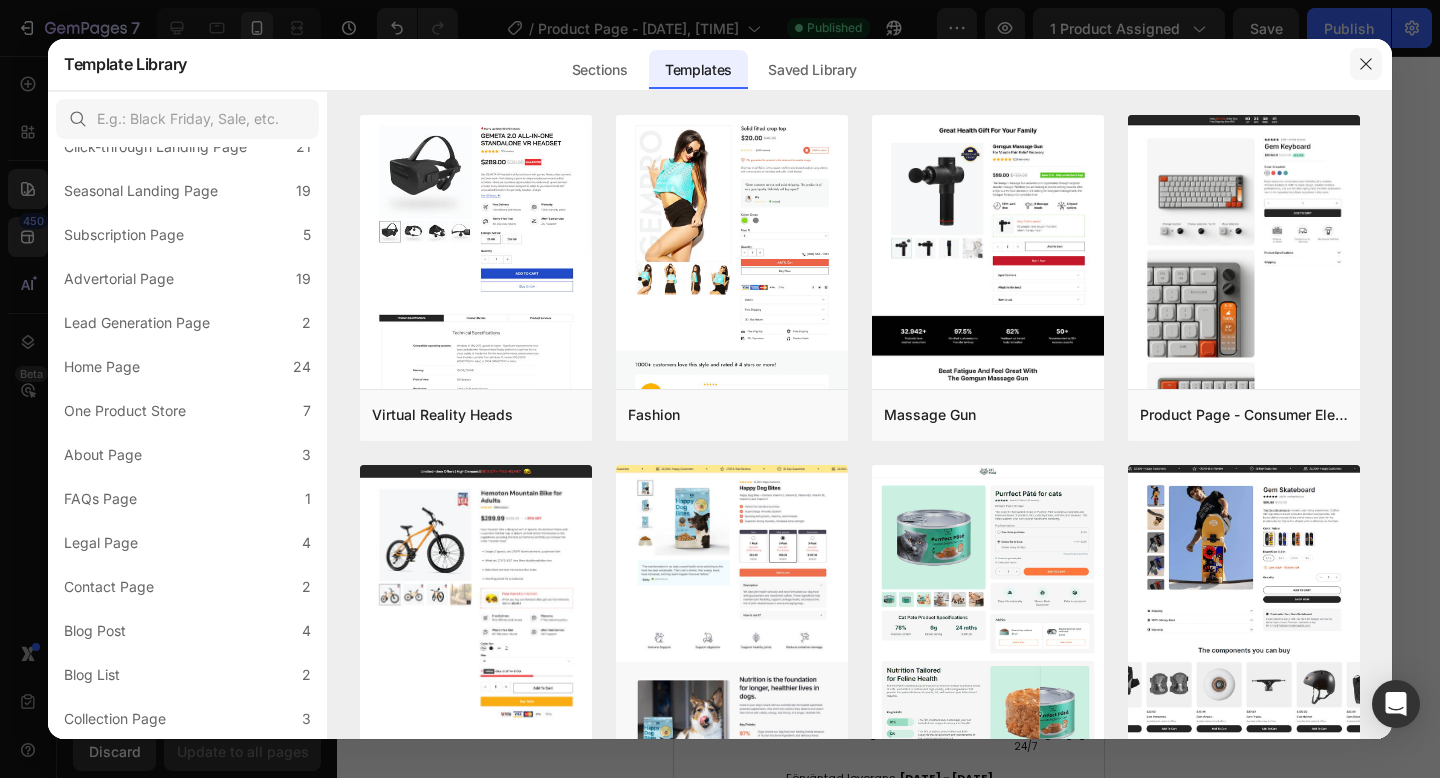 click 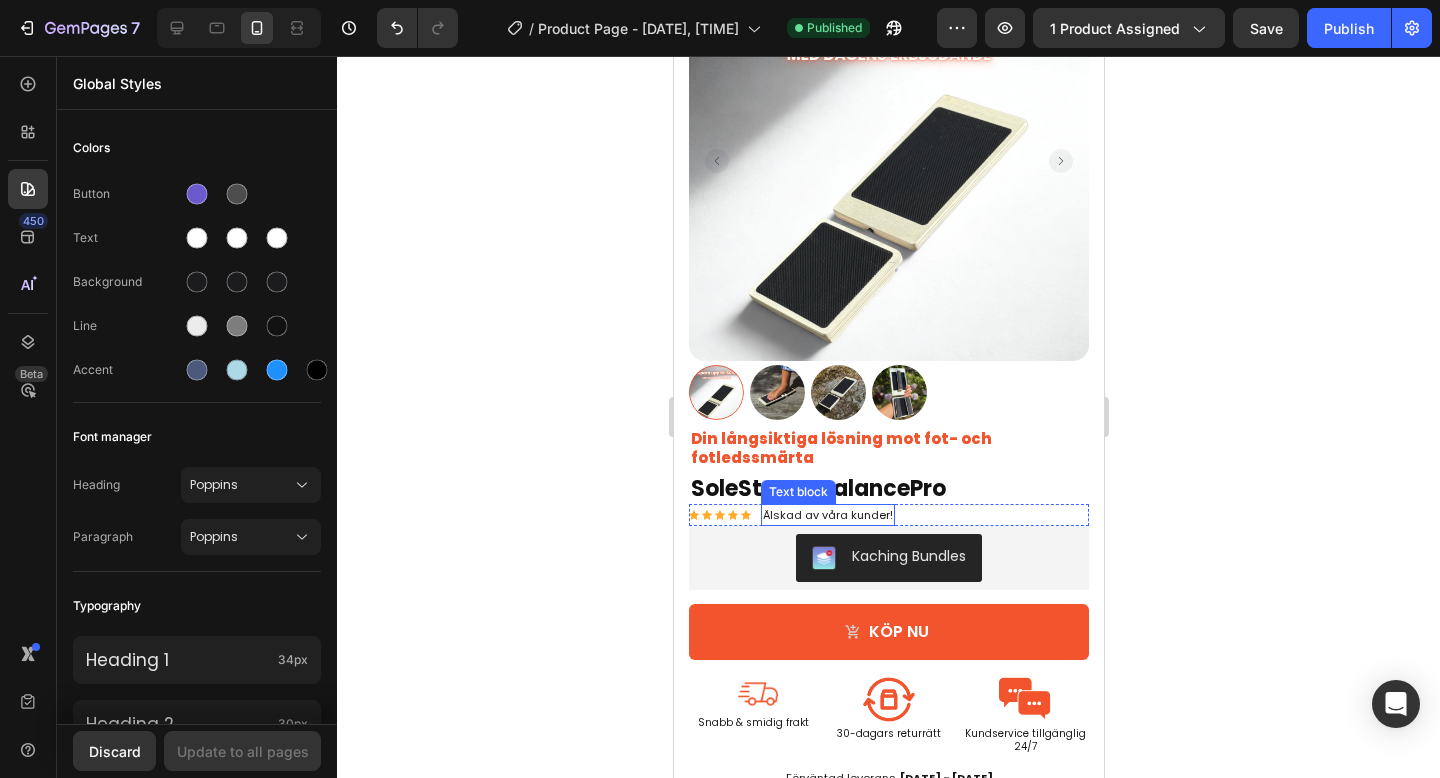 click on "Älskad av våra kunder!" at bounding box center (827, 515) 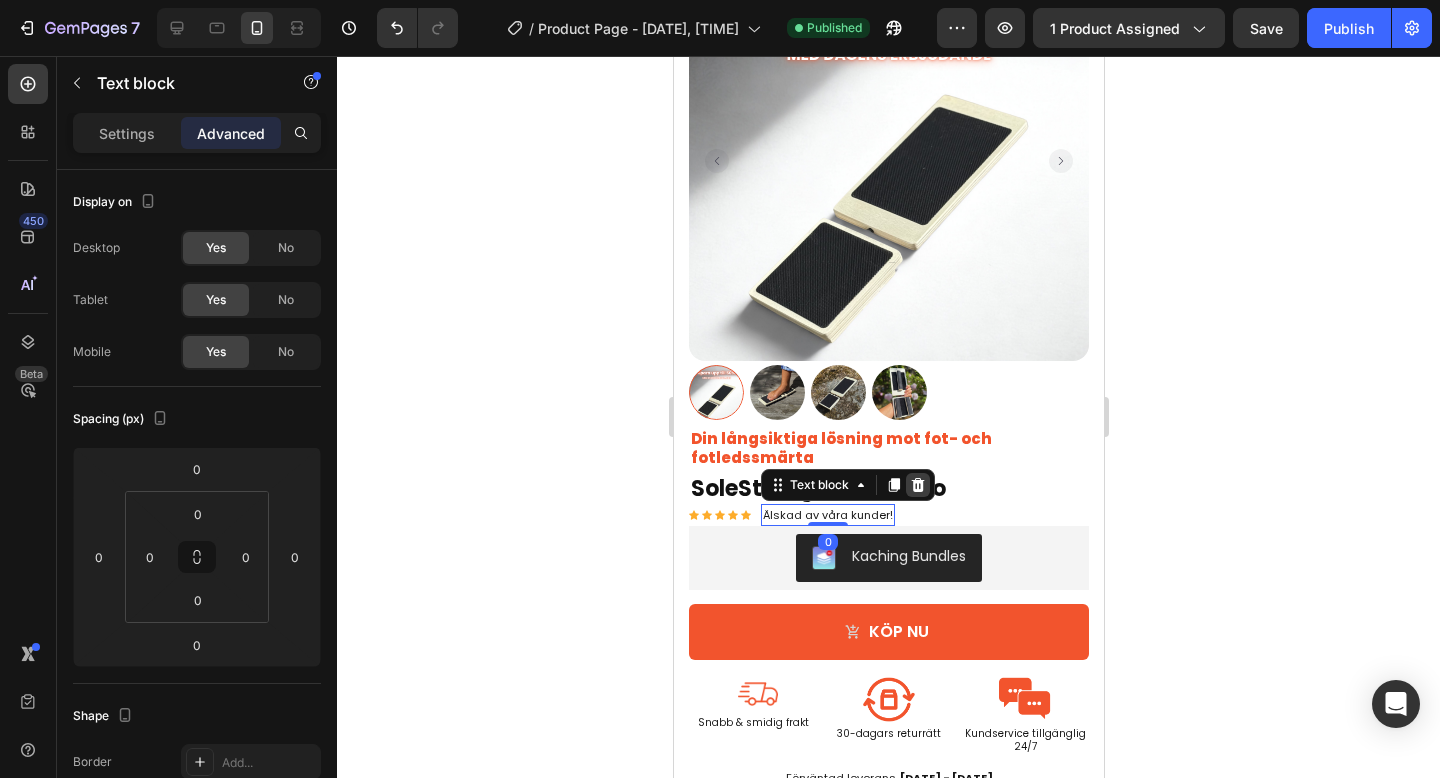 click 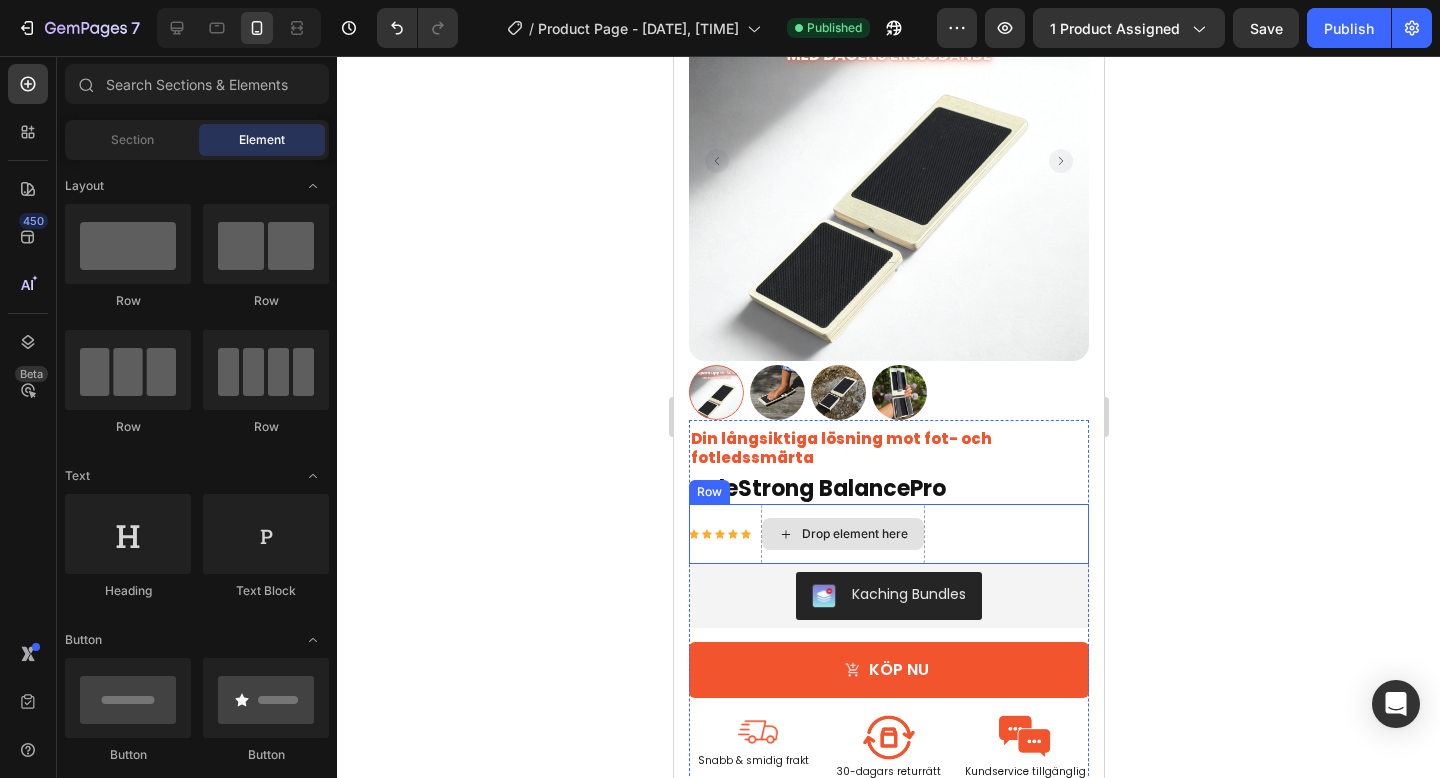 click on "Drop element here" at bounding box center (854, 534) 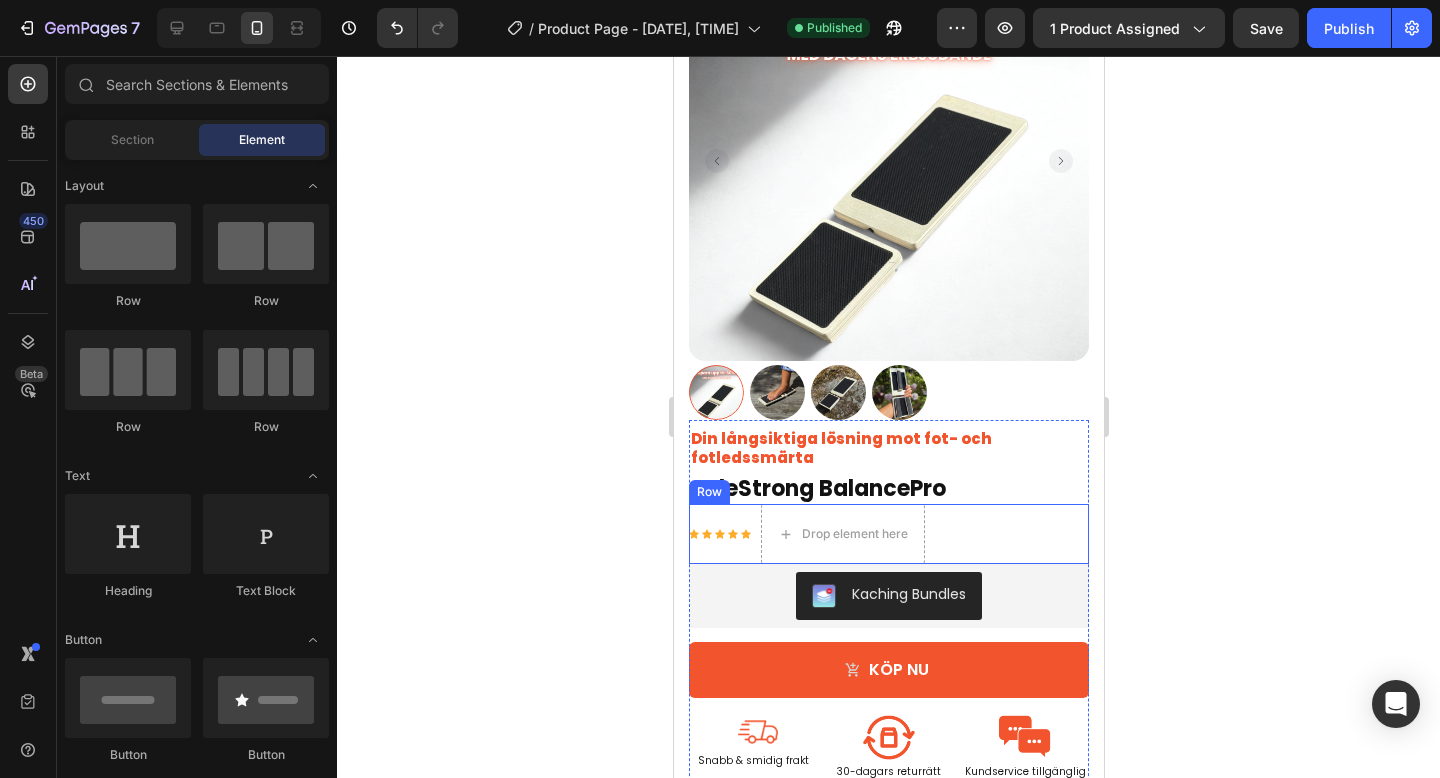click on "Icon Icon Icon Icon Icon Icon List Hoz
Drop element here Row" at bounding box center (888, 534) 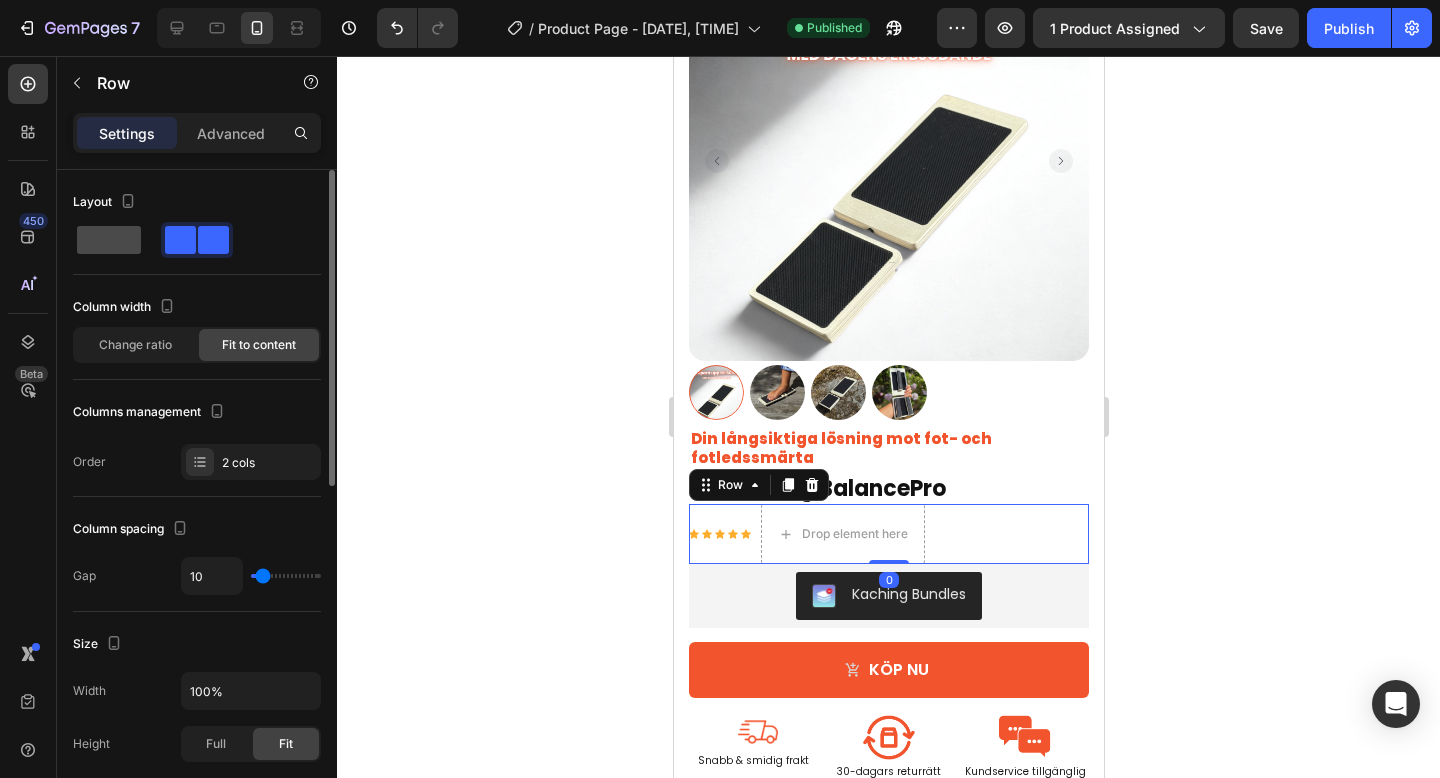 click 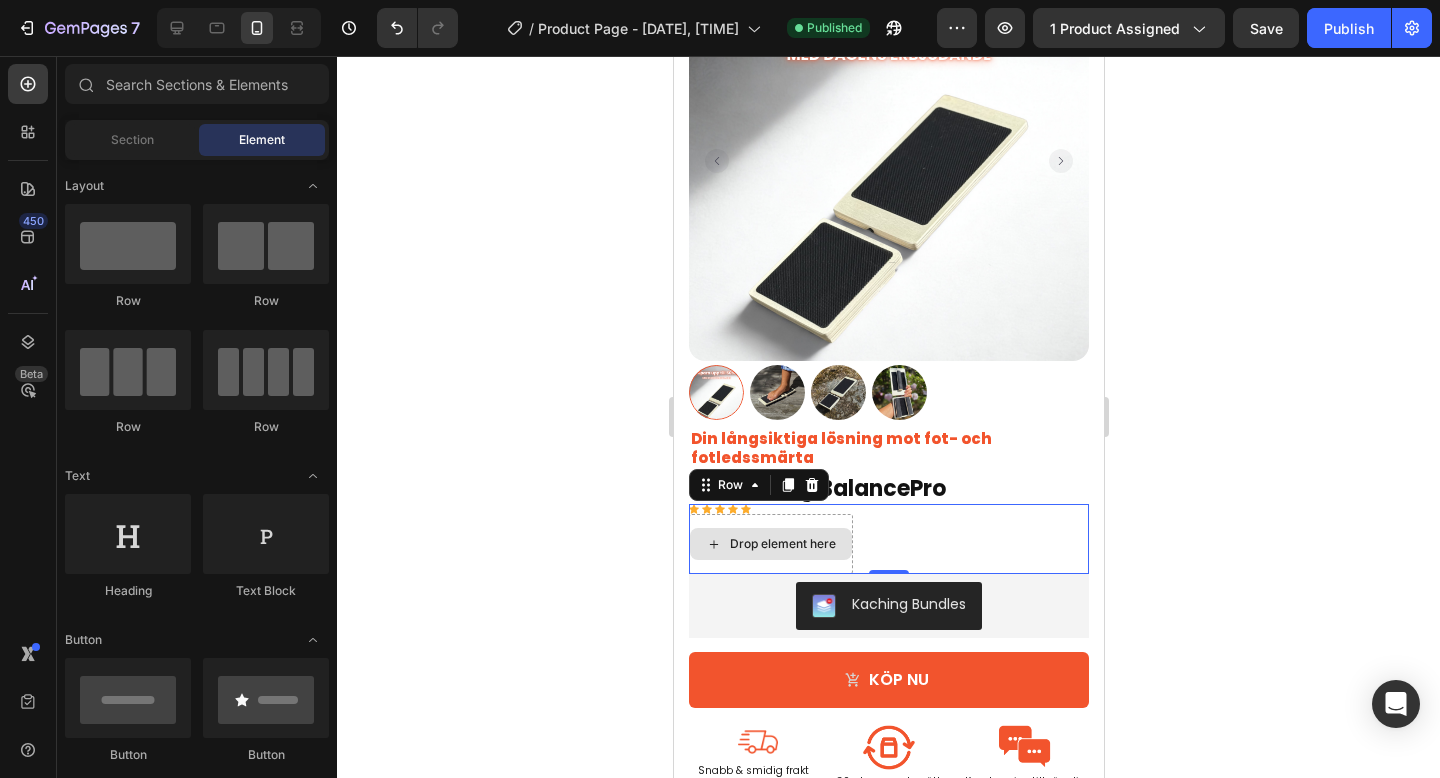 click on "Drop element here" at bounding box center [782, 544] 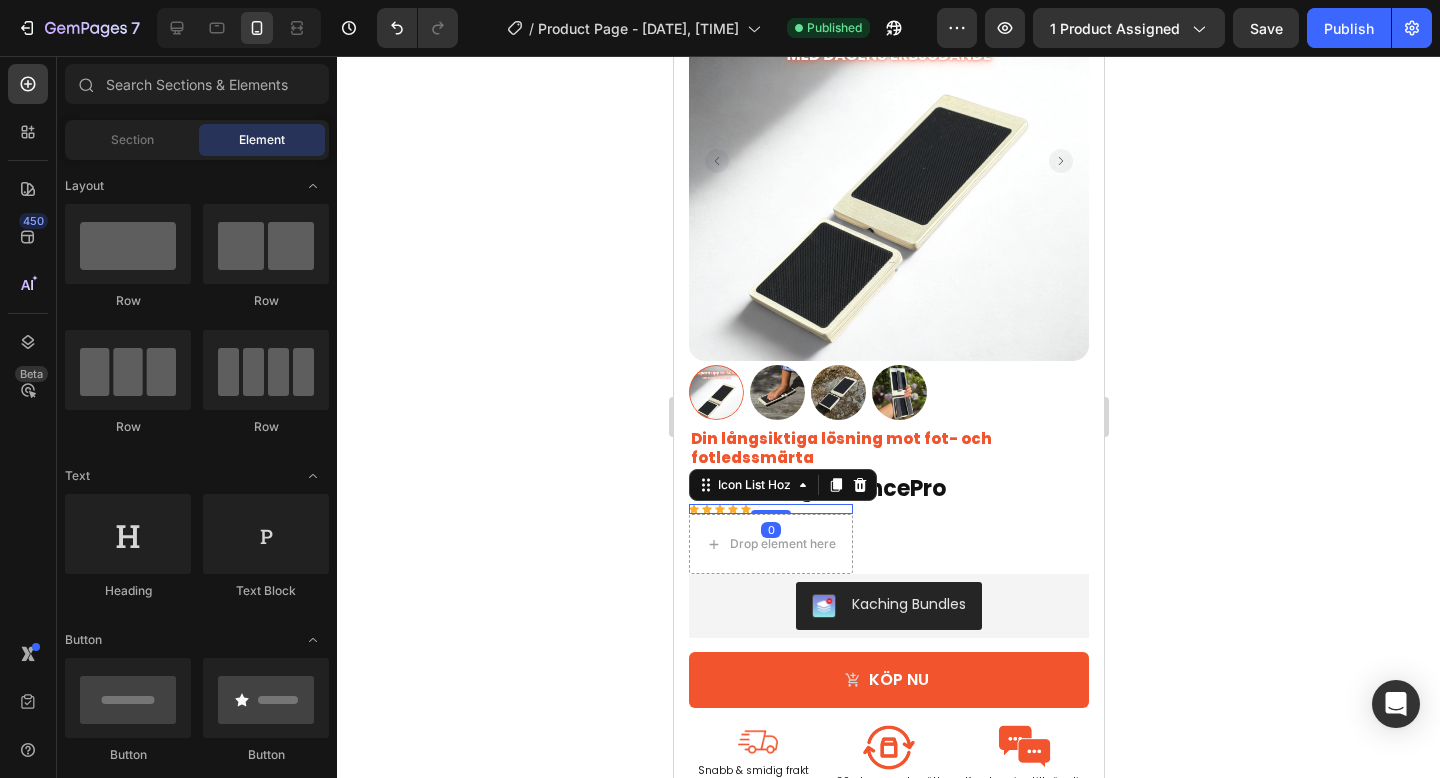 click on "Icon Icon Icon Icon Icon" at bounding box center (770, 509) 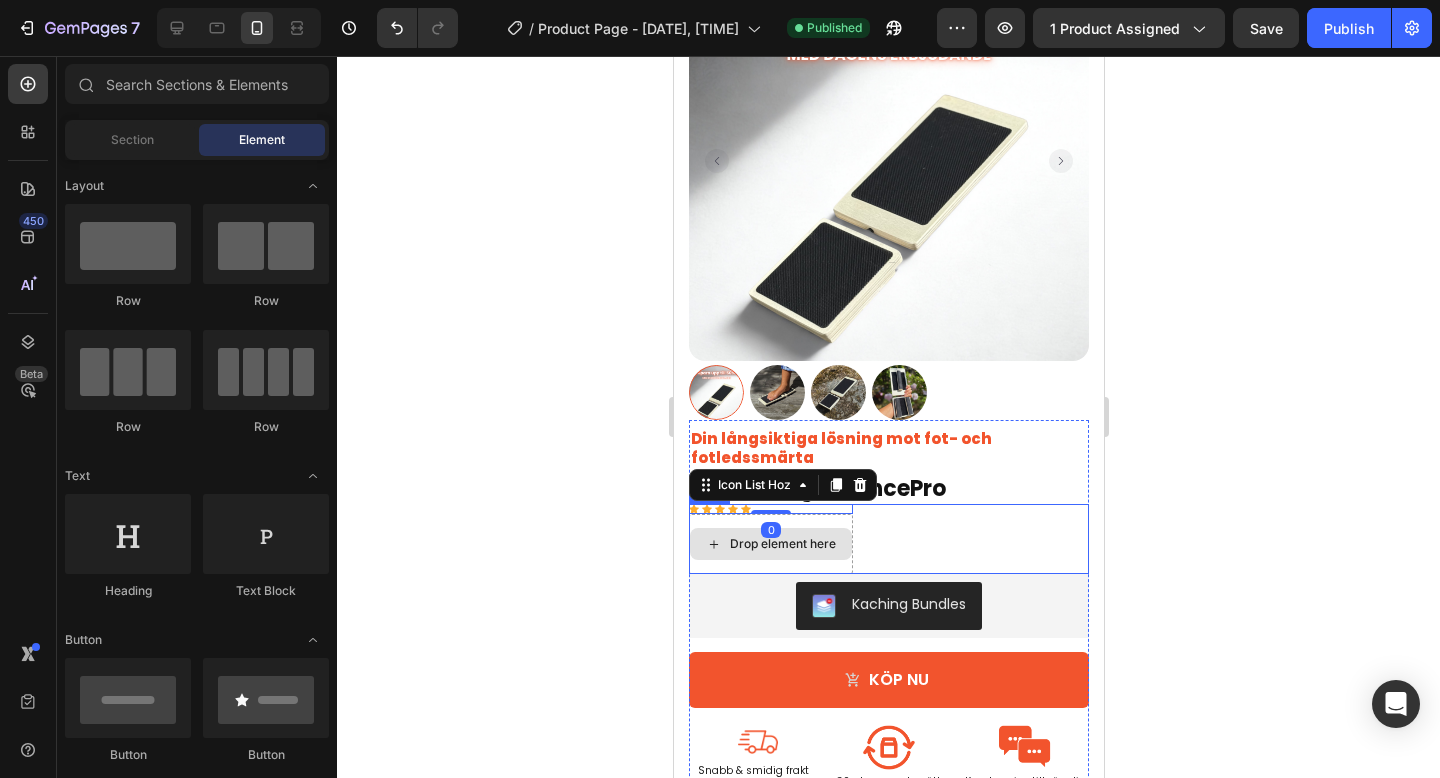 click on "Drop element here" at bounding box center [770, 544] 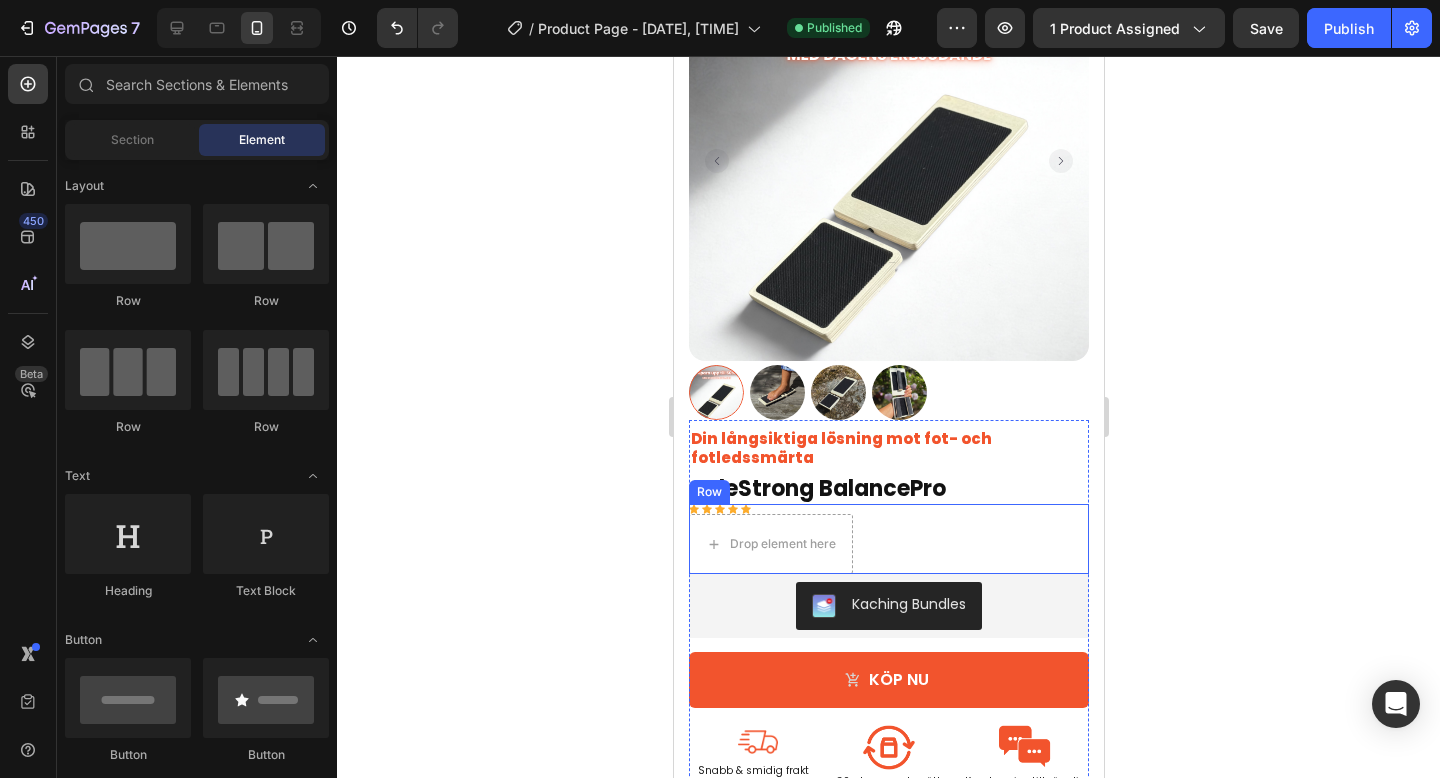 click on "Icon Icon Icon Icon Icon Icon List Hoz
Drop element here Row" at bounding box center [888, 539] 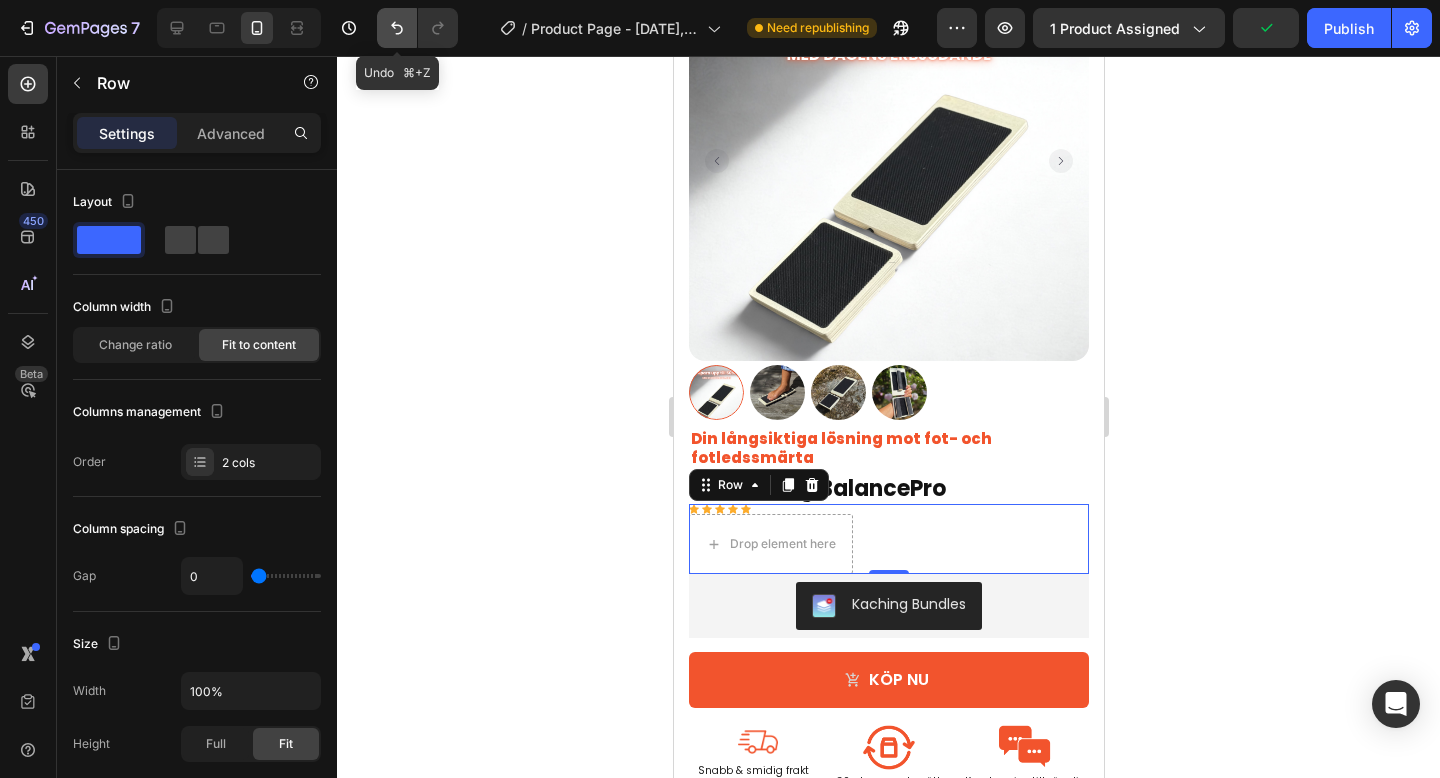 click 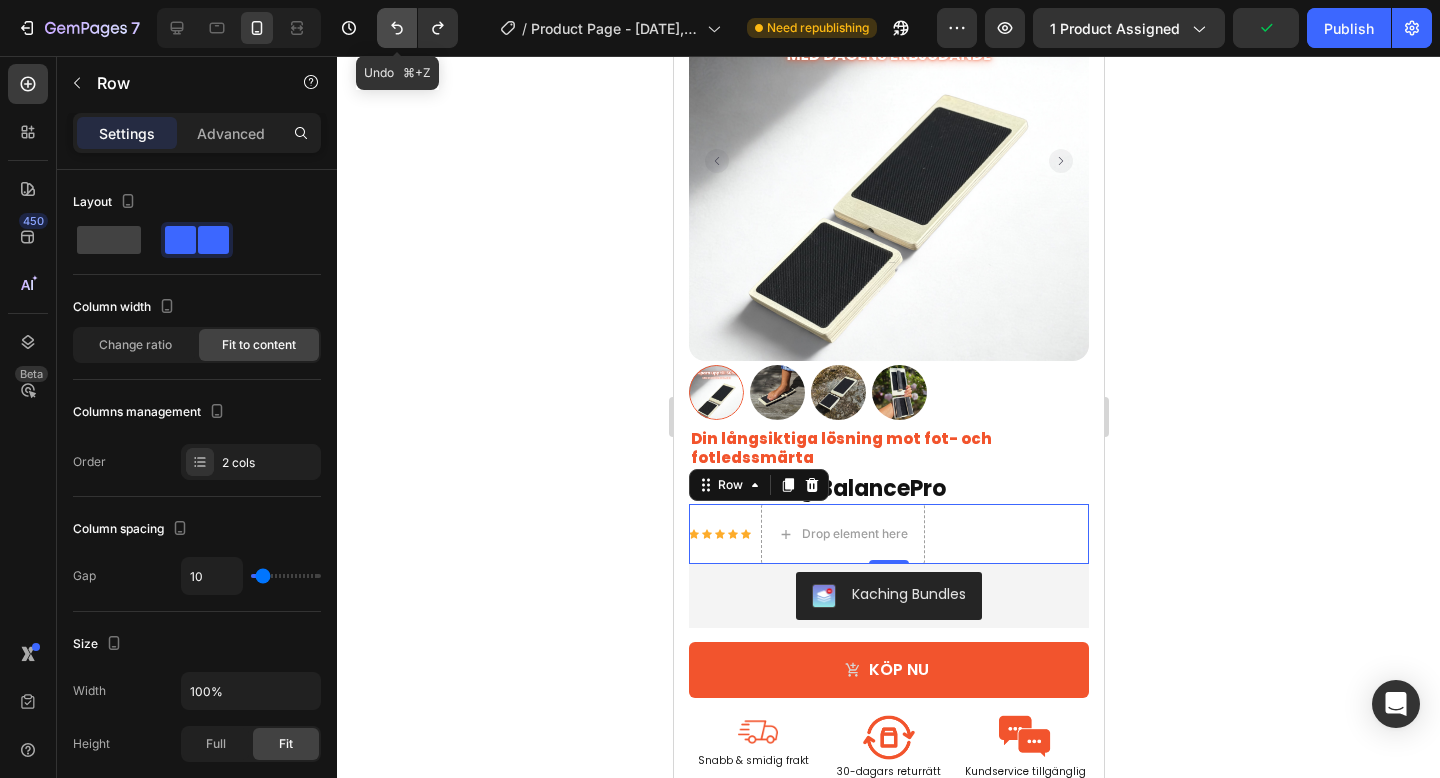click 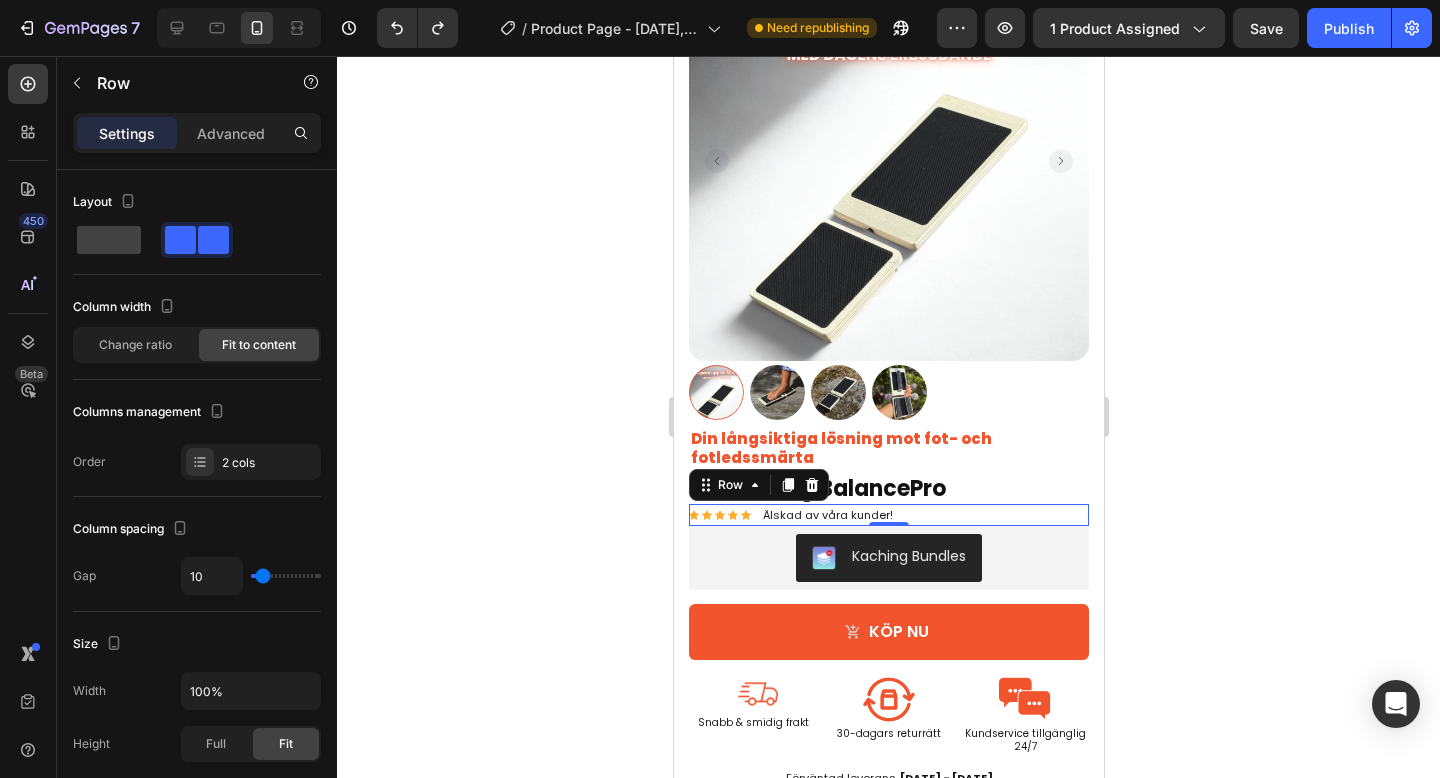 click 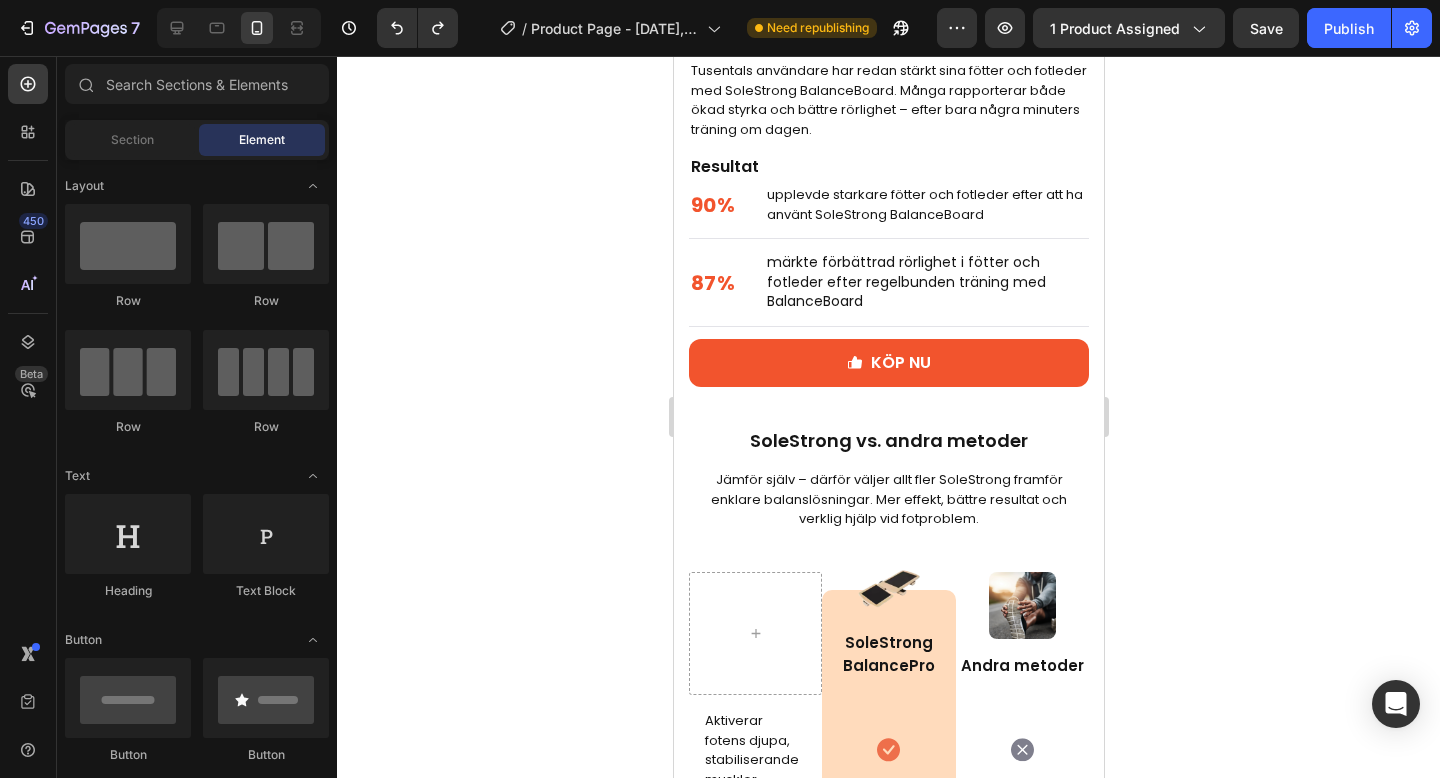 scroll, scrollTop: 3847, scrollLeft: 0, axis: vertical 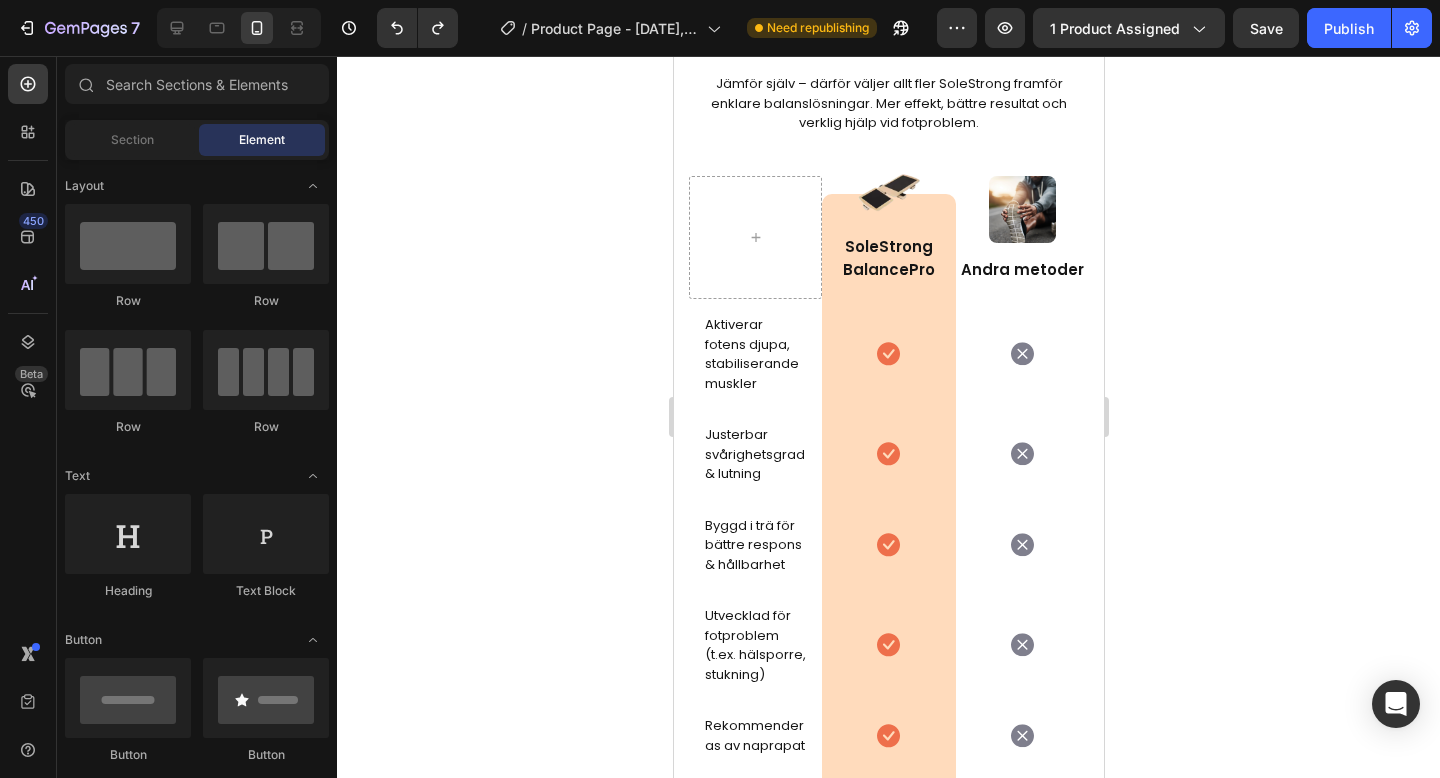 click on "märkte förbättrad rörlighet i fötter och fotleder efter regelbunden träning med BalanceBoard" at bounding box center [905, -115] 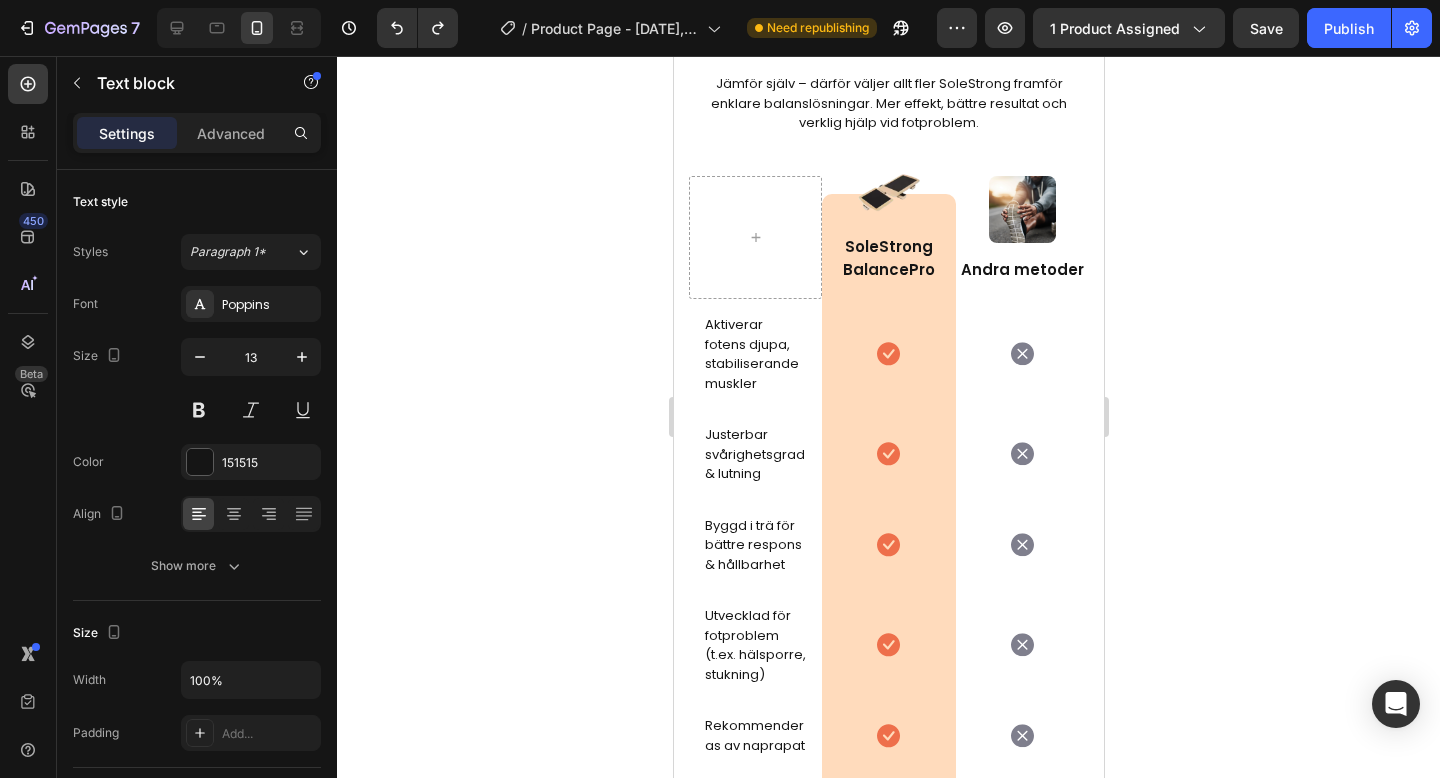 click on "märkte förbättrad rörlighet i fötter och fotleder efter regelbunden träning med BalanceBoard" at bounding box center (905, -115) 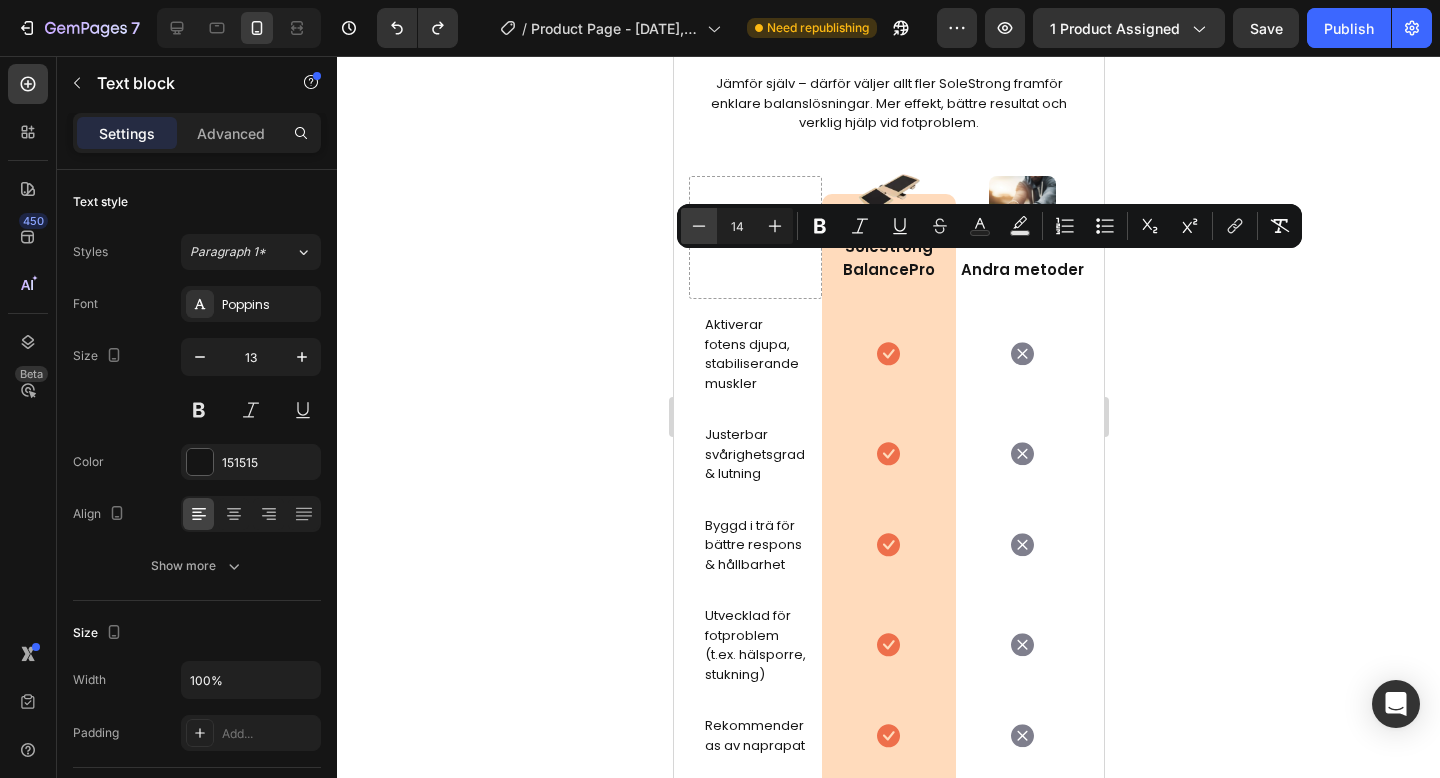 click 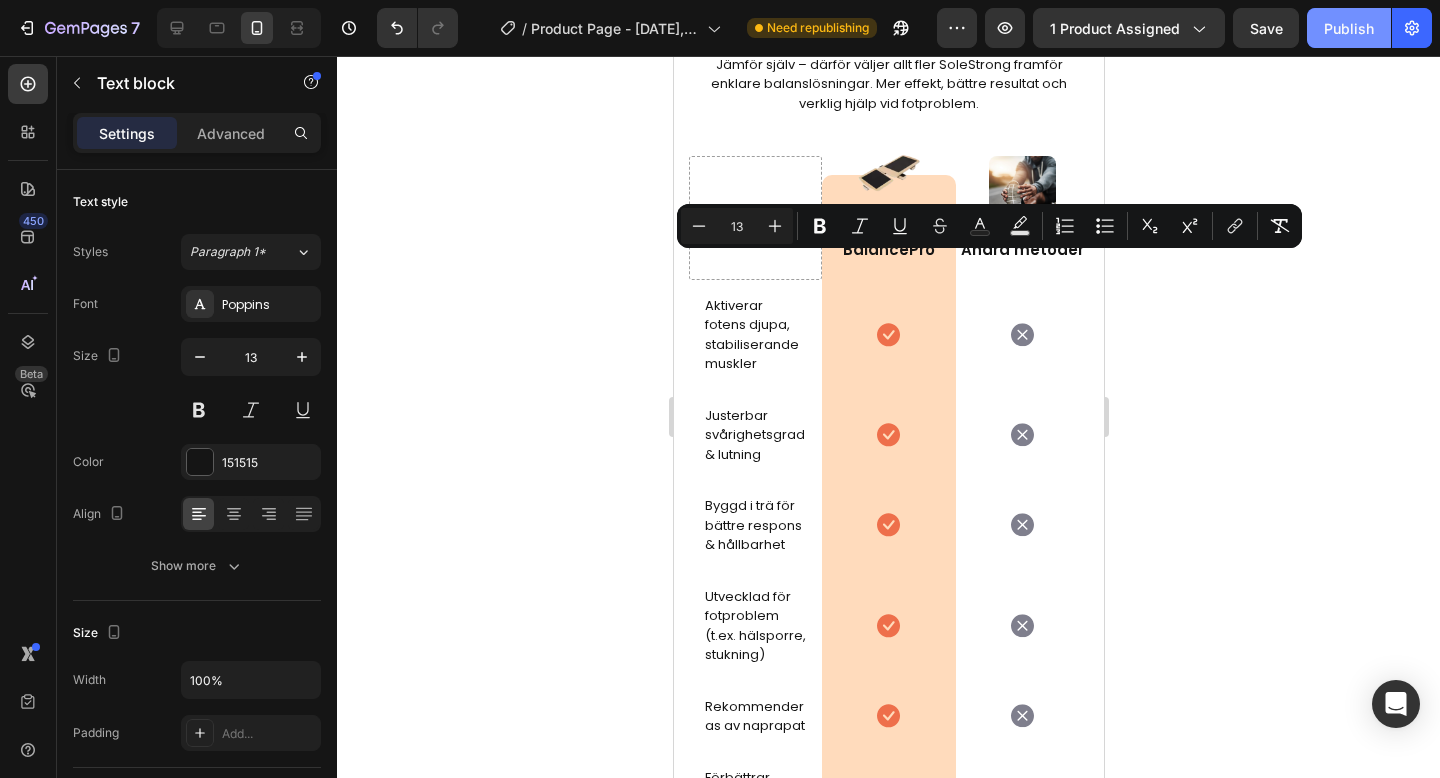 click on "Publish" at bounding box center (1349, 28) 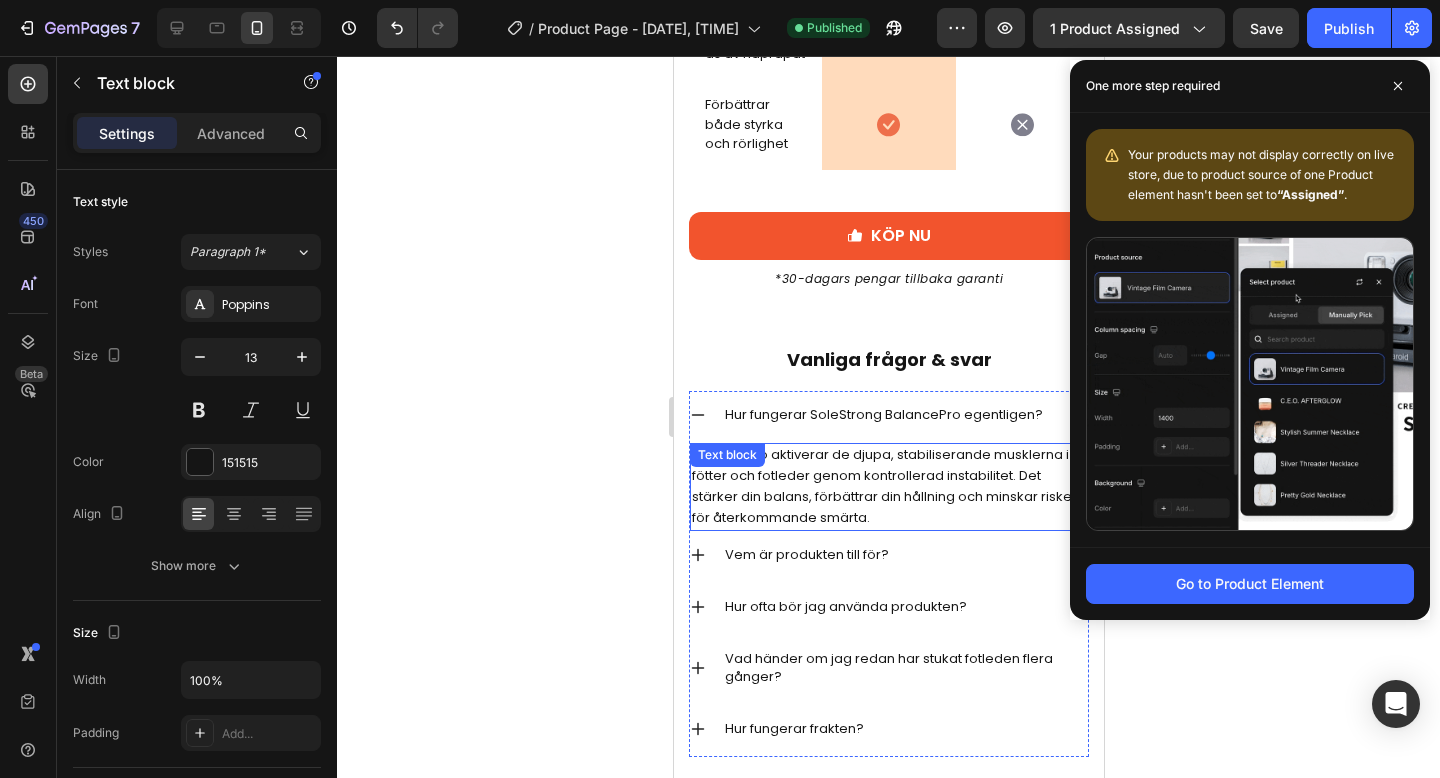 scroll, scrollTop: 4997, scrollLeft: 0, axis: vertical 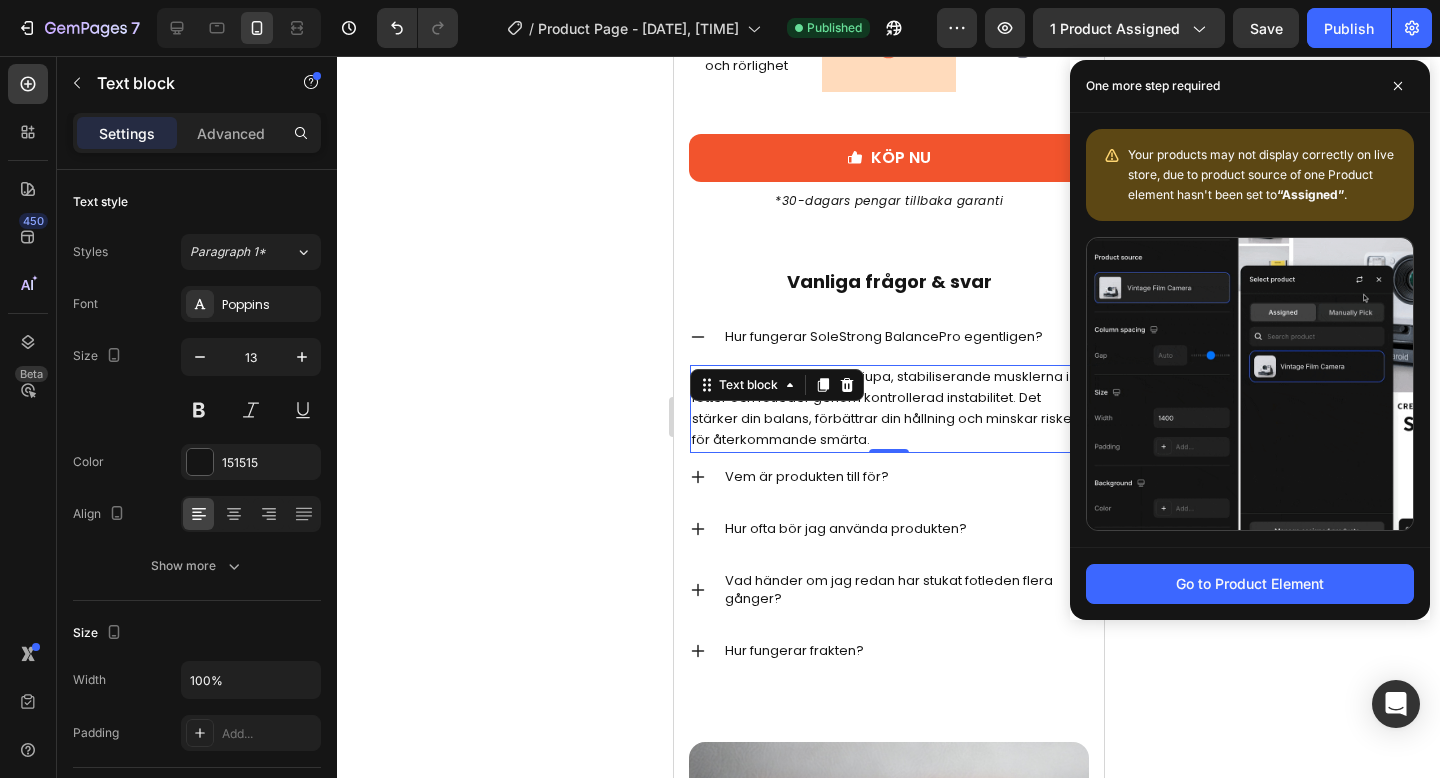 click on "BalancePro aktiverar de djupa, stabiliserande musklerna i fötter och fotleder genom kontrollerad instabilitet. Det stärker din balans, förbättrar din hållning och minskar risken för återkommande smärta." at bounding box center (888, 408) 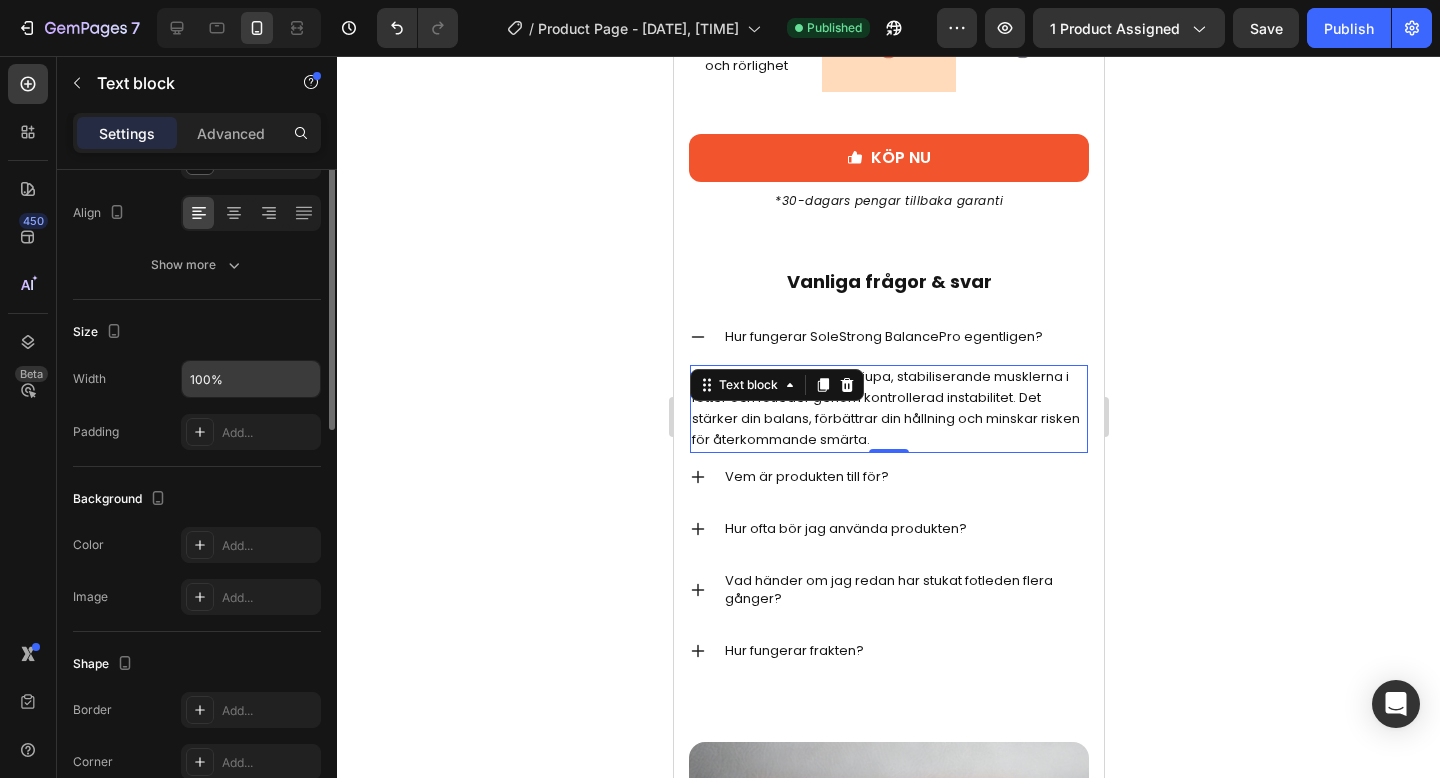 scroll, scrollTop: 0, scrollLeft: 0, axis: both 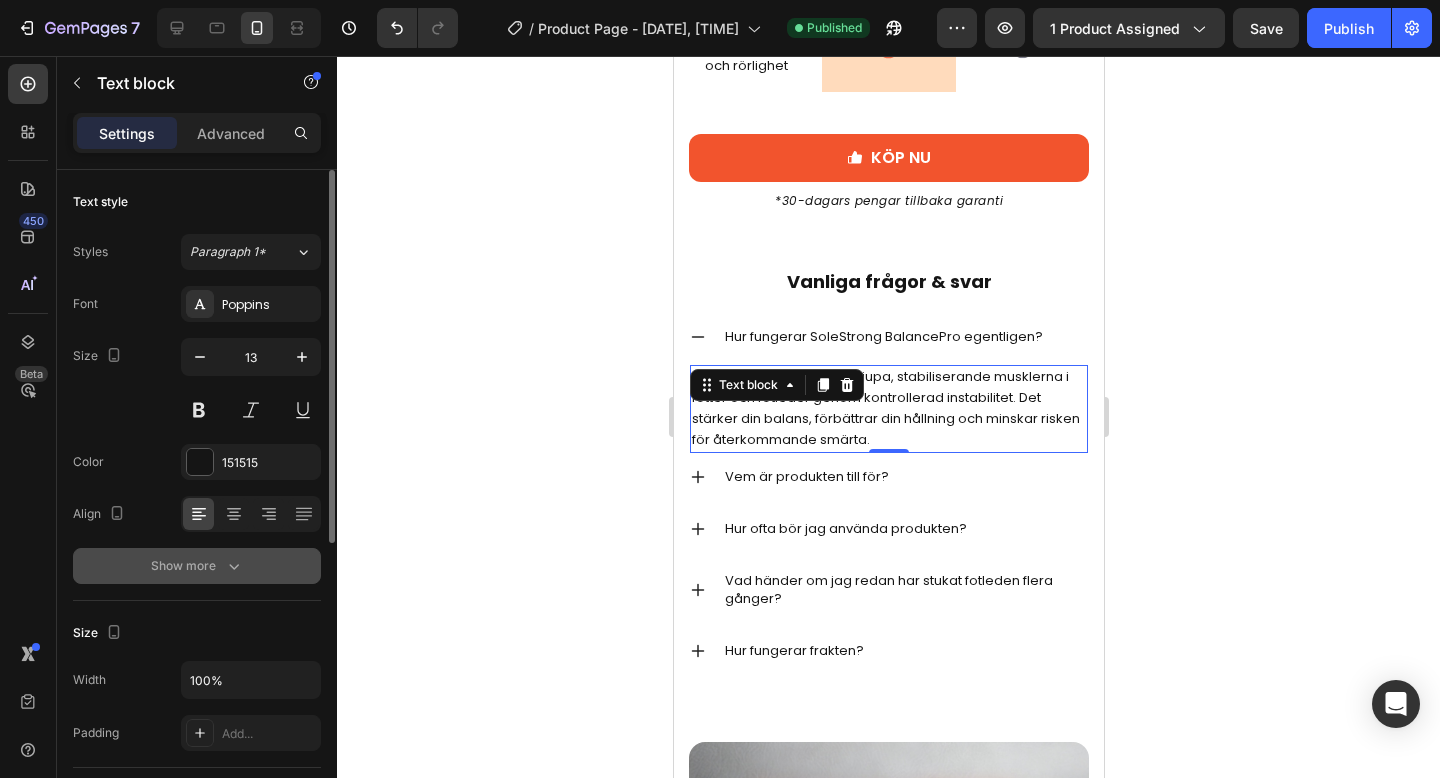 click on "Show more" at bounding box center (197, 566) 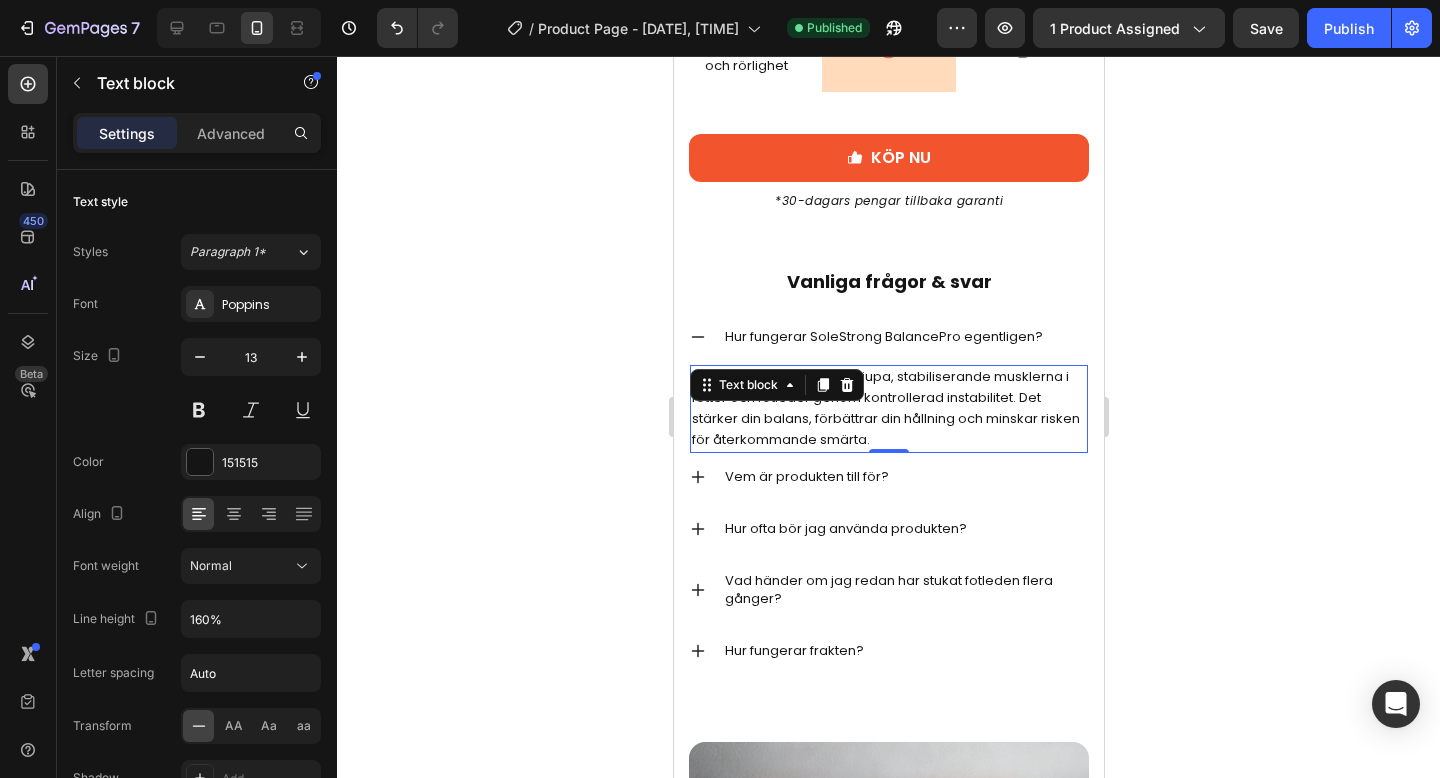click on "BalancePro aktiverar de djupa, stabiliserande musklerna i fötter och fotleder genom kontrollerad instabilitet. Det stärker din balans, förbättrar din hållning och minskar risken för återkommande smärta." at bounding box center [888, 408] 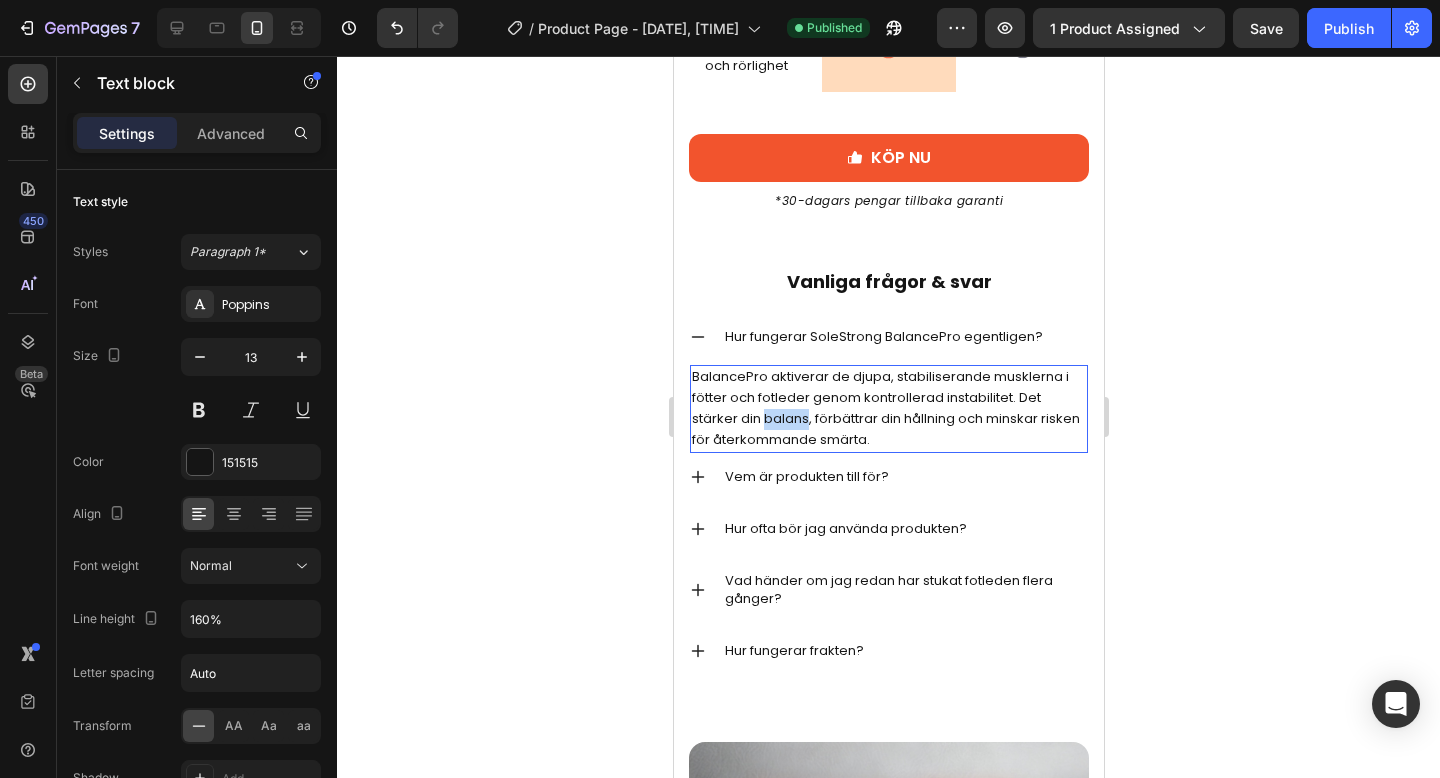 click on "BalancePro aktiverar de djupa, stabiliserande musklerna i fötter och fotleder genom kontrollerad instabilitet. Det stärker din balans, förbättrar din hållning och minskar risken för återkommande smärta." at bounding box center (888, 408) 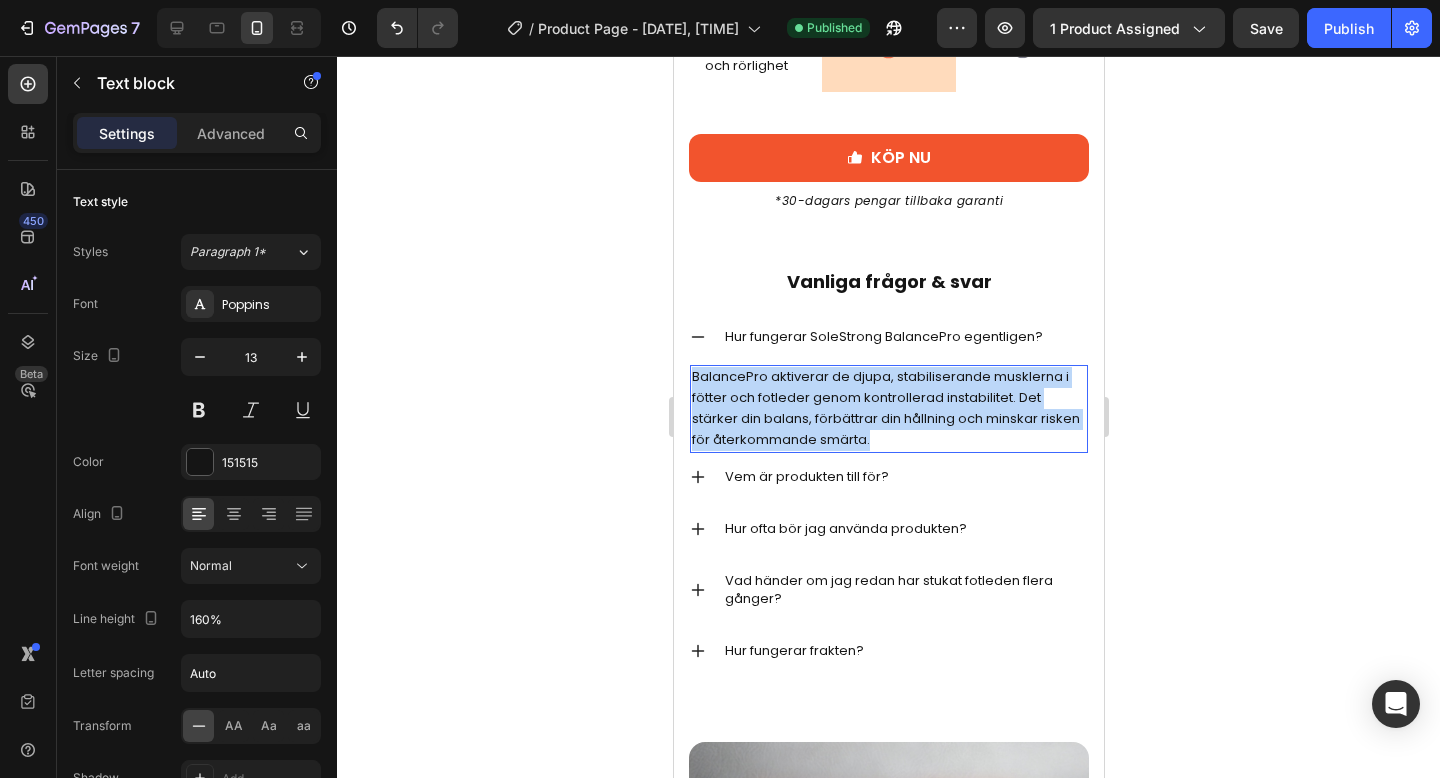 click on "BalancePro aktiverar de djupa, stabiliserande musklerna i fötter och fotleder genom kontrollerad instabilitet. Det stärker din balans, förbättrar din hållning och minskar risken för återkommande smärta." at bounding box center (888, 408) 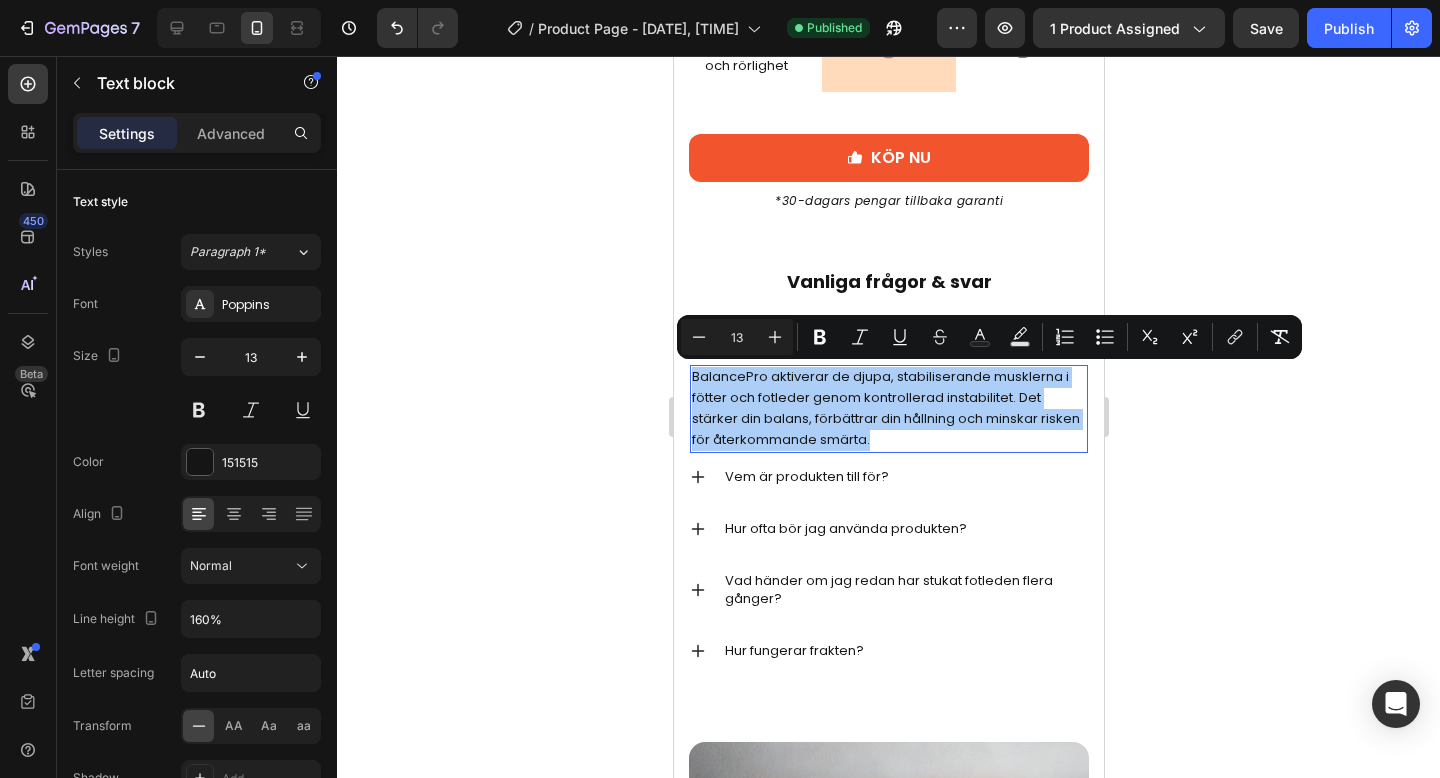 click 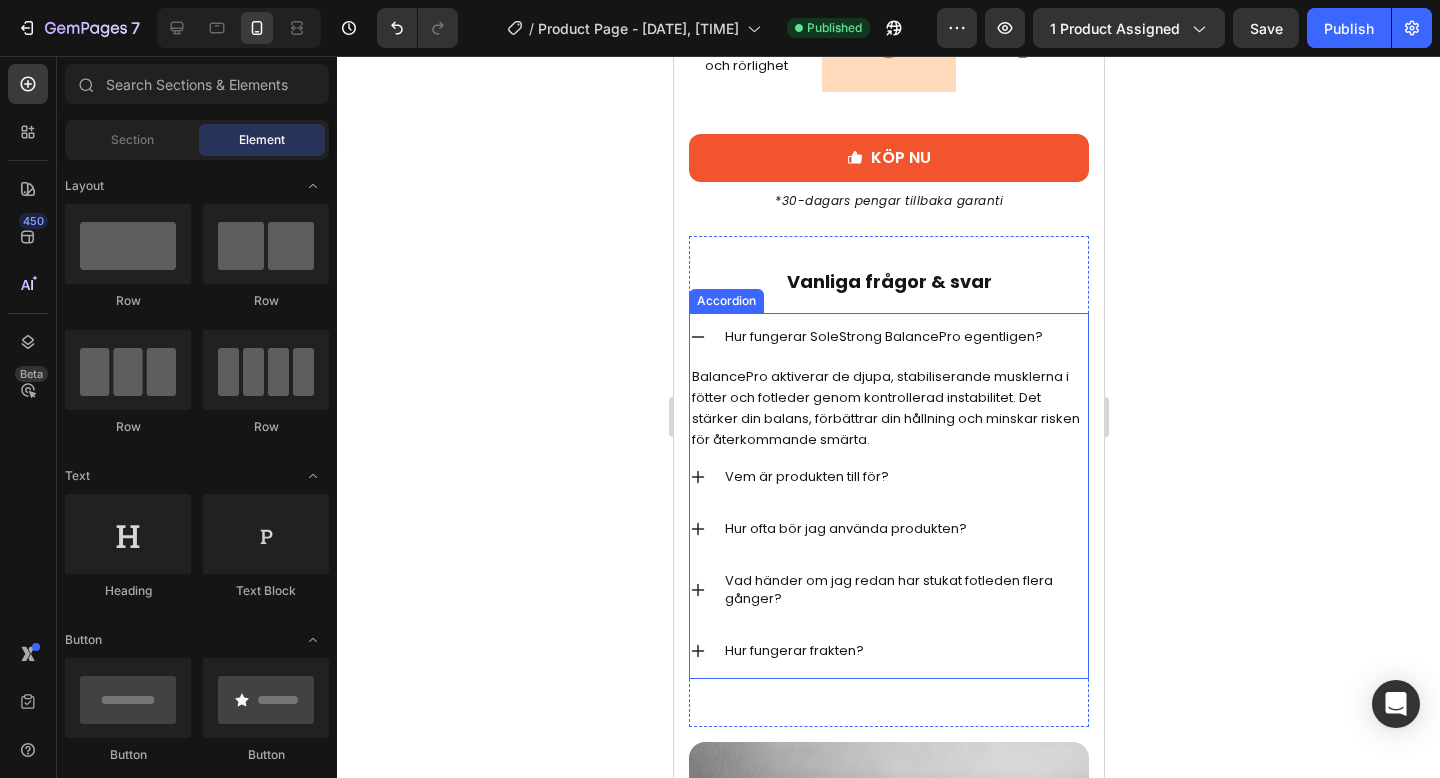 click on "Hur fungerar SoleStrong BalancePro egentligen?" at bounding box center (883, 336) 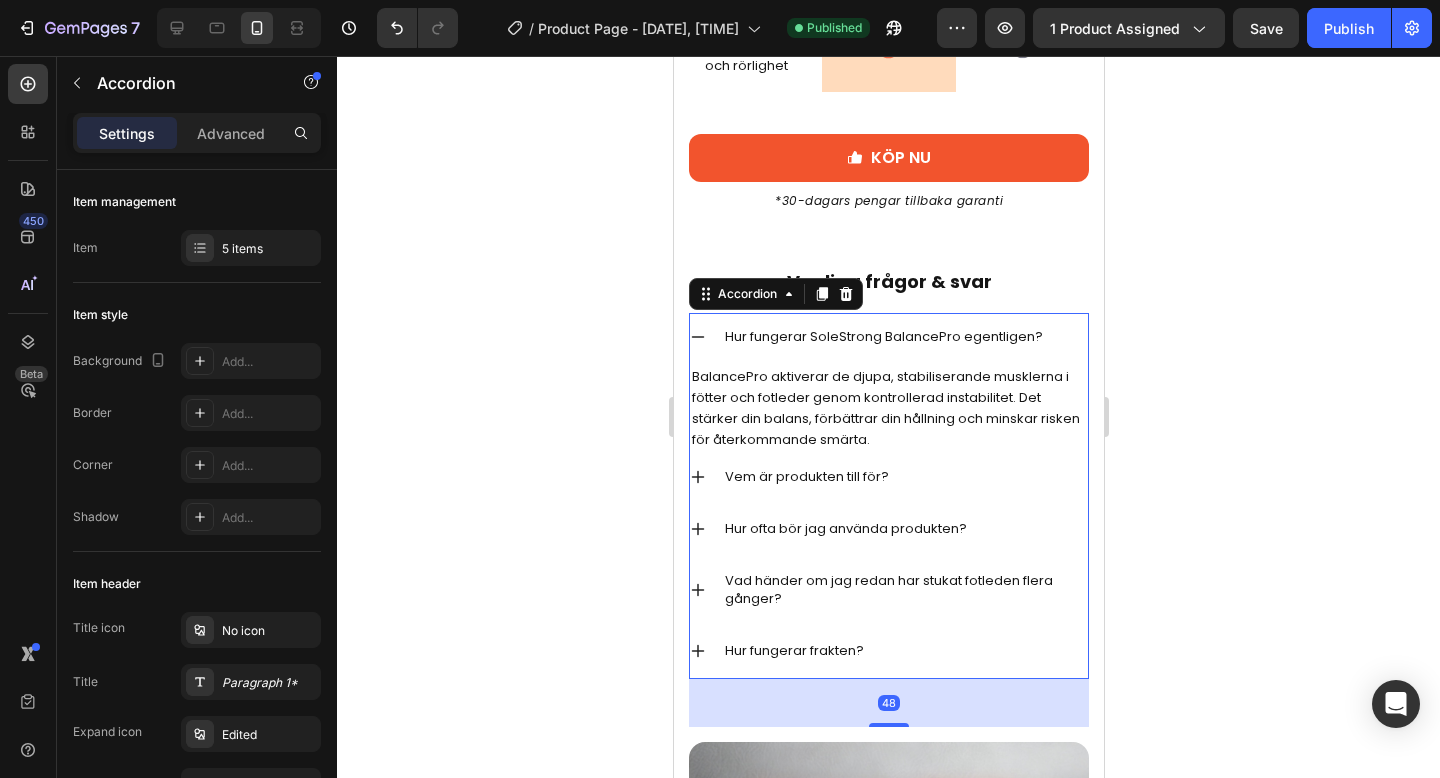 click on "Hur fungerar SoleStrong BalancePro egentligen?" at bounding box center (883, 336) 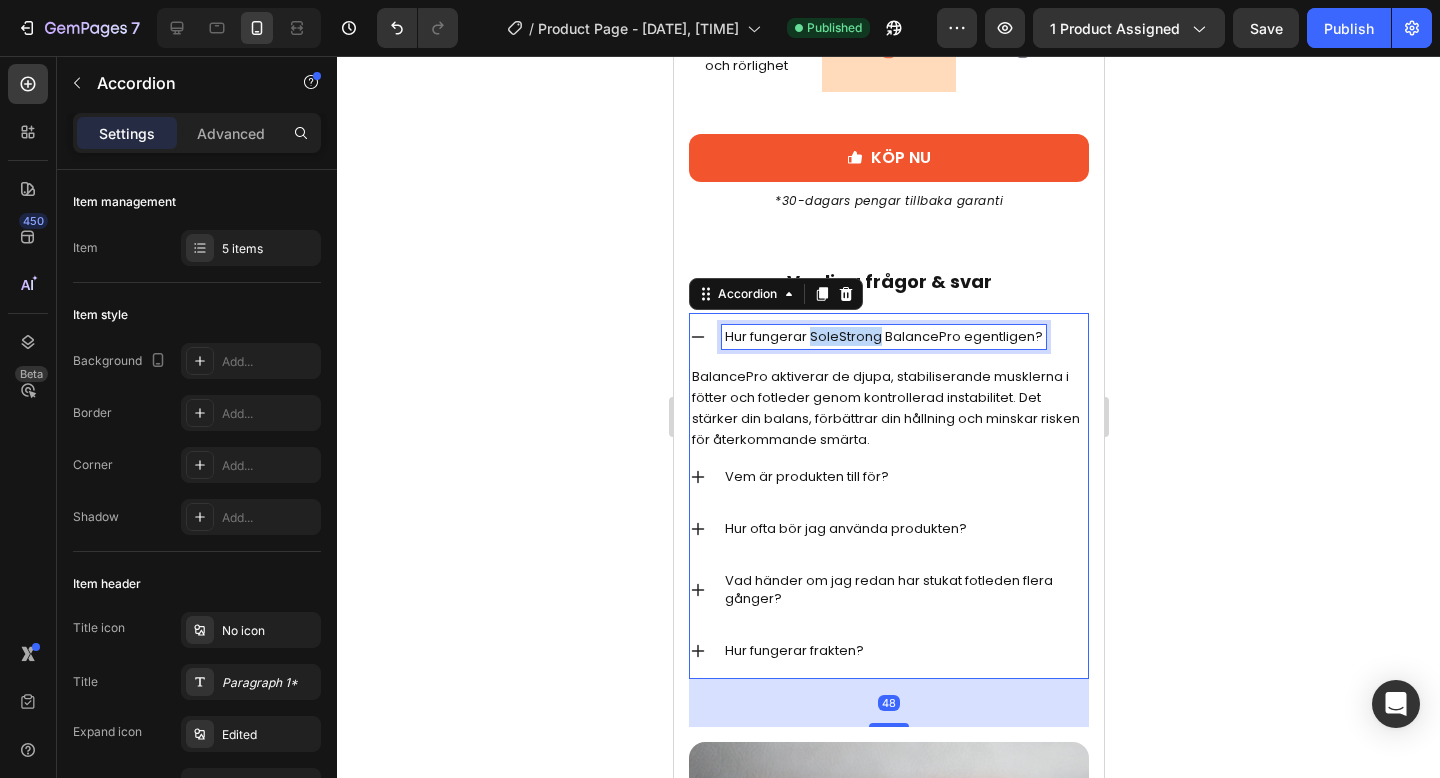 click on "Hur fungerar SoleStrong BalancePro egentligen?" at bounding box center [883, 336] 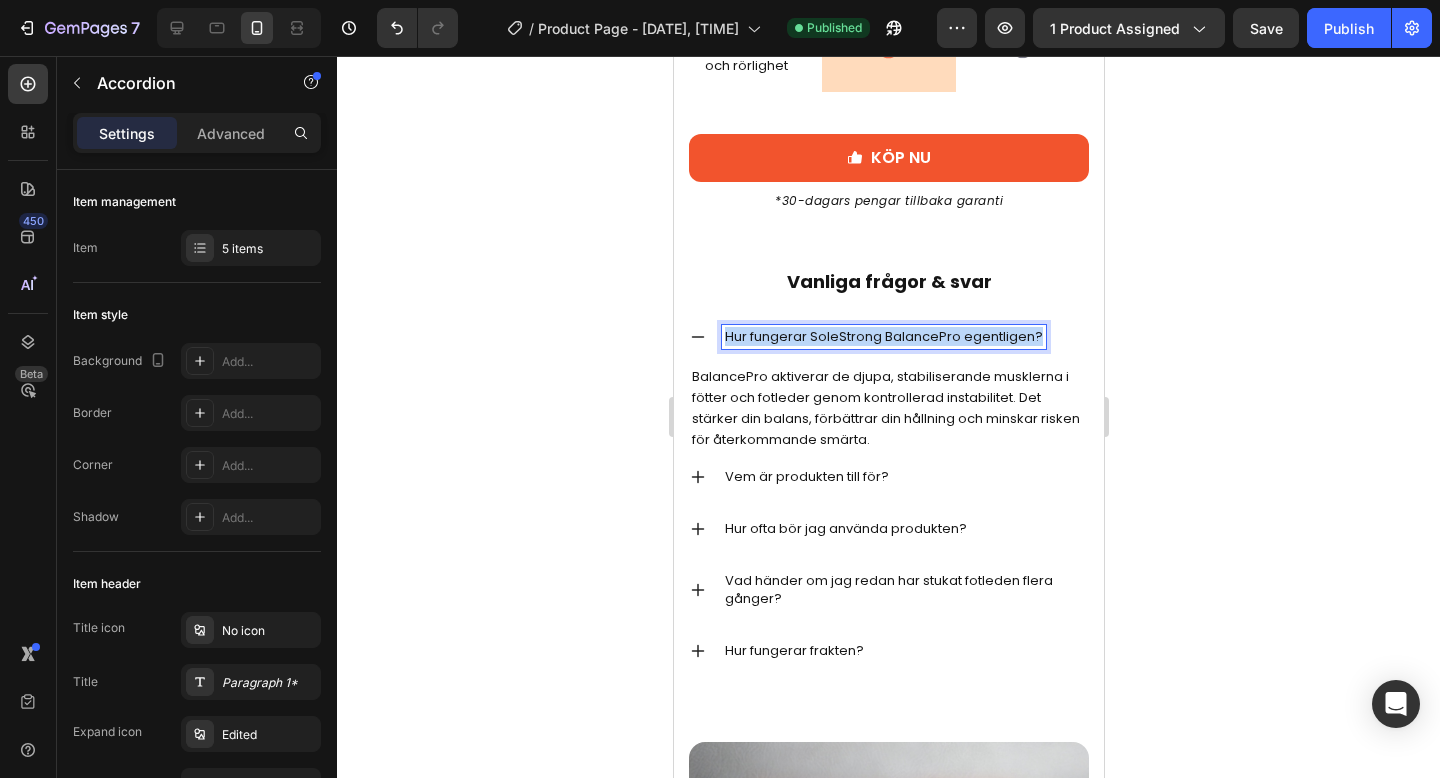 click on "Hur fungerar SoleStrong BalancePro egentligen?" at bounding box center (883, 336) 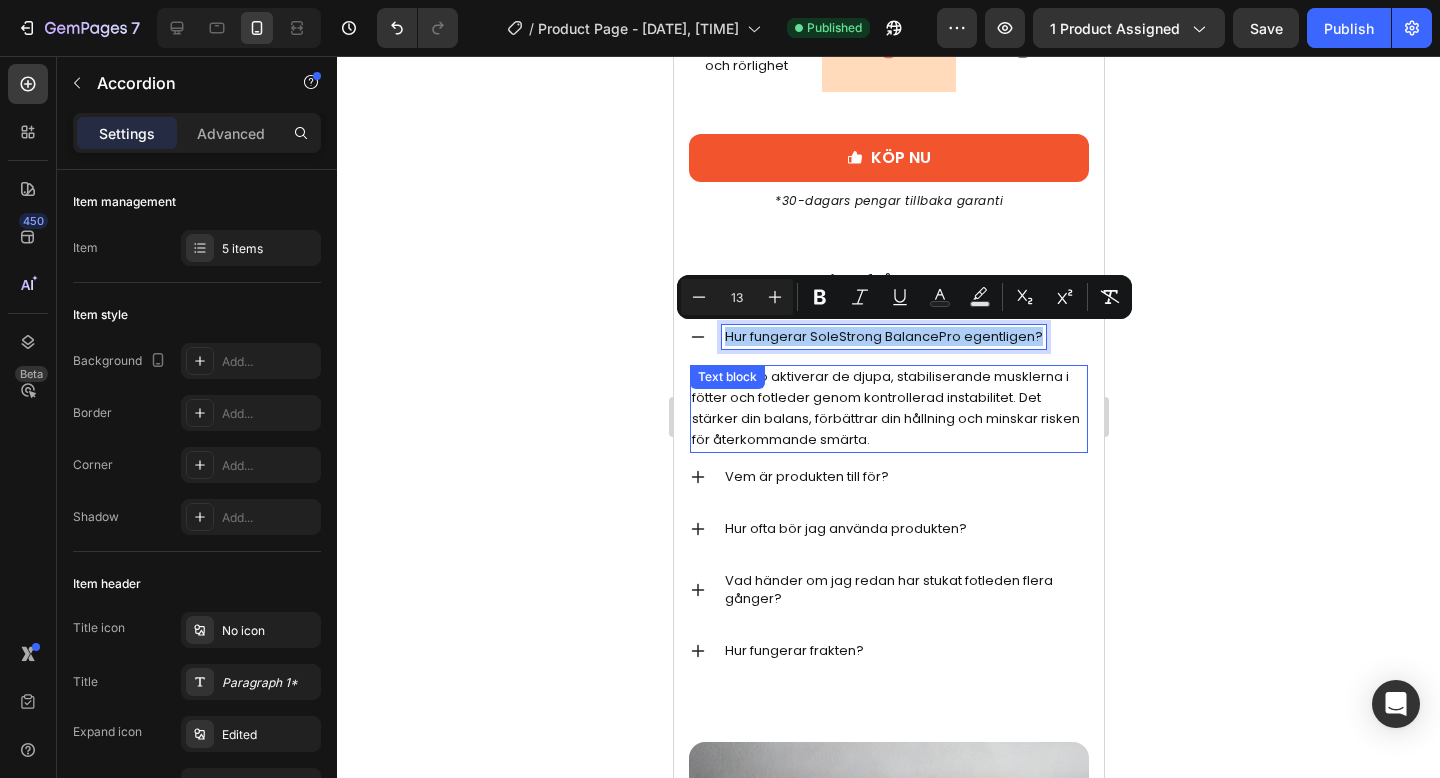 click 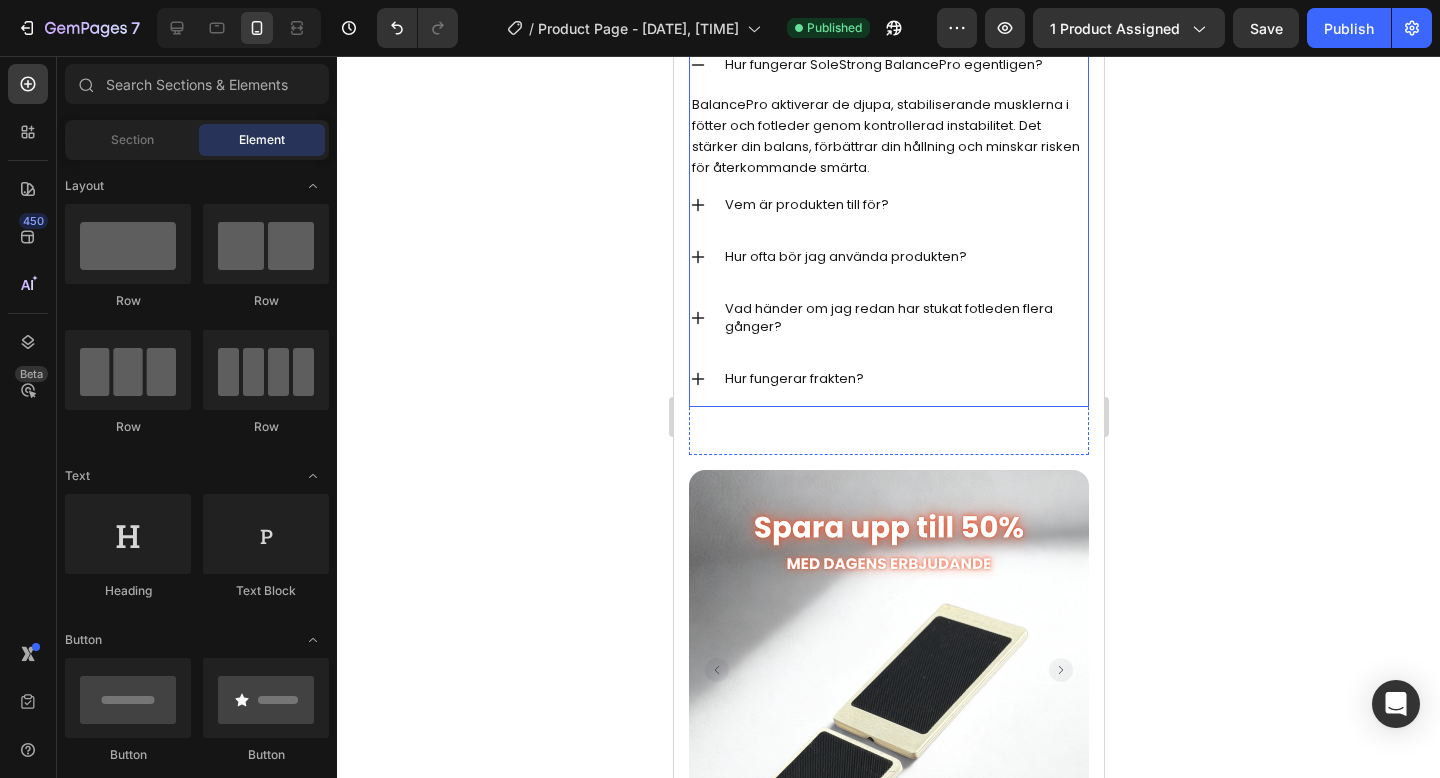 scroll, scrollTop: 5217, scrollLeft: 0, axis: vertical 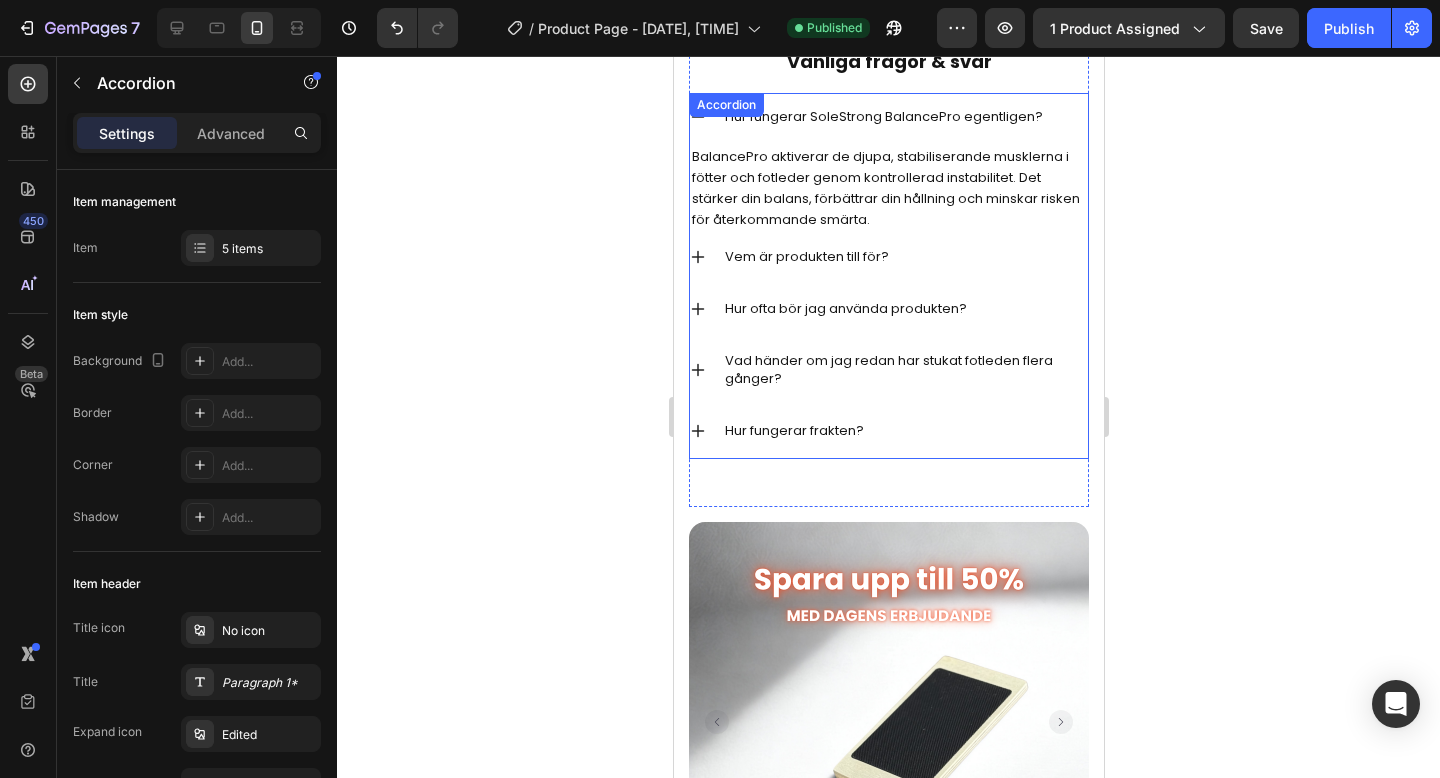 click 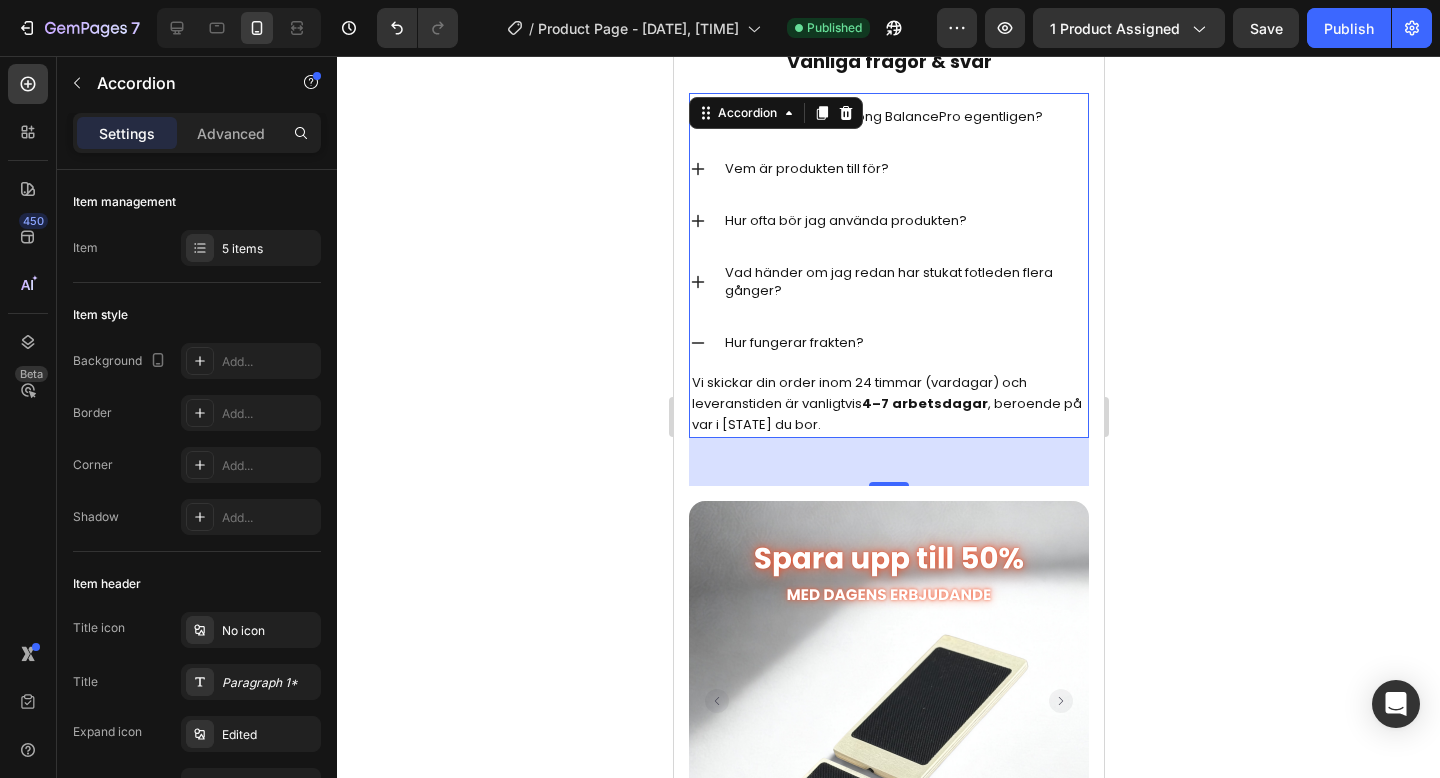 click 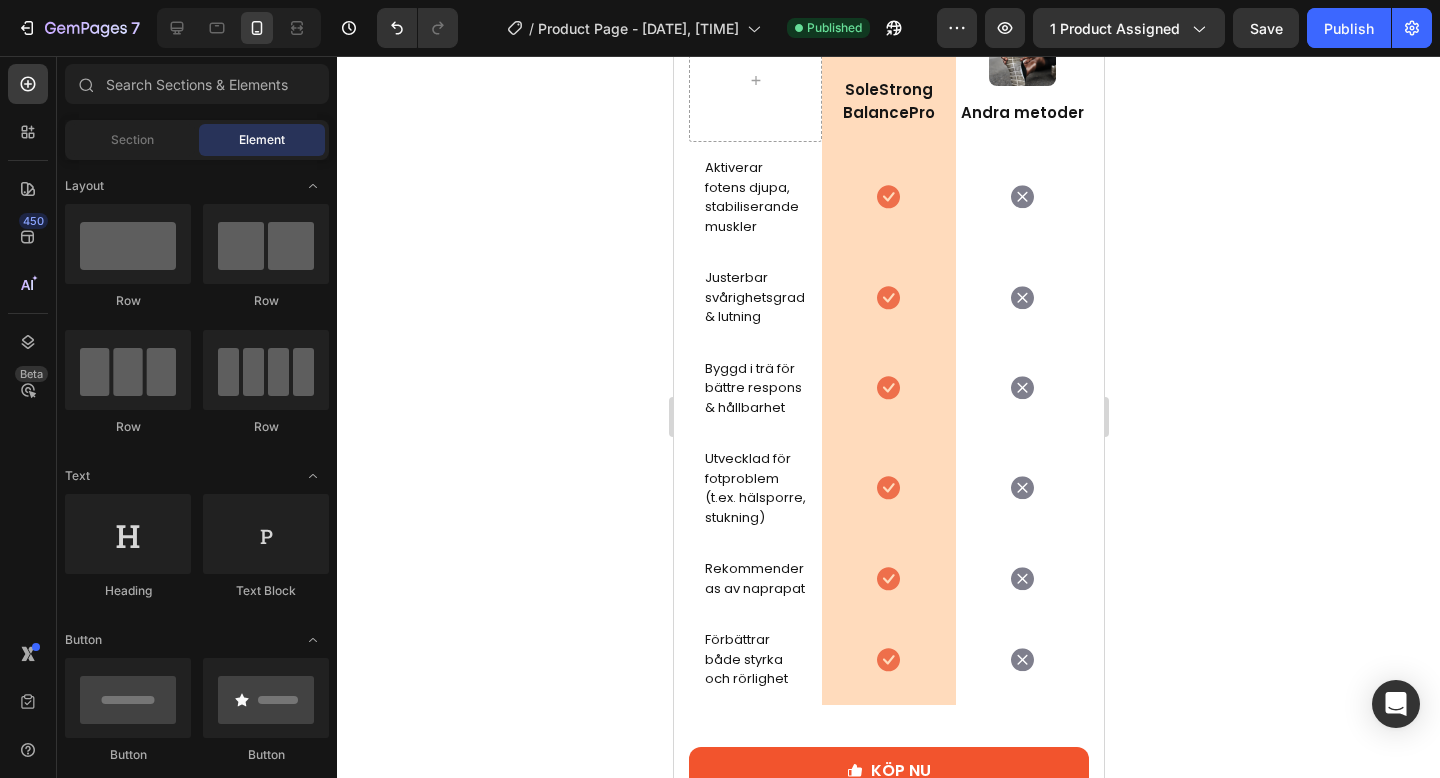 scroll, scrollTop: 4347, scrollLeft: 0, axis: vertical 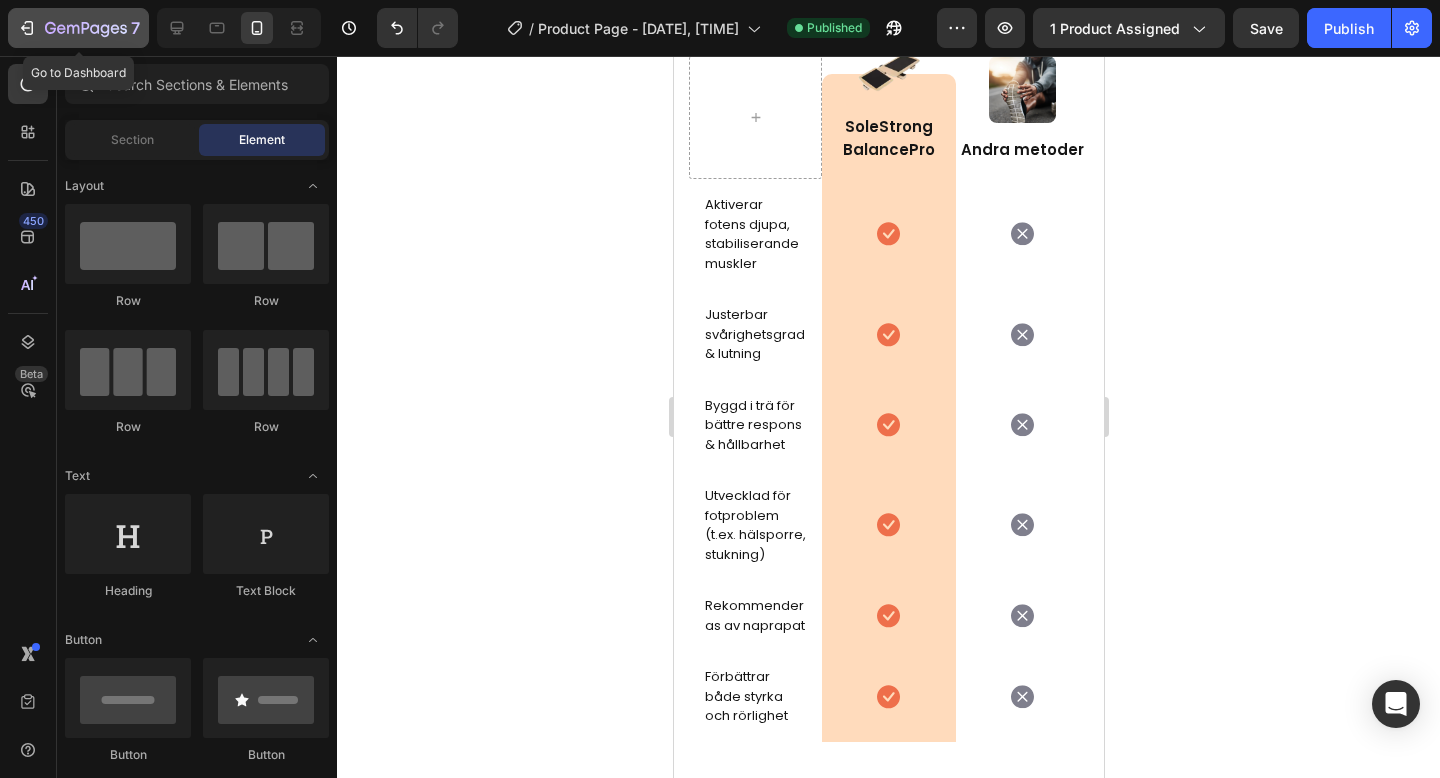 click 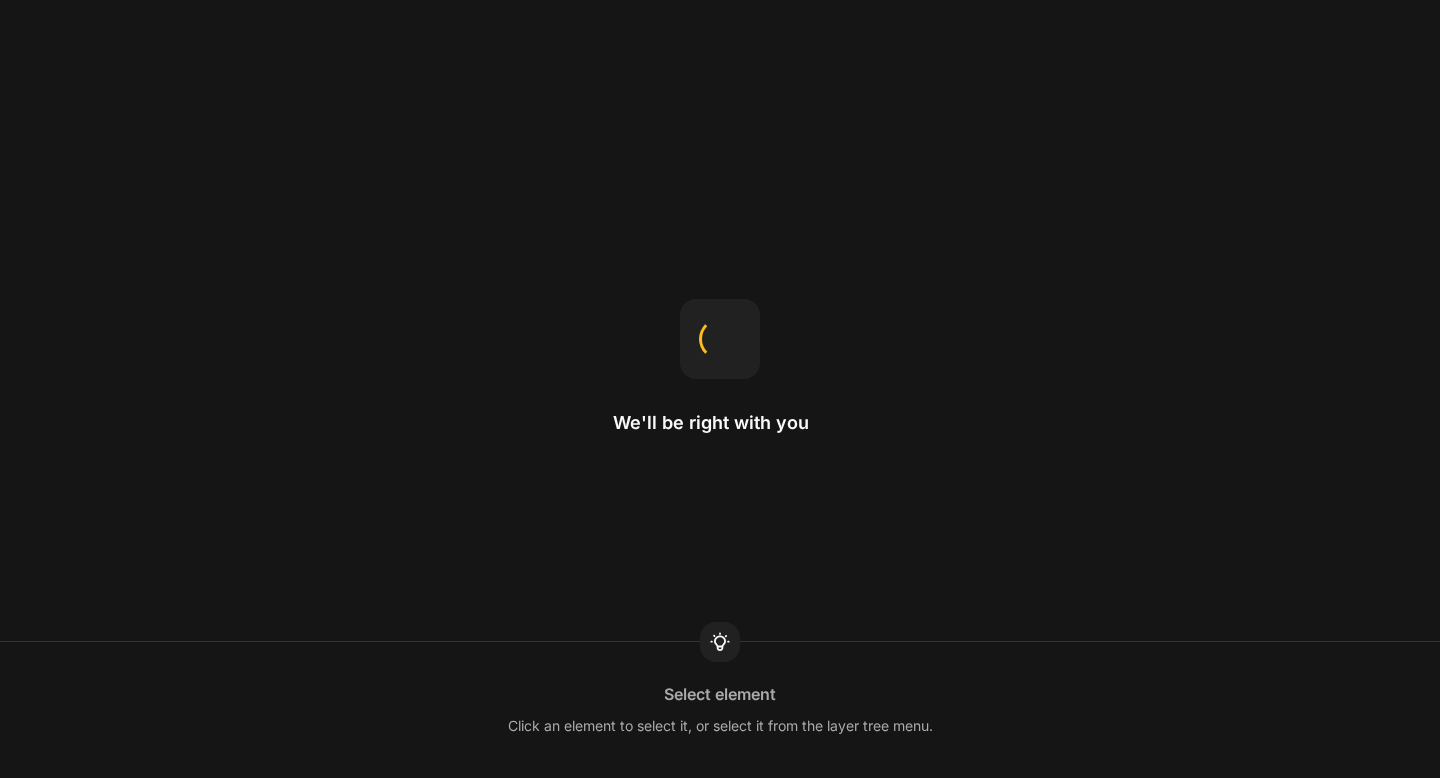scroll, scrollTop: 0, scrollLeft: 0, axis: both 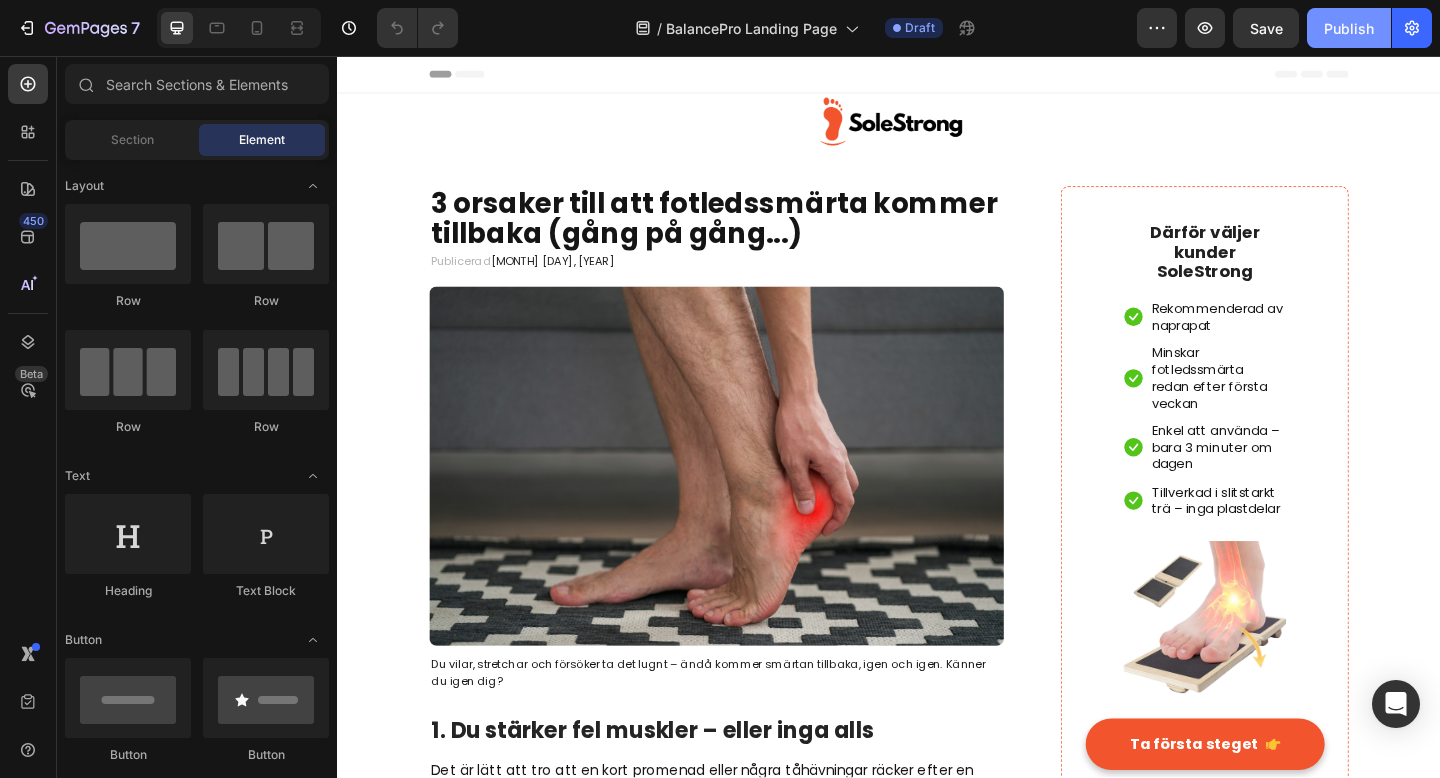 click on "Publish" at bounding box center (1349, 28) 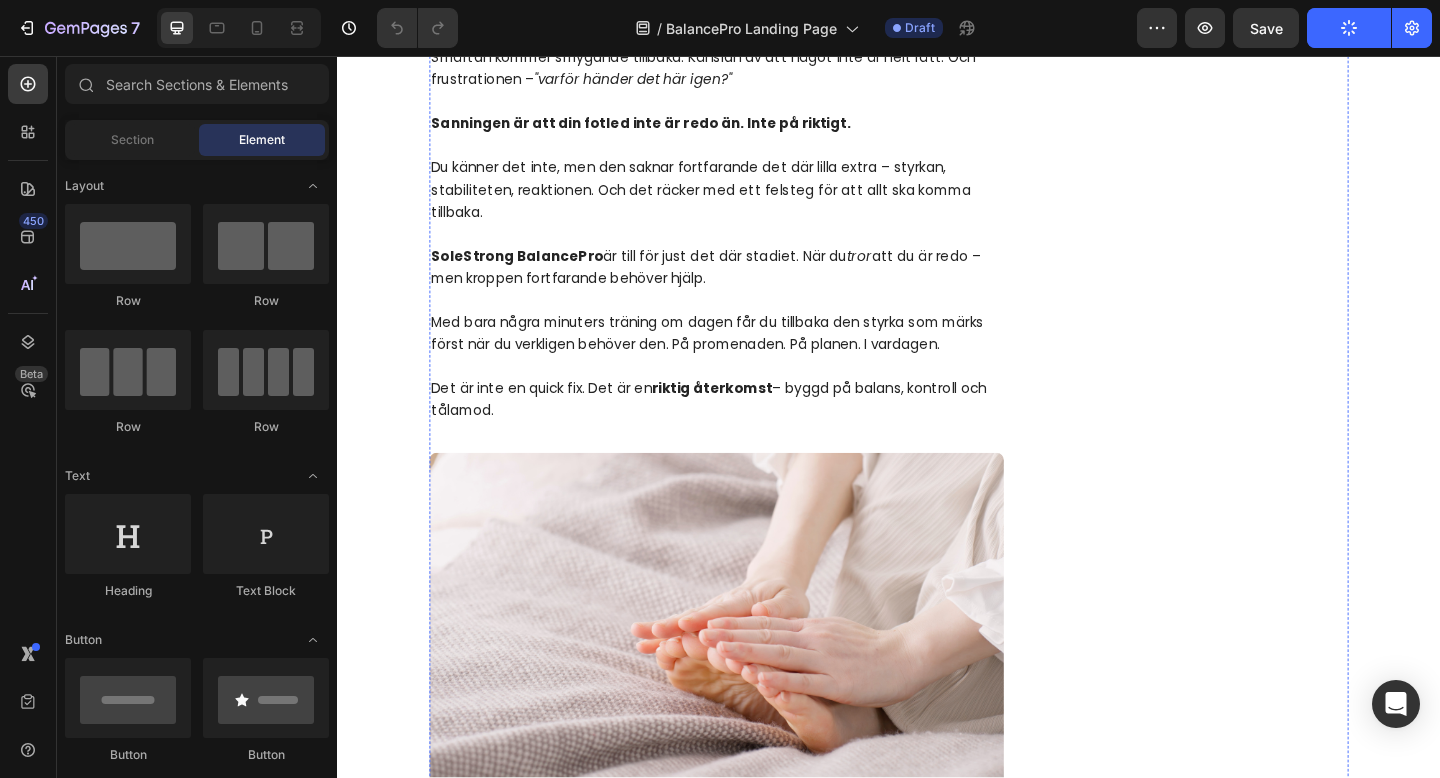 scroll, scrollTop: 2104, scrollLeft: 0, axis: vertical 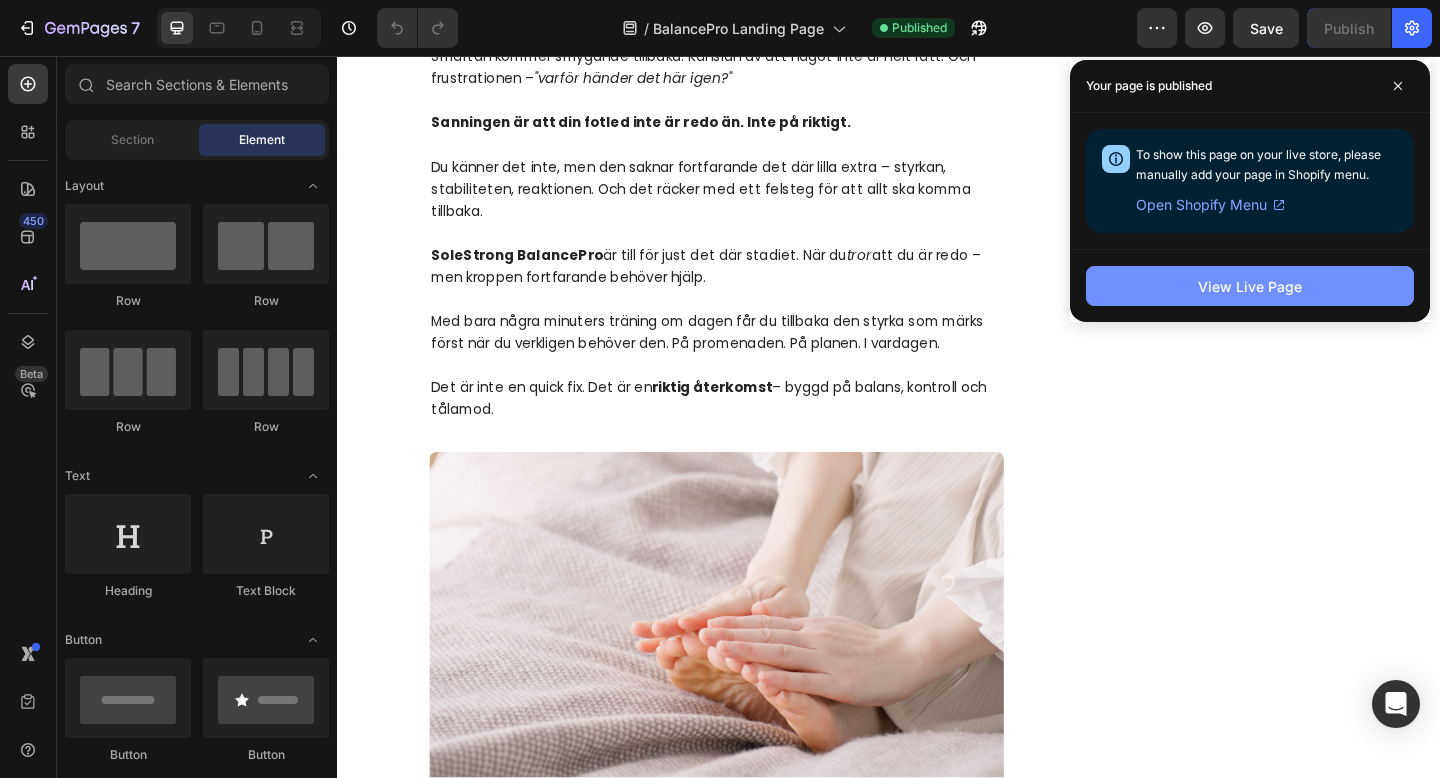 click on "View Live Page" at bounding box center [1250, 286] 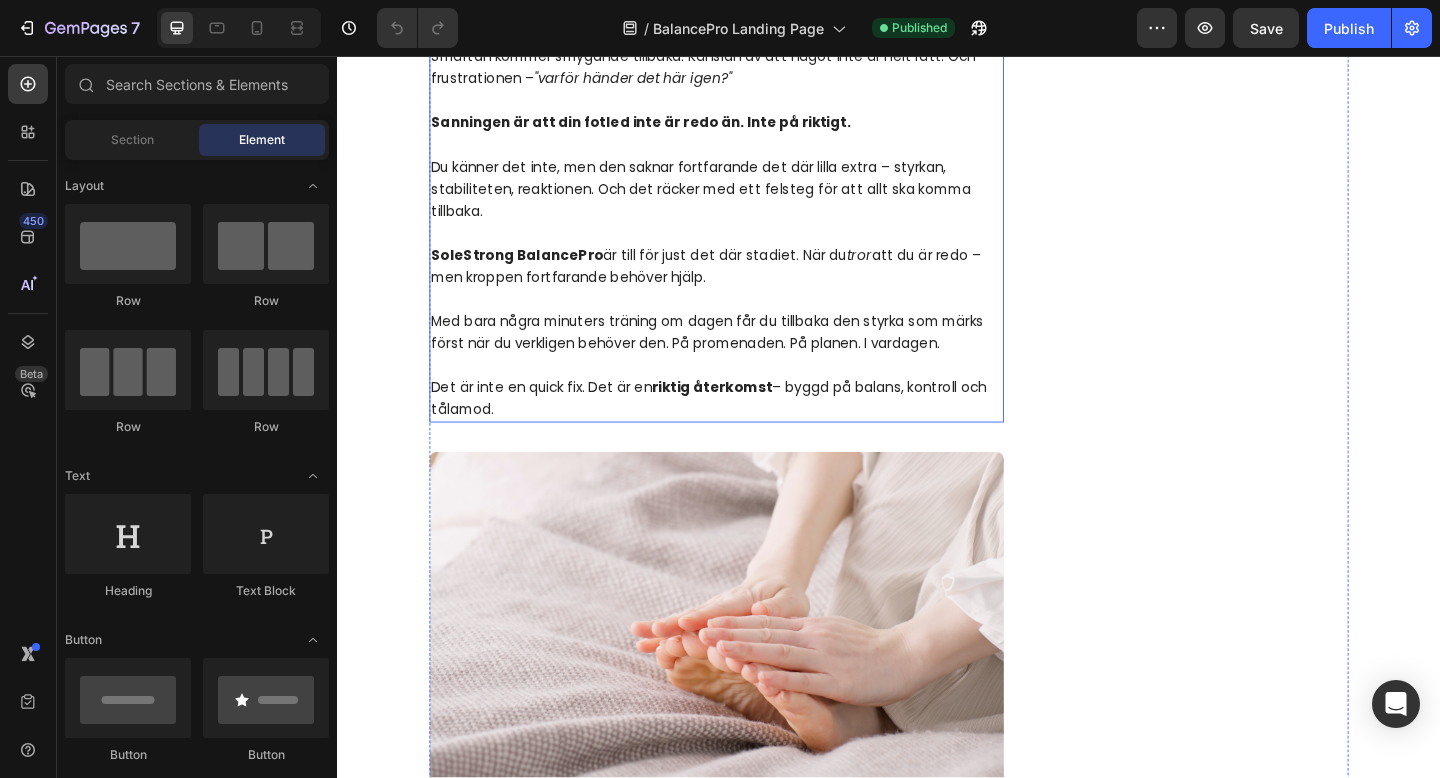click on "Du vill bara komma igång igen.Röra på dig. Träna. Vara dig själv." at bounding box center (749, -39) 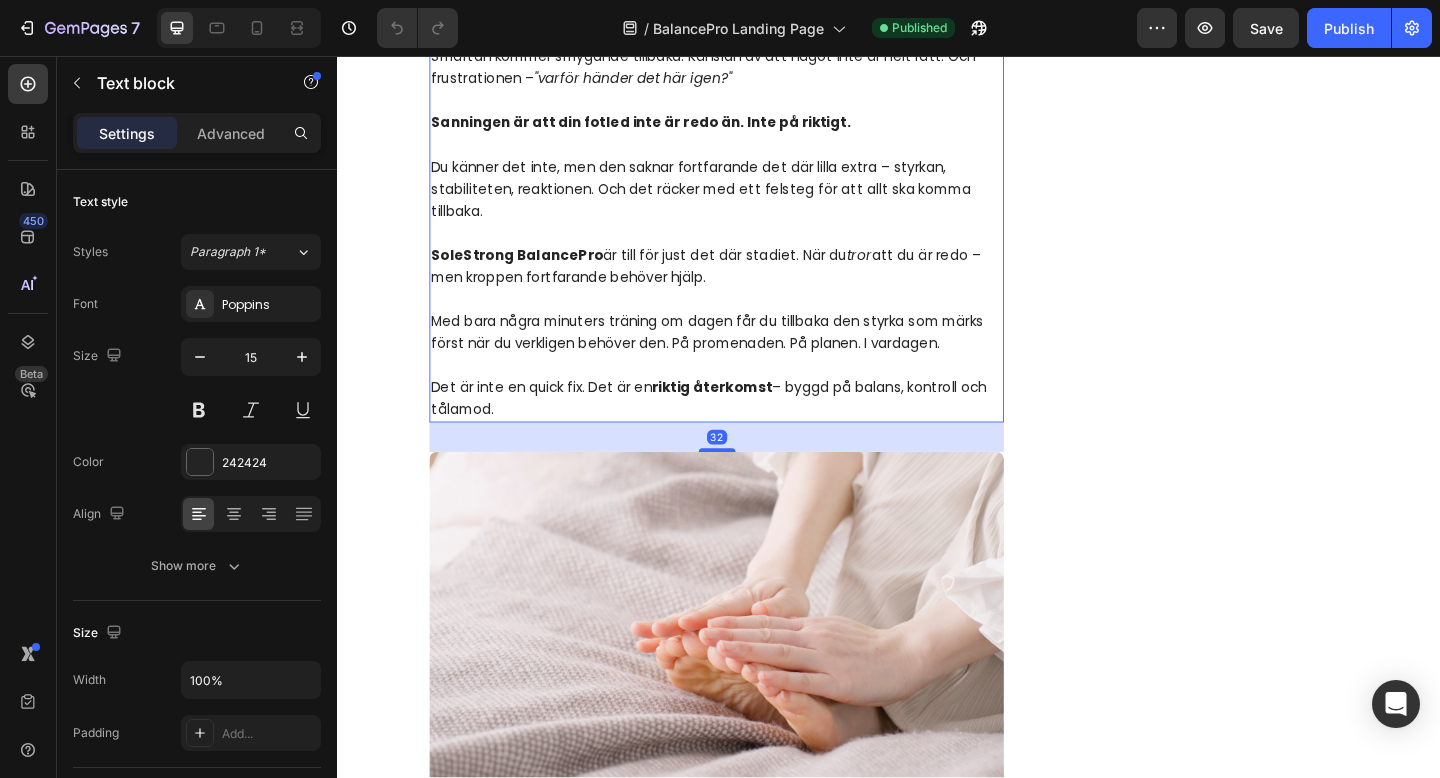 click on "Du vill bara komma igång igen.Röra på dig. Träna. Vara dig själv." at bounding box center (749, -39) 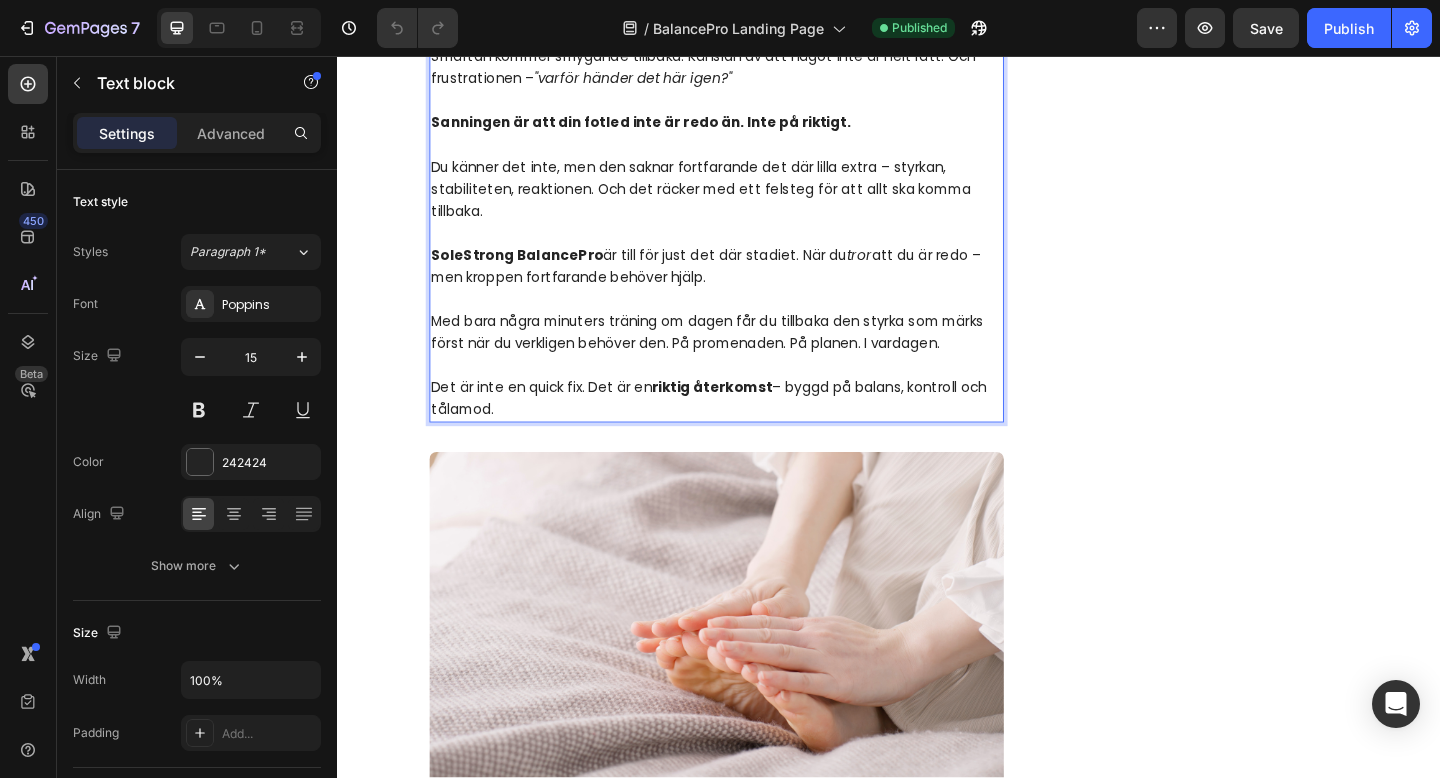click on "Du vill bara komma igång igen.Röra på dig. Träna. Vara dig själv." at bounding box center [749, -39] 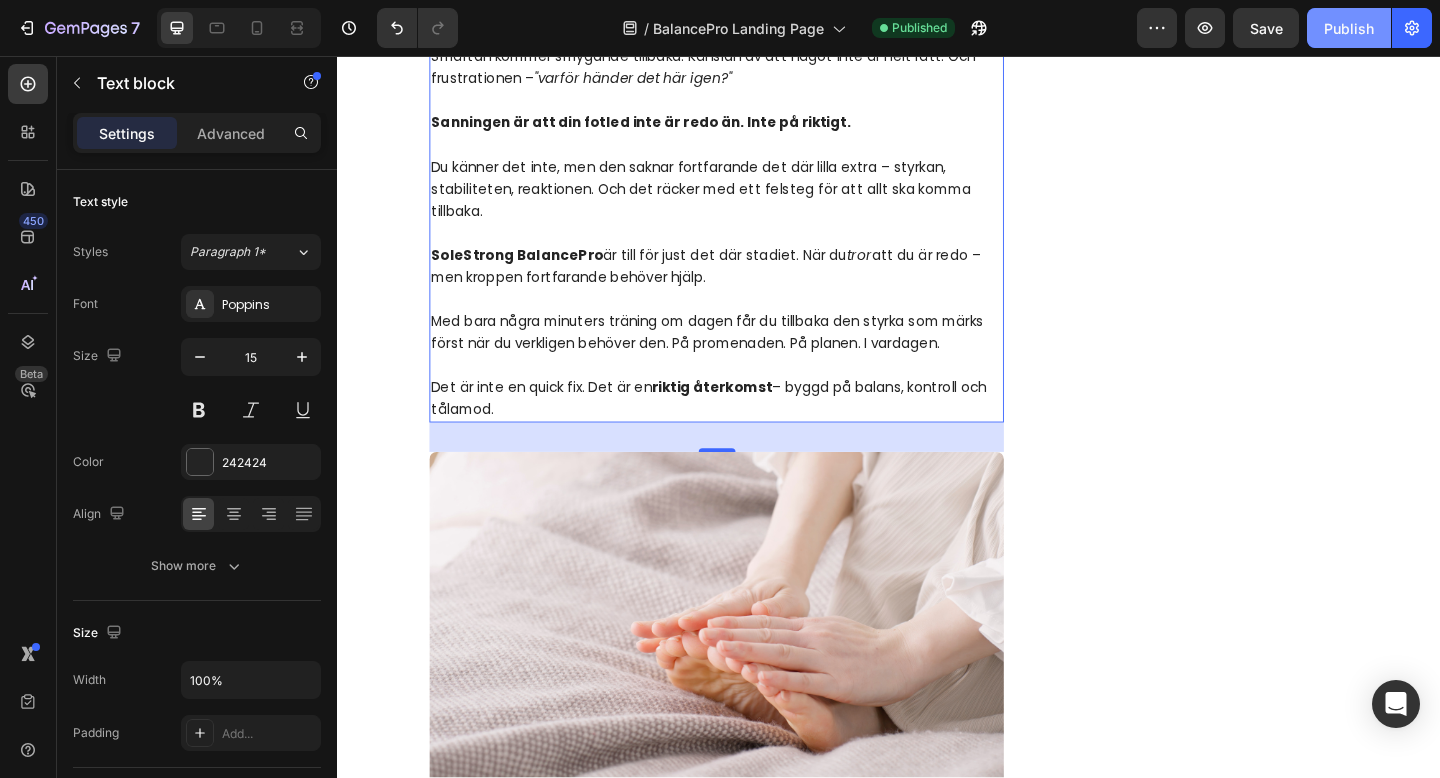 click on "Publish" 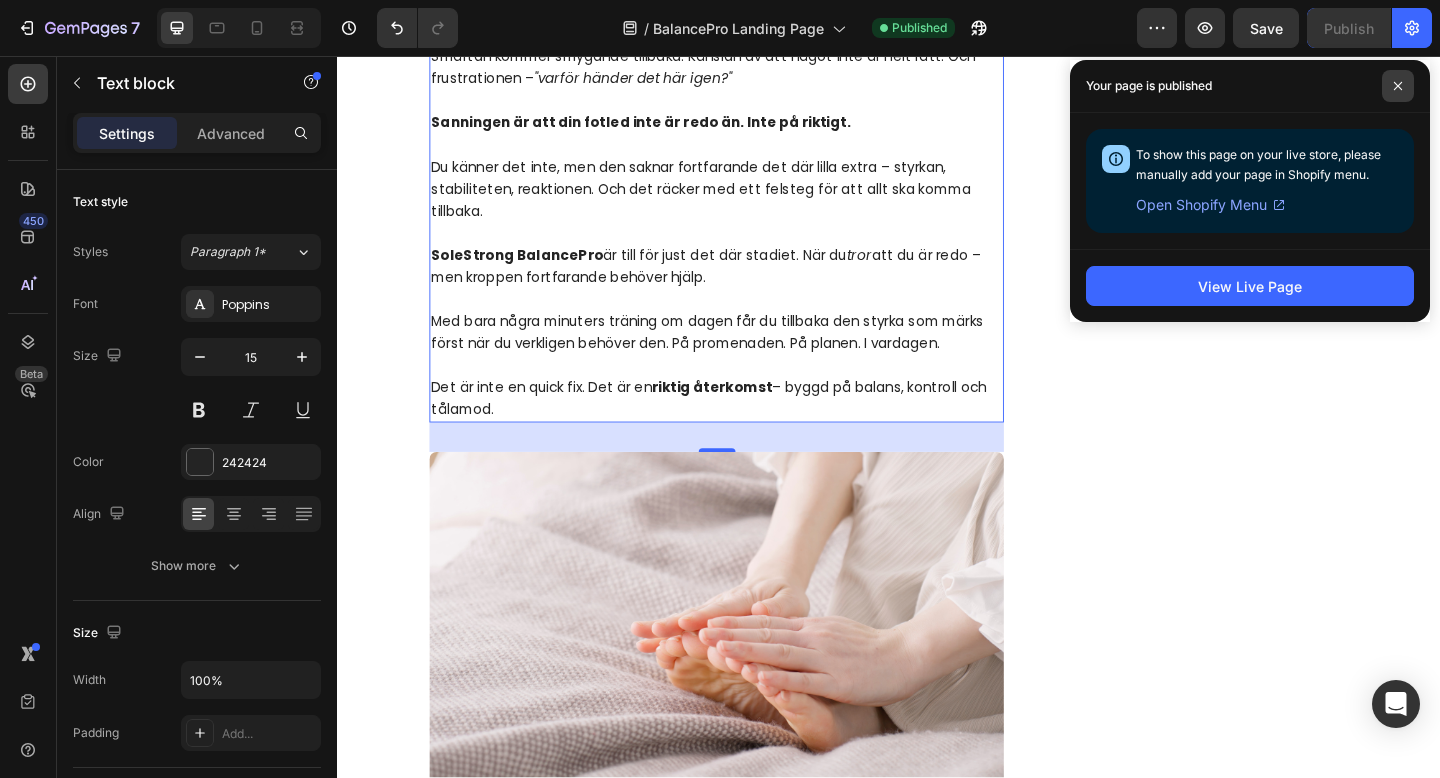 click 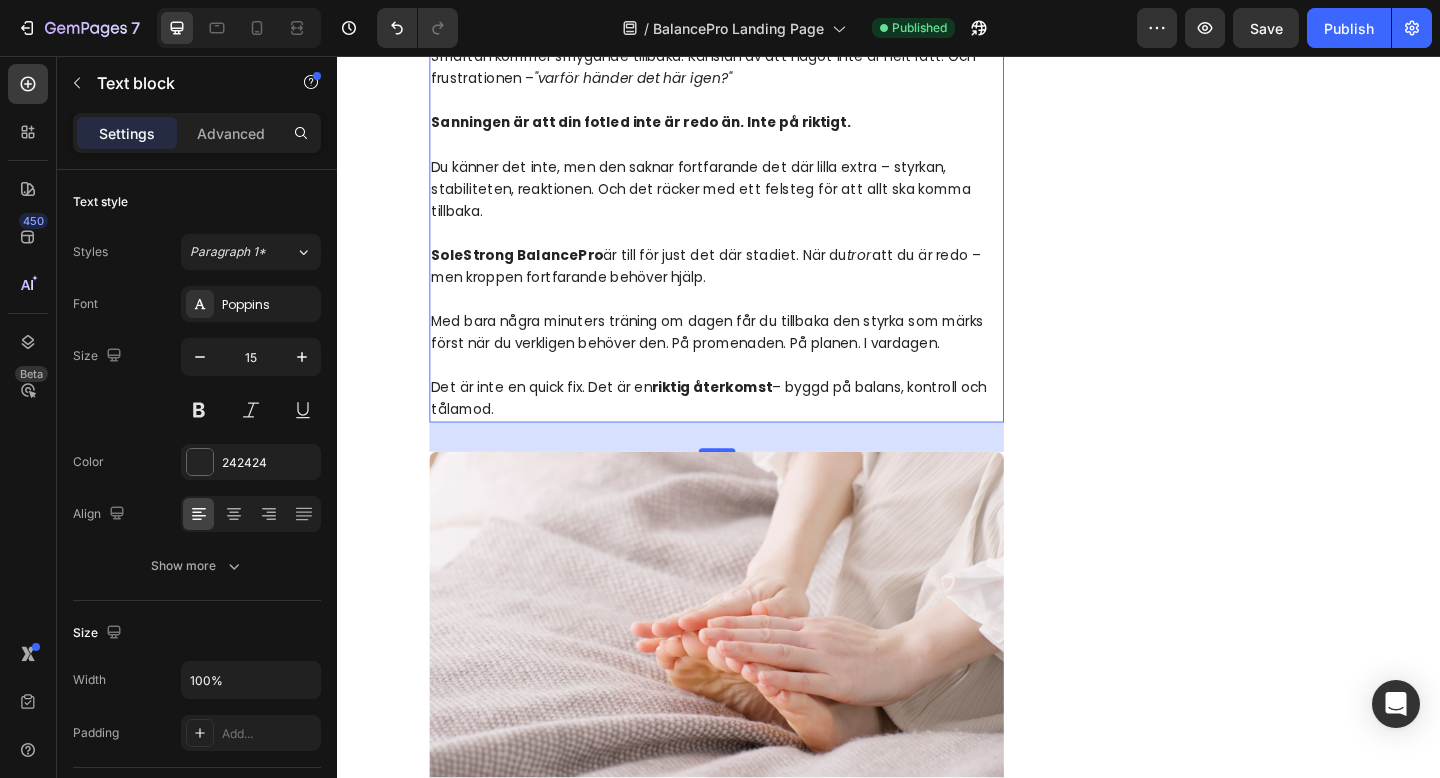 click on "Ta första steget" at bounding box center [737, -233] 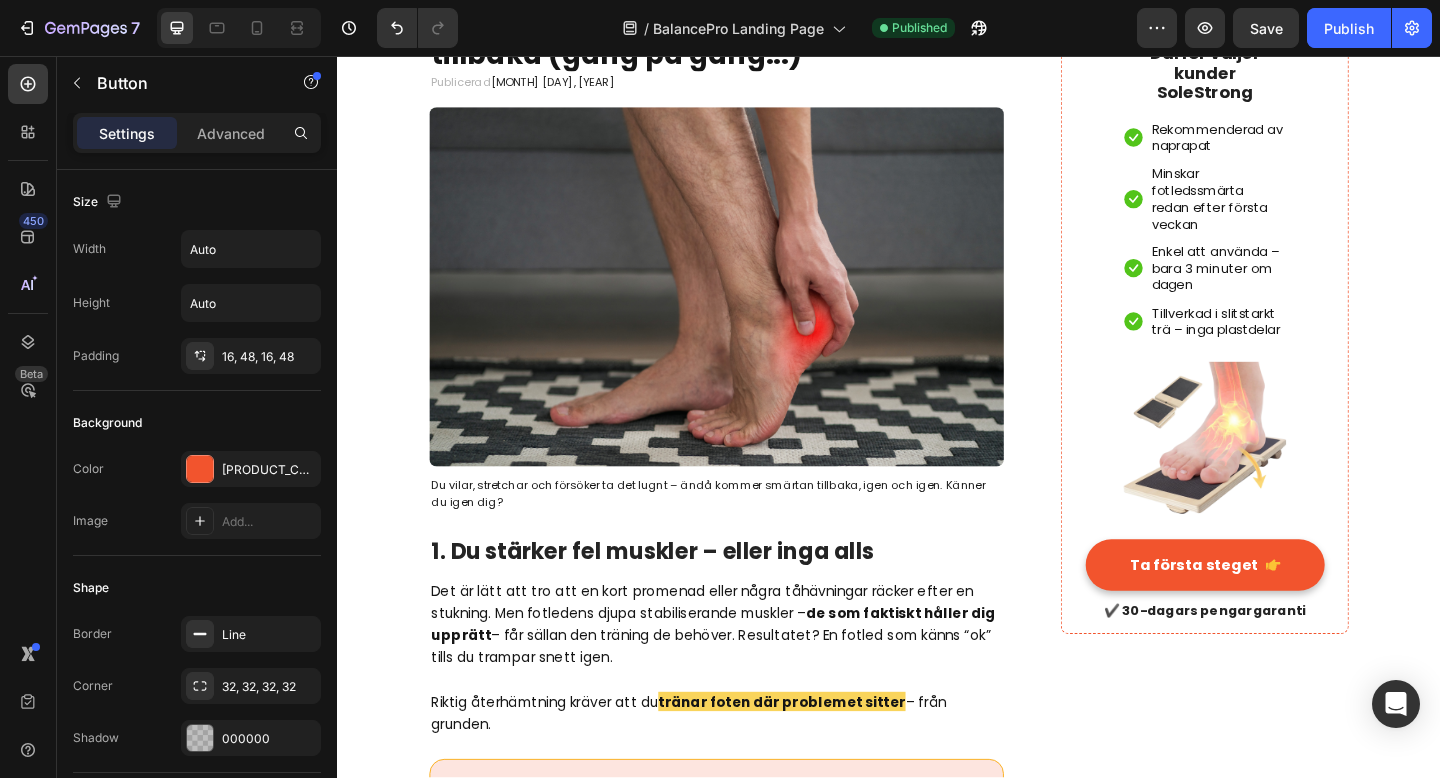 scroll, scrollTop: 182, scrollLeft: 0, axis: vertical 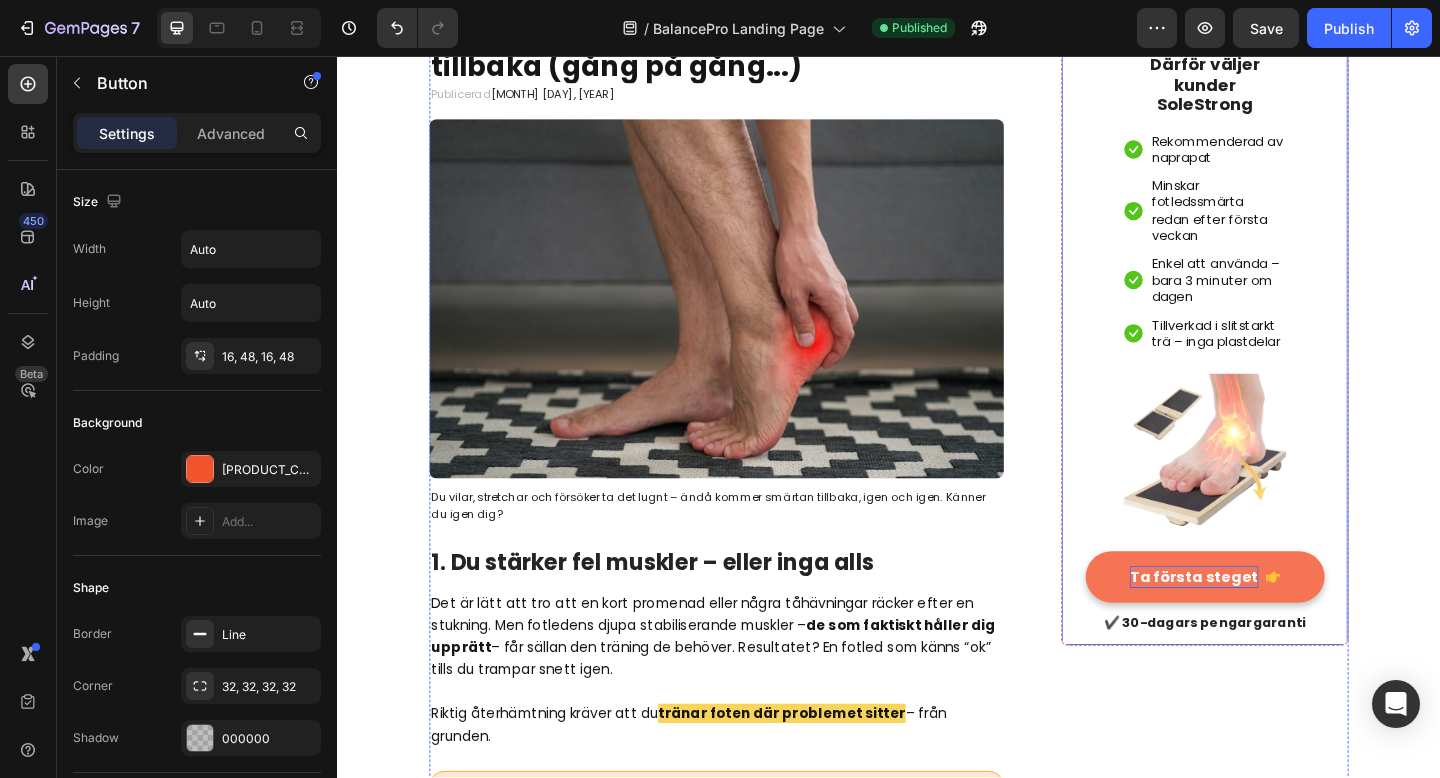 click on "Ta första steget" at bounding box center [1269, 622] 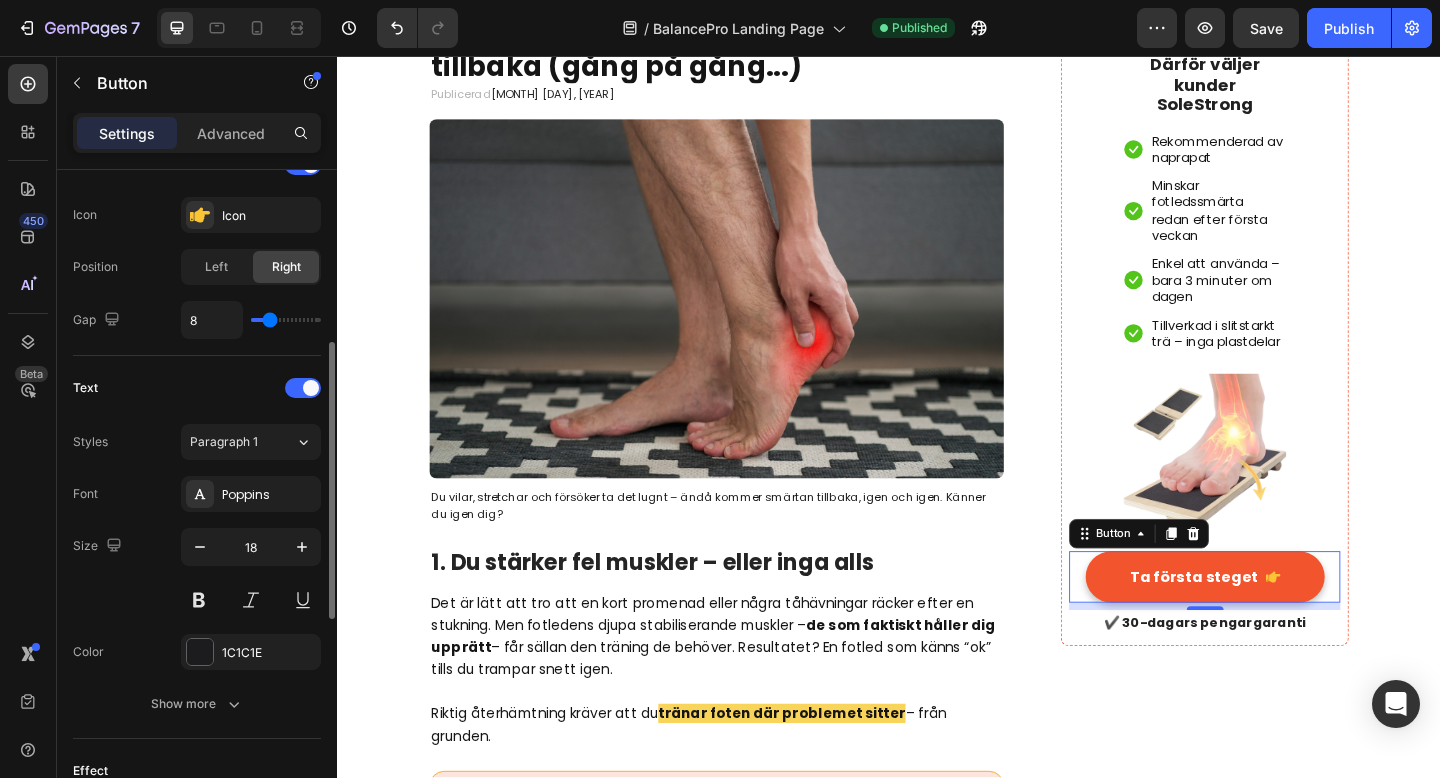 scroll, scrollTop: 927, scrollLeft: 0, axis: vertical 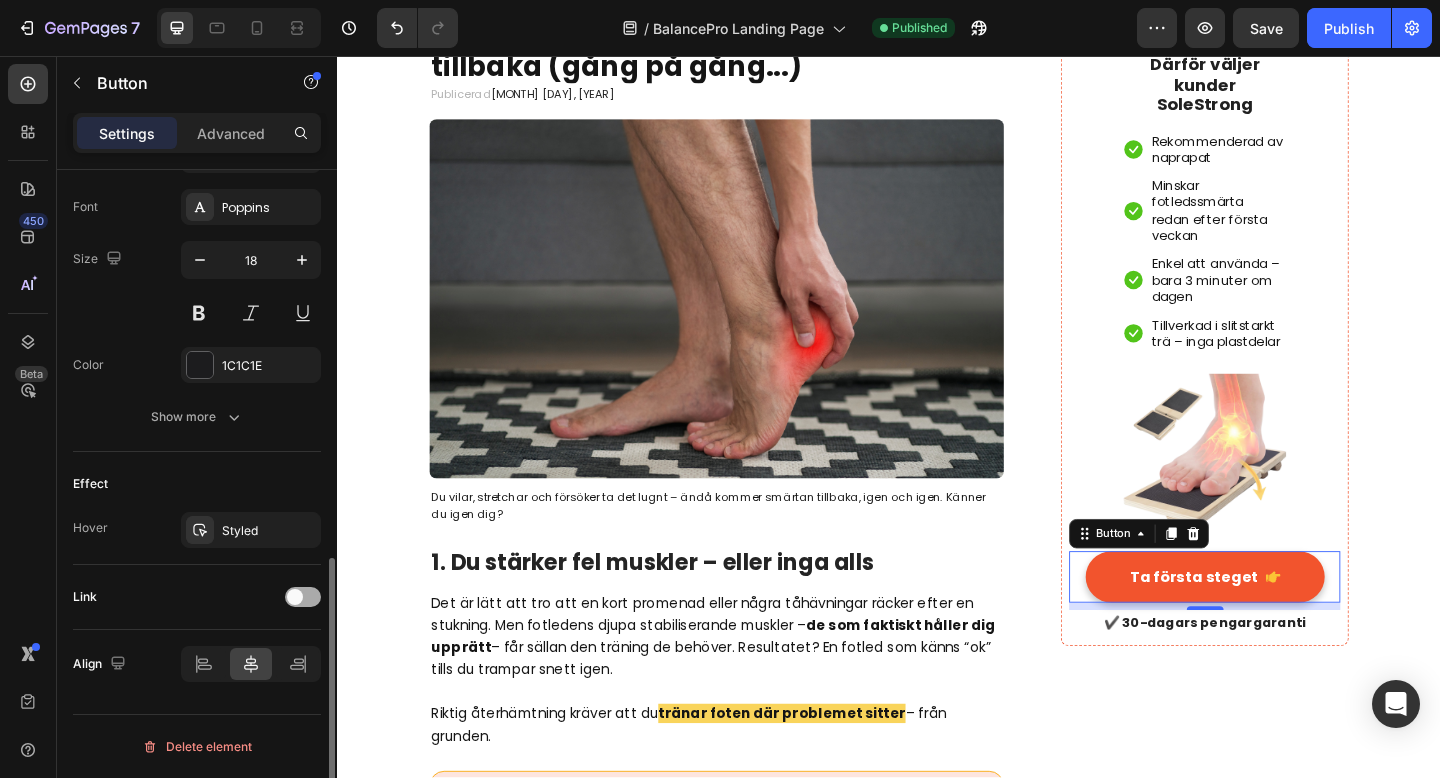 click at bounding box center [303, 597] 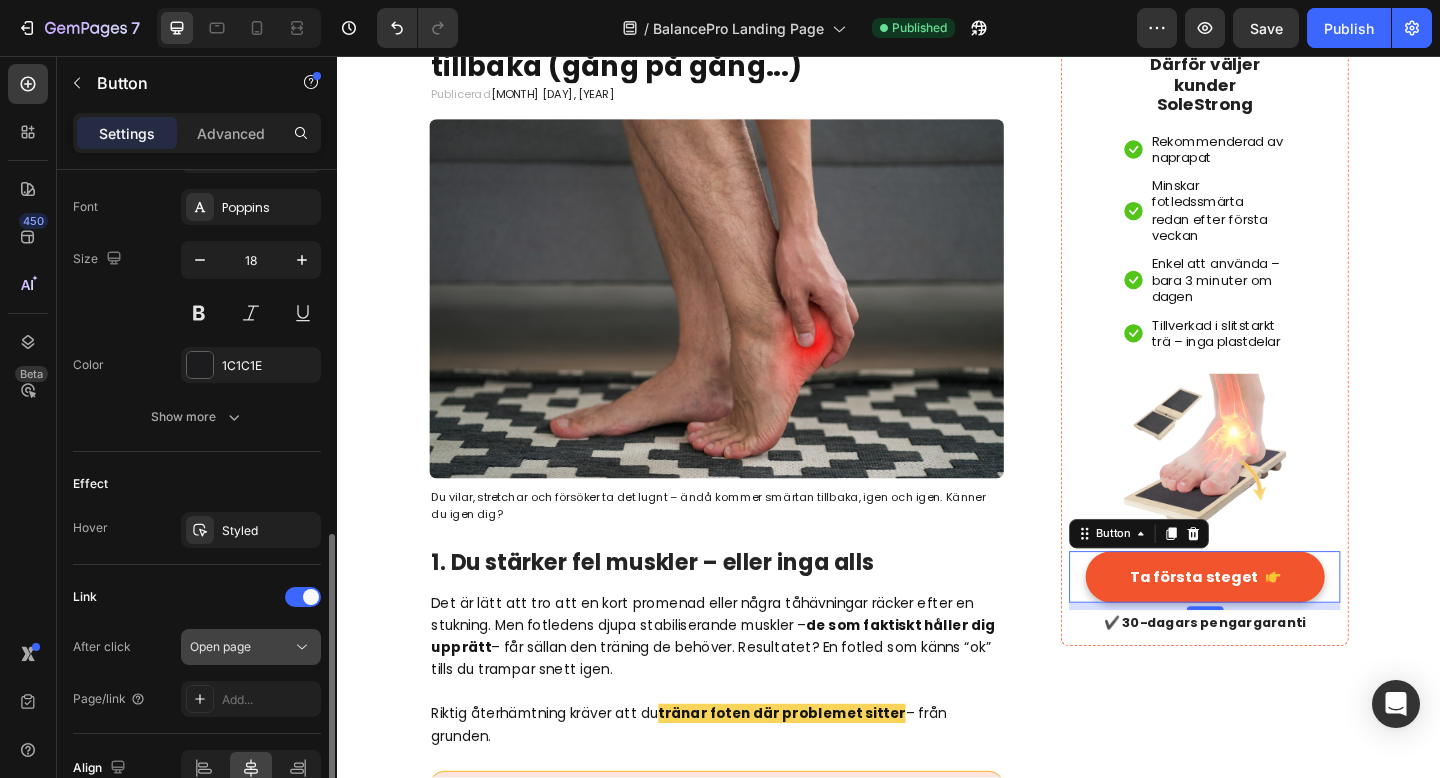 click on "Open page" at bounding box center (220, 646) 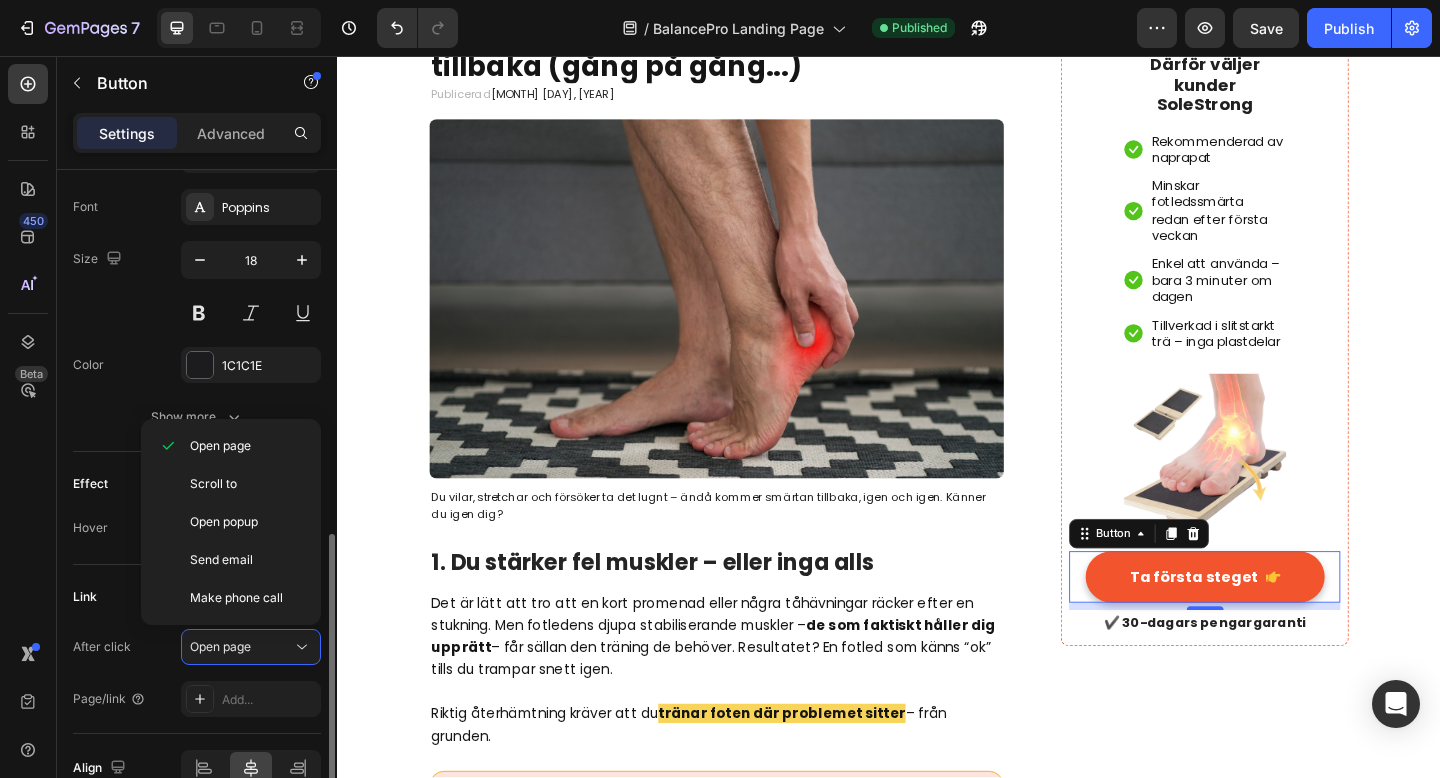 click on "After click Open page Page/link Add..." at bounding box center [197, 673] 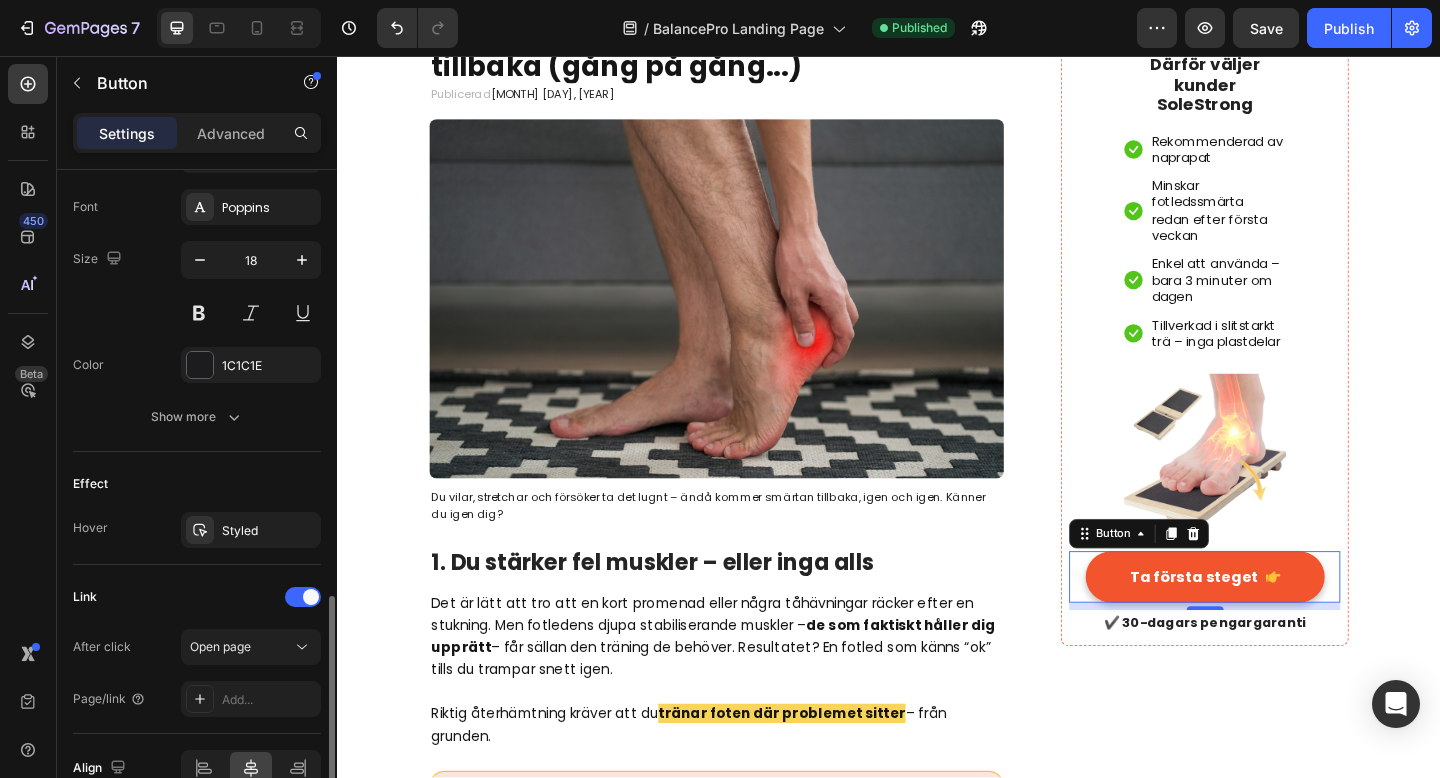 scroll, scrollTop: 1031, scrollLeft: 0, axis: vertical 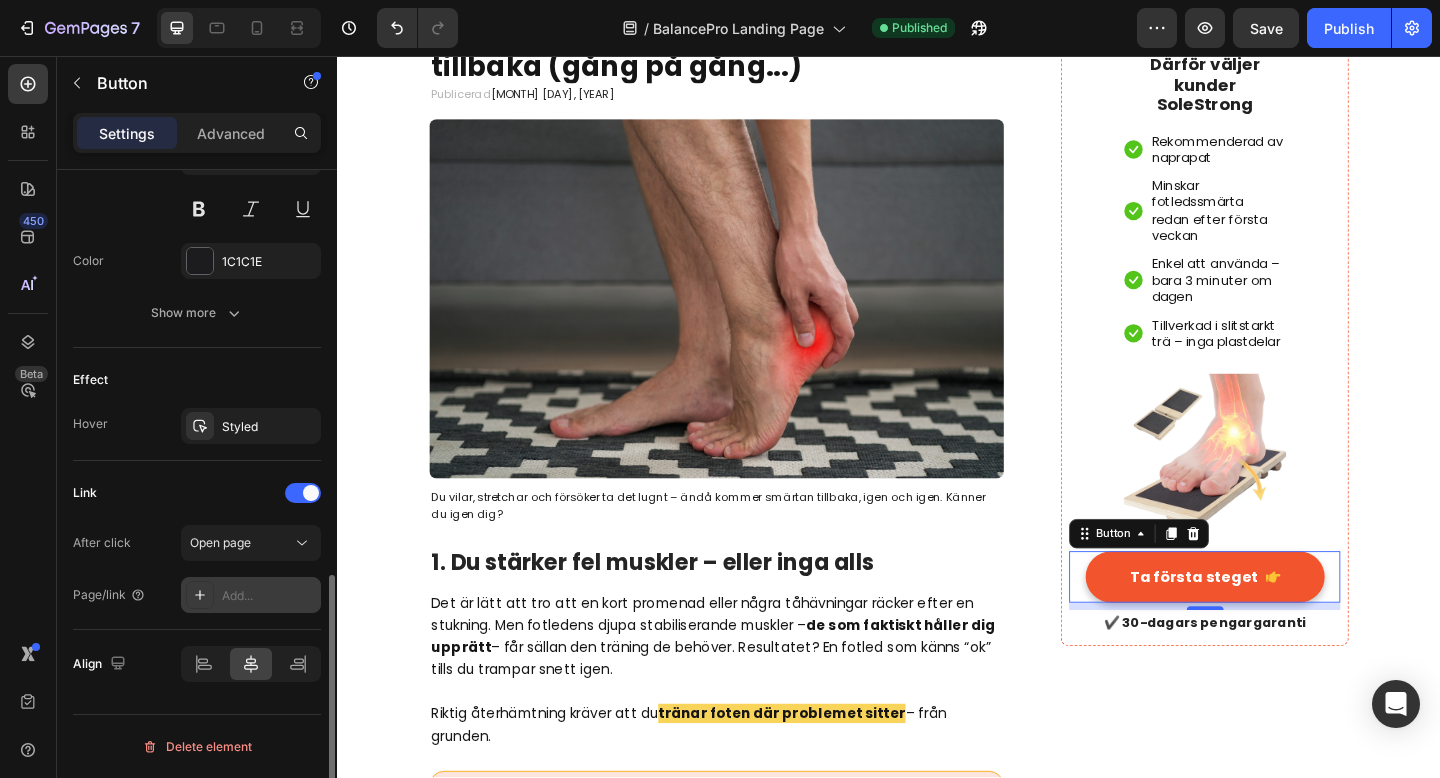 click 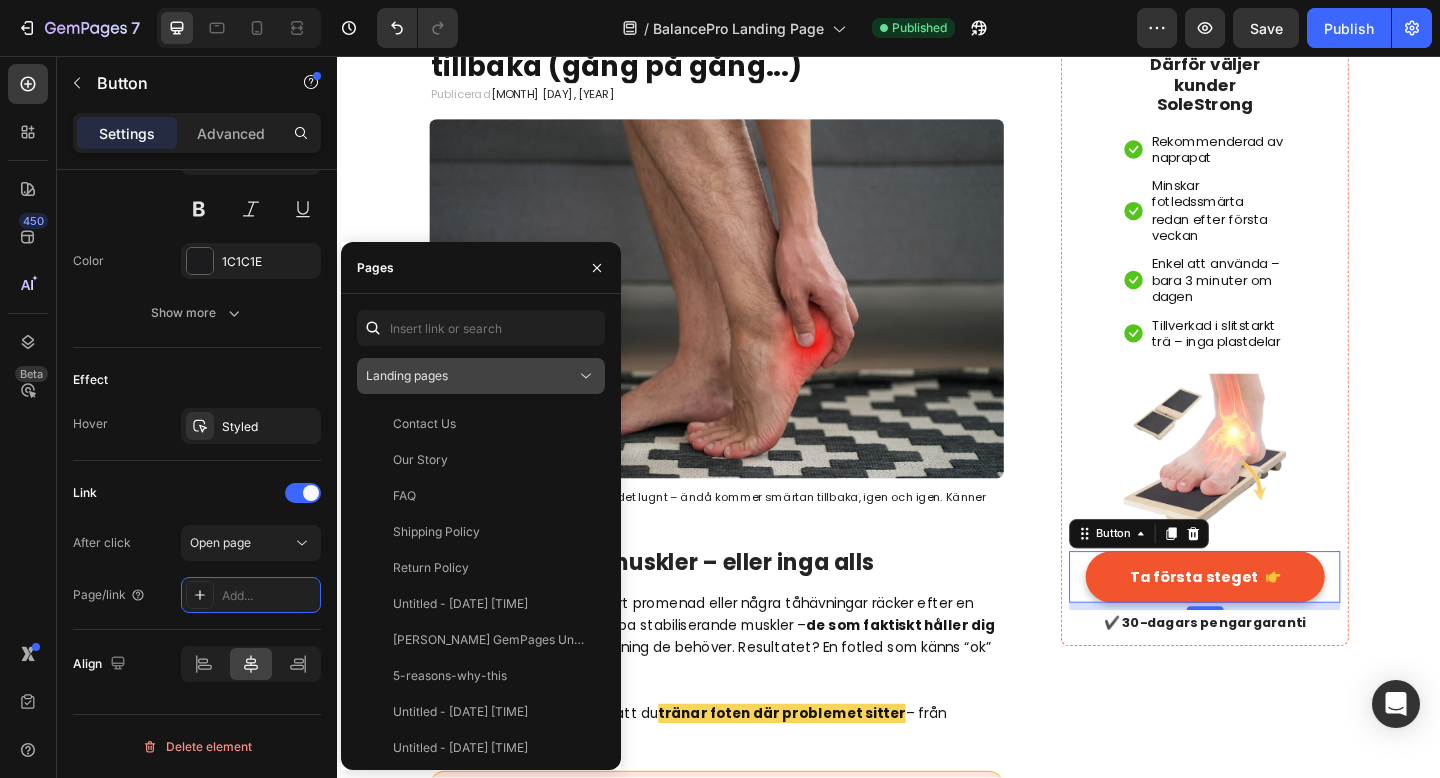 click on "Landing pages" at bounding box center (471, 376) 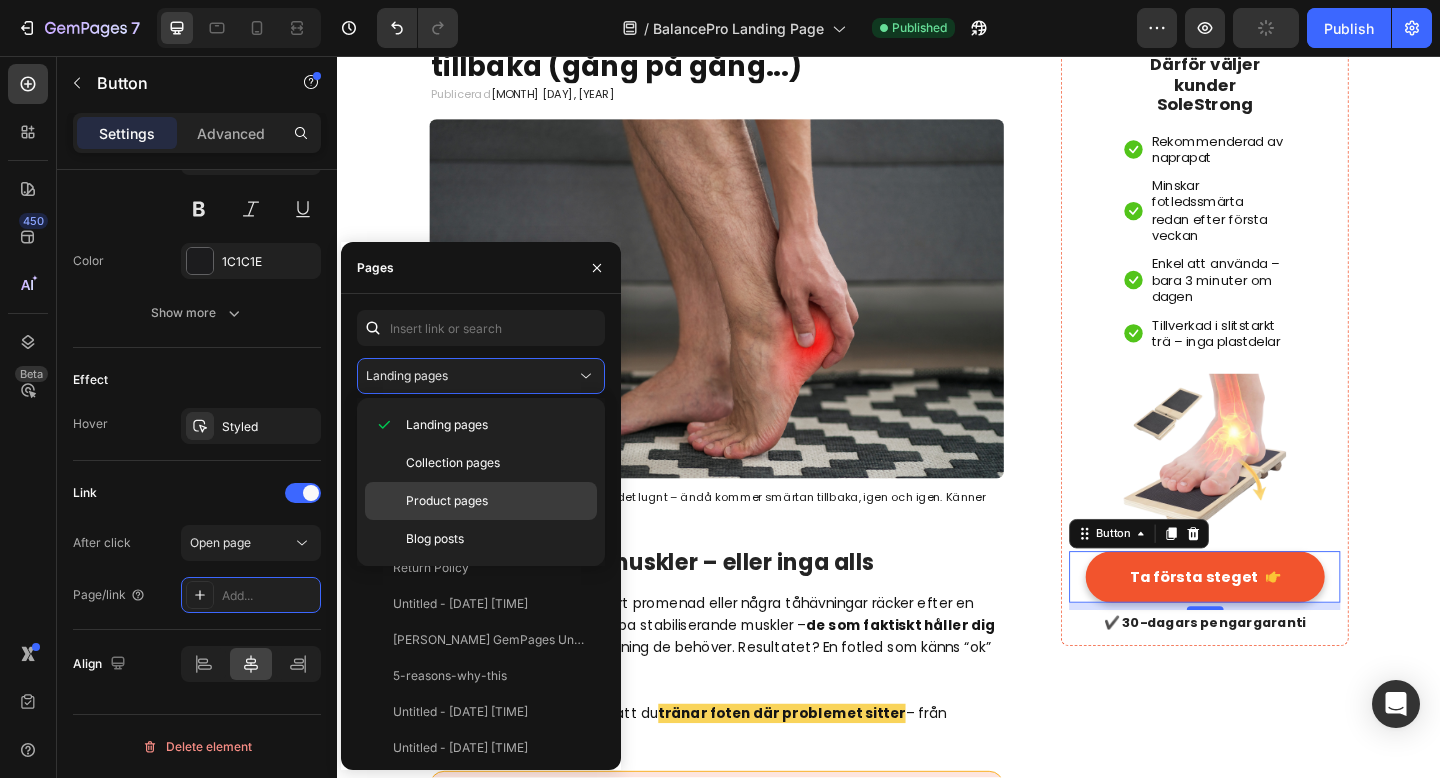 click on "Product pages" at bounding box center (447, 501) 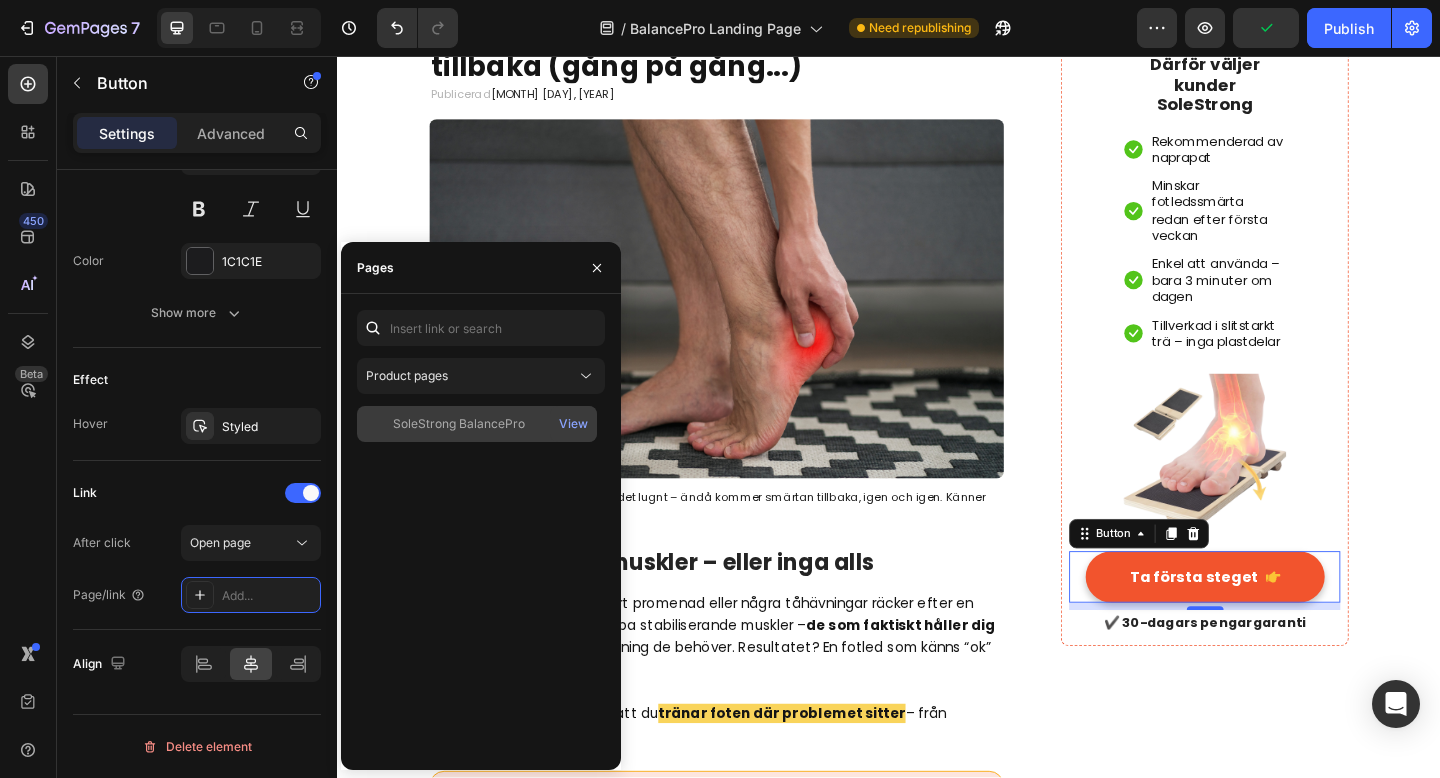 click on "SoleStrong BalancePro" 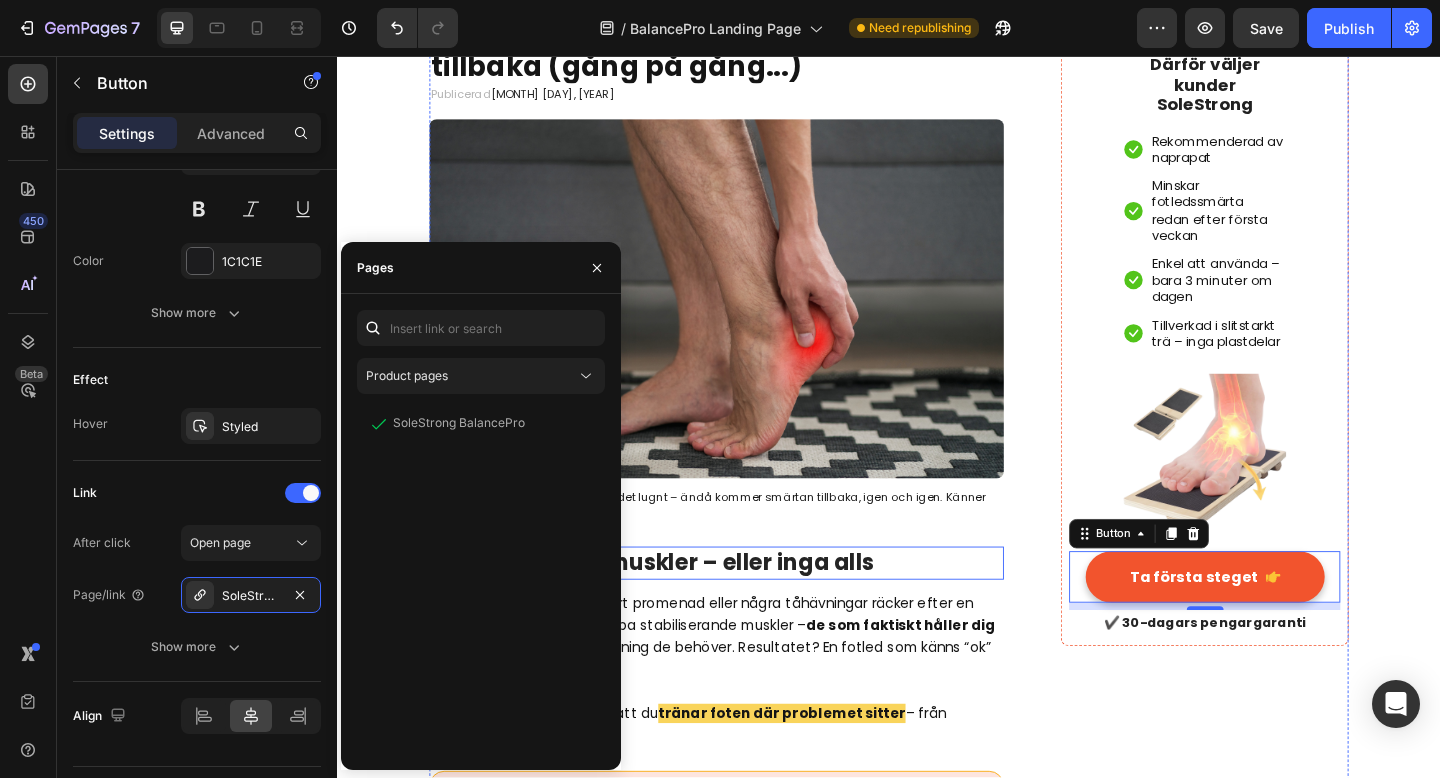 click on "1. Du stärker fel muskler – eller inga alls" at bounding box center (749, 607) 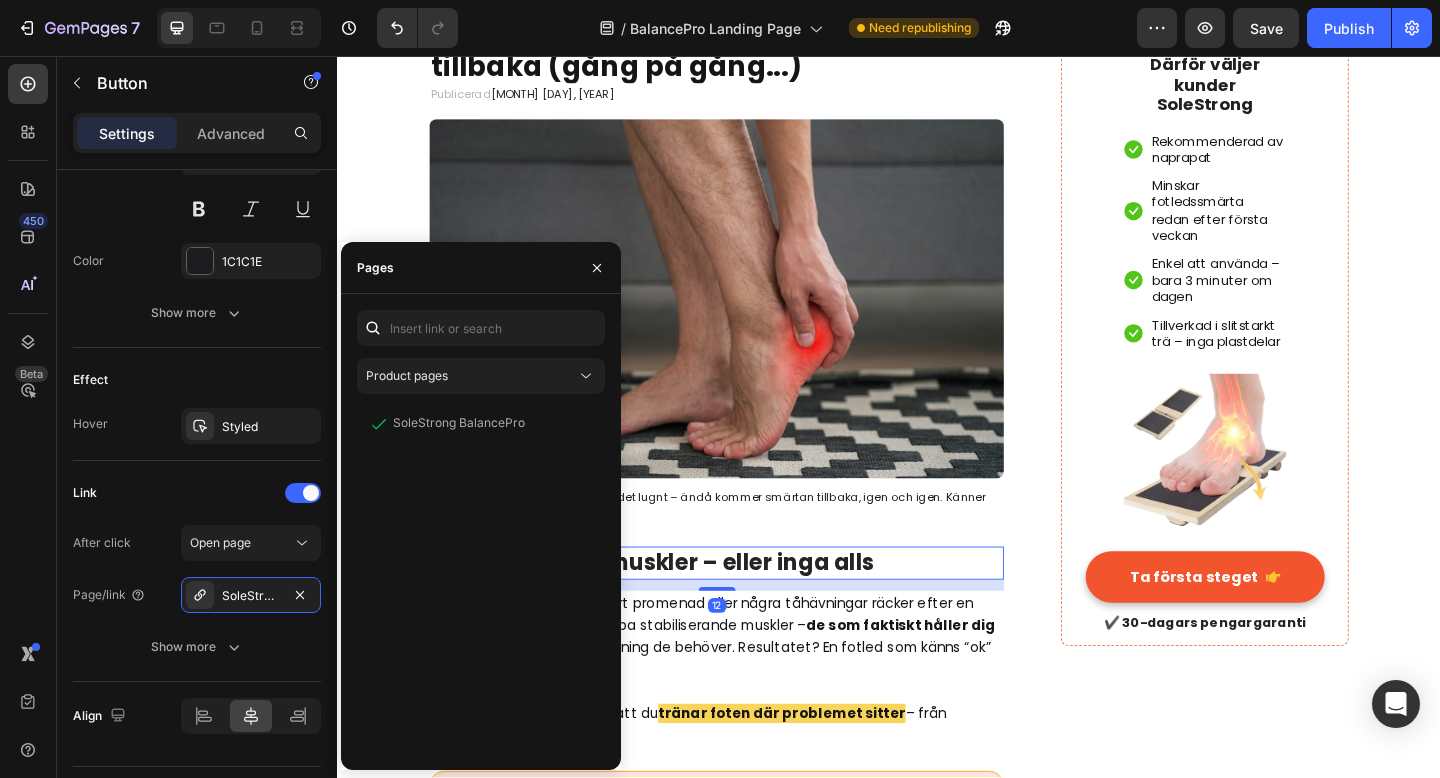 scroll, scrollTop: 0, scrollLeft: 0, axis: both 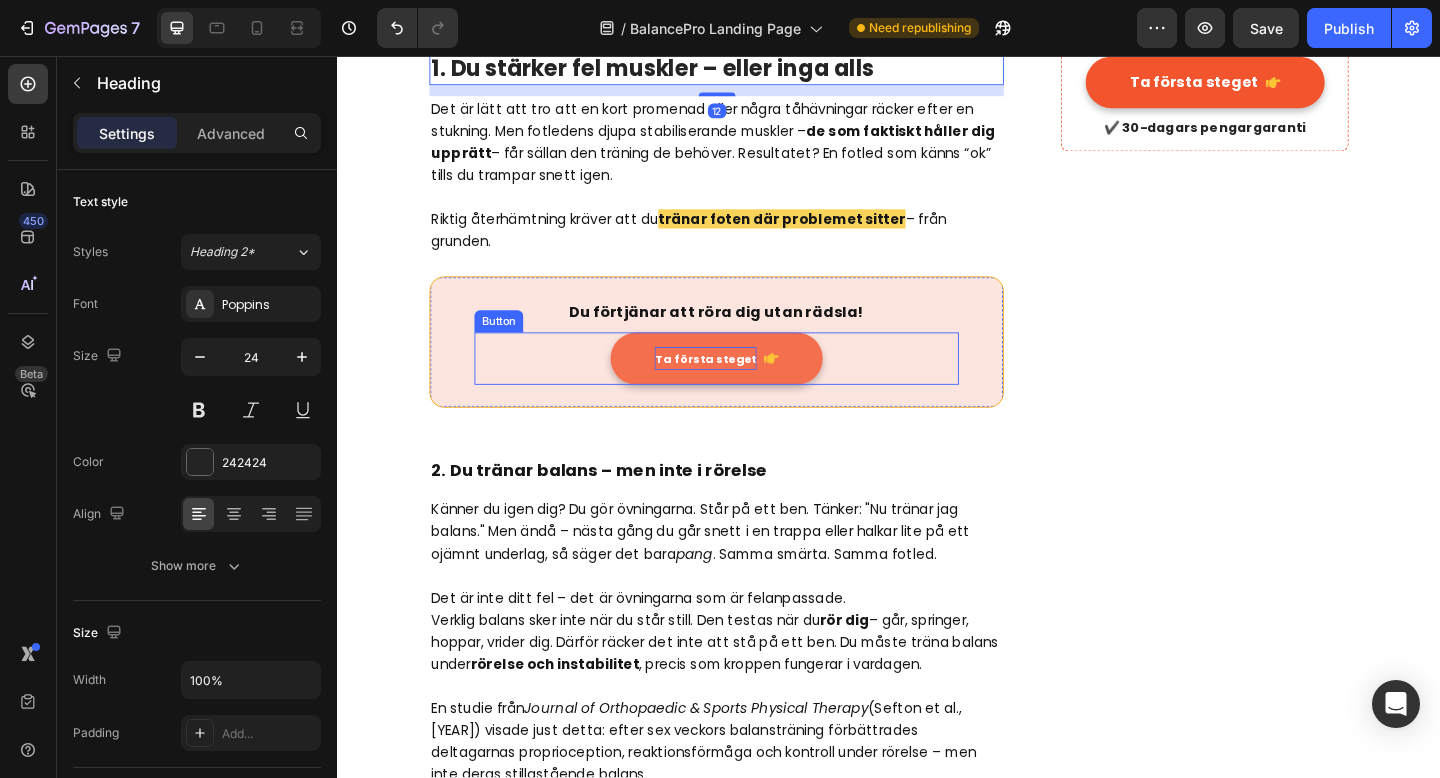 click on "Ta första steget" at bounding box center (737, 385) 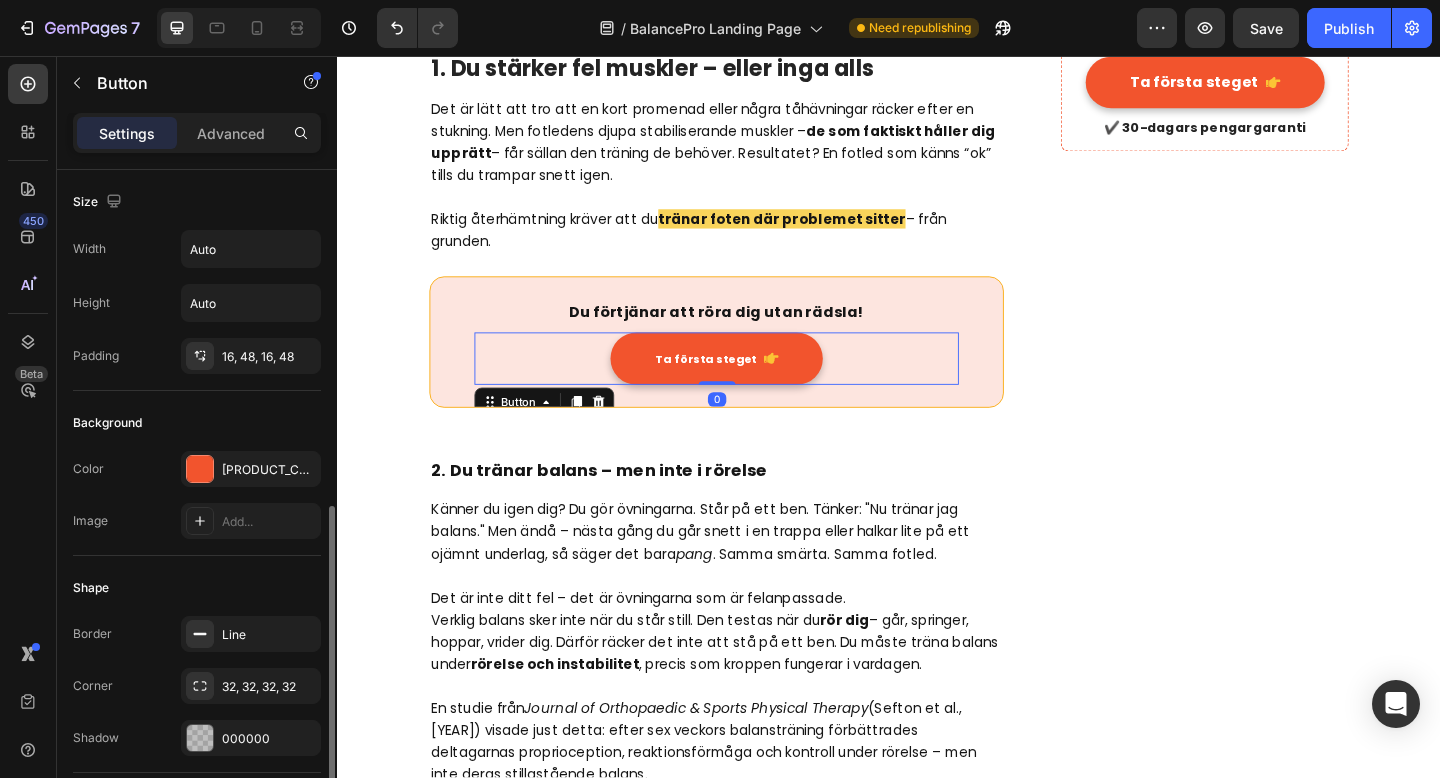 scroll, scrollTop: 927, scrollLeft: 0, axis: vertical 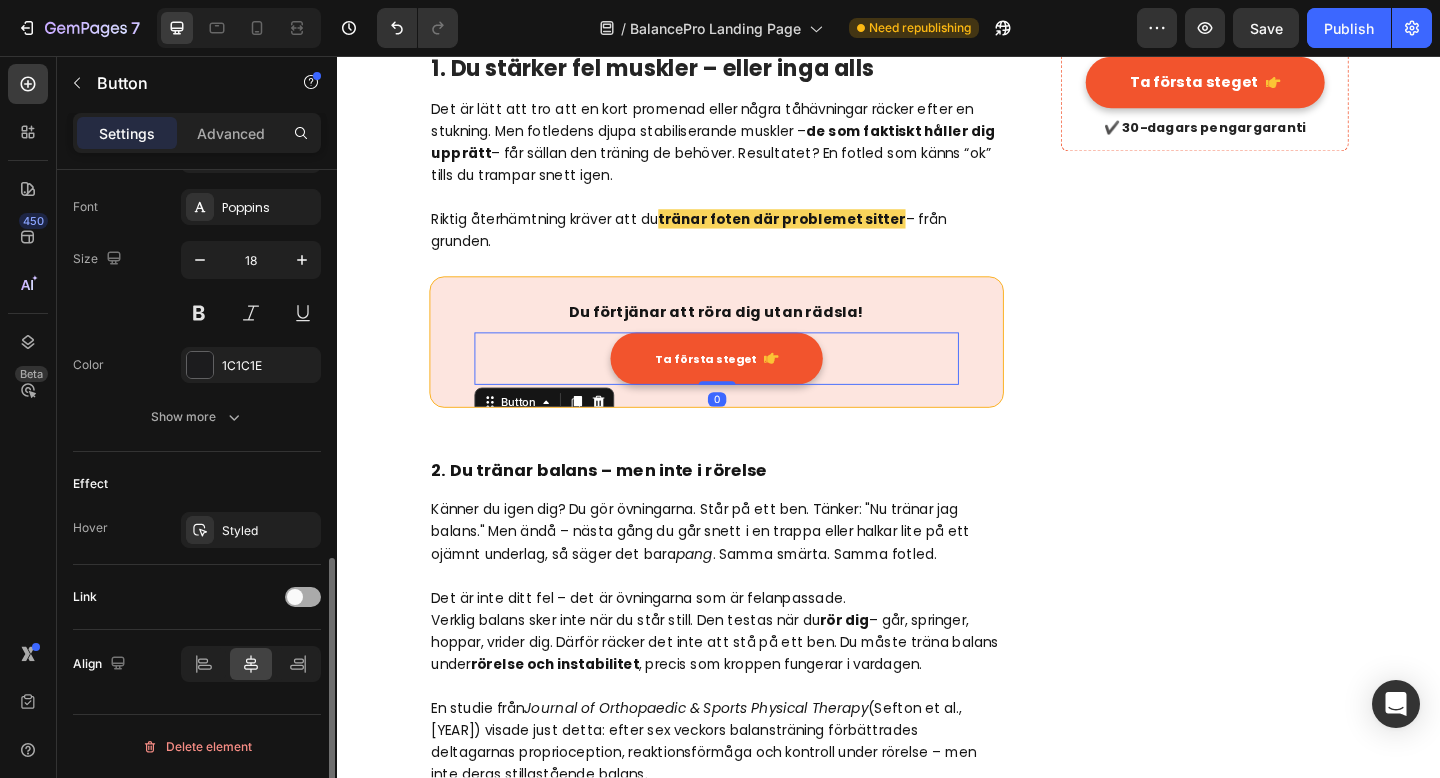 click at bounding box center (295, 597) 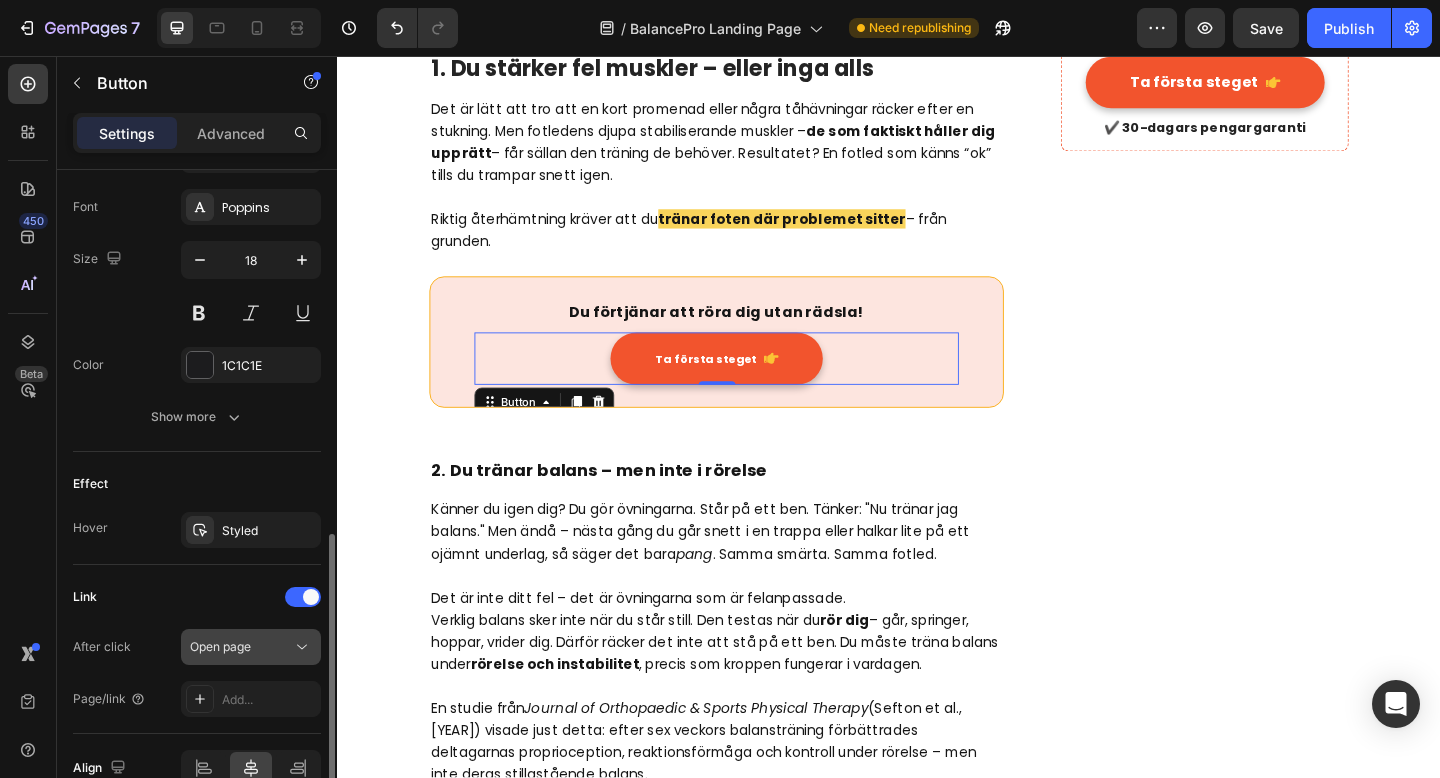 click on "Open page" at bounding box center (241, 647) 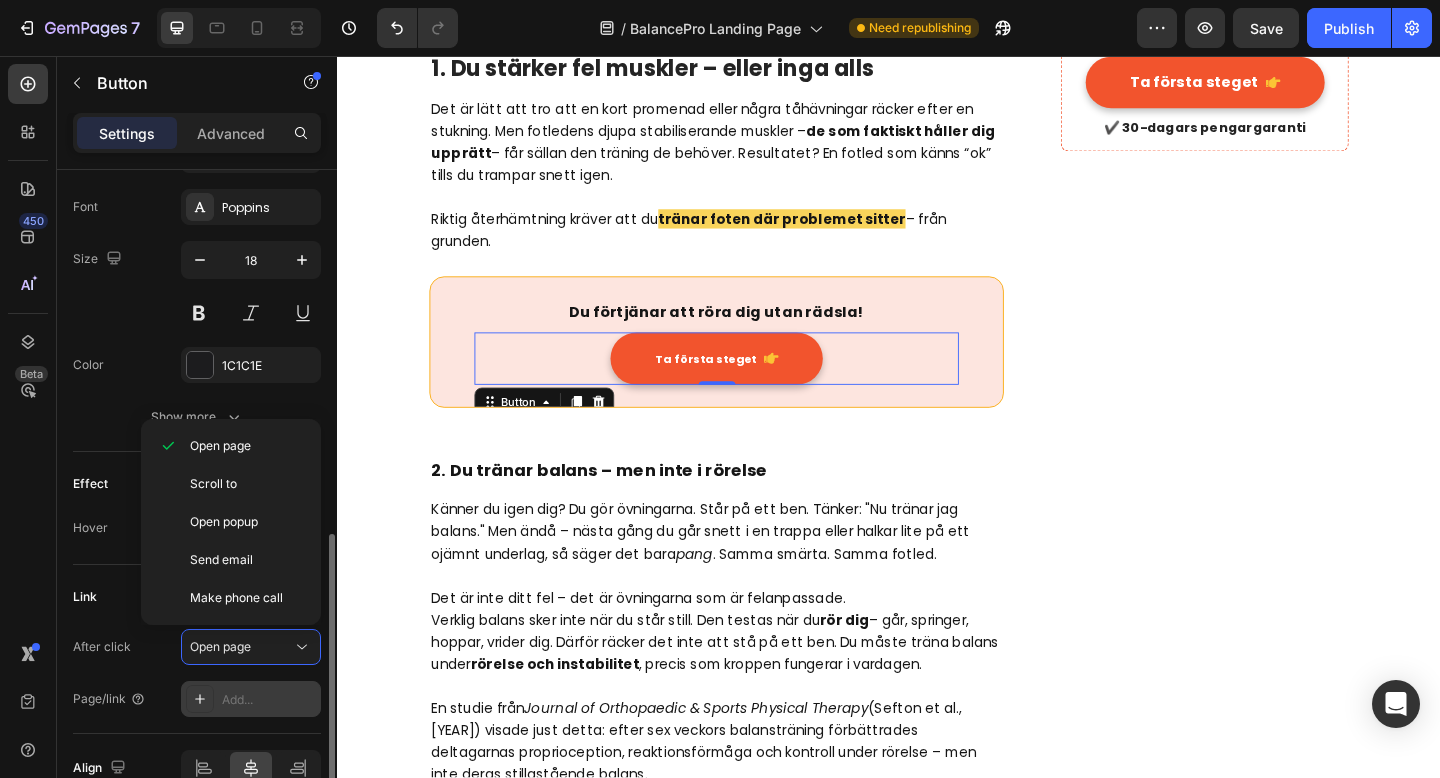 click on "Add..." at bounding box center [269, 700] 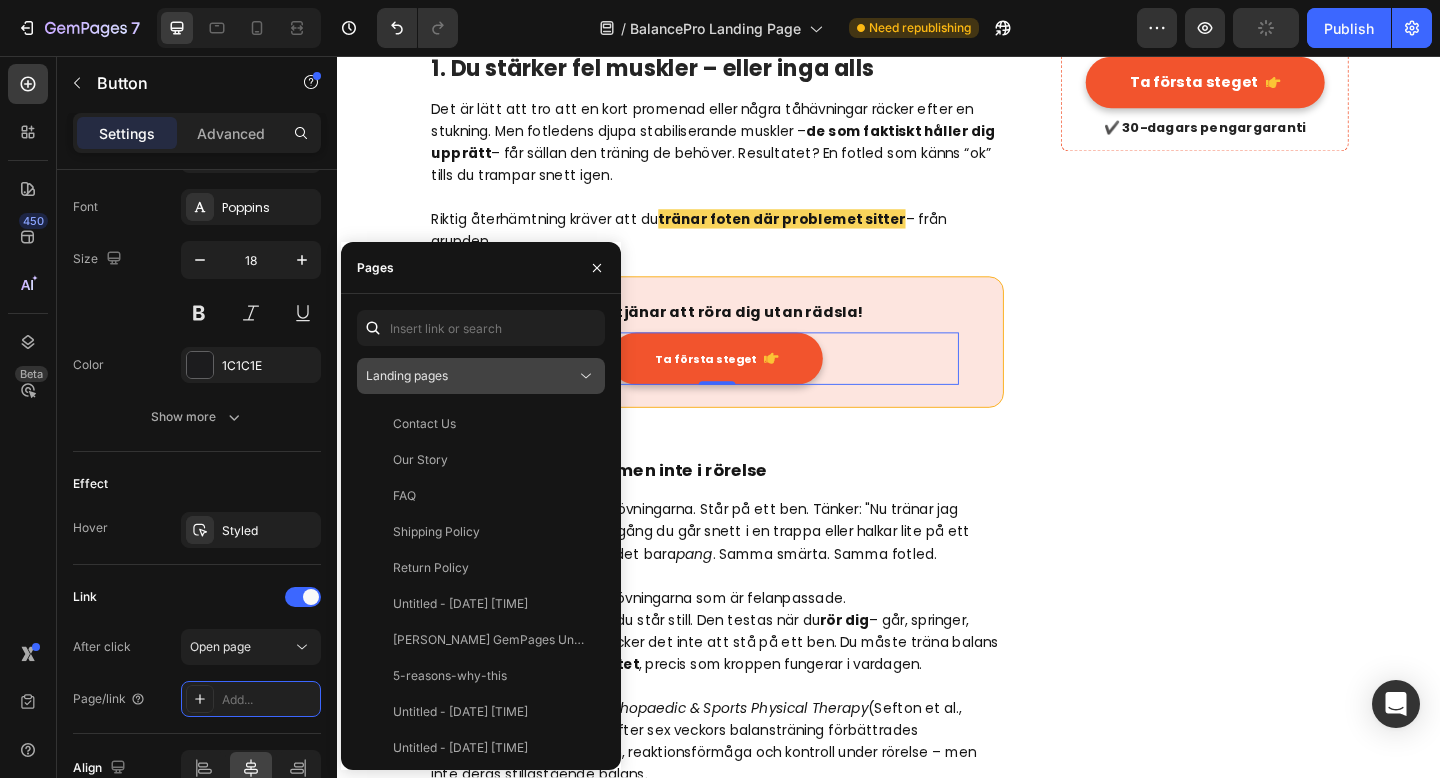 click on "Landing pages" 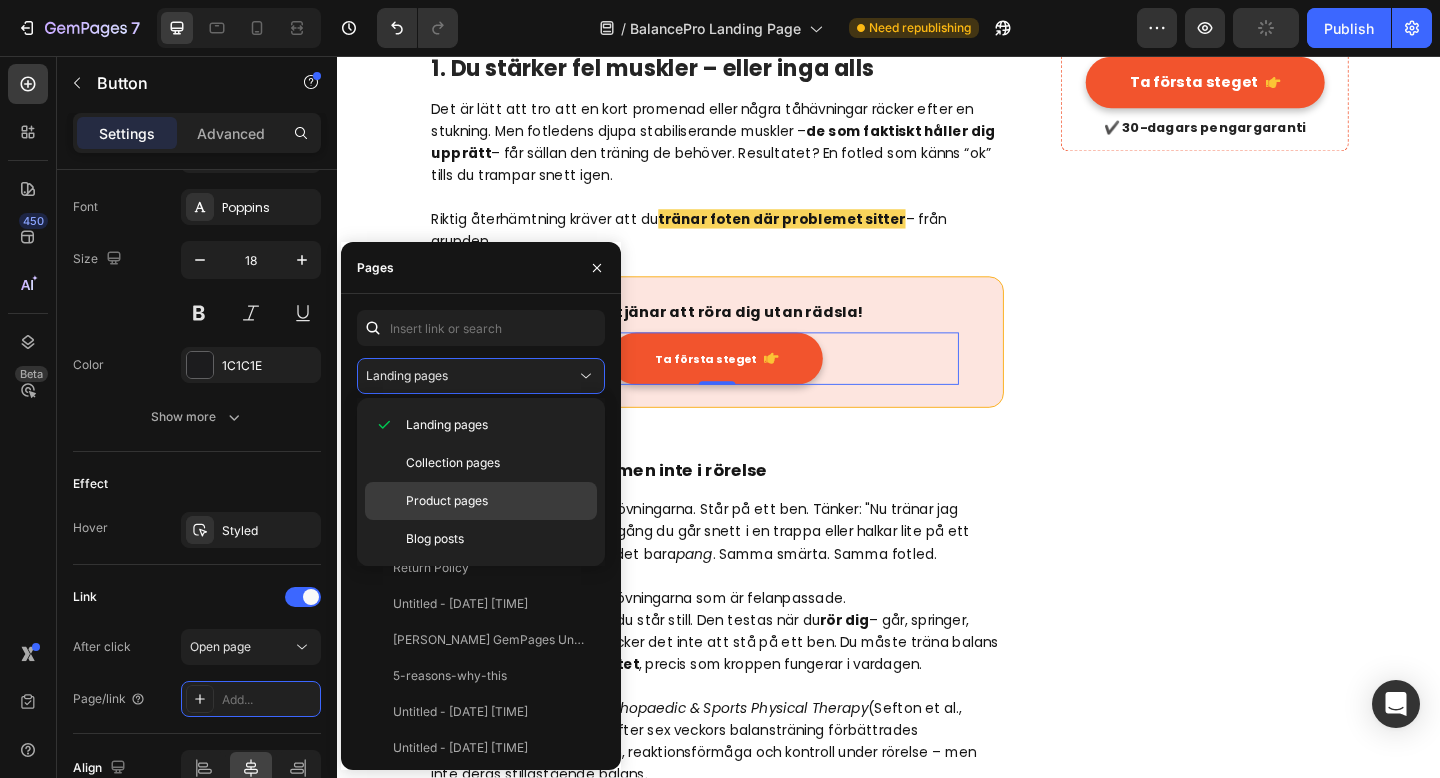 click on "Product pages" at bounding box center [447, 501] 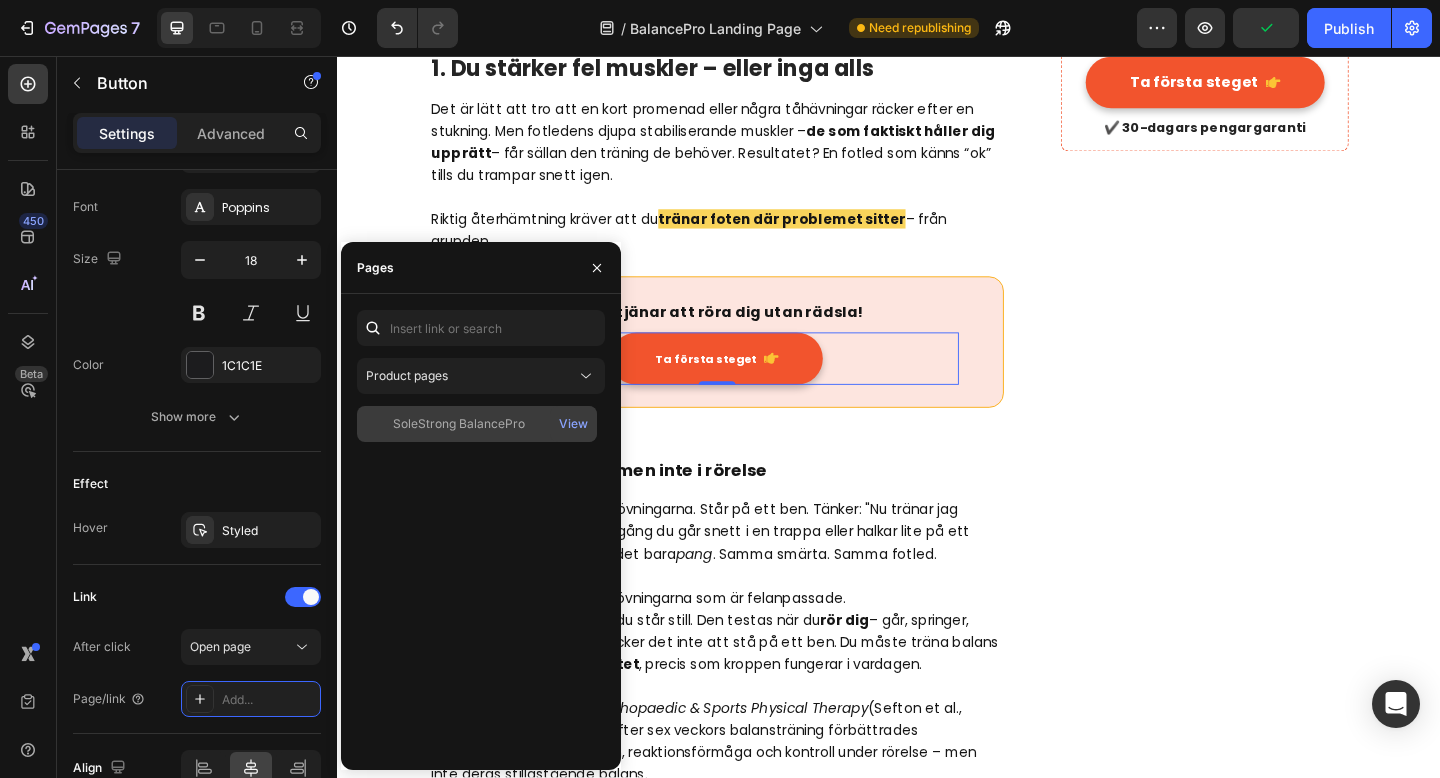 click on "SoleStrong BalancePro   View" 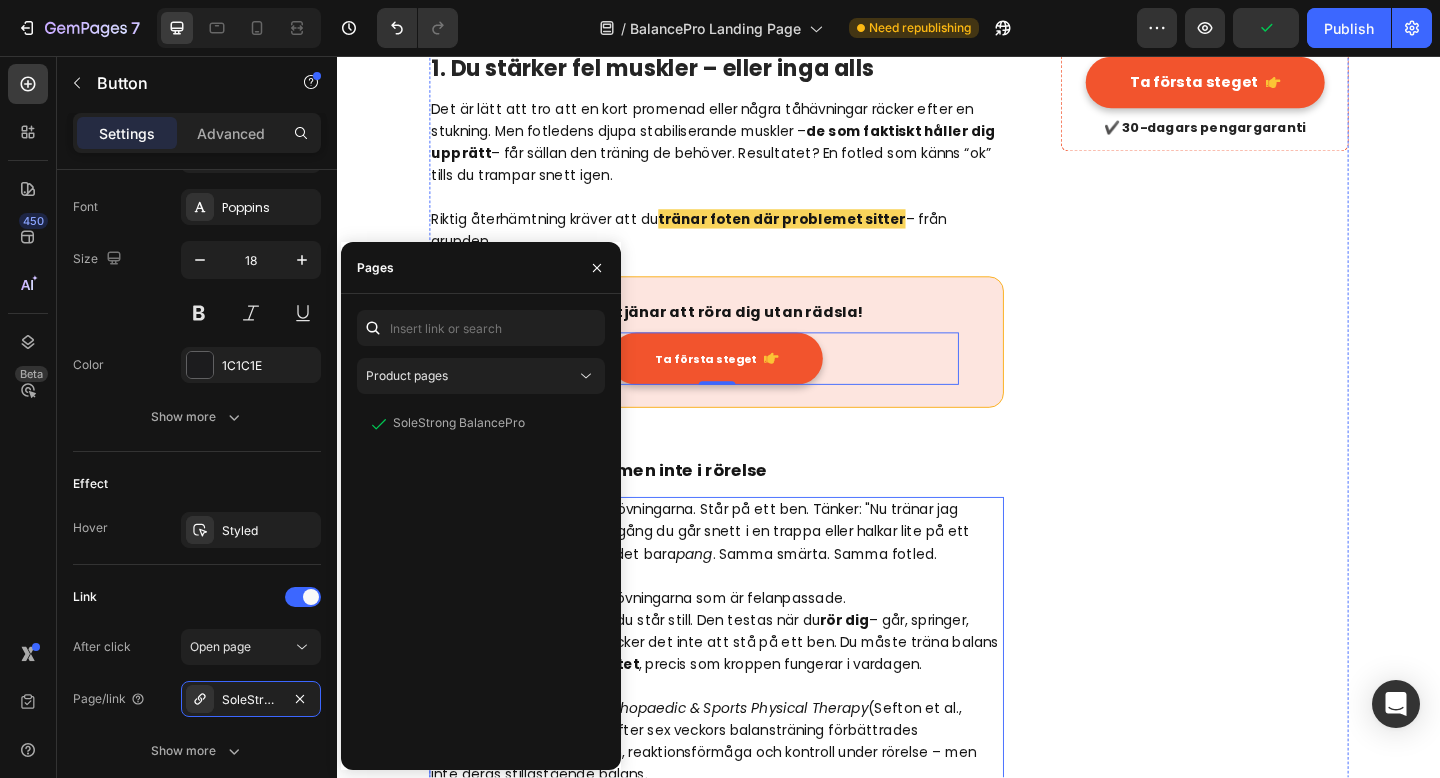 click on "Känner du igen dig? Du gör övningarna. Står på ett ben. Tänker: "Nu tränar jag balans." Men ändå – nästa gång du går snett i en trappa eller halkar lite på ett ojämnt underlag, så säger det bara  pang . Samma smärta. Samma fotled." at bounding box center (749, 574) 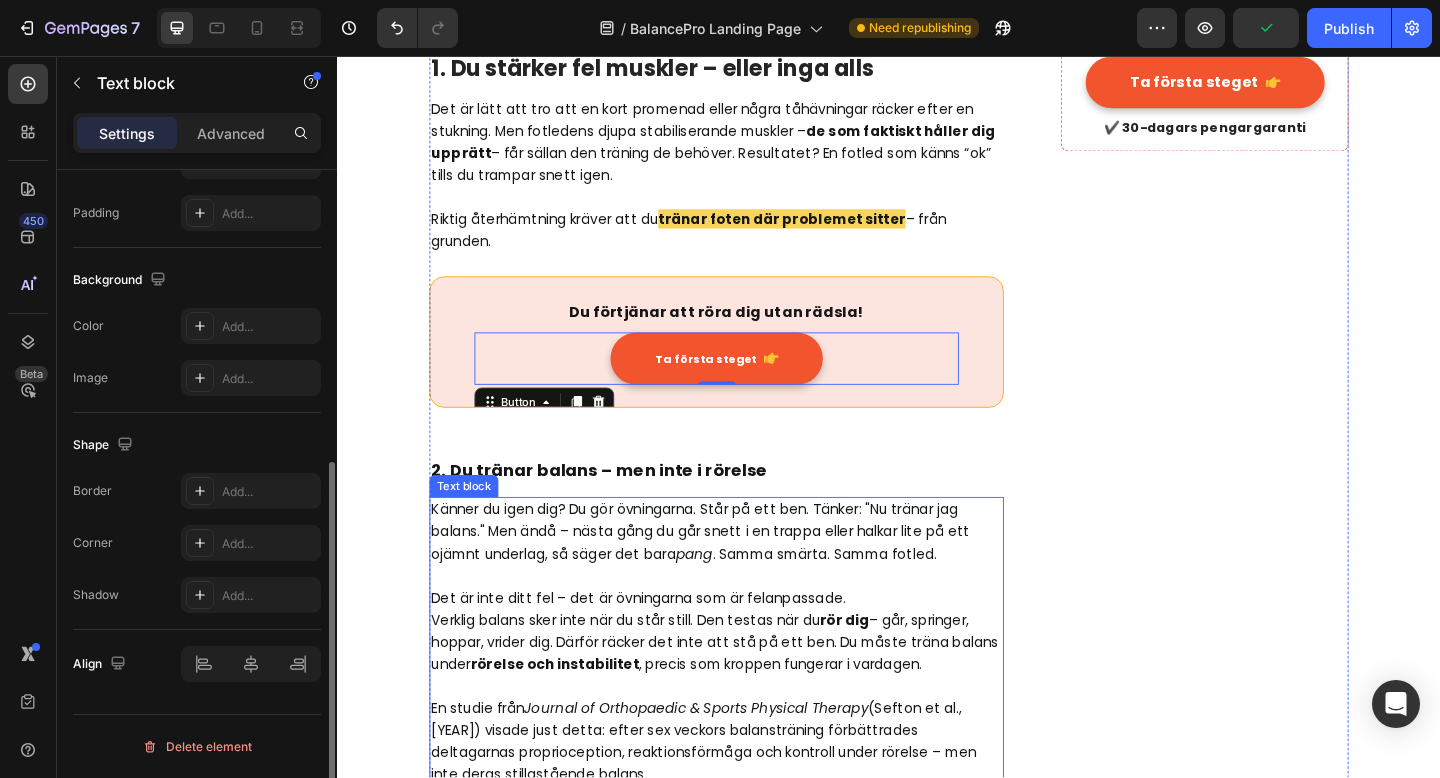 scroll, scrollTop: 0, scrollLeft: 0, axis: both 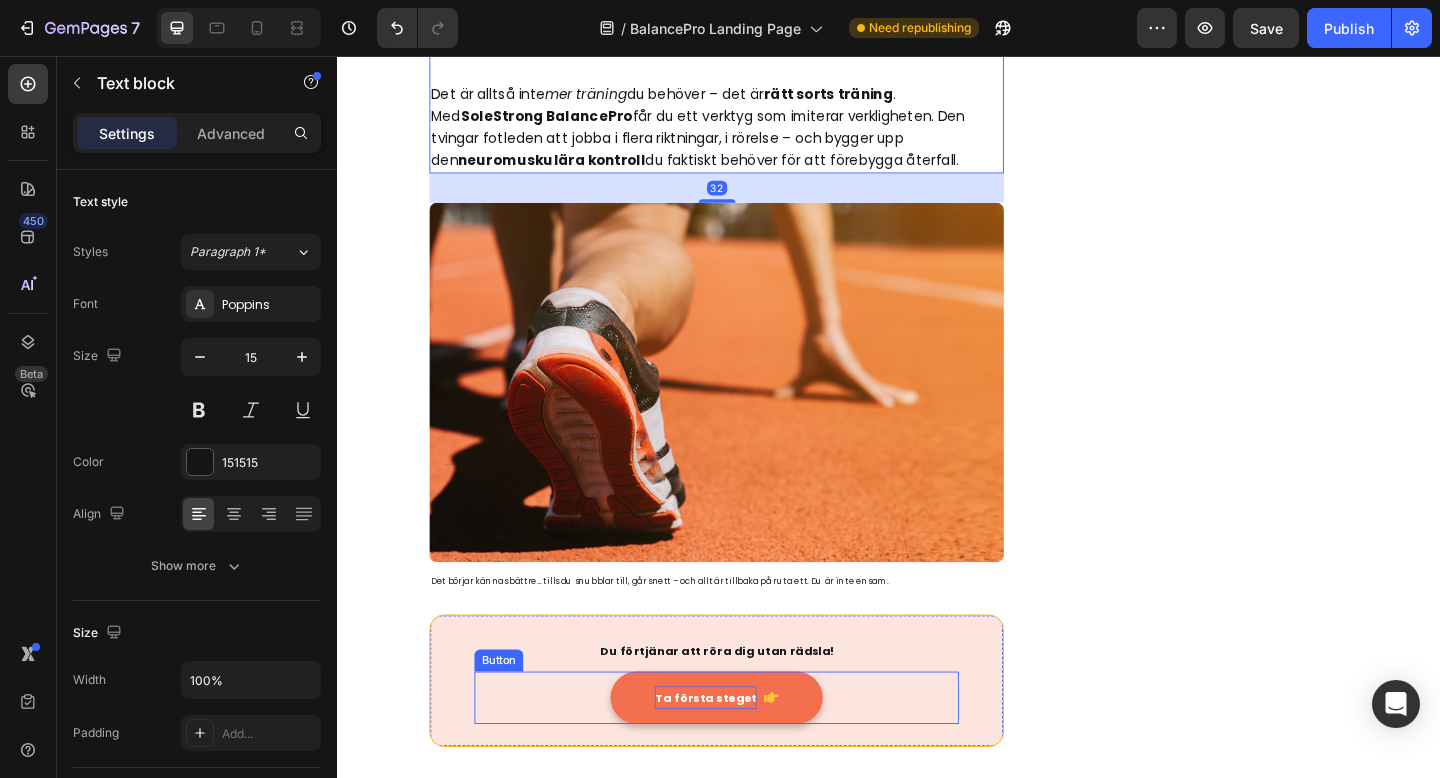 click on "Ta första steget" at bounding box center (737, 754) 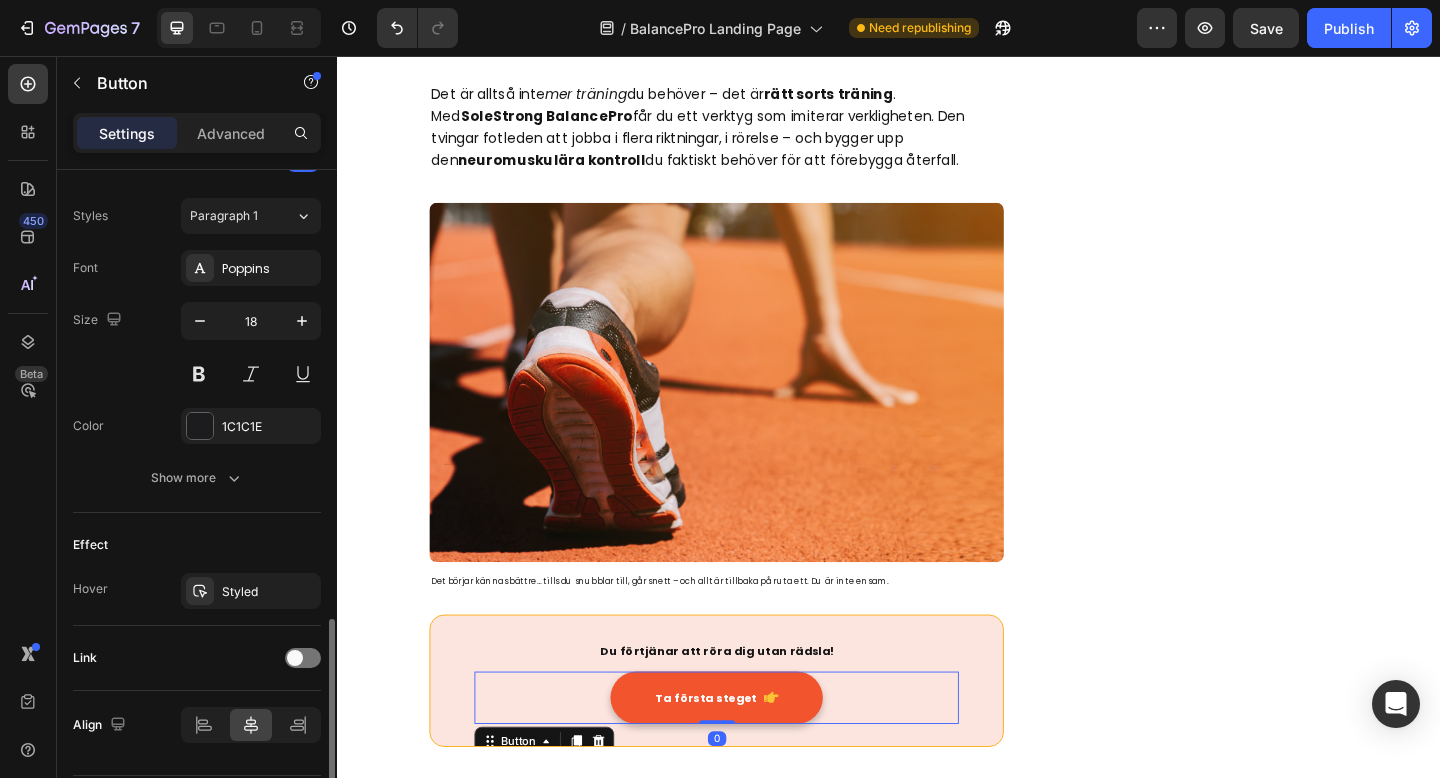 scroll, scrollTop: 927, scrollLeft: 0, axis: vertical 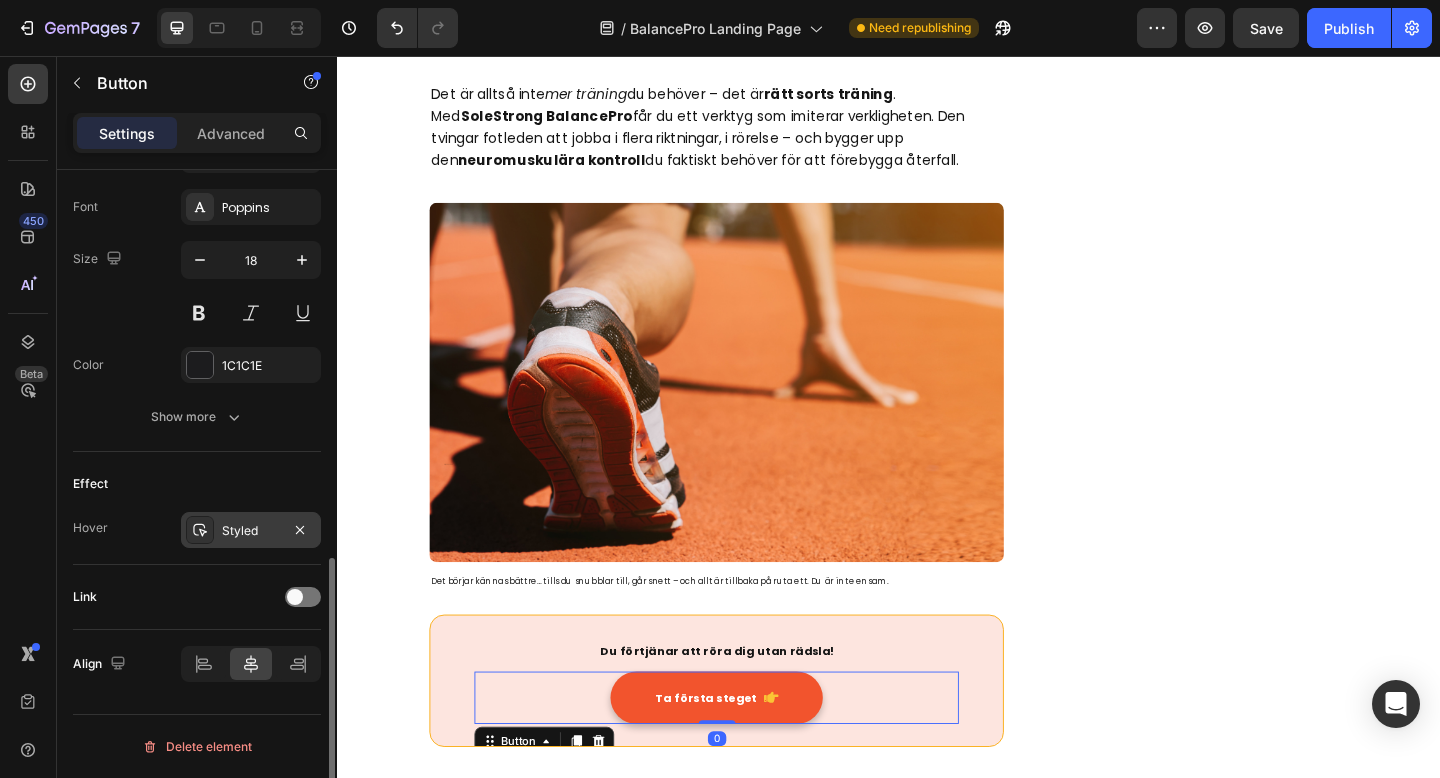 click on "Styled" at bounding box center (251, 530) 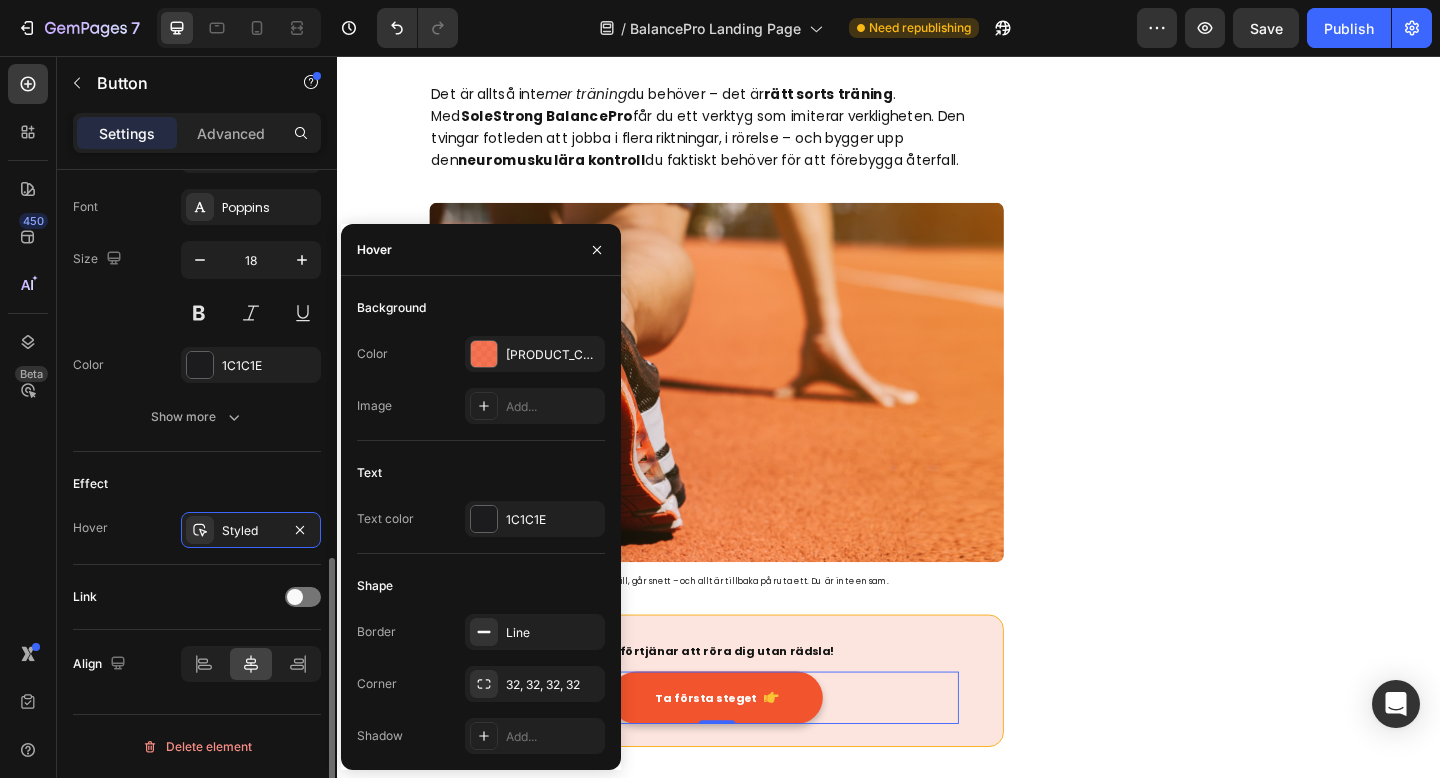 click on "Effect" at bounding box center [197, 484] 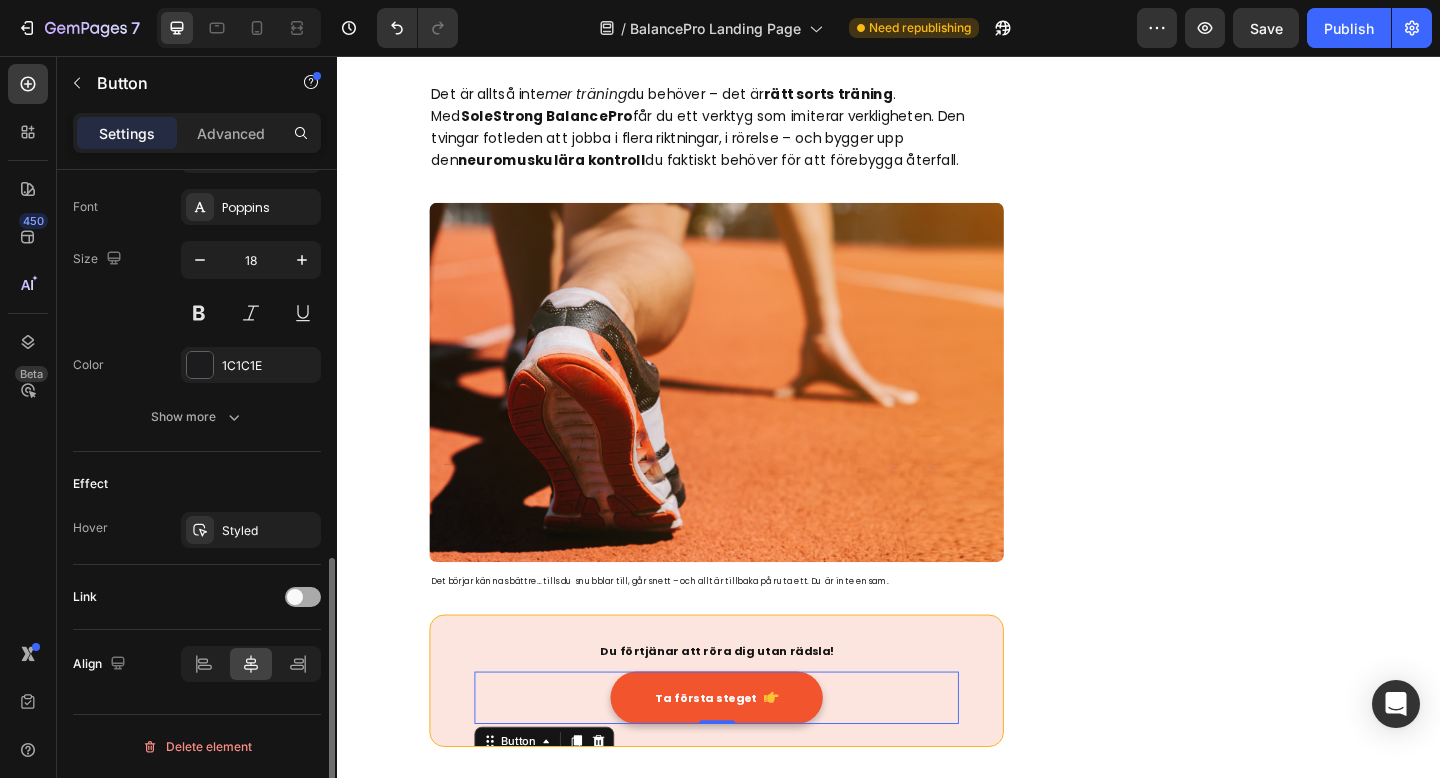 click at bounding box center (303, 597) 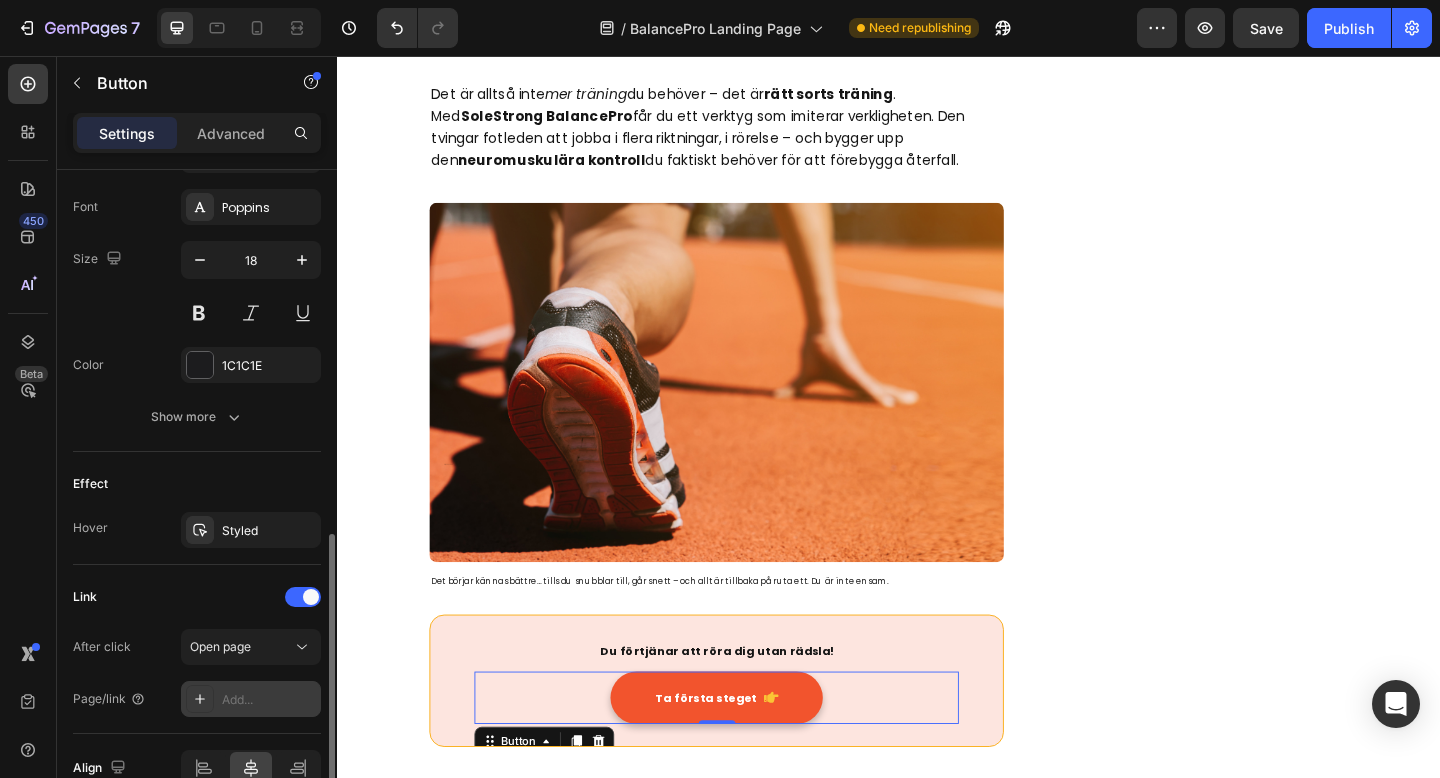 click on "Add..." at bounding box center (251, 699) 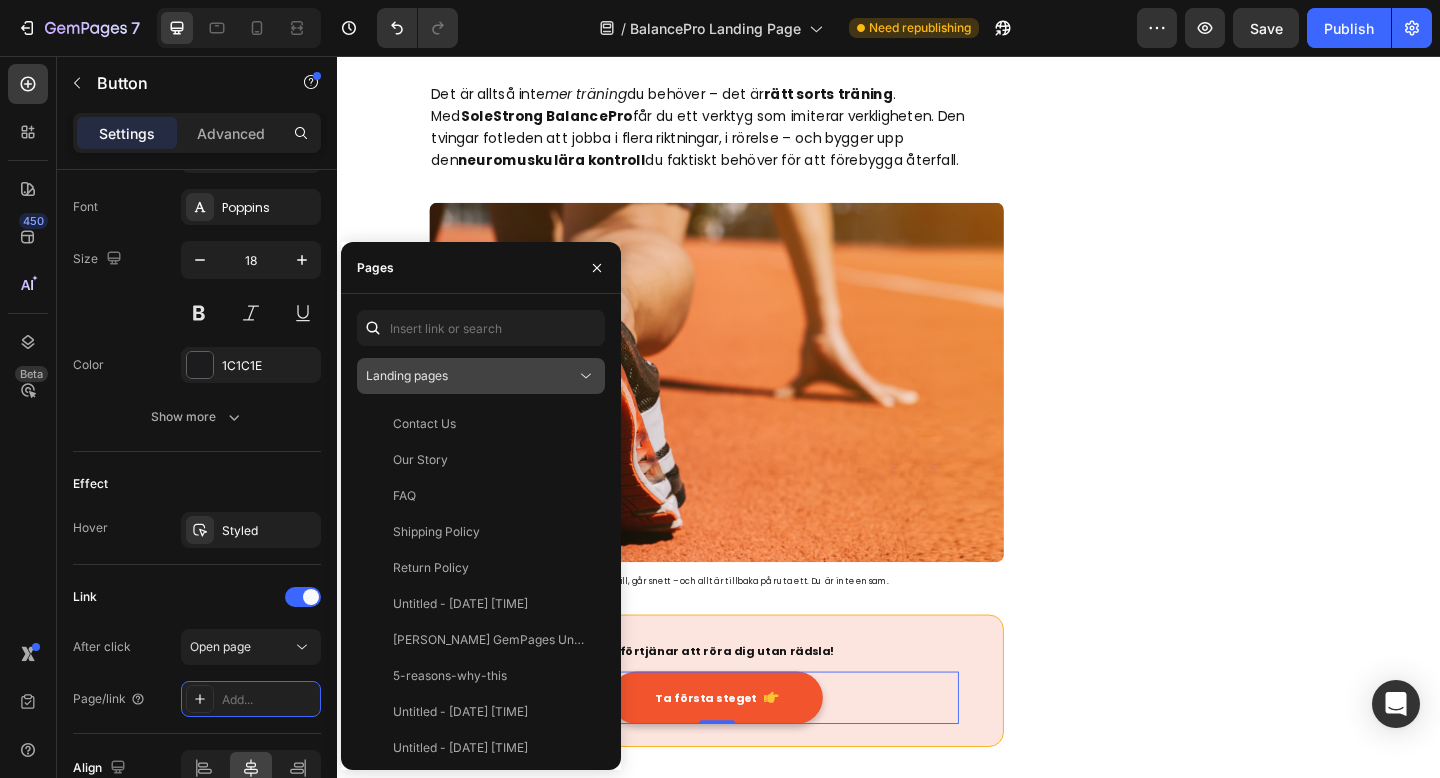 click on "Landing pages" at bounding box center (471, 376) 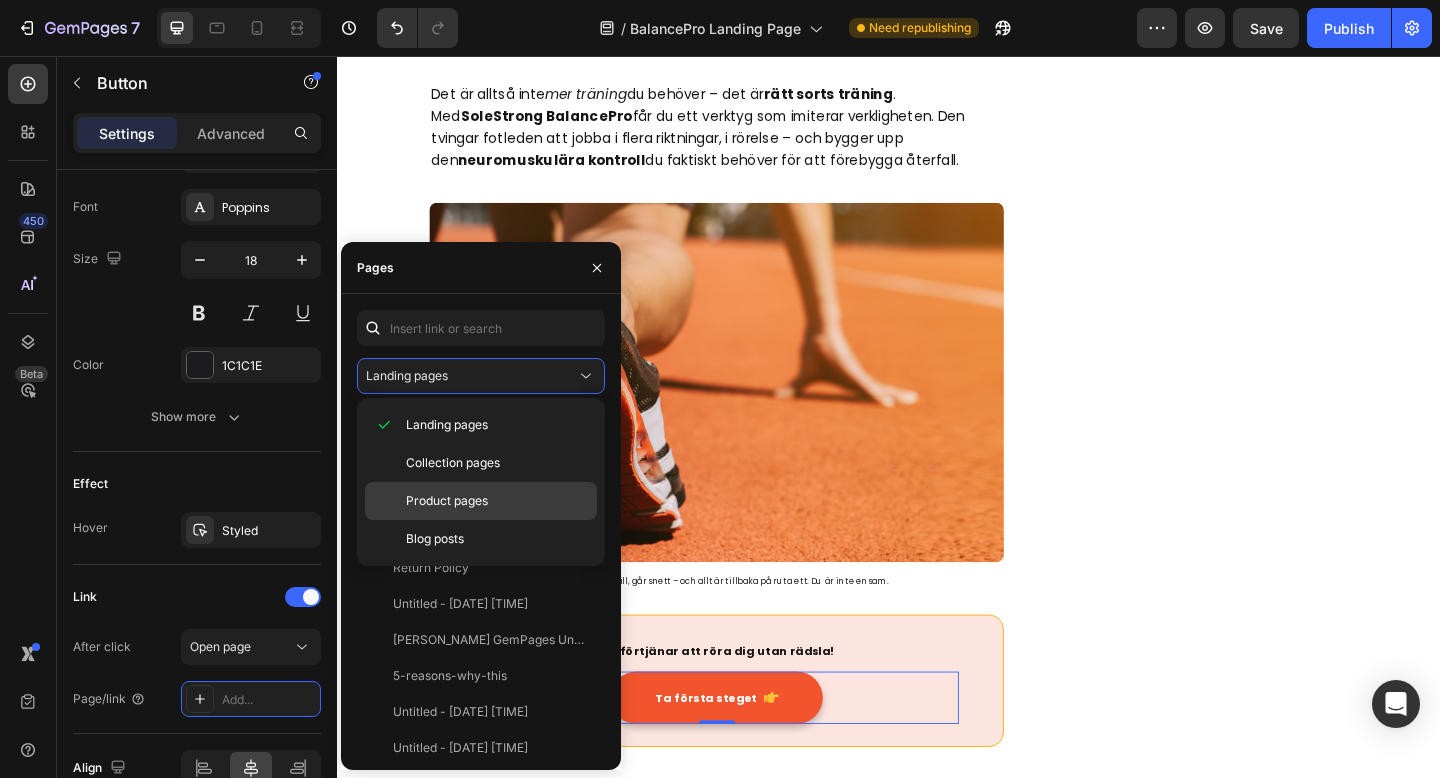 click on "Product pages" 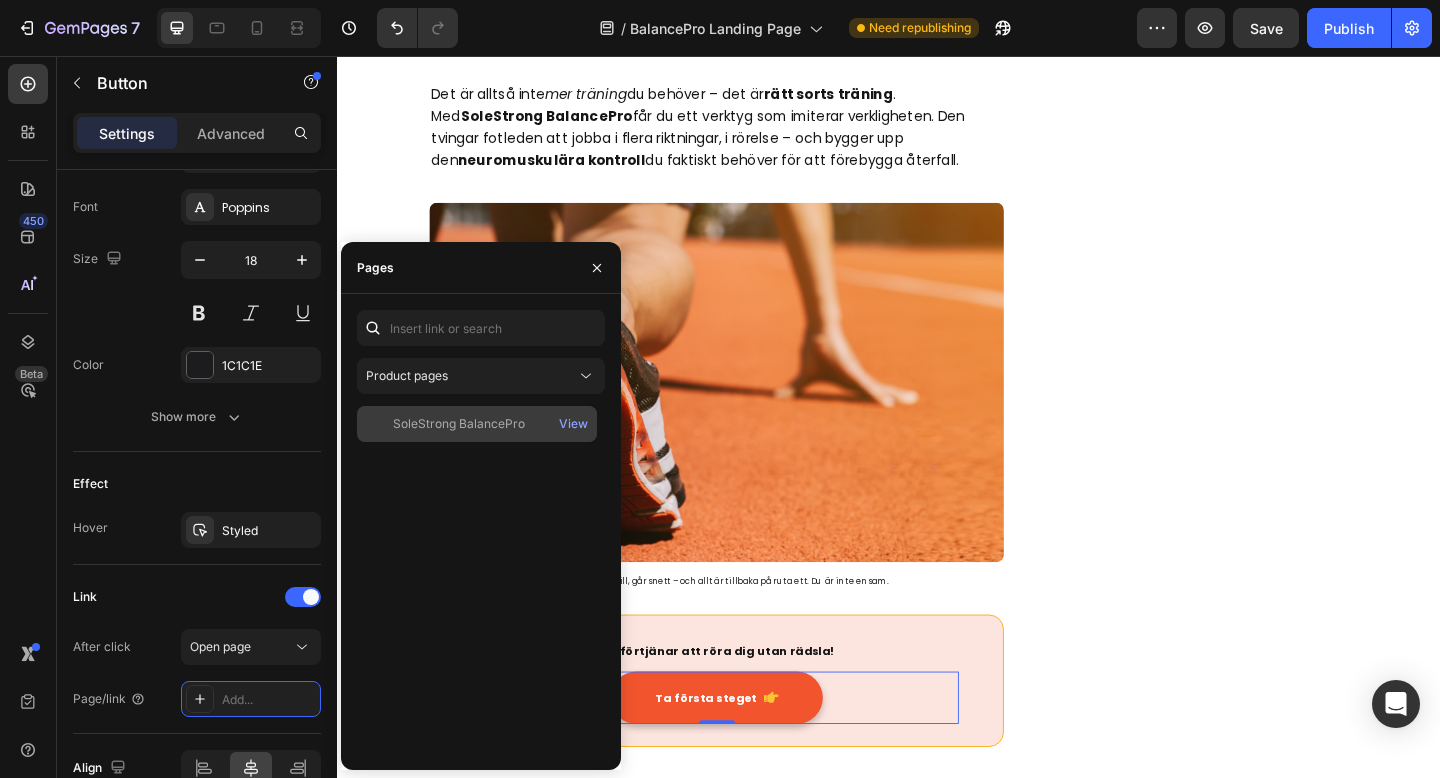 click on "SoleStrong BalancePro" 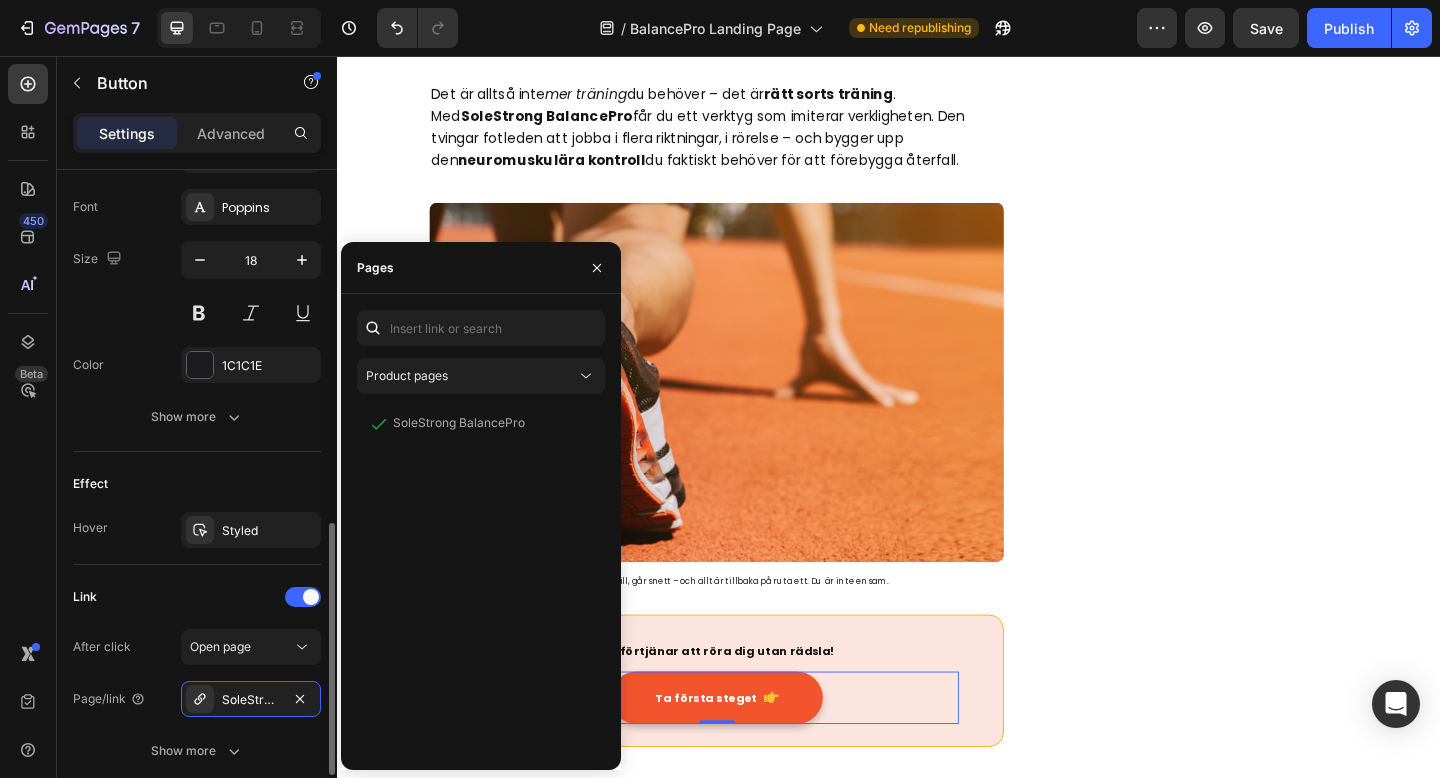 click on "Link" at bounding box center [197, 597] 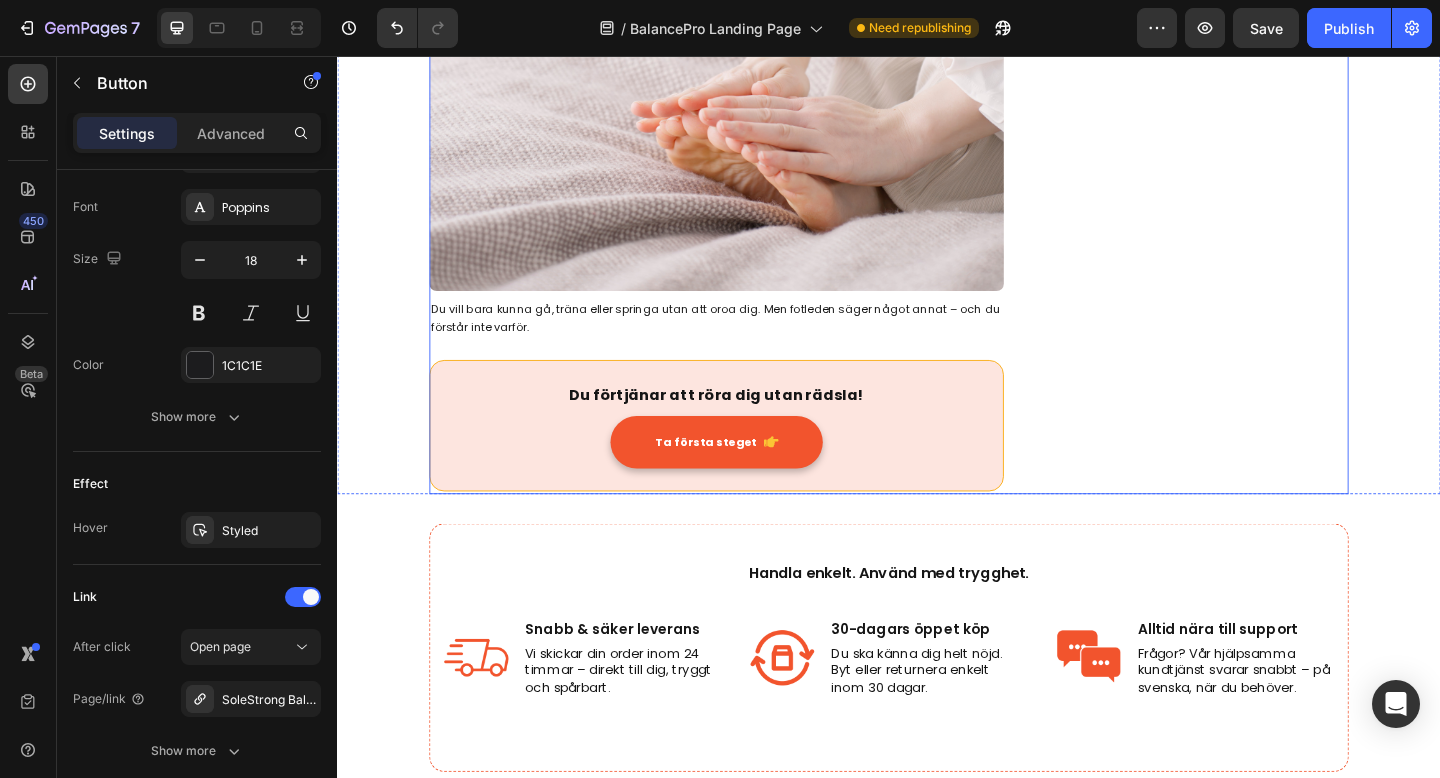 scroll, scrollTop: 3132, scrollLeft: 0, axis: vertical 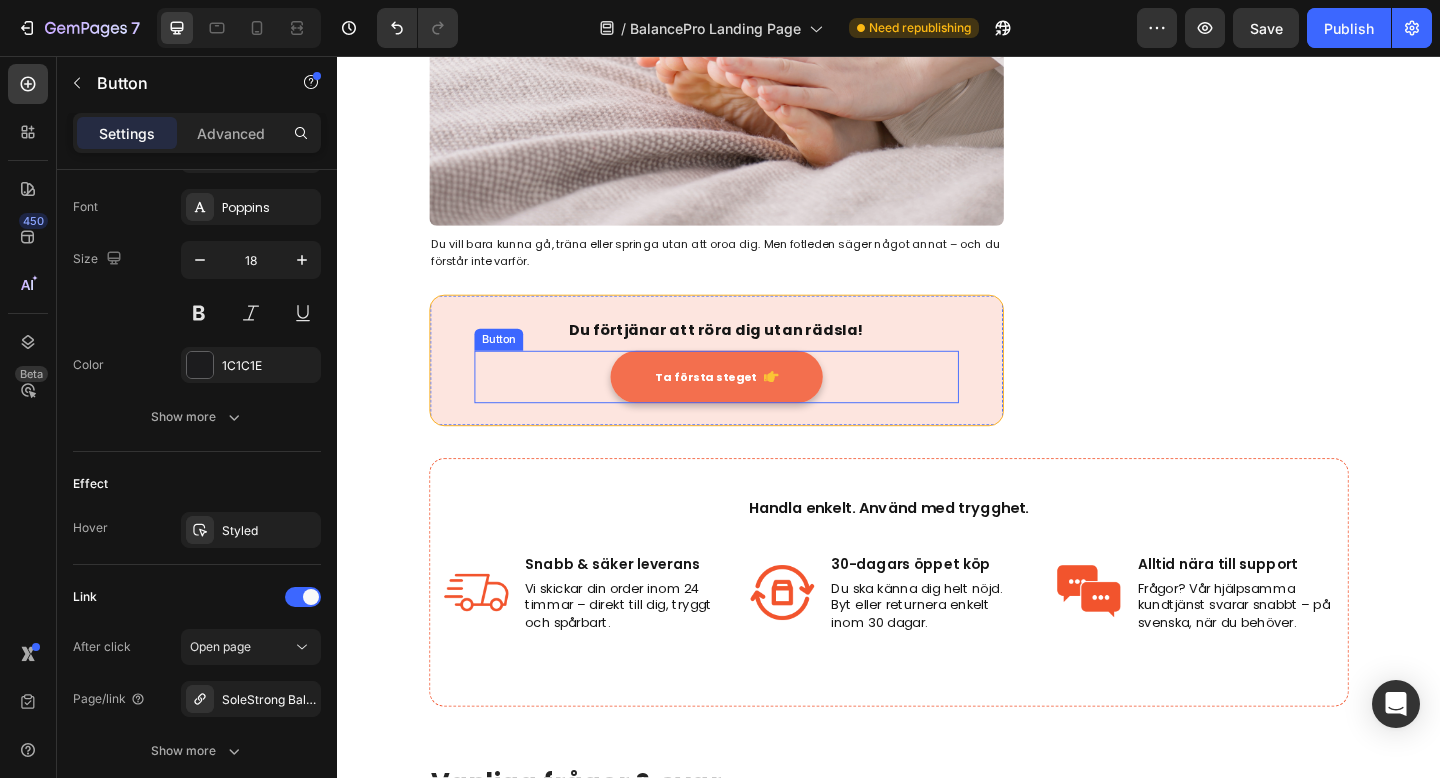 click on "Ta första steget" at bounding box center (749, 405) 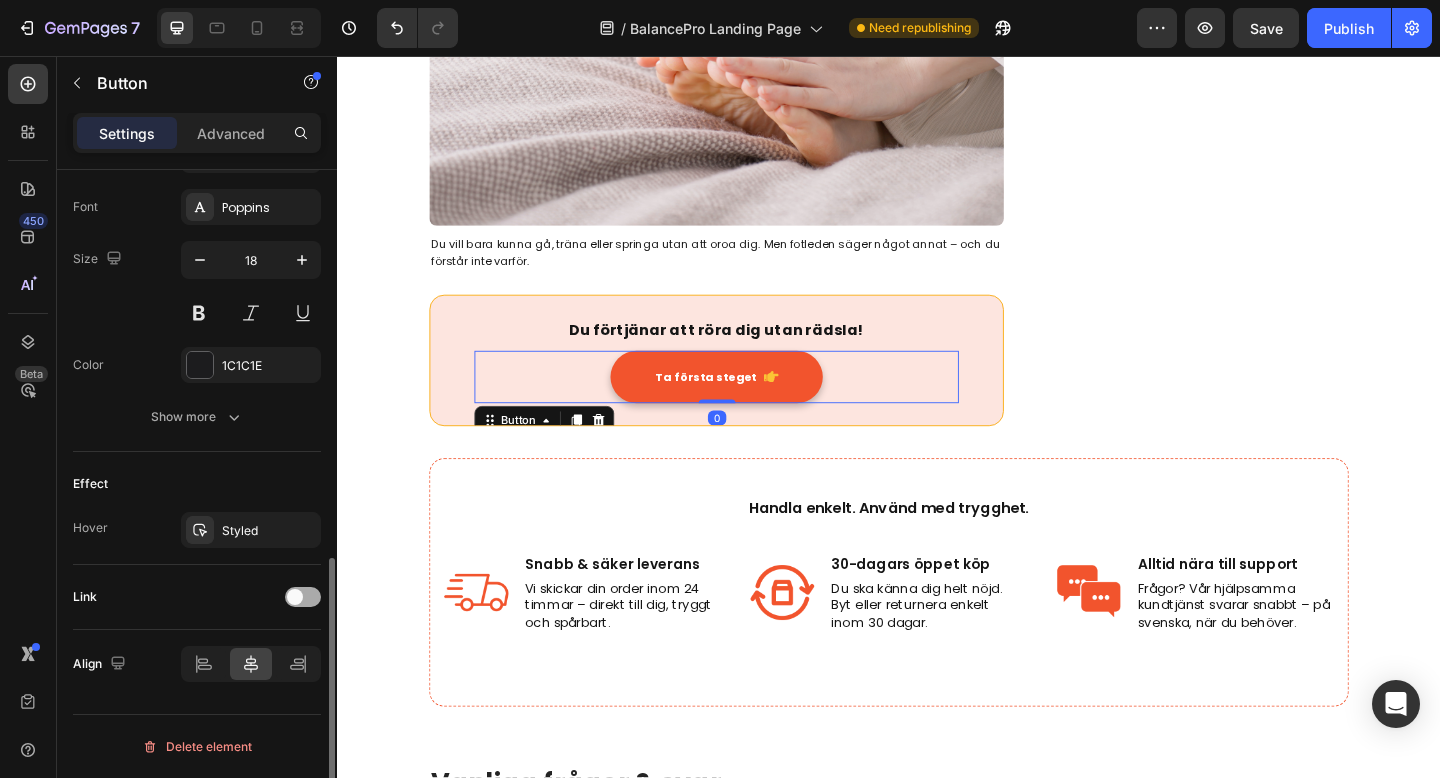 click at bounding box center (295, 597) 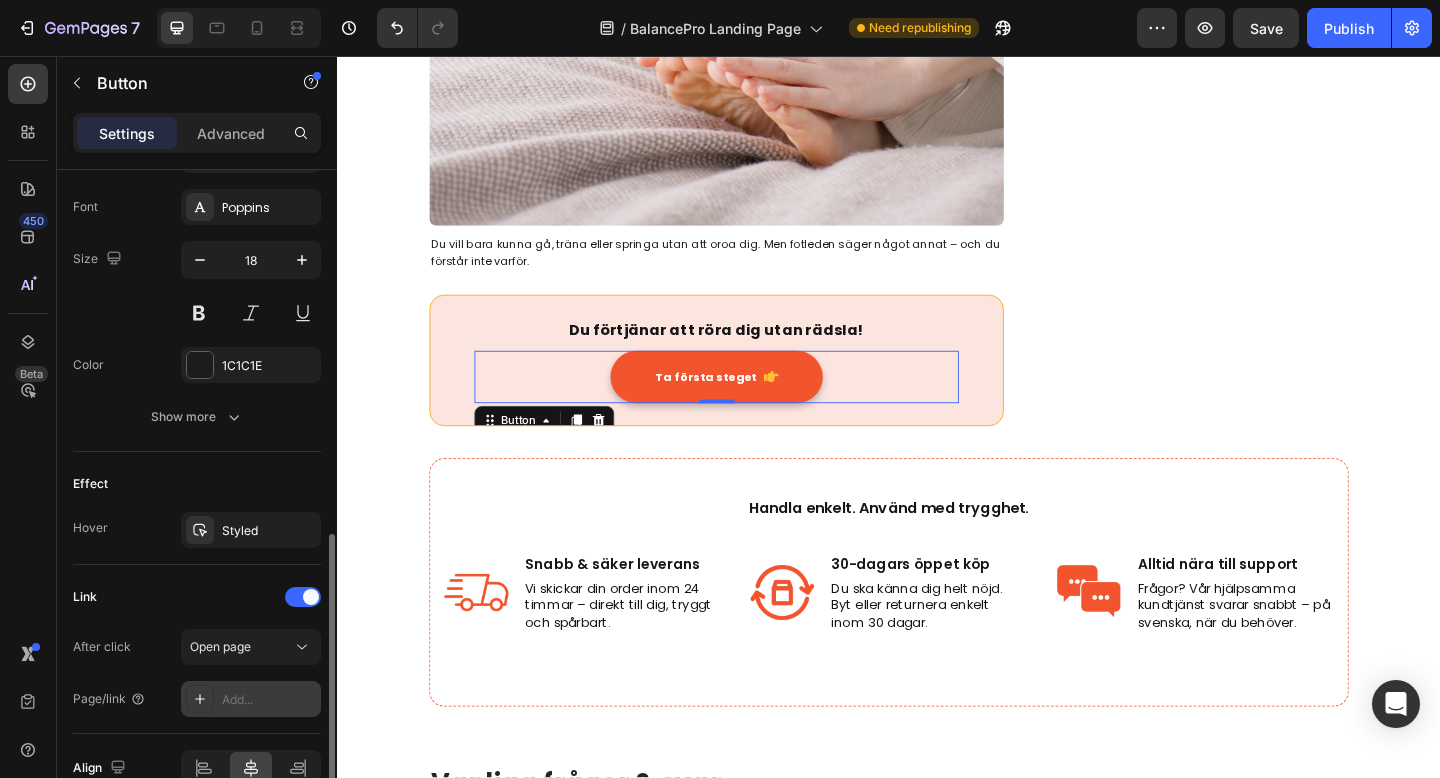 click on "Add..." at bounding box center (269, 700) 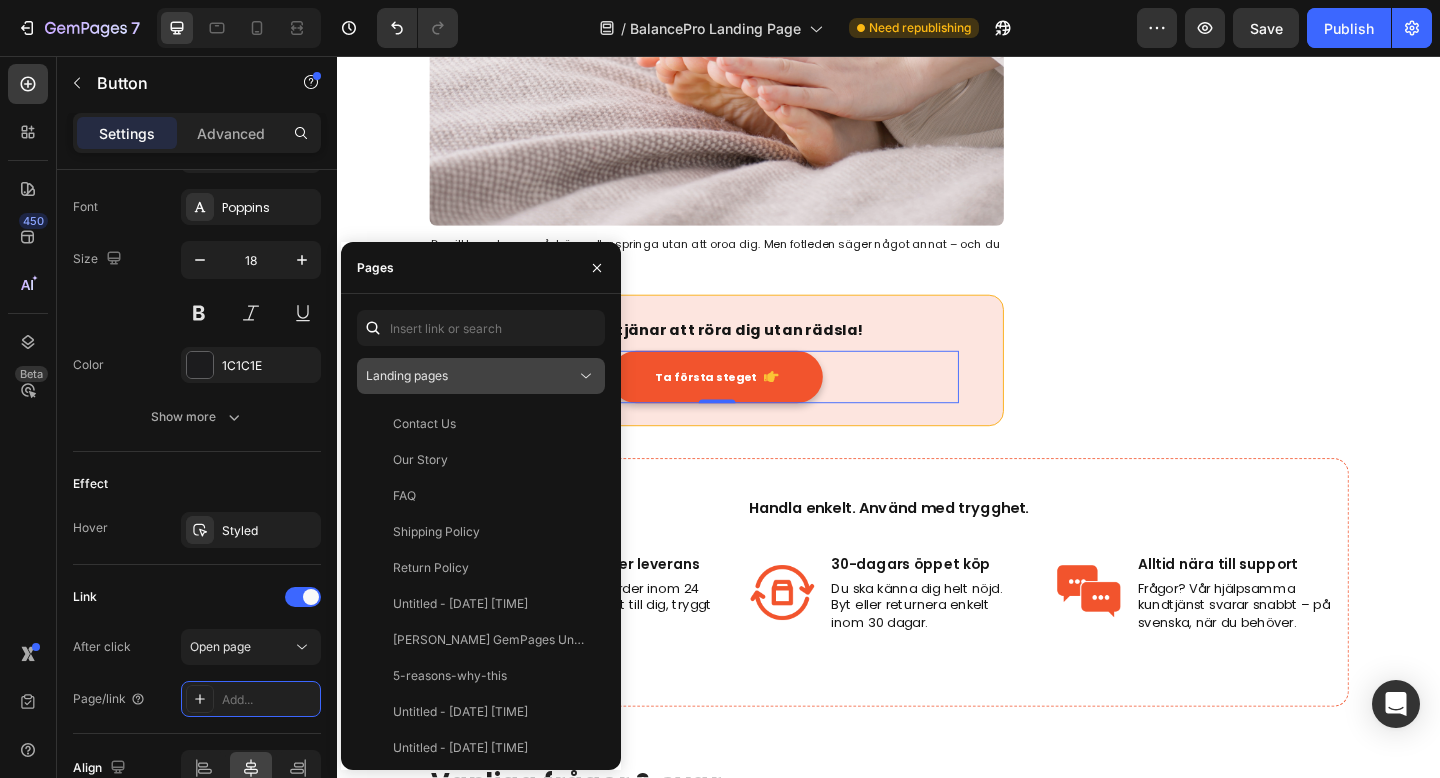 click on "Landing pages" at bounding box center (407, 375) 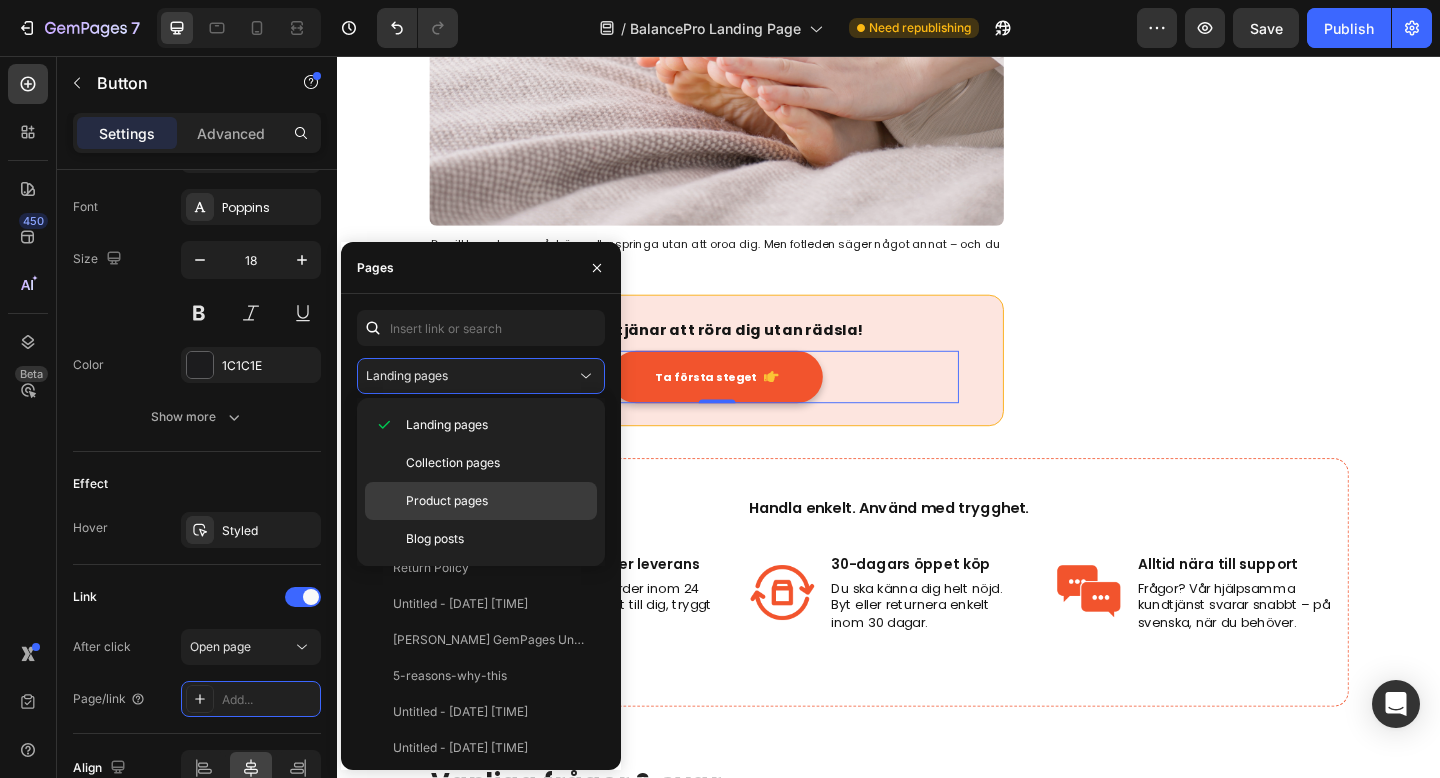 click on "Product pages" at bounding box center [447, 501] 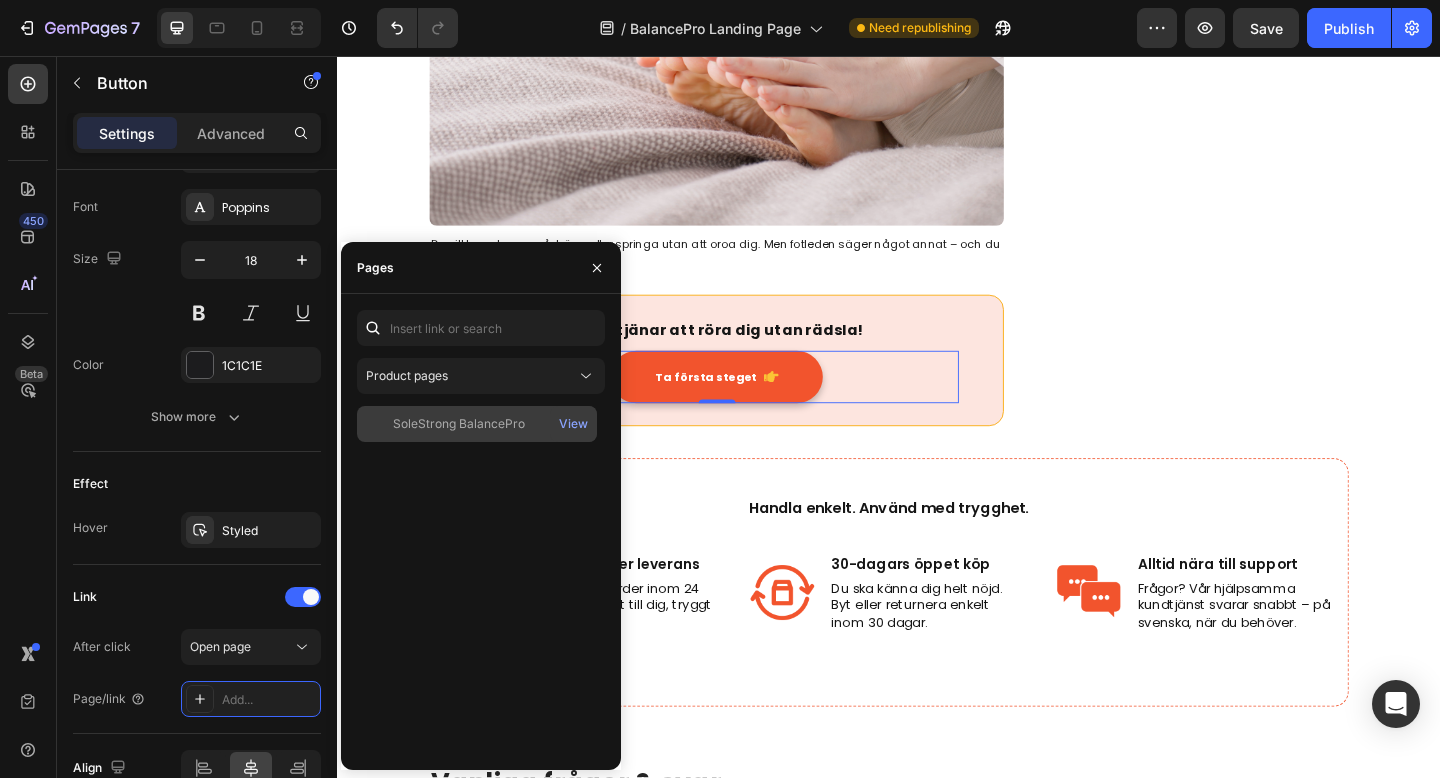 click on "SoleStrong BalancePro" 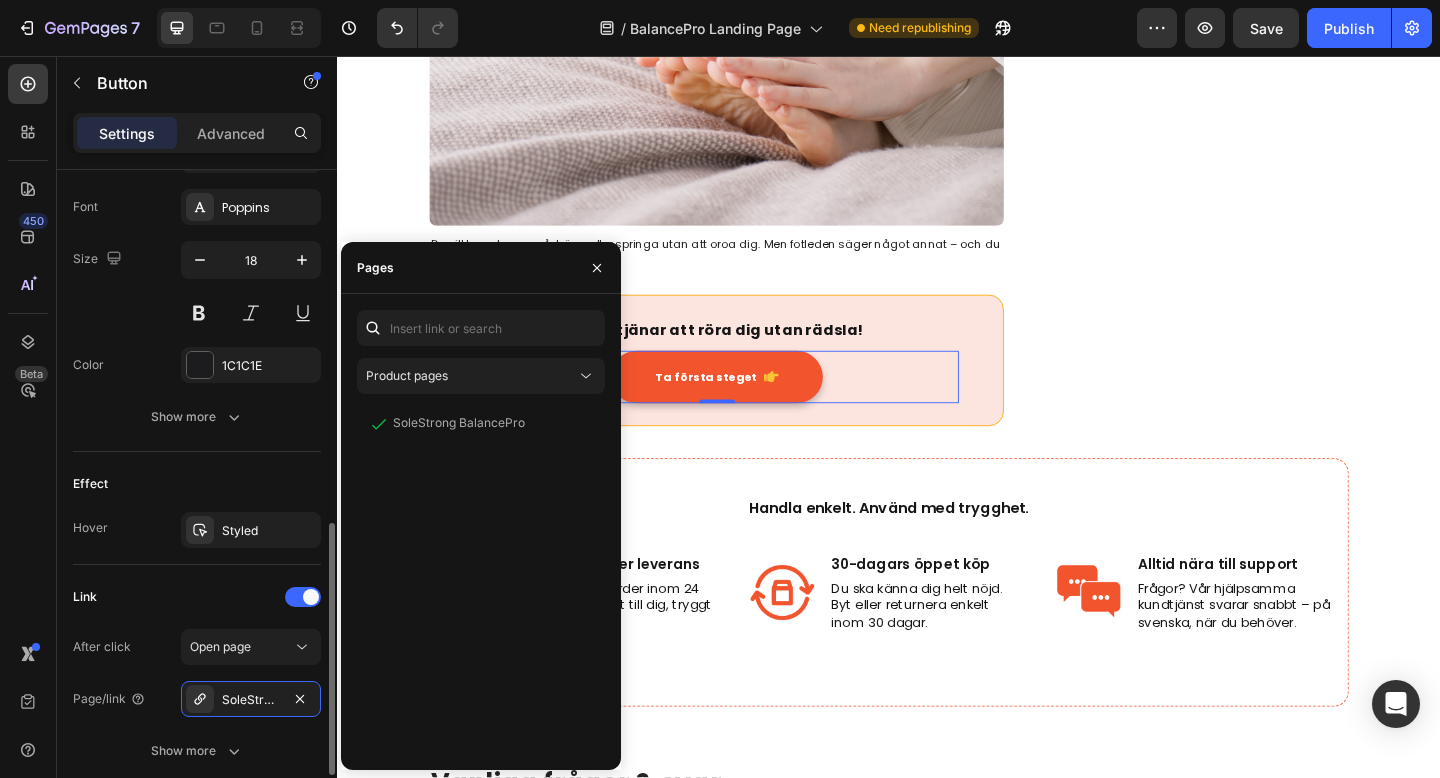 click on "Link" at bounding box center [197, 597] 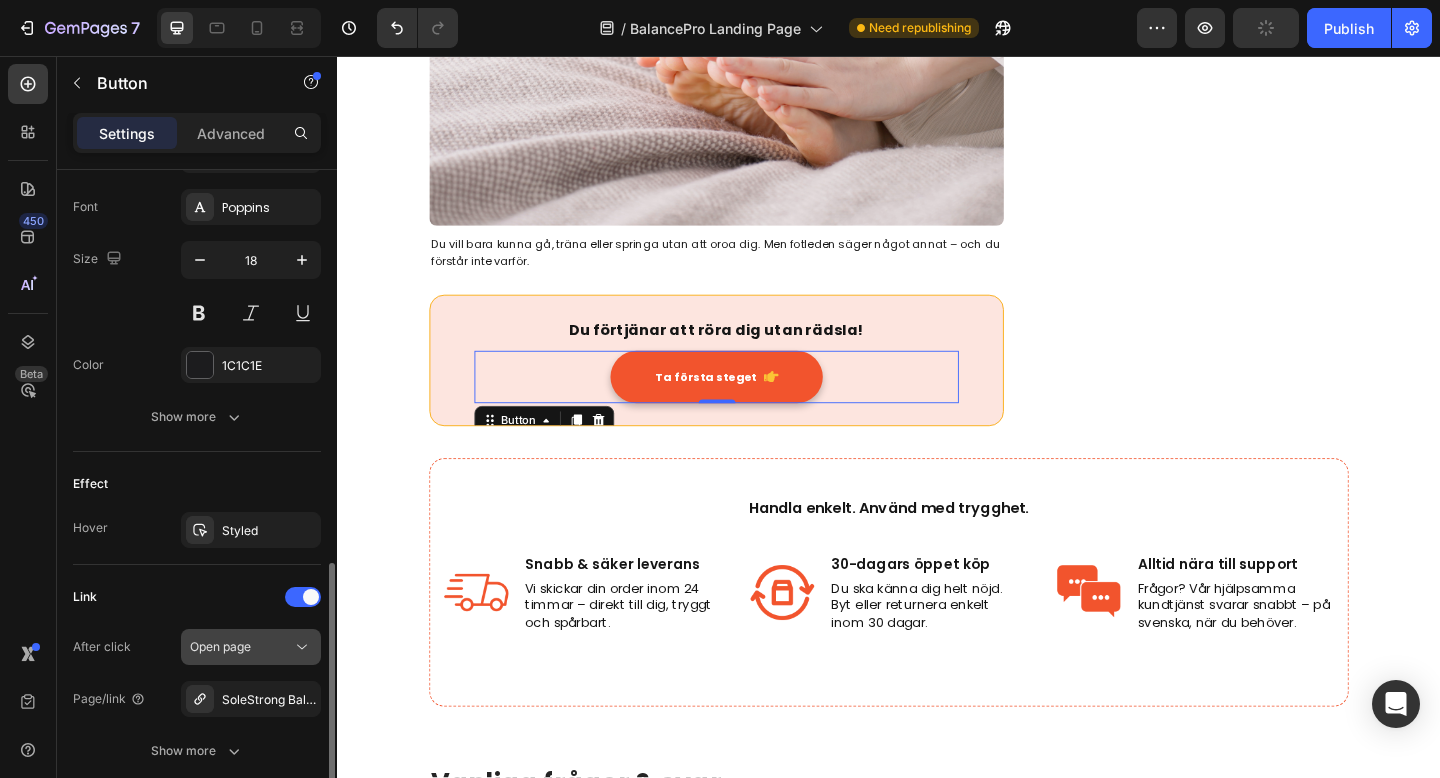 scroll, scrollTop: 1083, scrollLeft: 0, axis: vertical 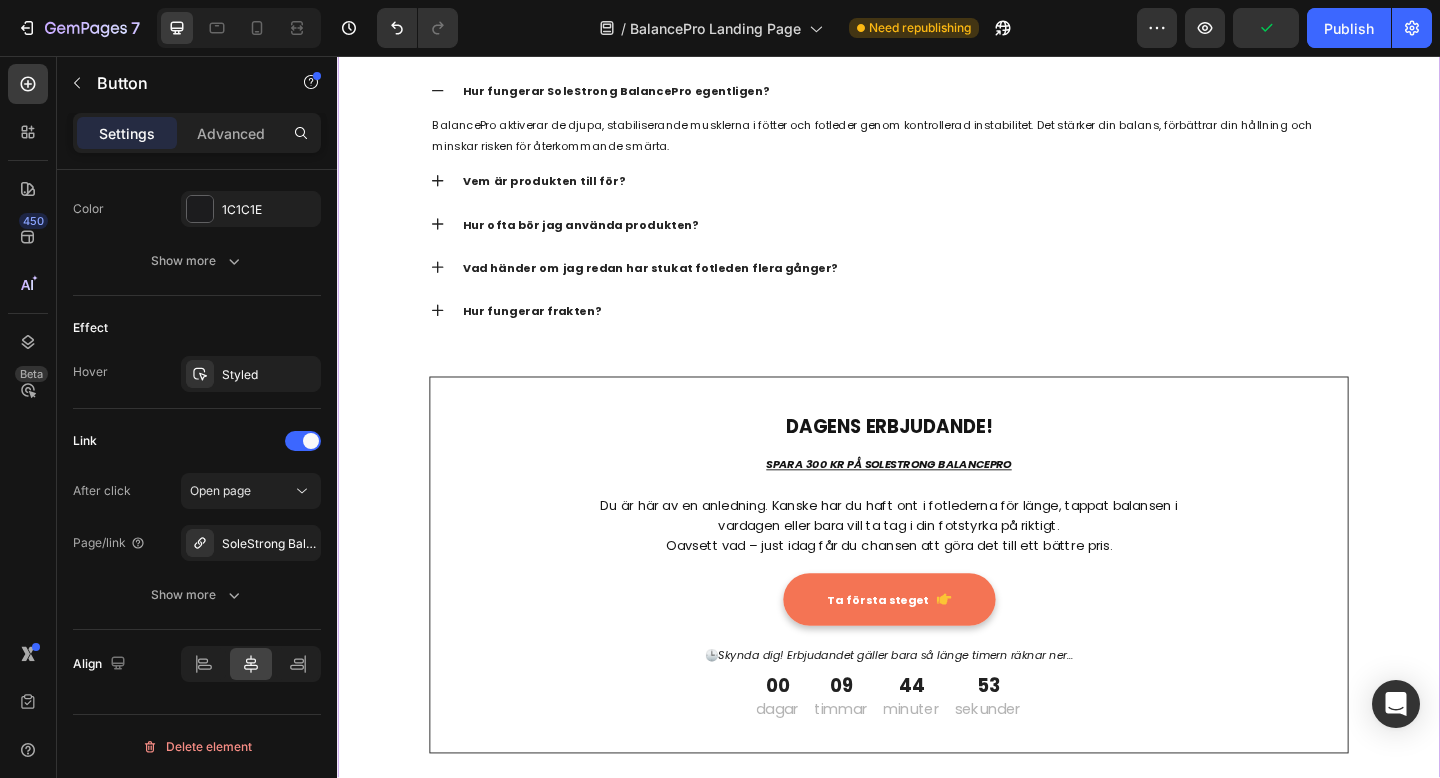 click on "Ta första steget" at bounding box center [925, 647] 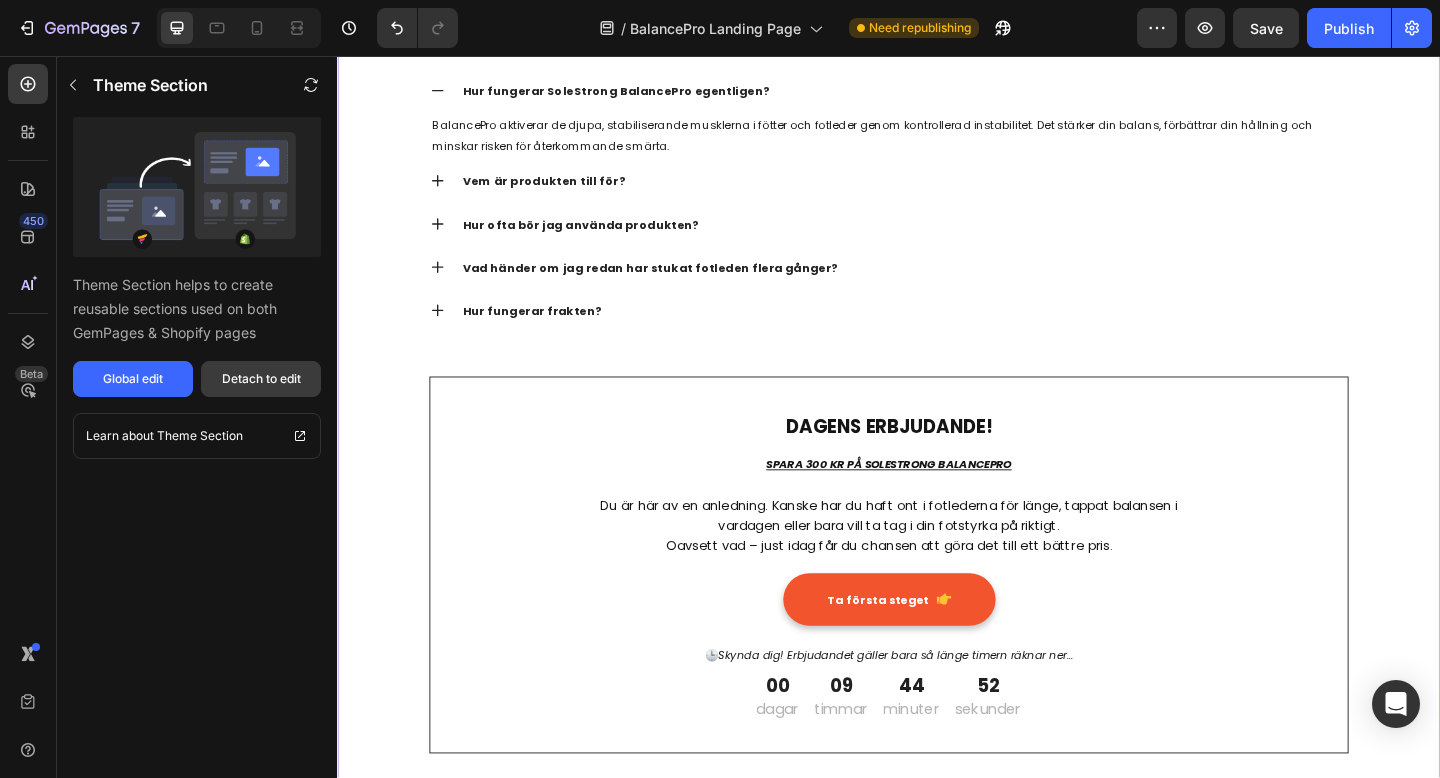 click on "Detach to edit" at bounding box center (261, 379) 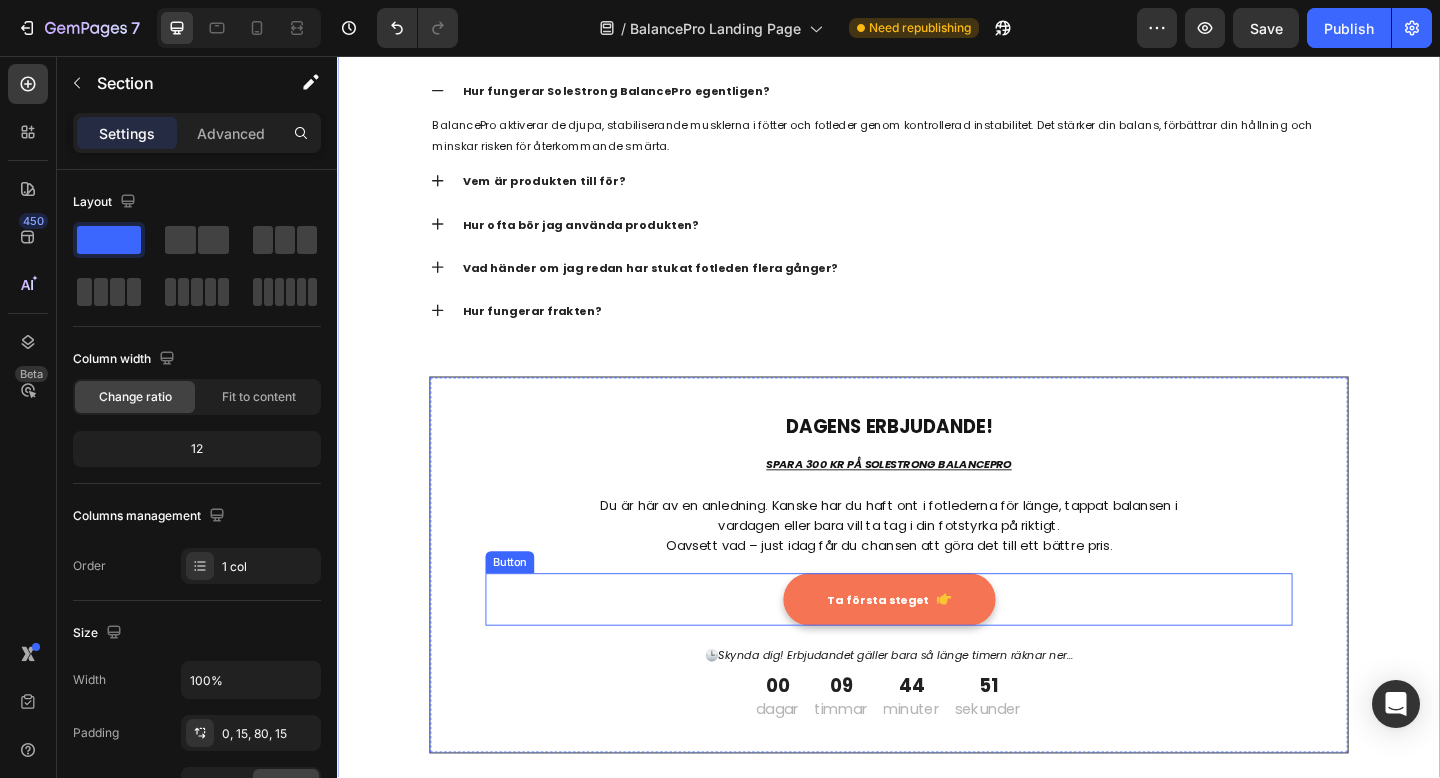 click on "Ta första steget" at bounding box center [937, 647] 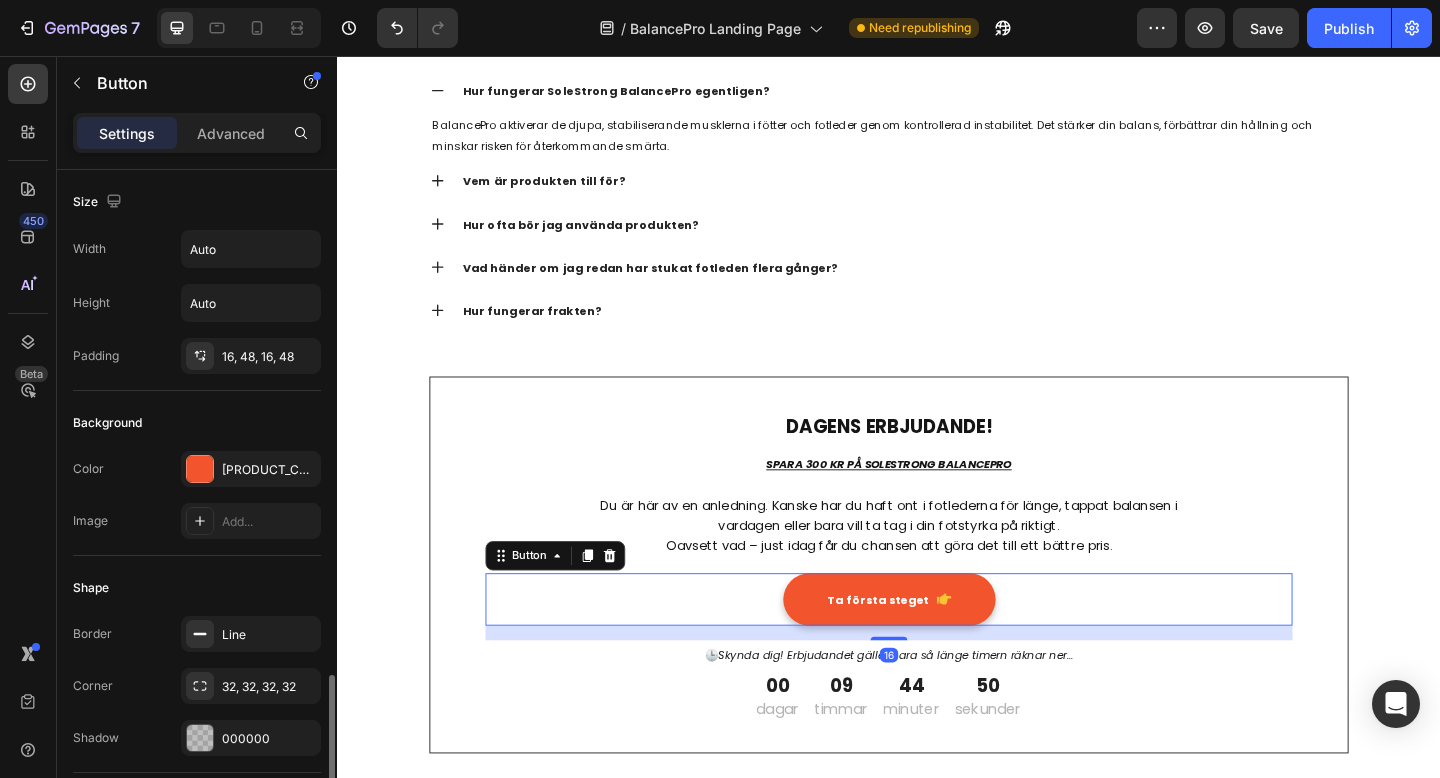 scroll, scrollTop: 927, scrollLeft: 0, axis: vertical 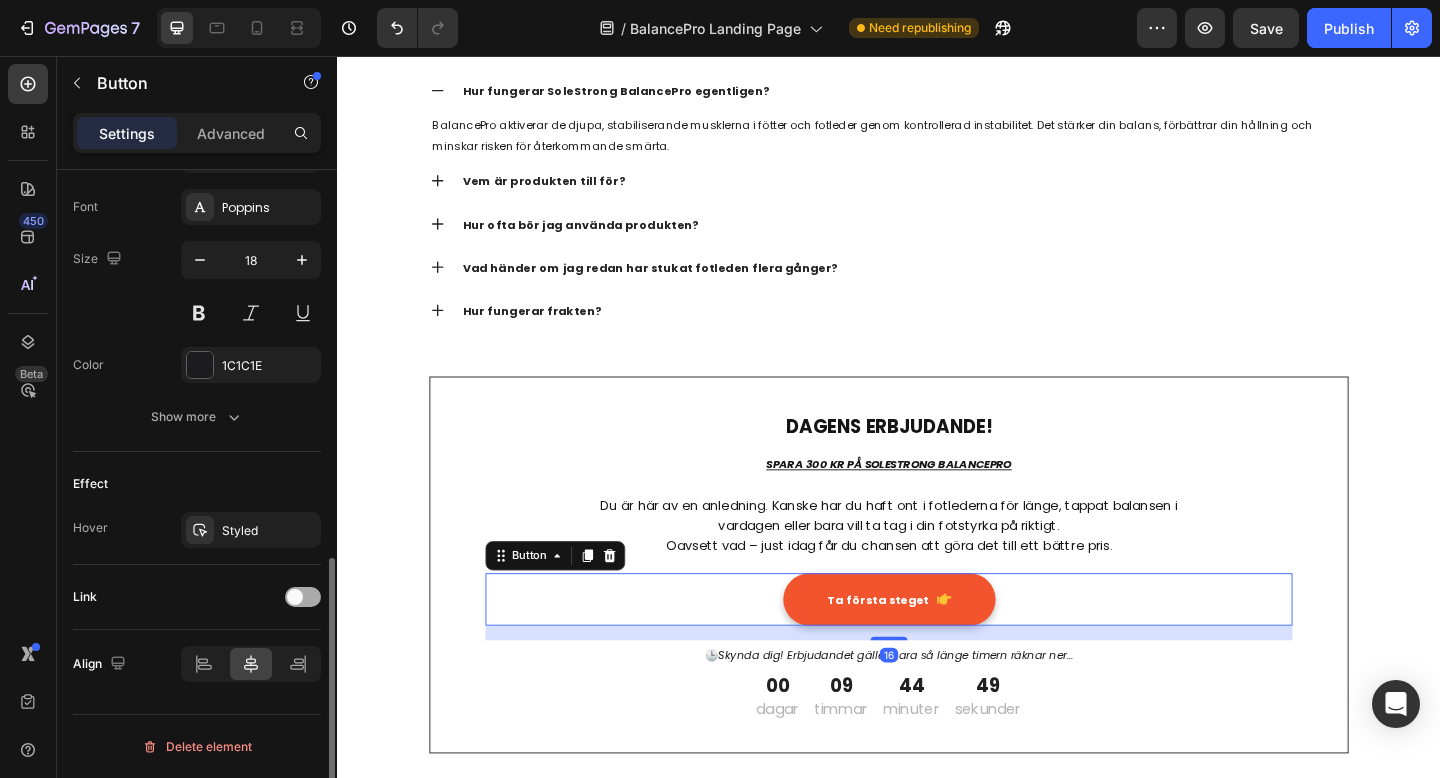 click at bounding box center [295, 597] 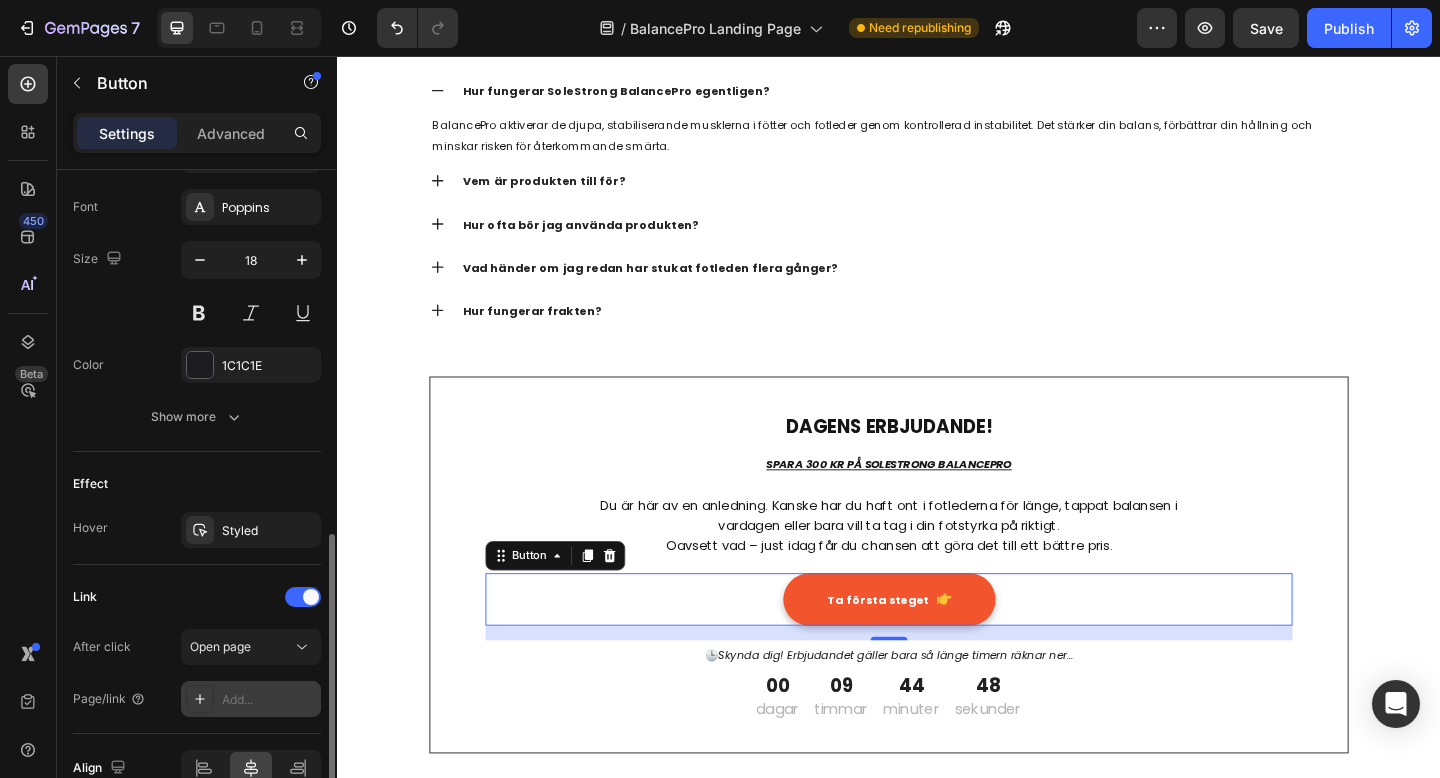 click 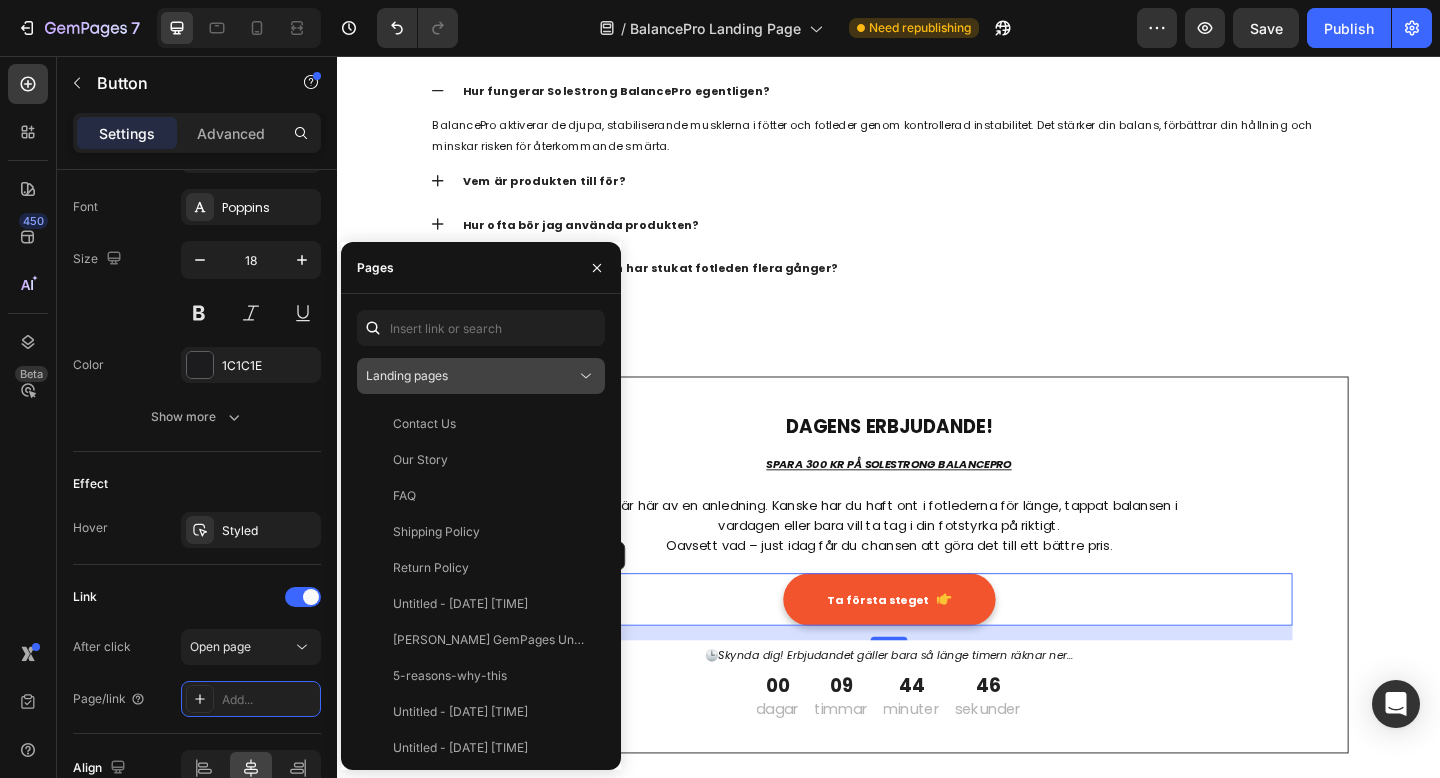 click on "Landing pages" at bounding box center [407, 375] 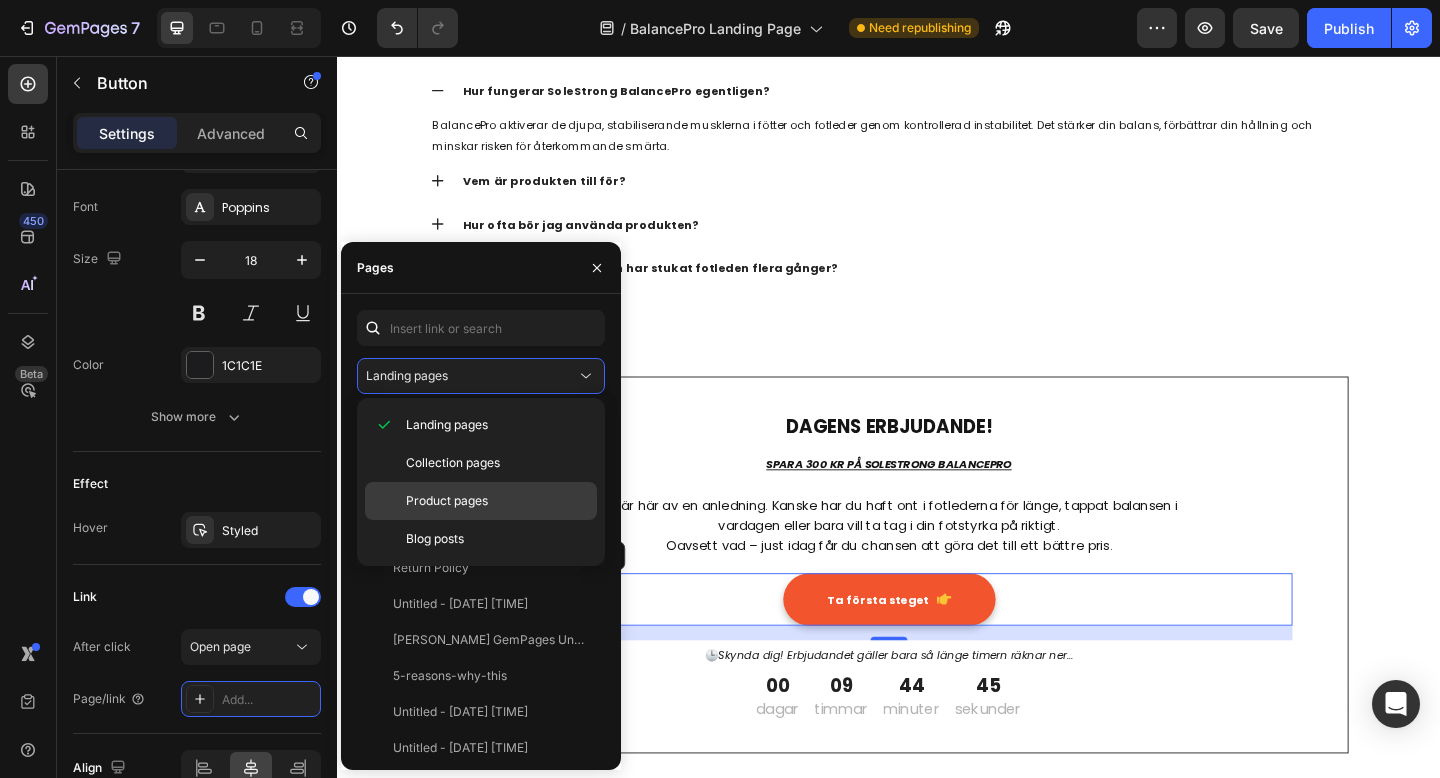 click on "Product pages" at bounding box center [447, 501] 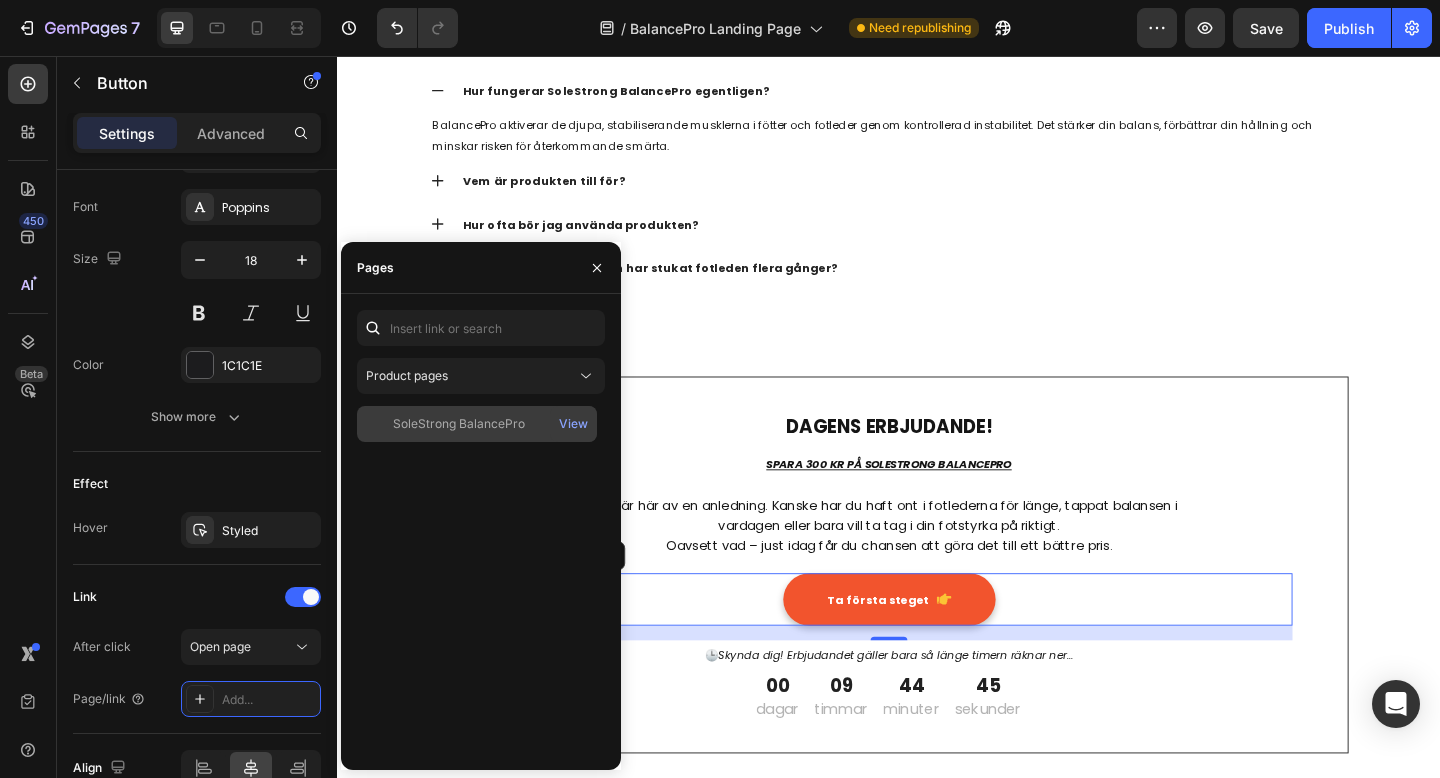 click on "SoleStrong BalancePro   View" 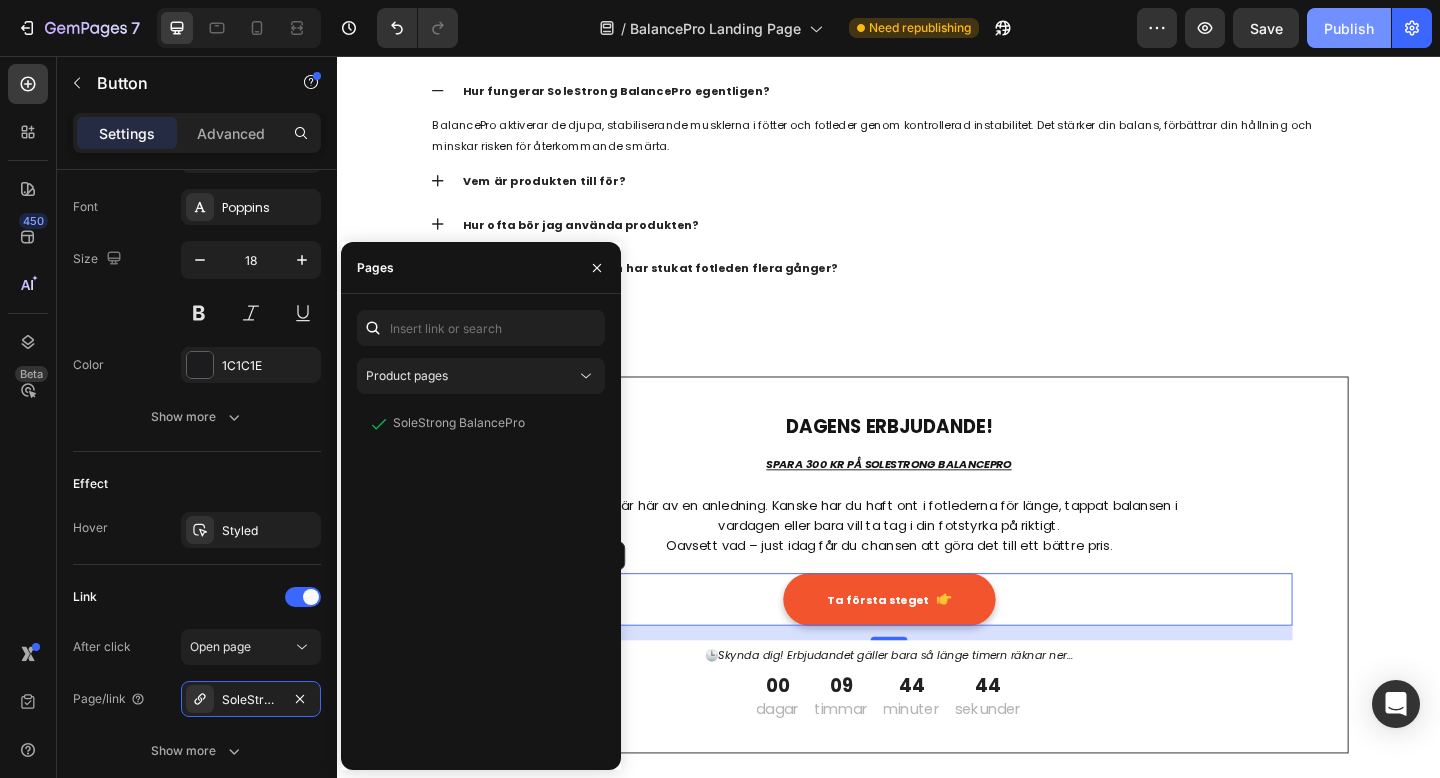 click on "Publish" at bounding box center [1349, 28] 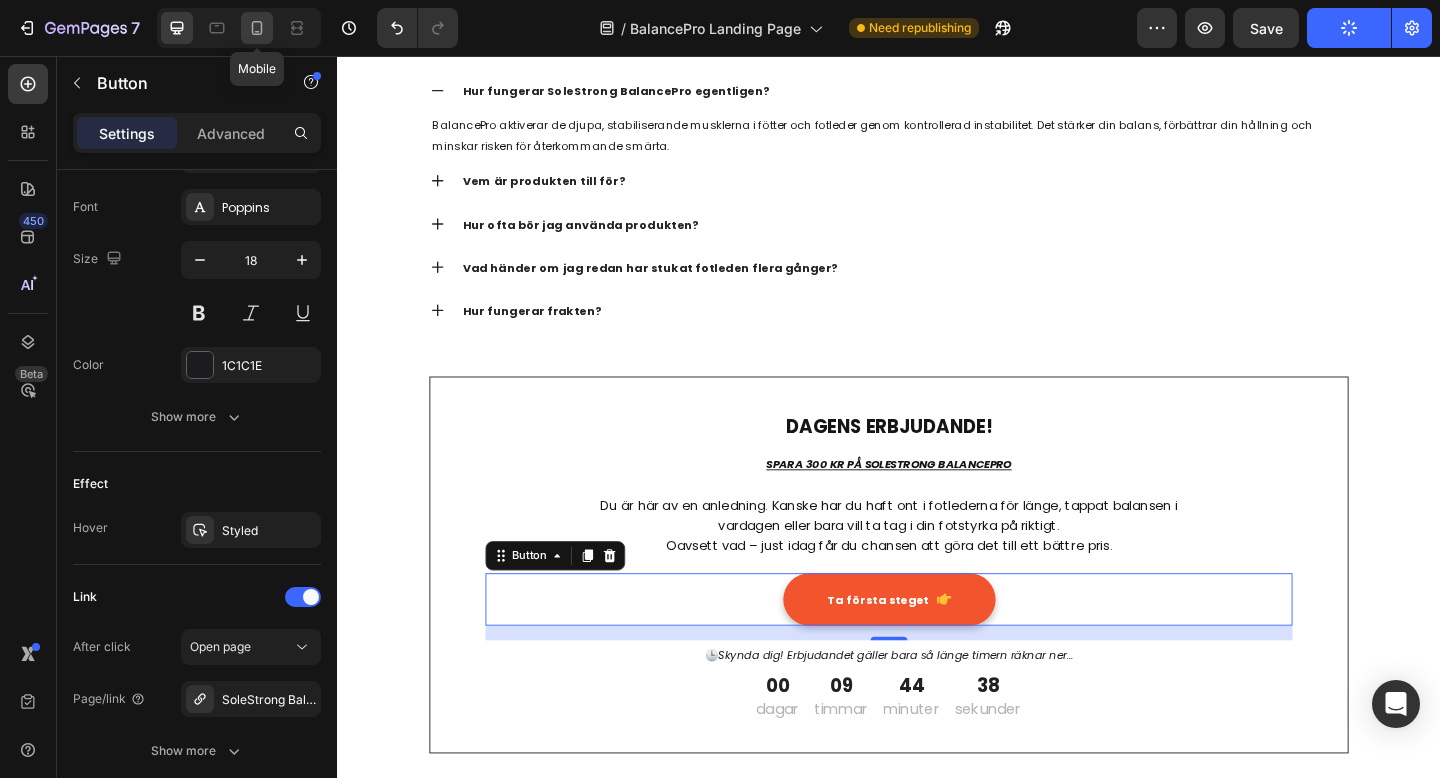click 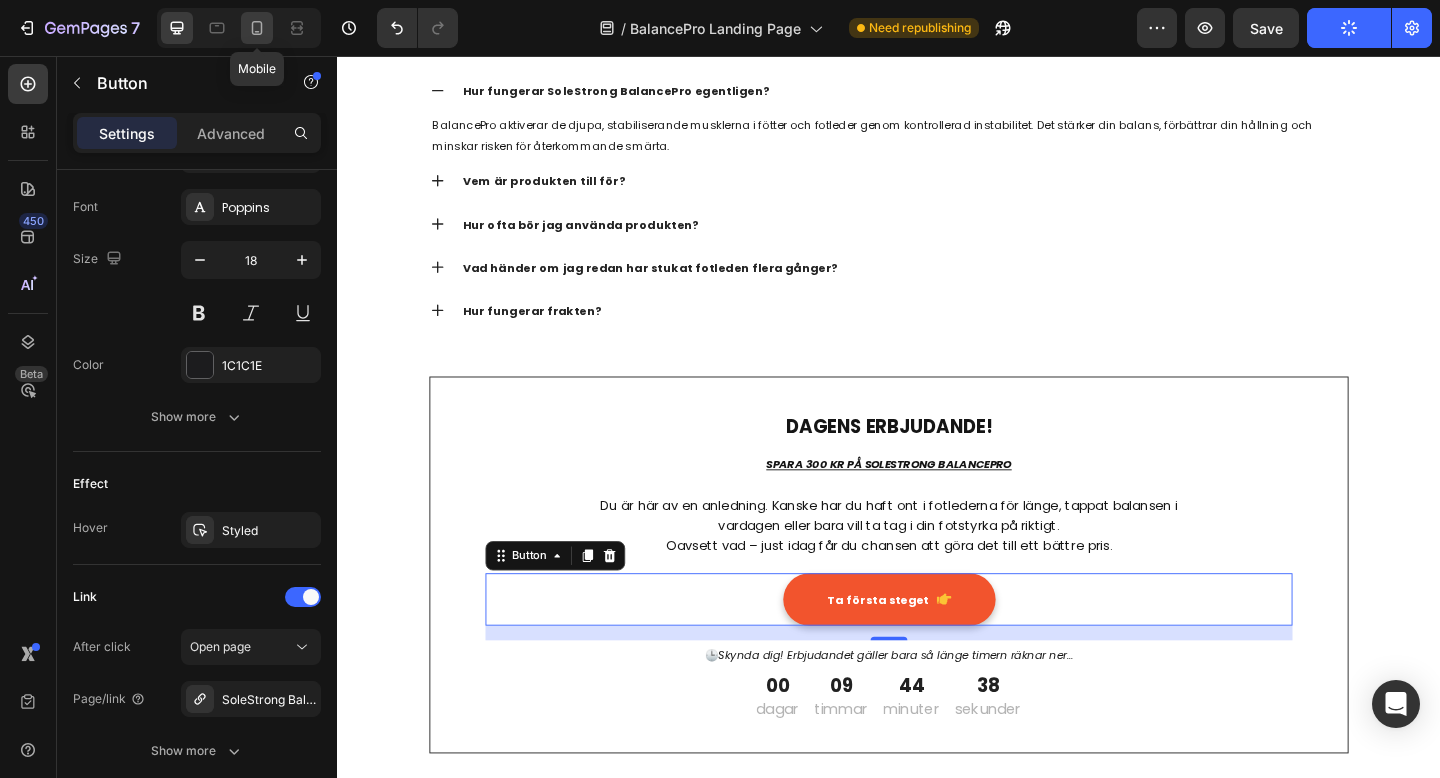 type on "100%" 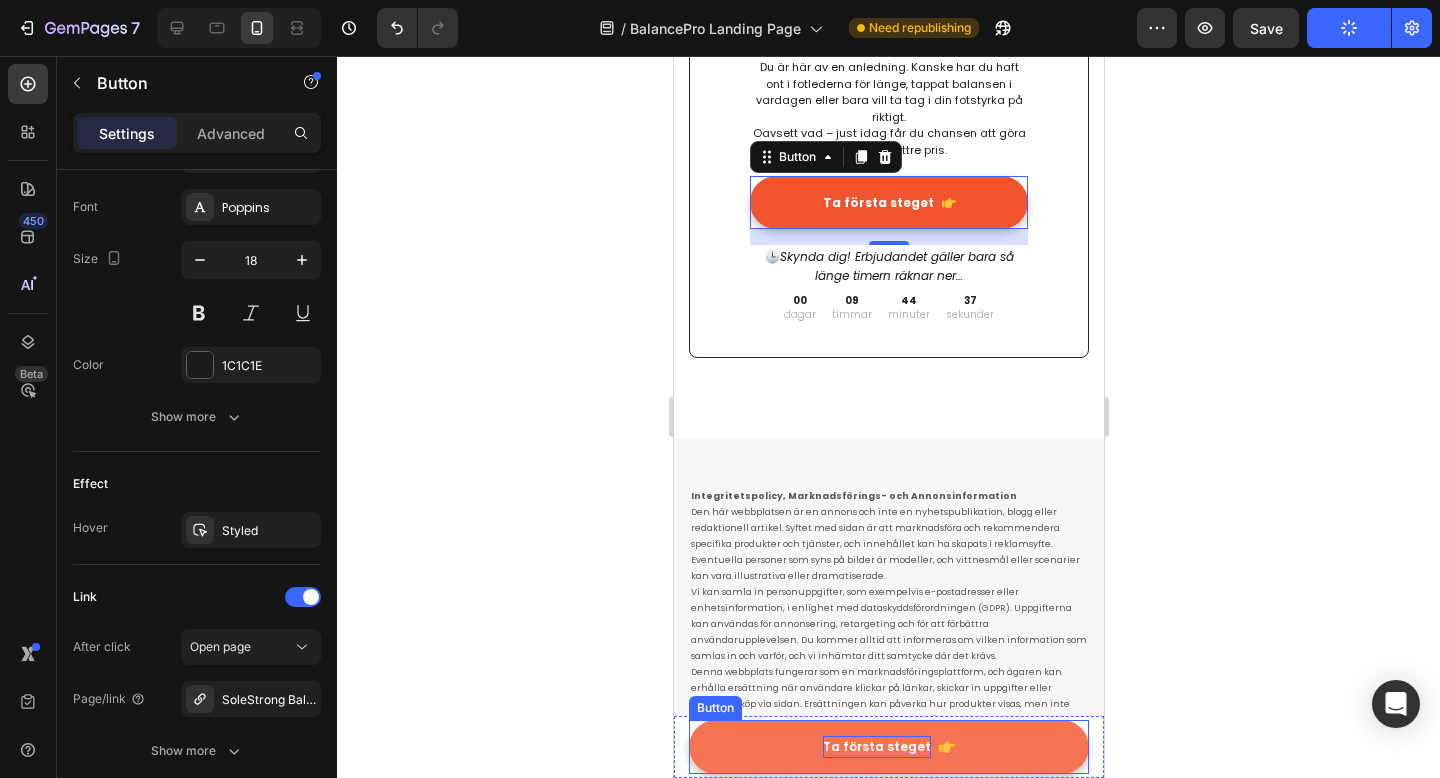scroll, scrollTop: 4473, scrollLeft: 0, axis: vertical 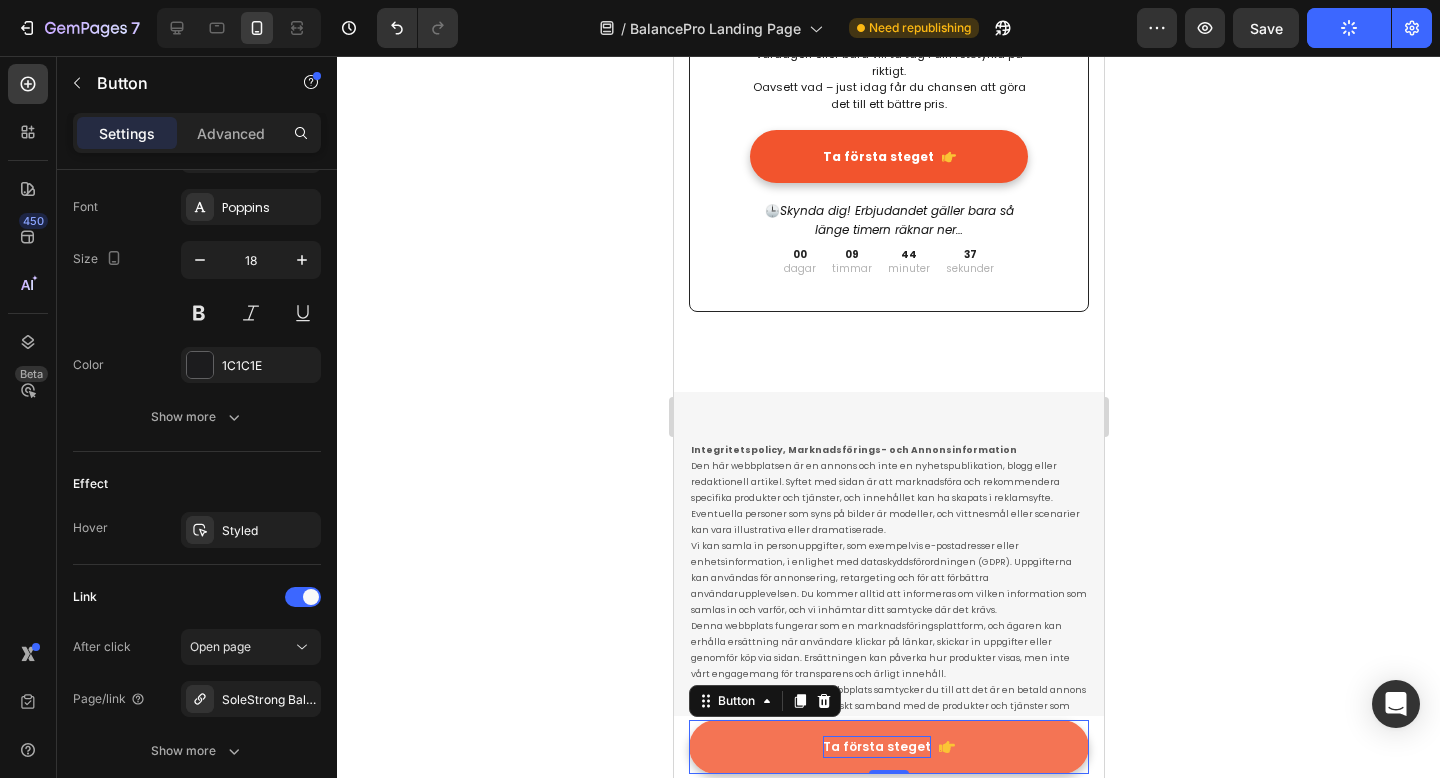 click on "Ta första steget" at bounding box center [876, 746] 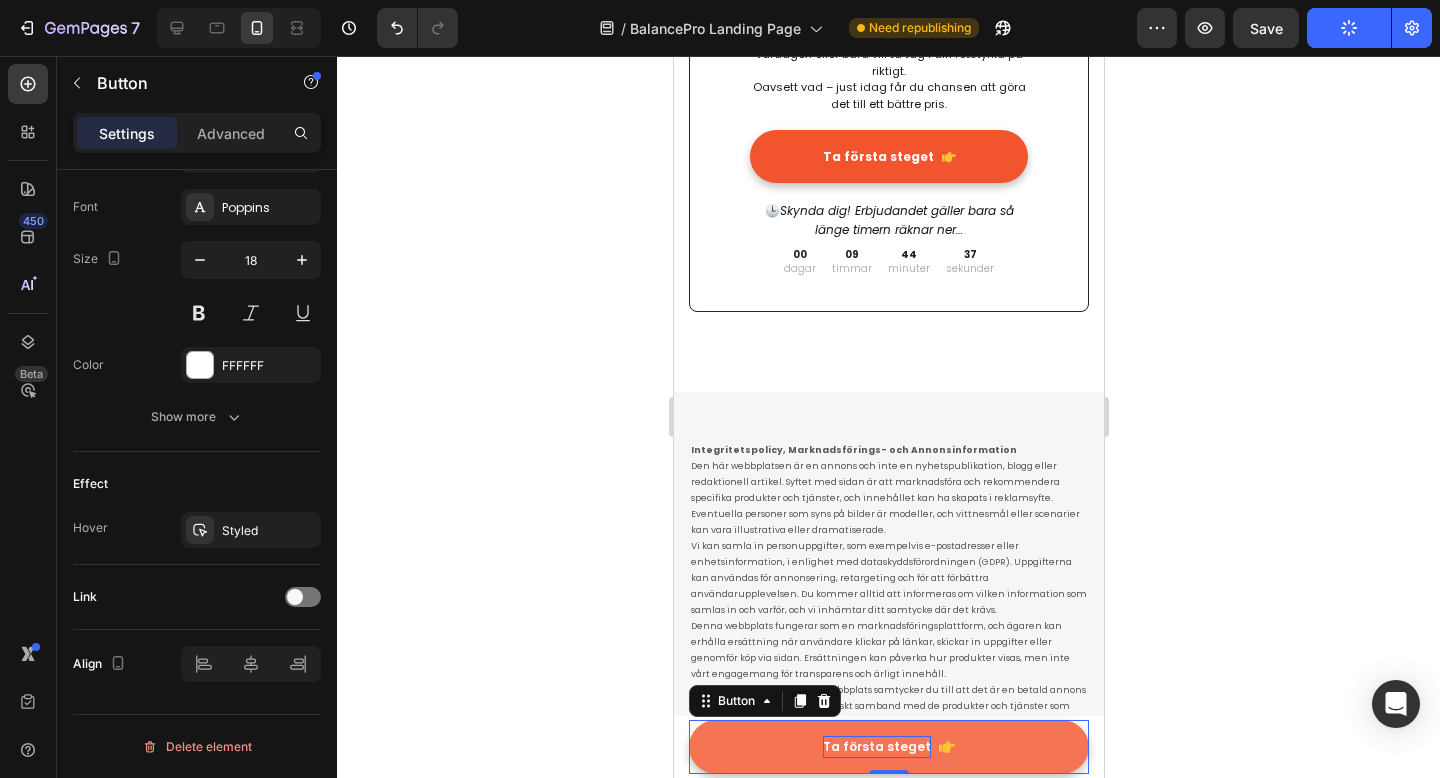 click on "Ta första steget" at bounding box center (876, 746) 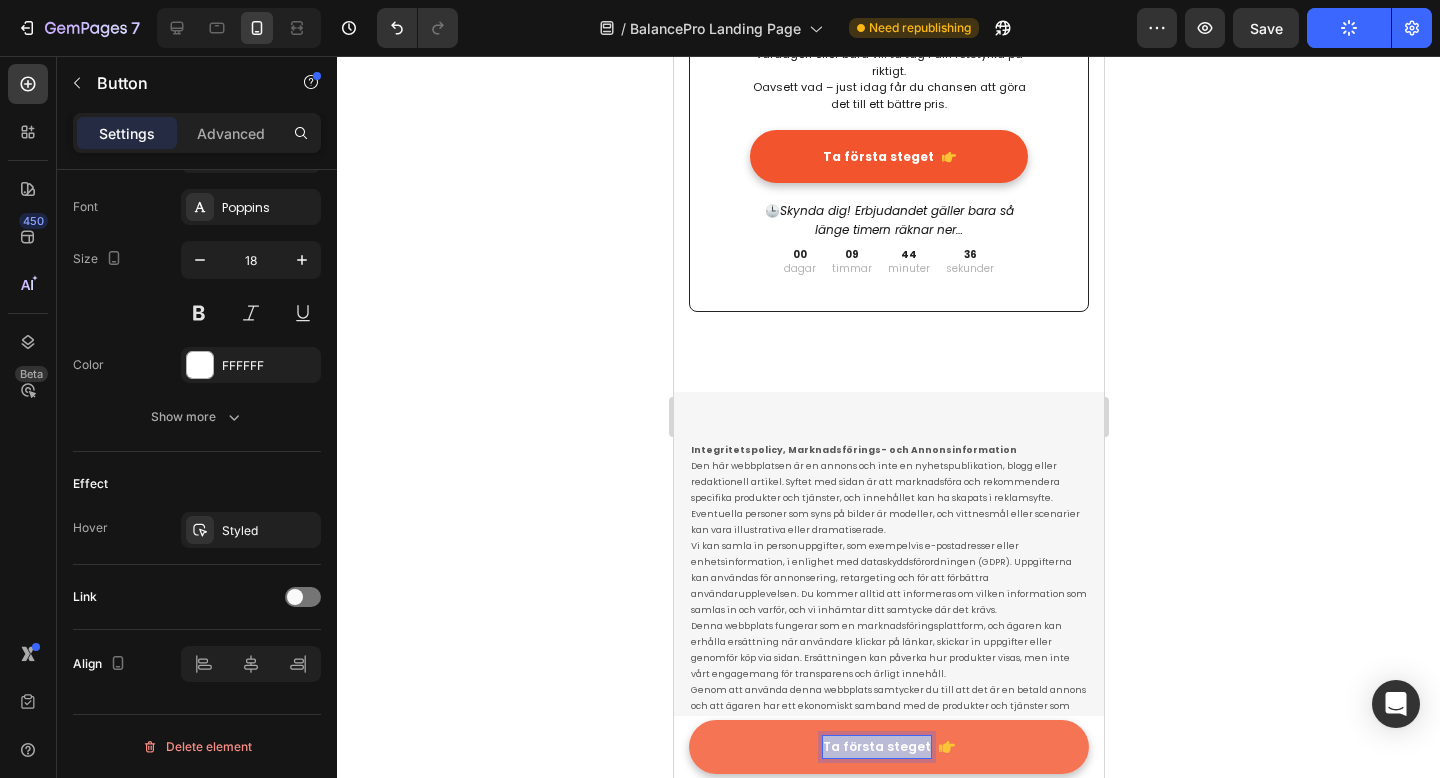click on "Ta första steget" at bounding box center (876, 746) 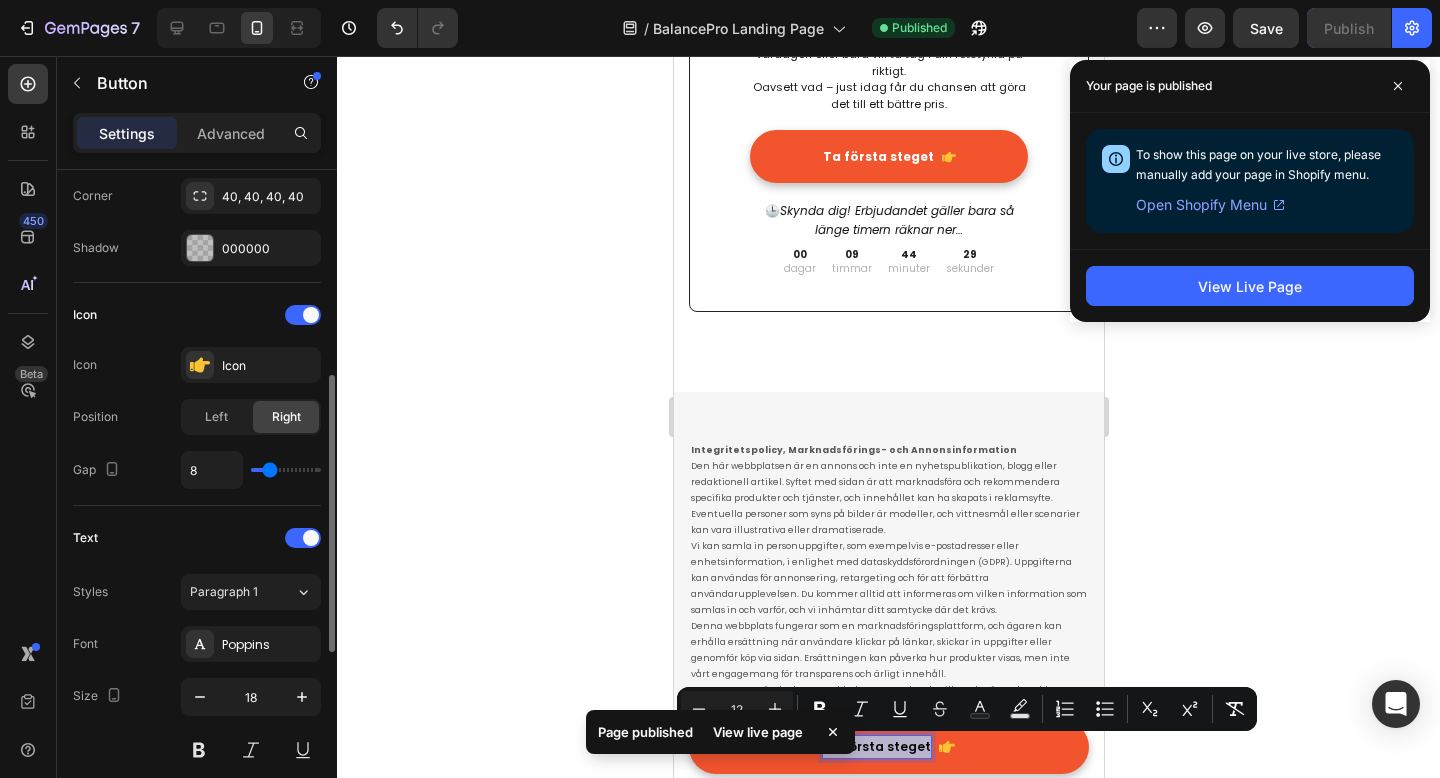 scroll, scrollTop: 493, scrollLeft: 0, axis: vertical 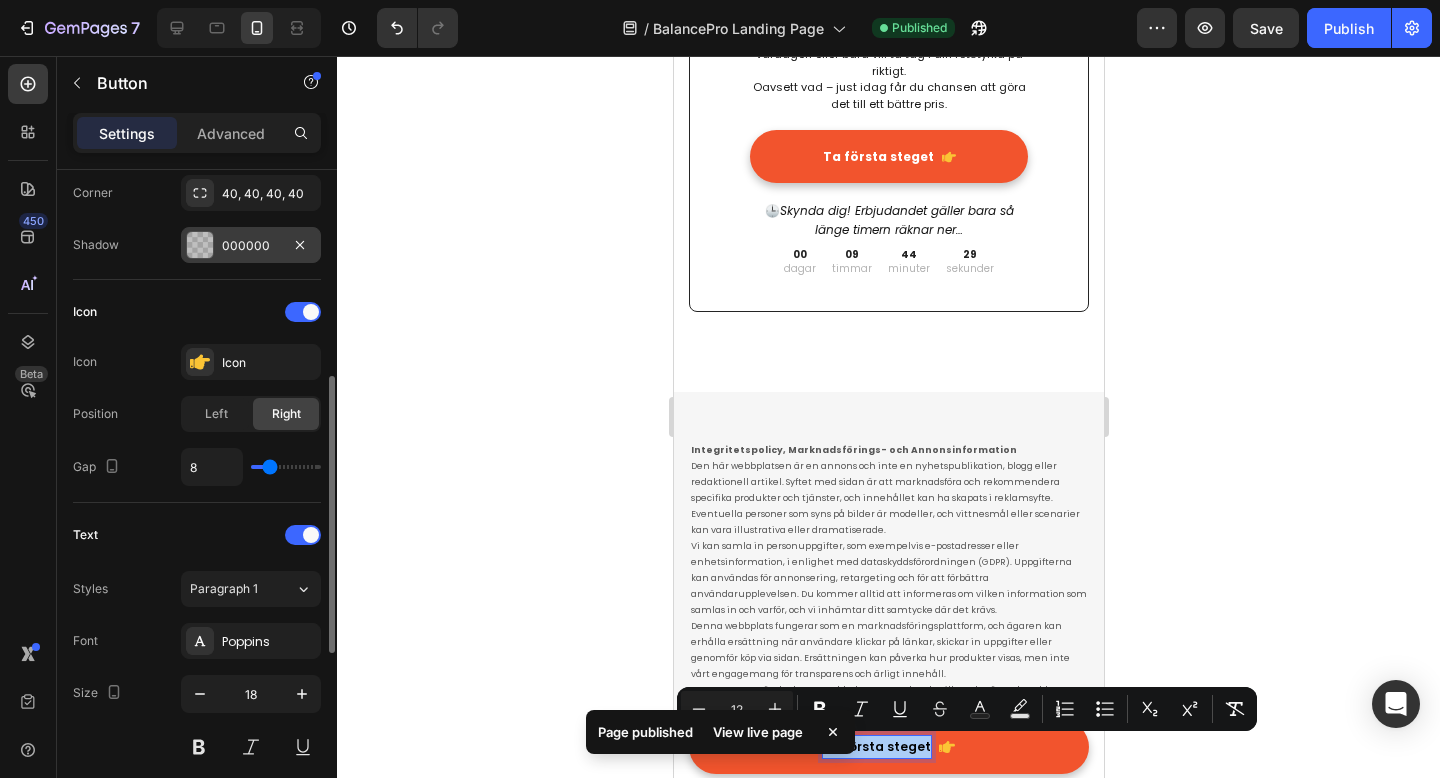 click at bounding box center [200, 245] 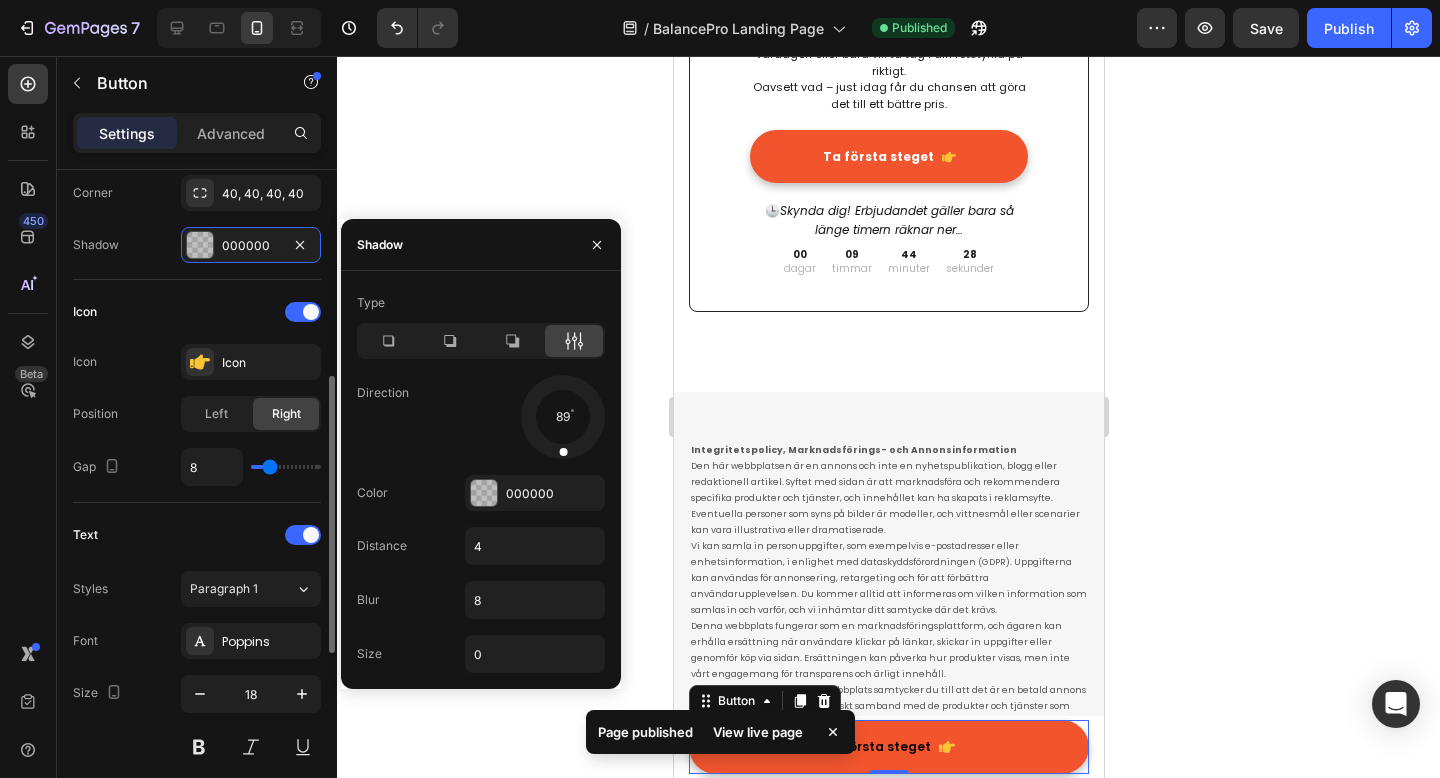 click on "Icon Icon  	   Icon Position Left Right Gap 8" 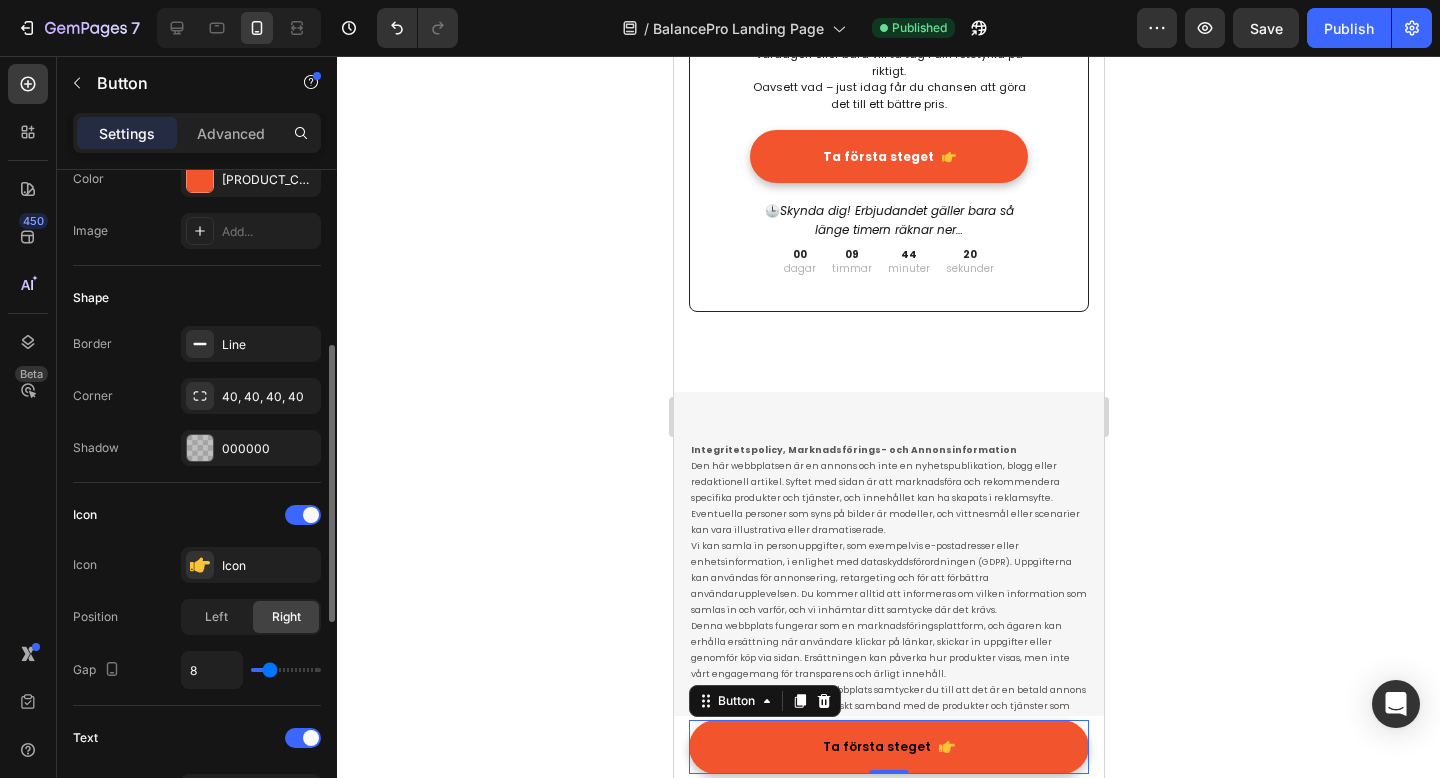 scroll, scrollTop: 334, scrollLeft: 0, axis: vertical 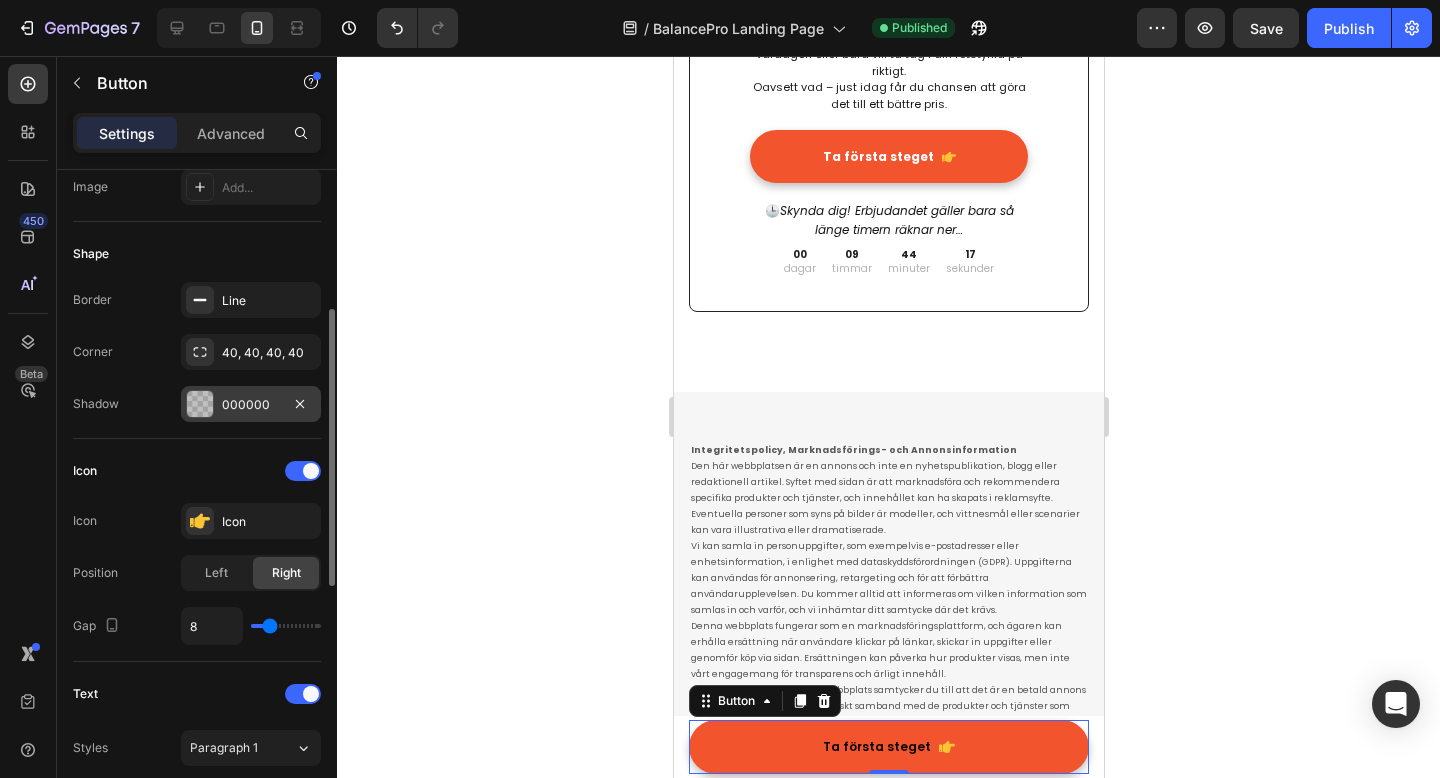 click at bounding box center [200, 404] 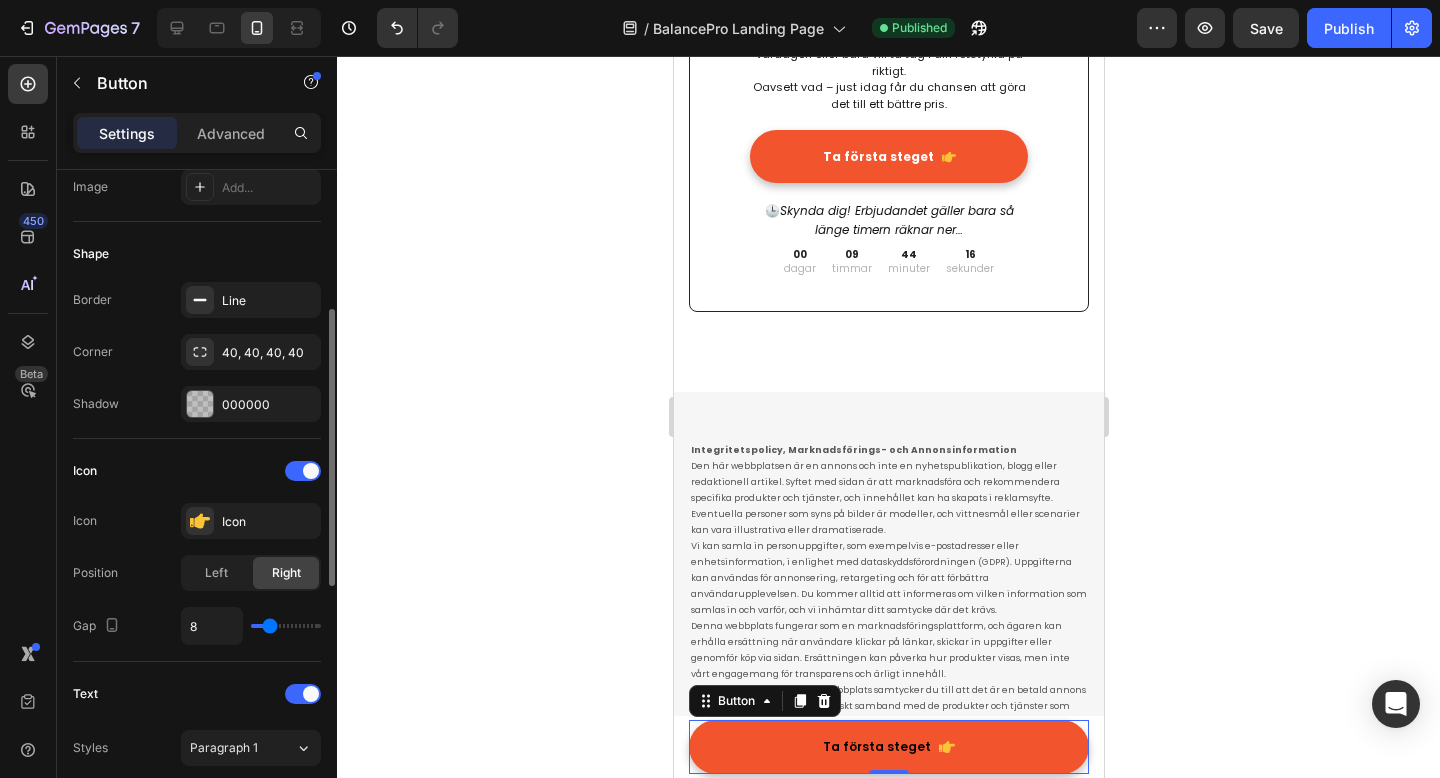 click on "Border Line Corner 40, 40, 40, 40 Shadow 000000" at bounding box center (197, 352) 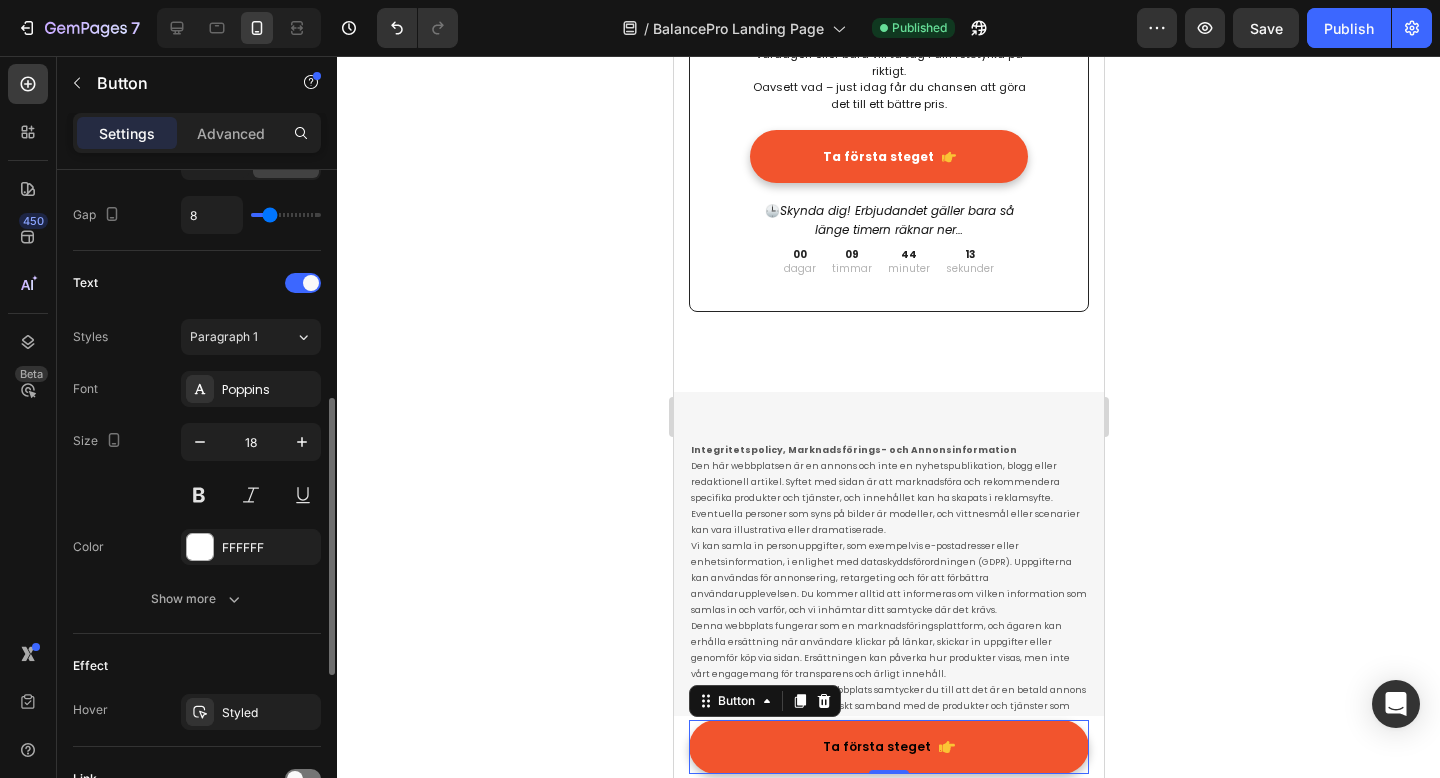 scroll, scrollTop: 636, scrollLeft: 0, axis: vertical 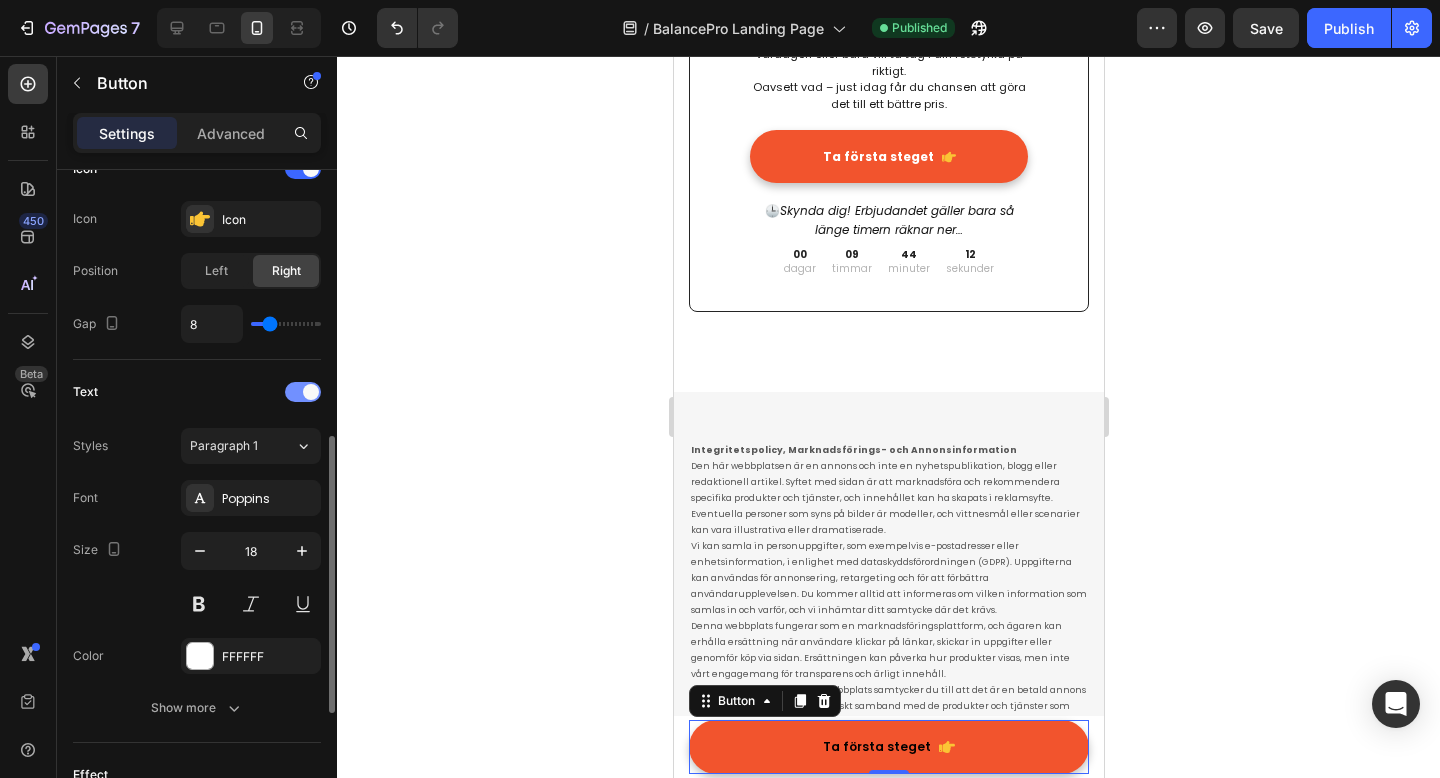 click at bounding box center (311, 392) 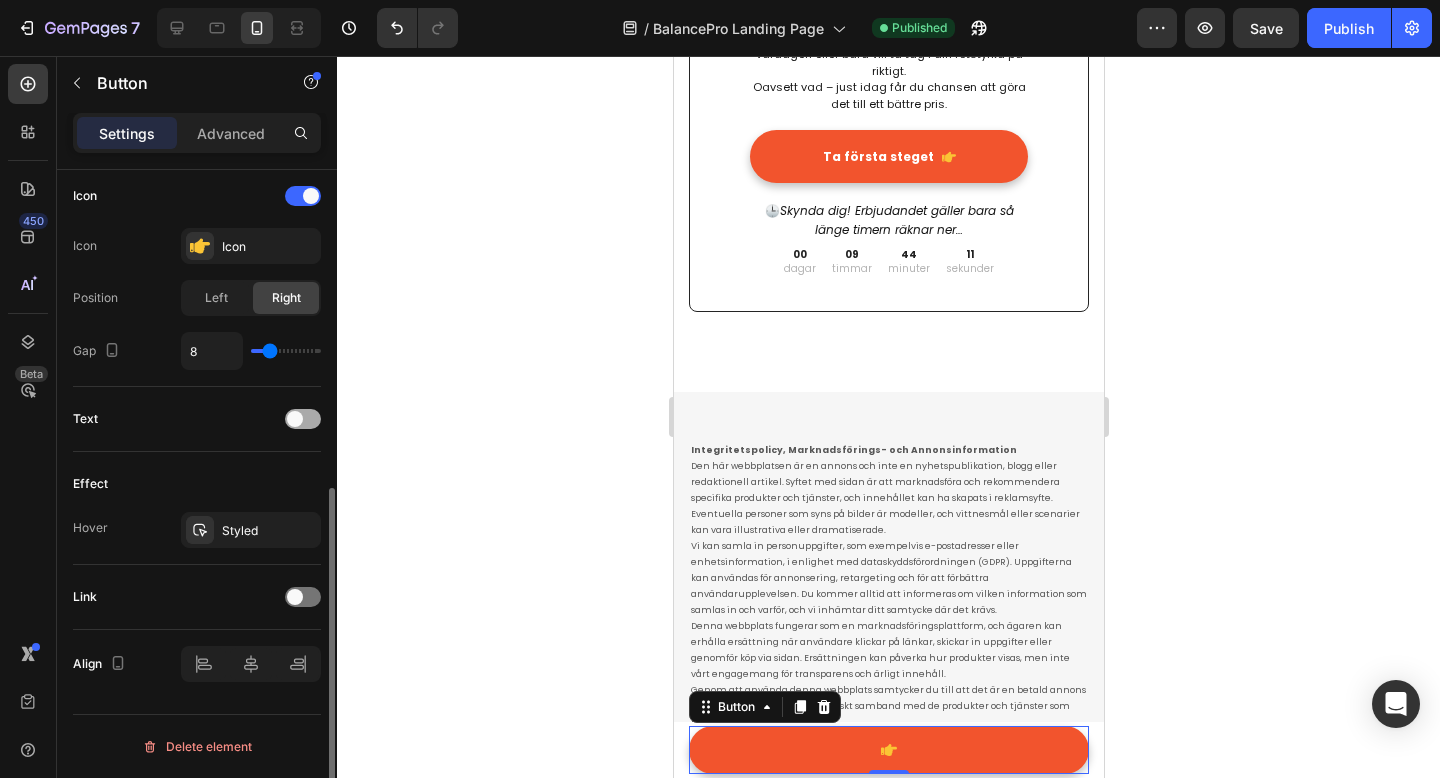 scroll, scrollTop: 609, scrollLeft: 0, axis: vertical 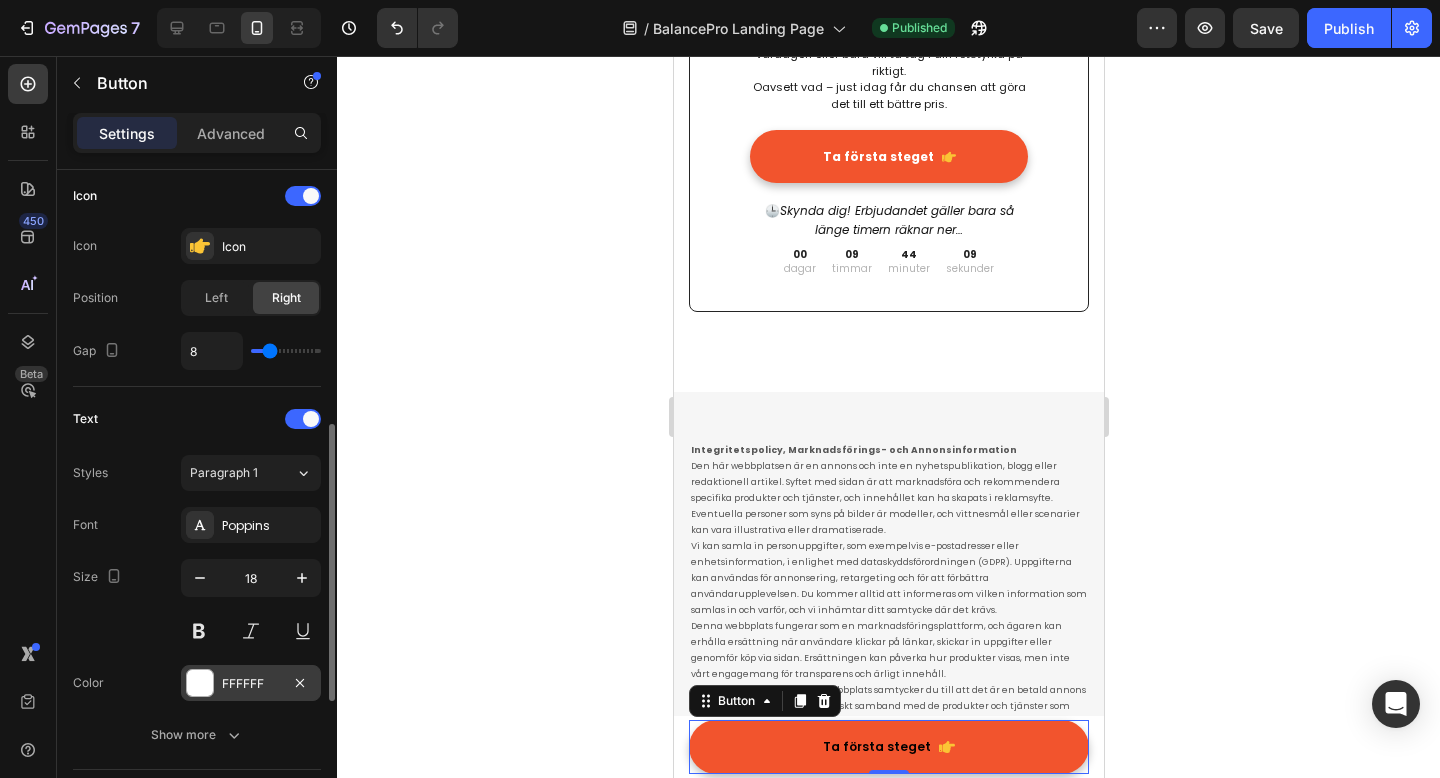 click at bounding box center (200, 683) 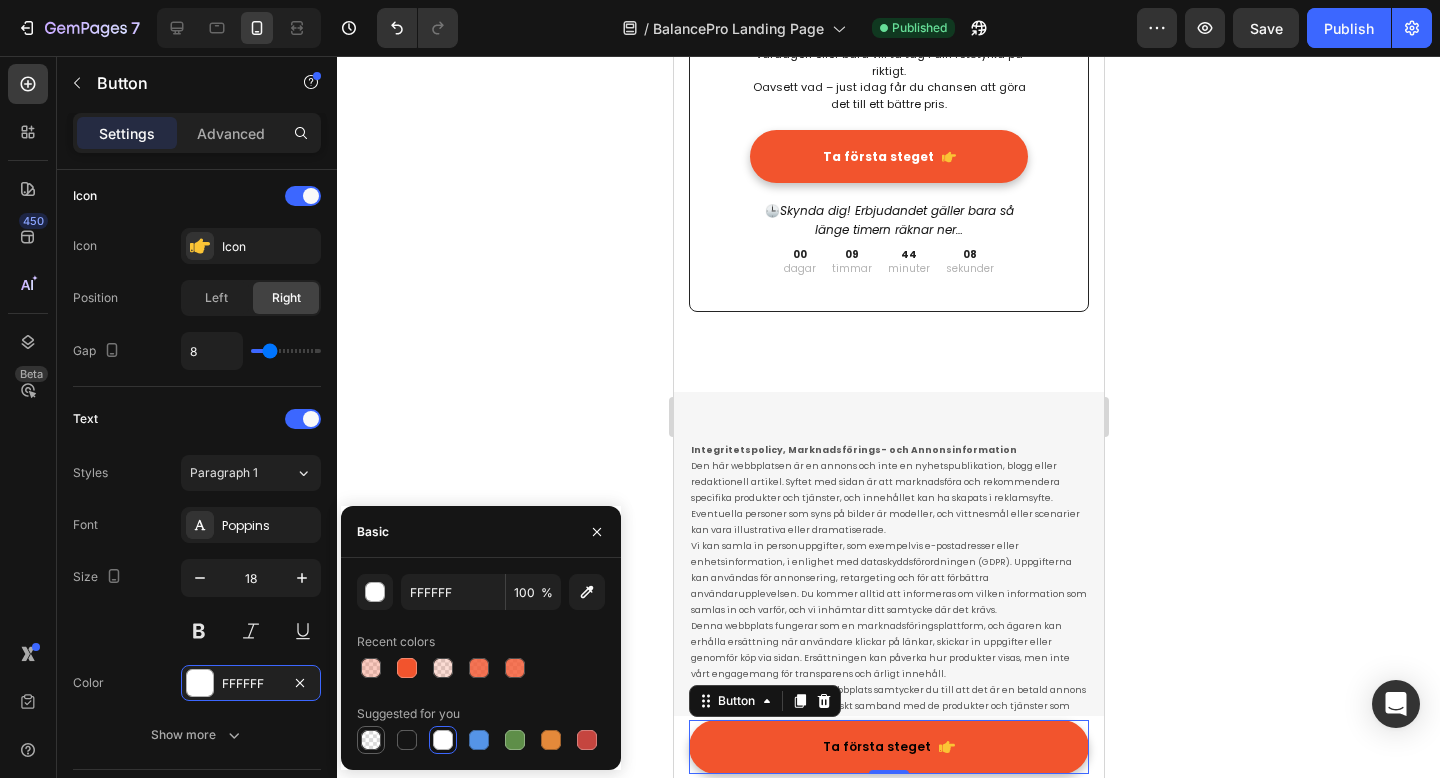 click at bounding box center (371, 740) 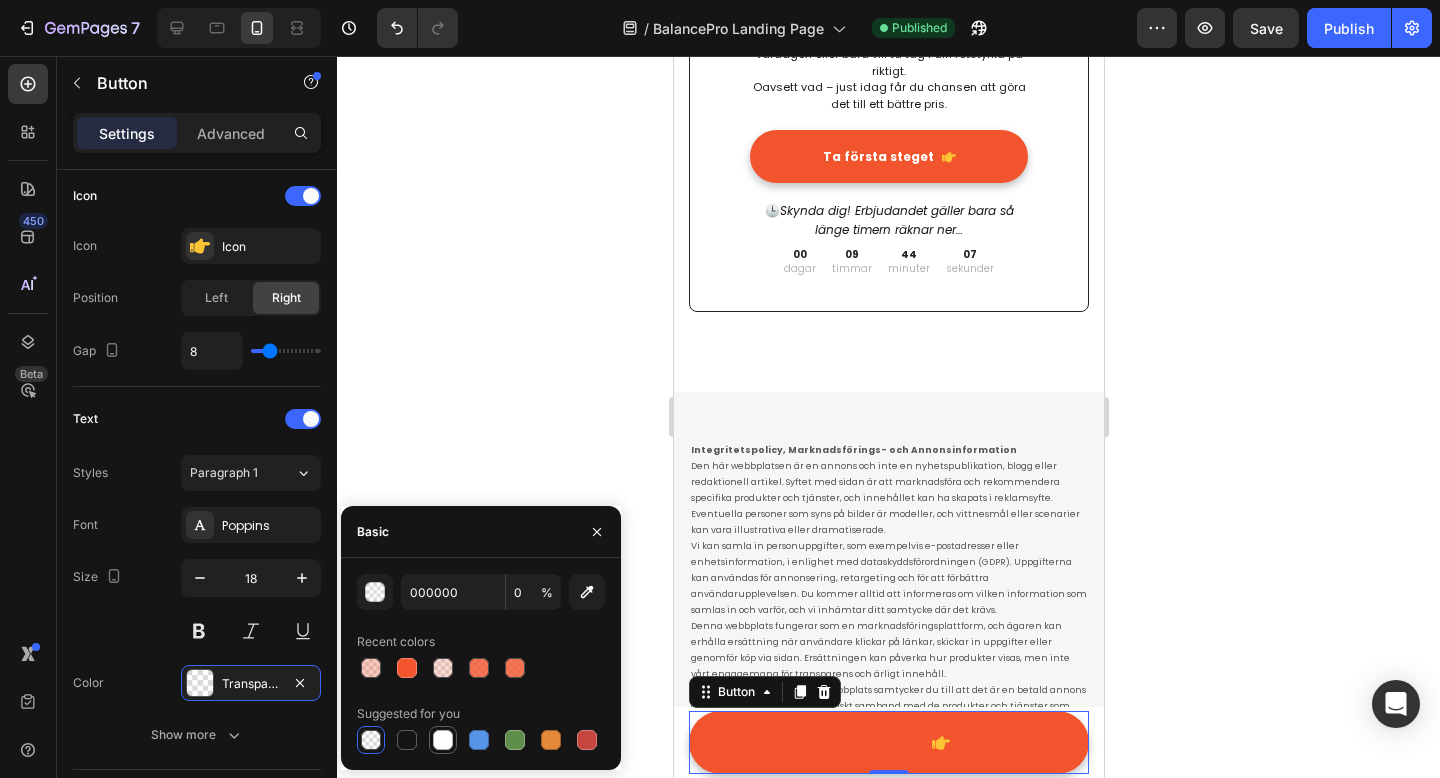 click at bounding box center (443, 740) 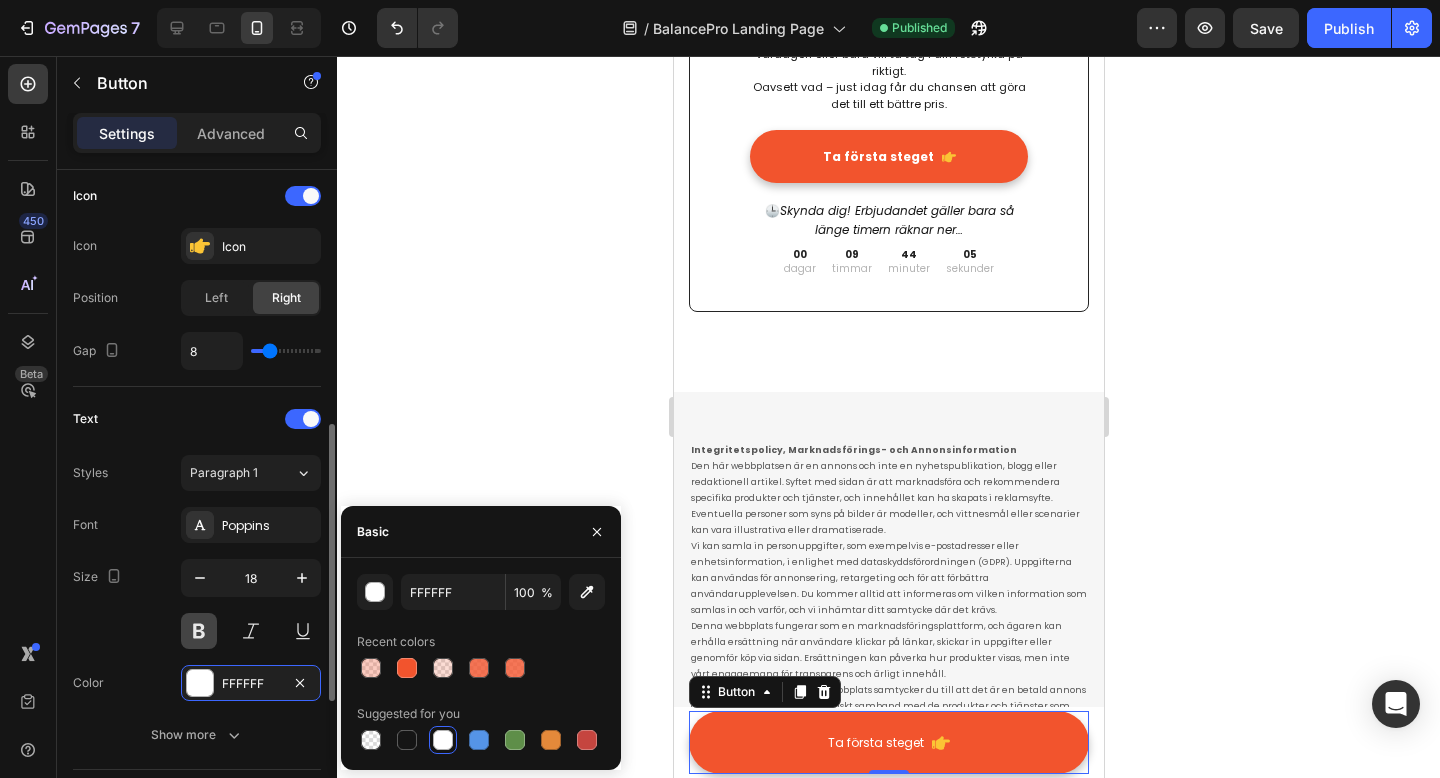 click at bounding box center [199, 631] 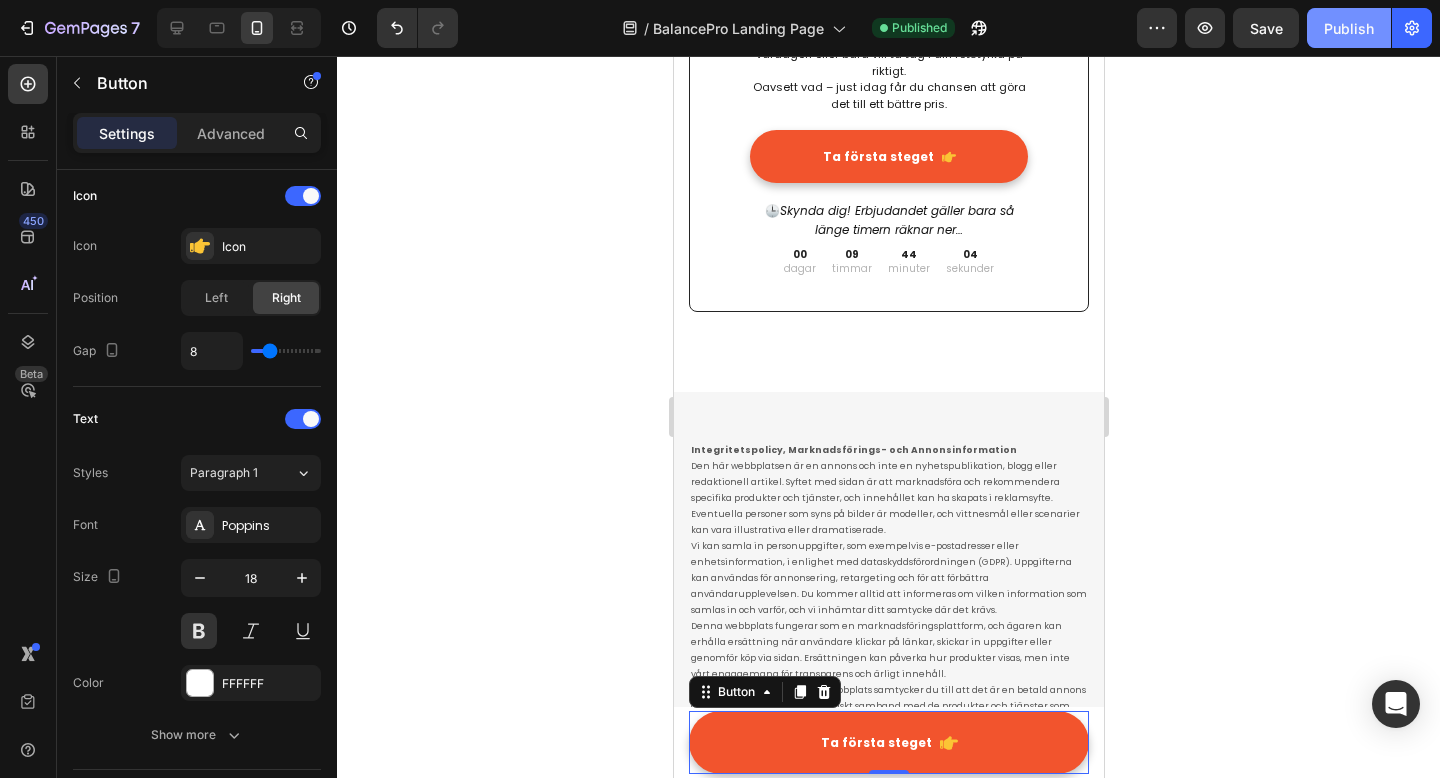 click on "Publish" at bounding box center [1349, 28] 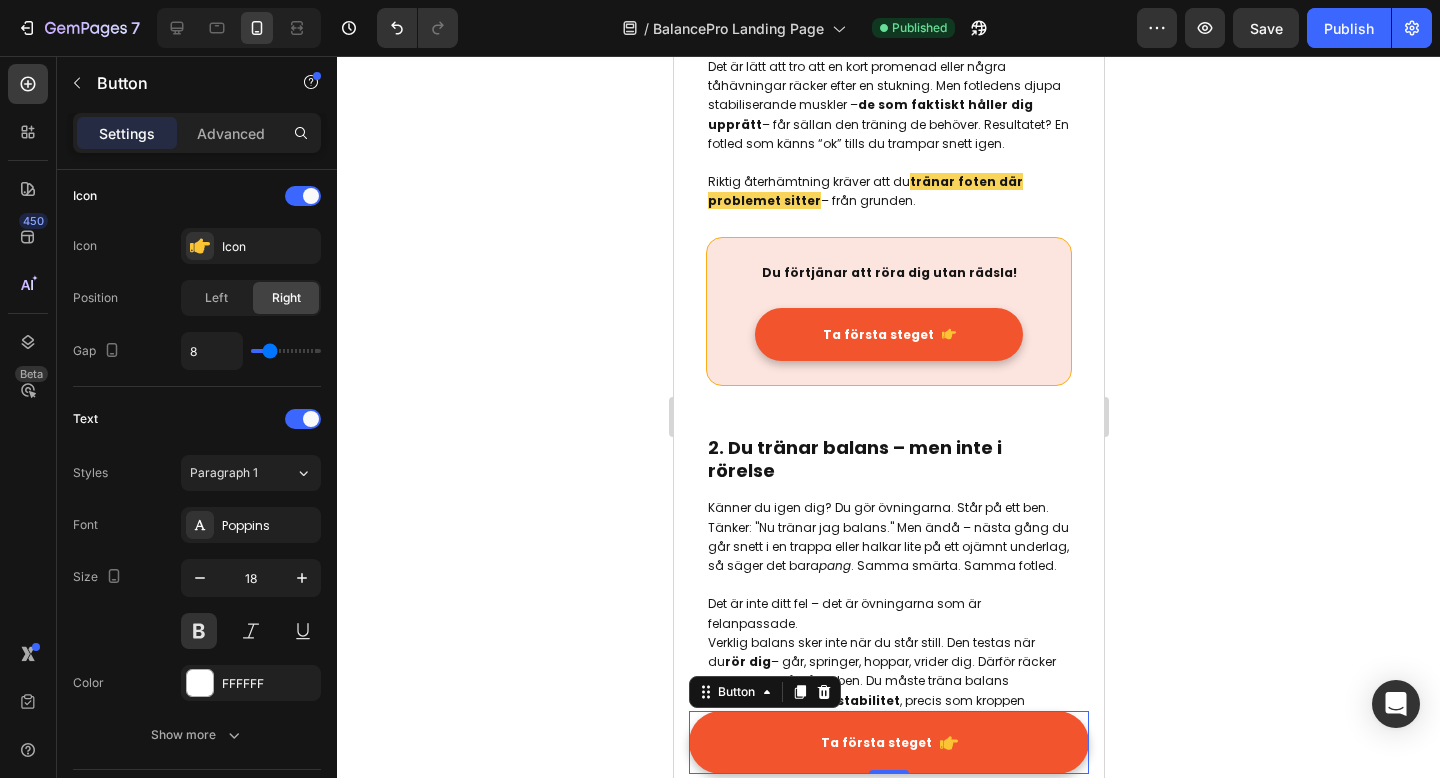 scroll, scrollTop: 0, scrollLeft: 0, axis: both 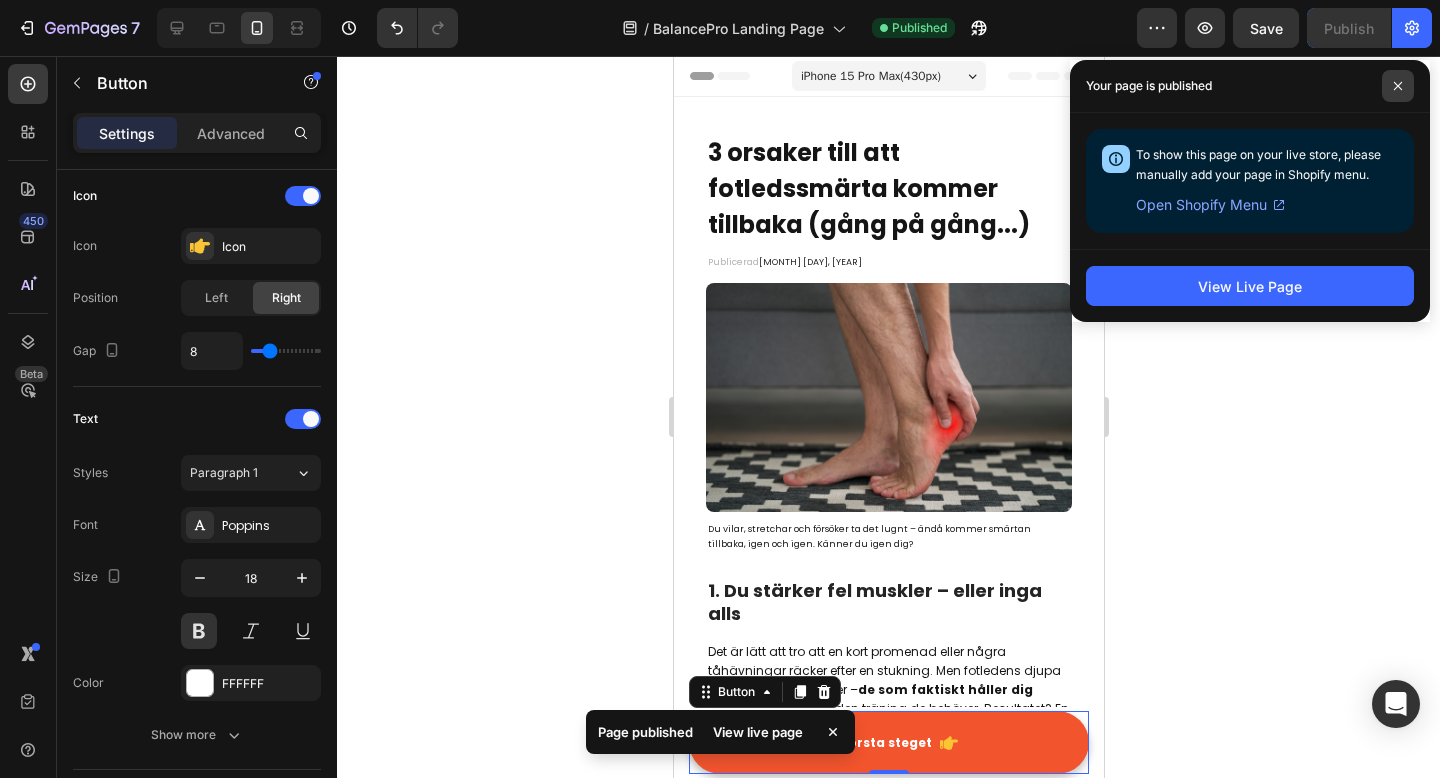 click 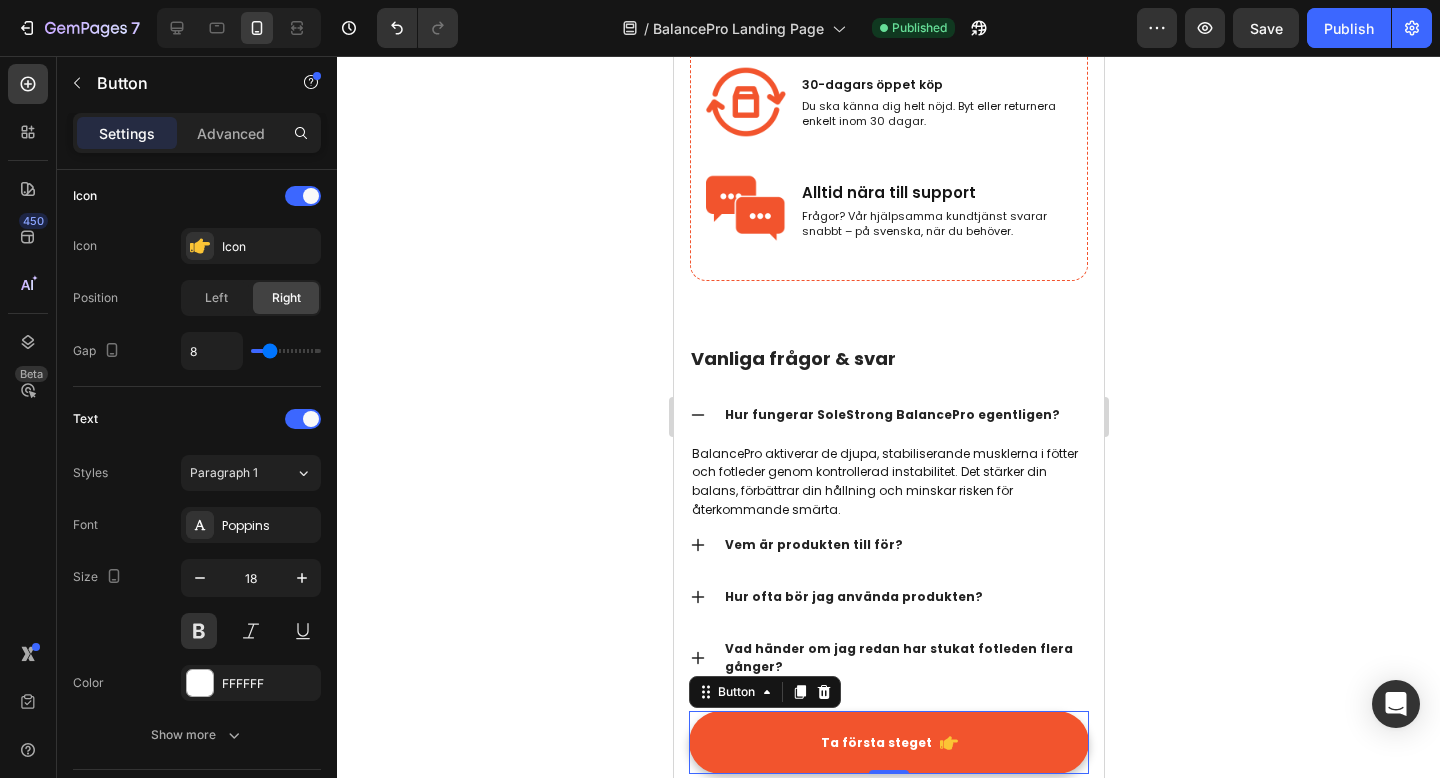 scroll, scrollTop: 2901, scrollLeft: 0, axis: vertical 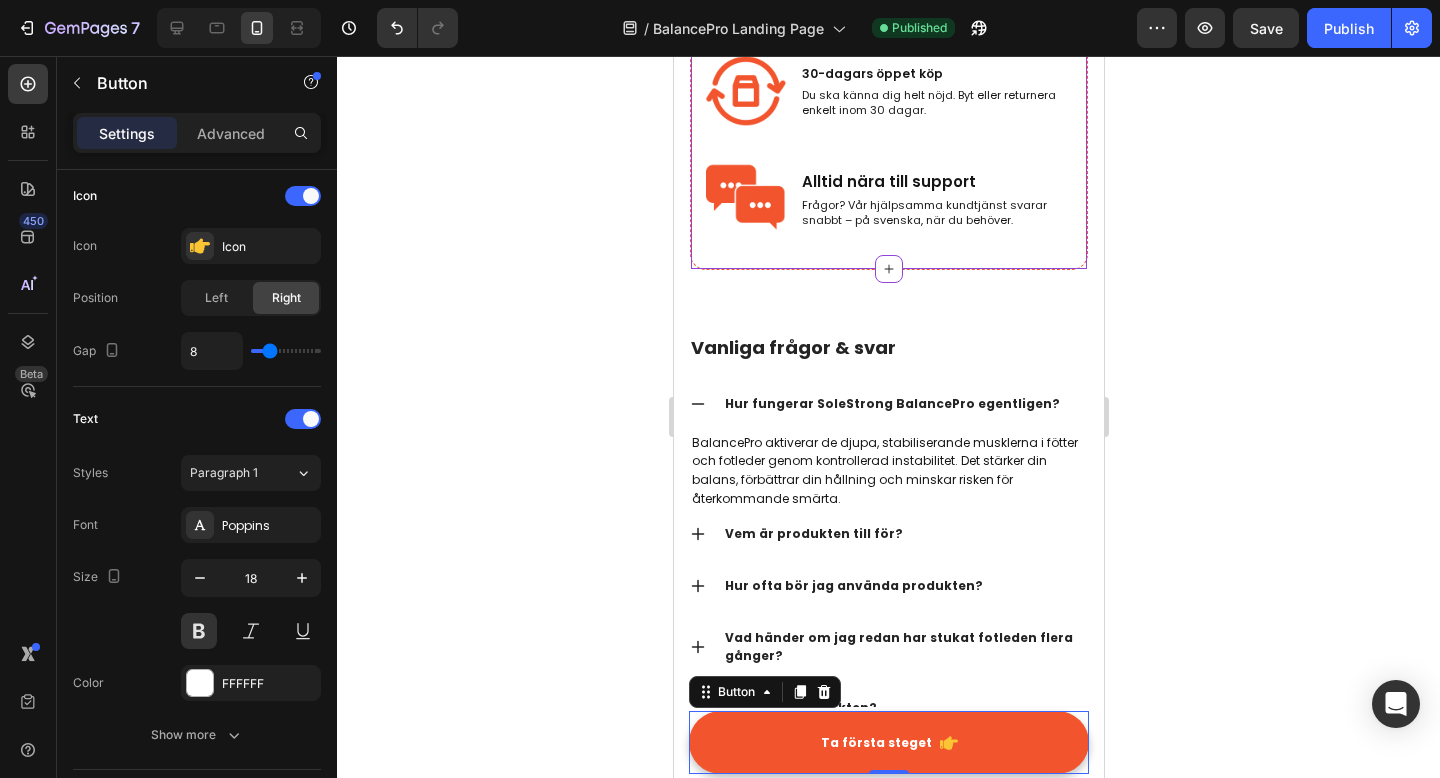 click on "Alltid nära till support" at bounding box center (935, 182) 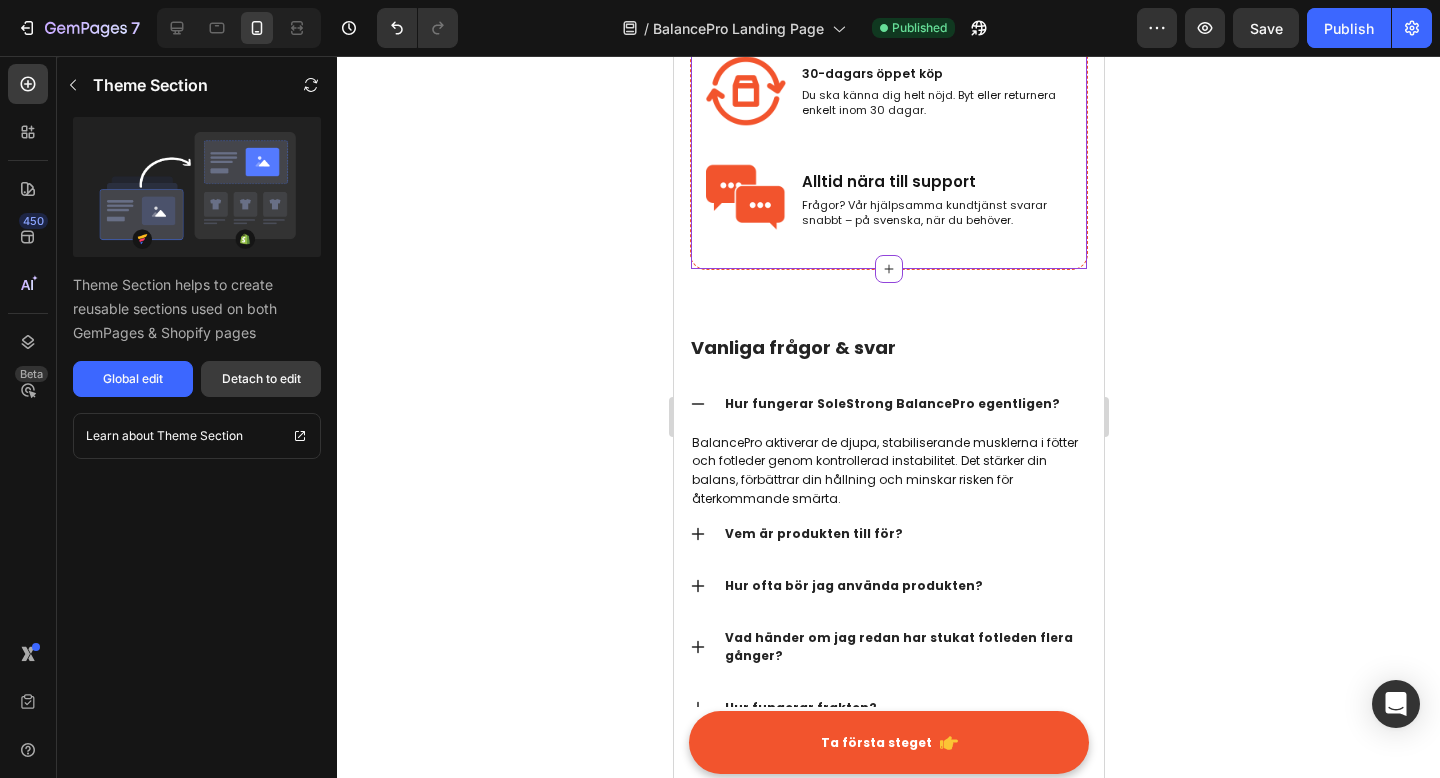 click on "Detach to edit" at bounding box center [261, 379] 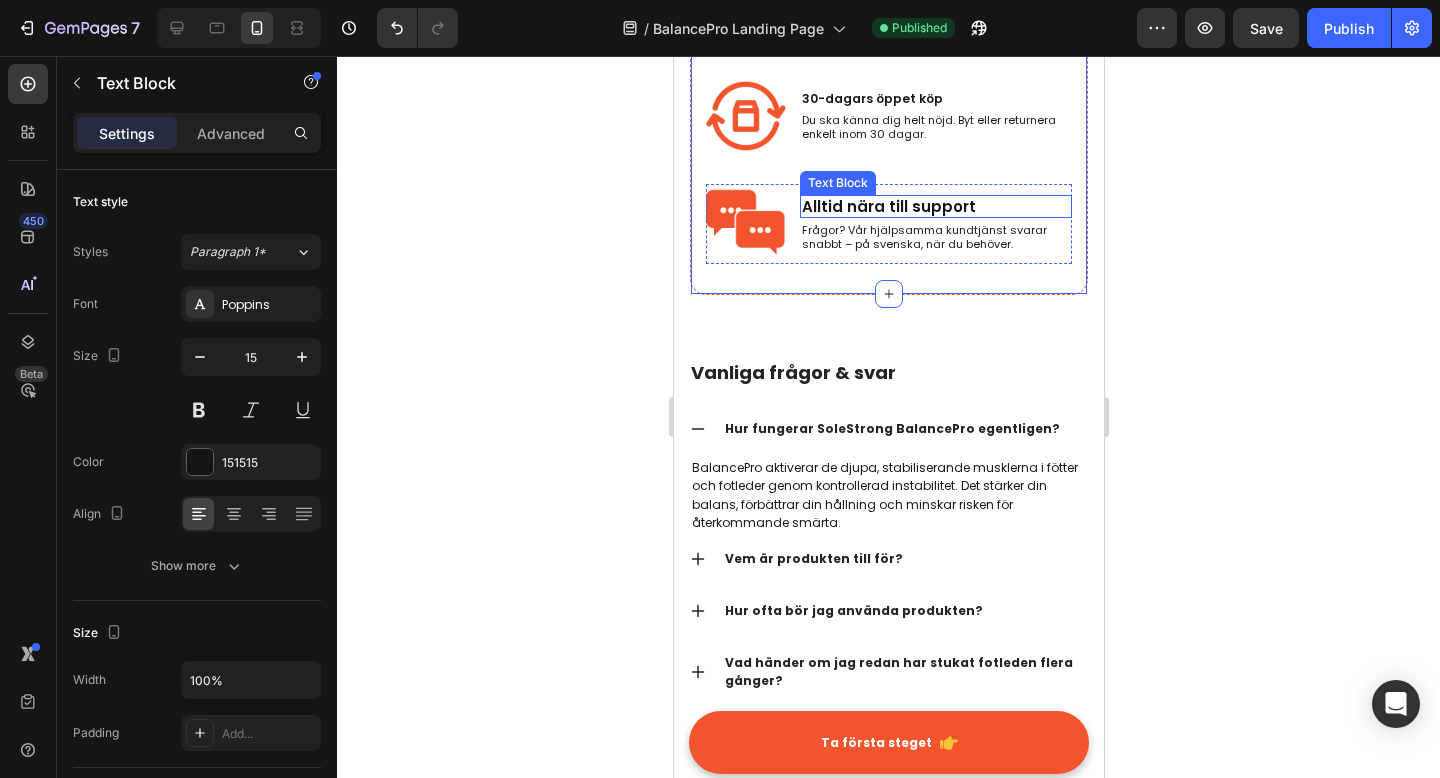 click on "Alltid nära till support" at bounding box center [935, 207] 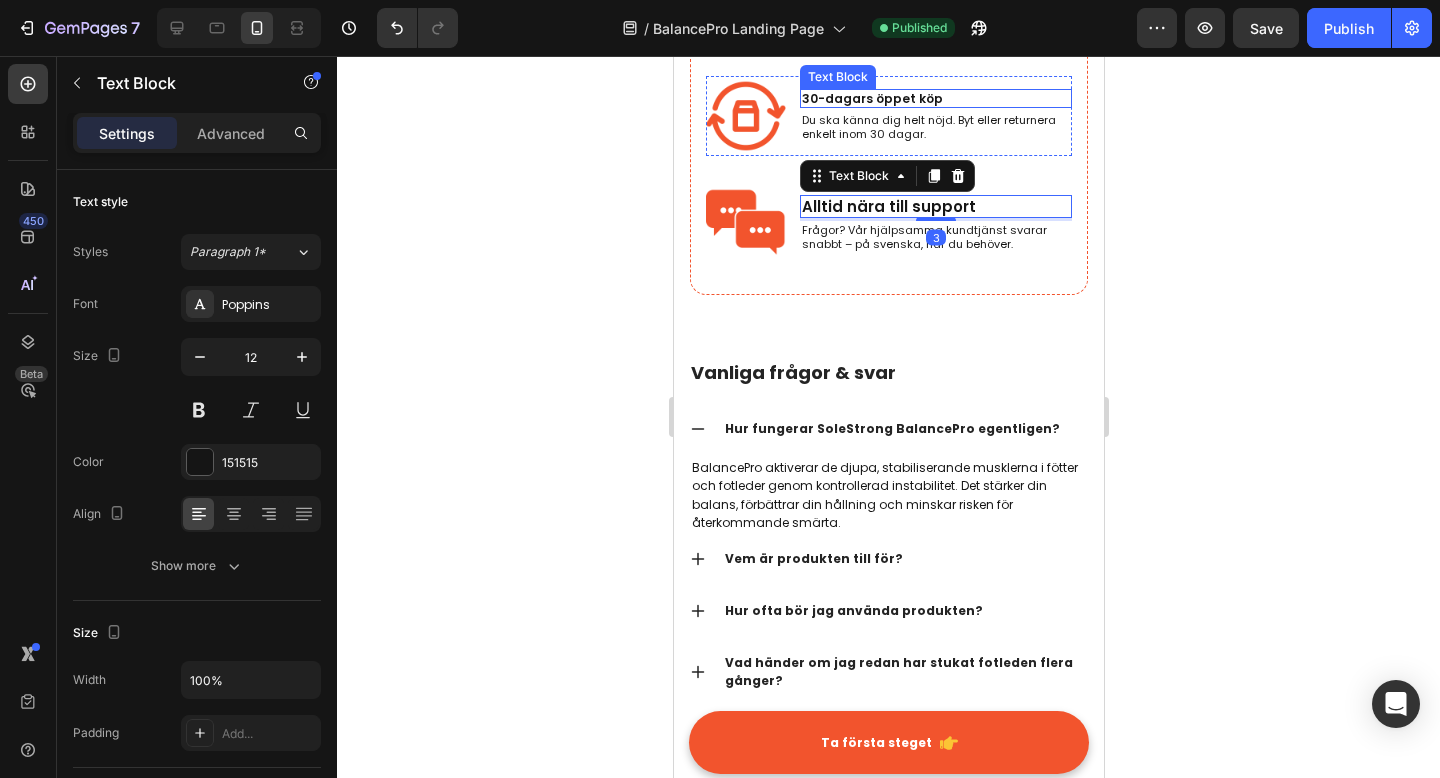 click on "30-dagars öppet köp" at bounding box center [935, 99] 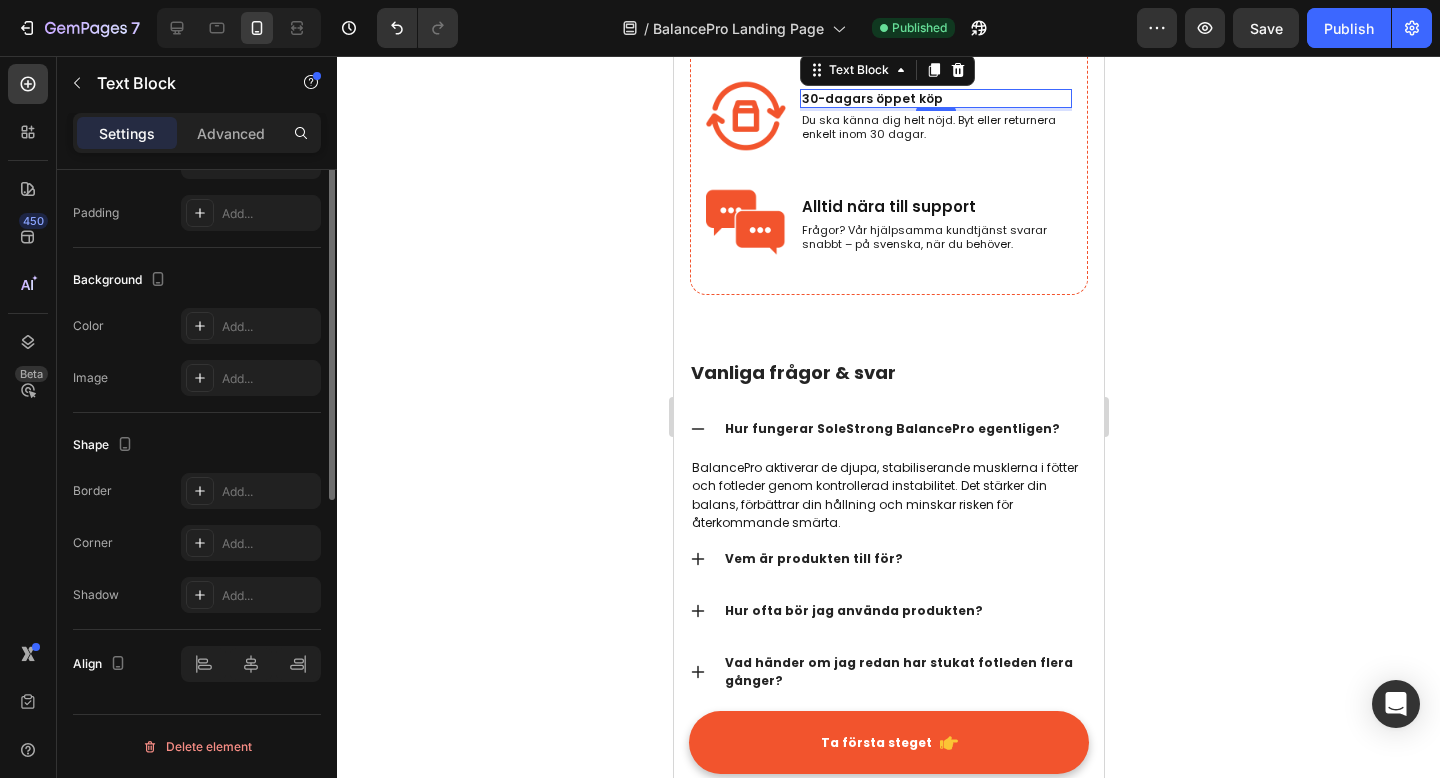 scroll, scrollTop: 0, scrollLeft: 0, axis: both 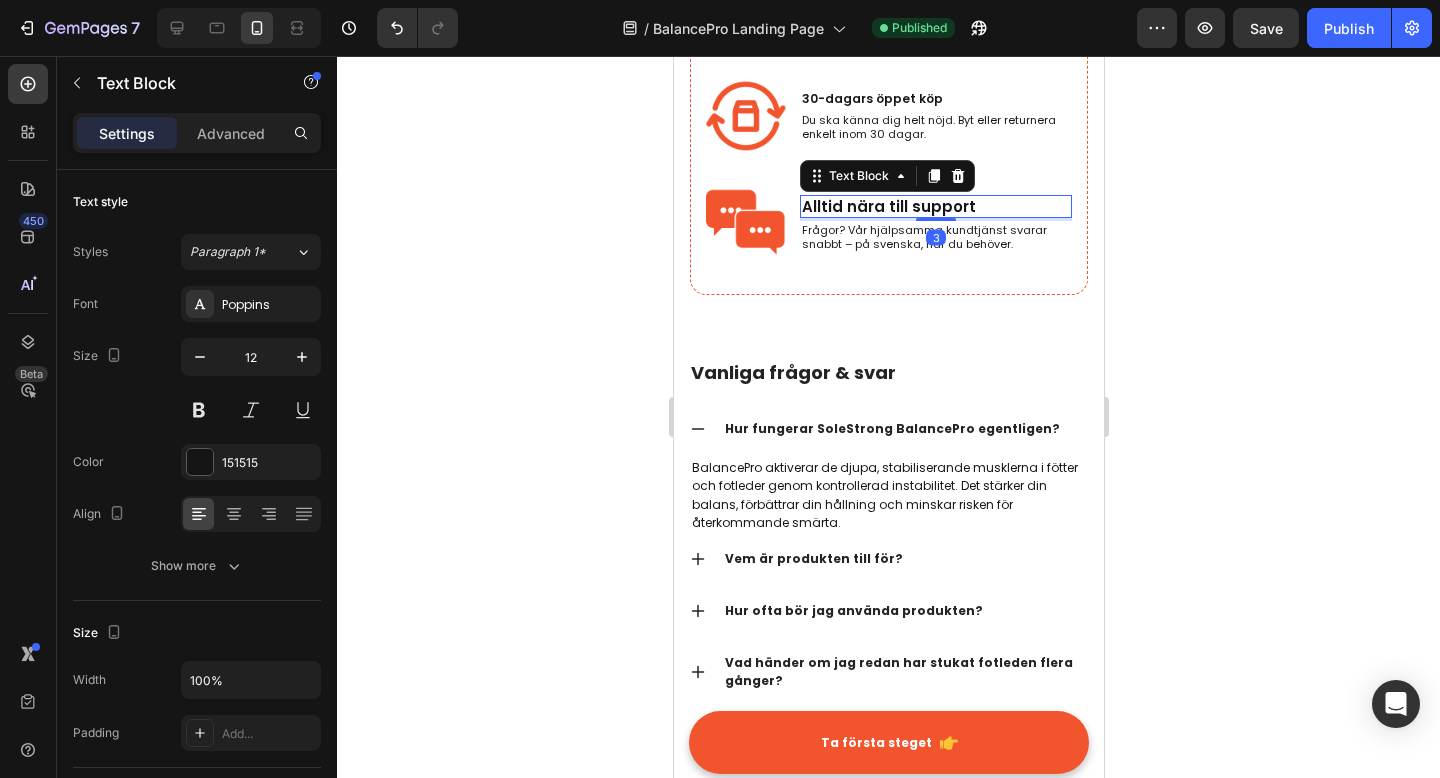 click on "Alltid nära till support" at bounding box center [935, 207] 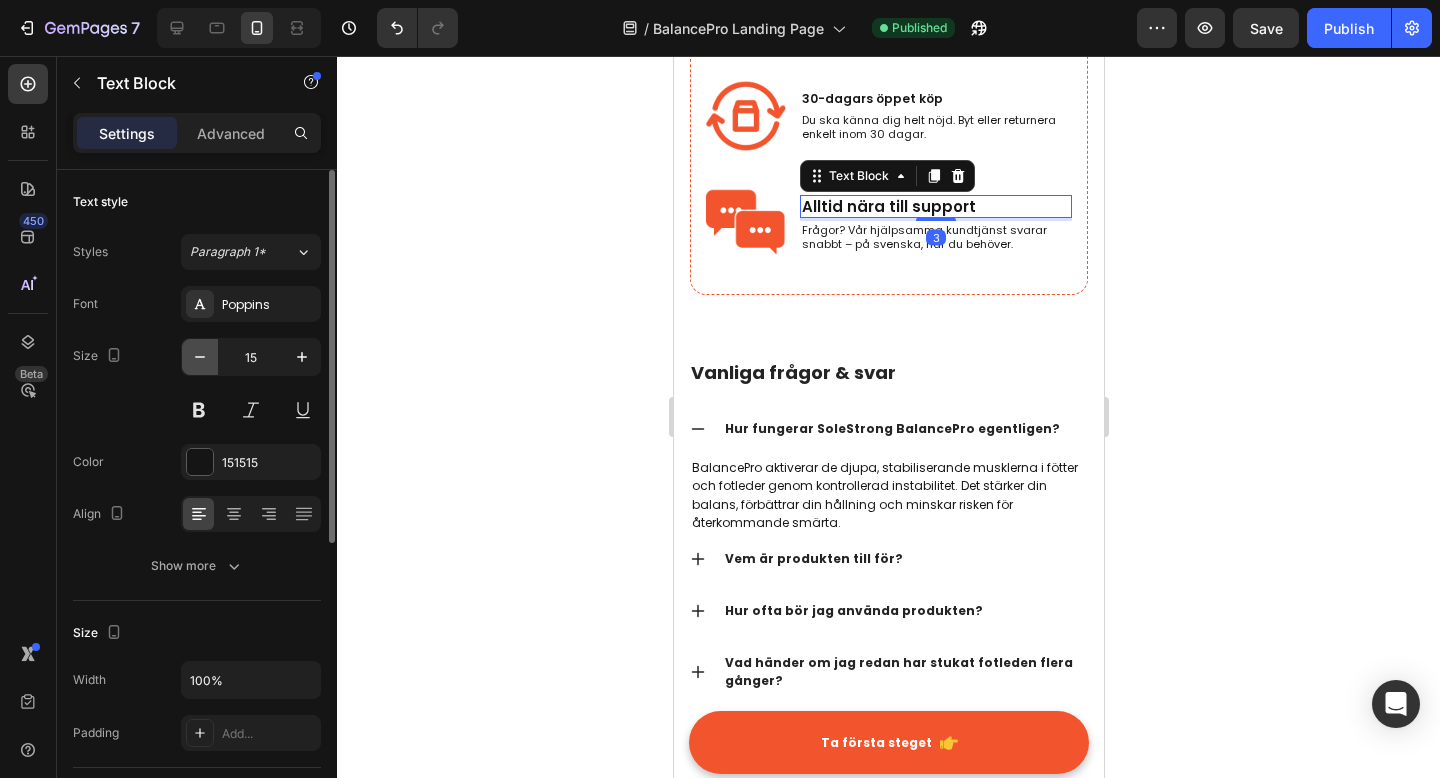 click 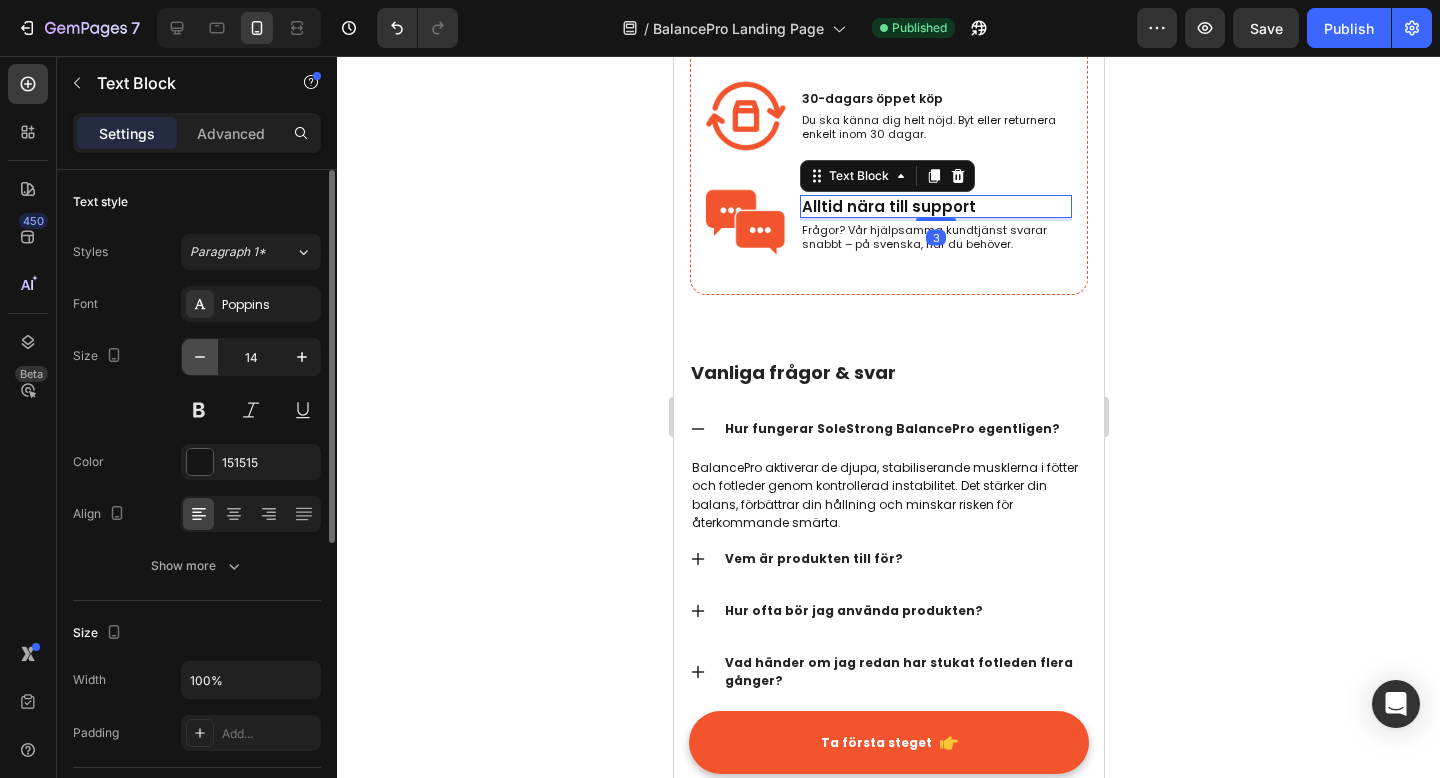 click 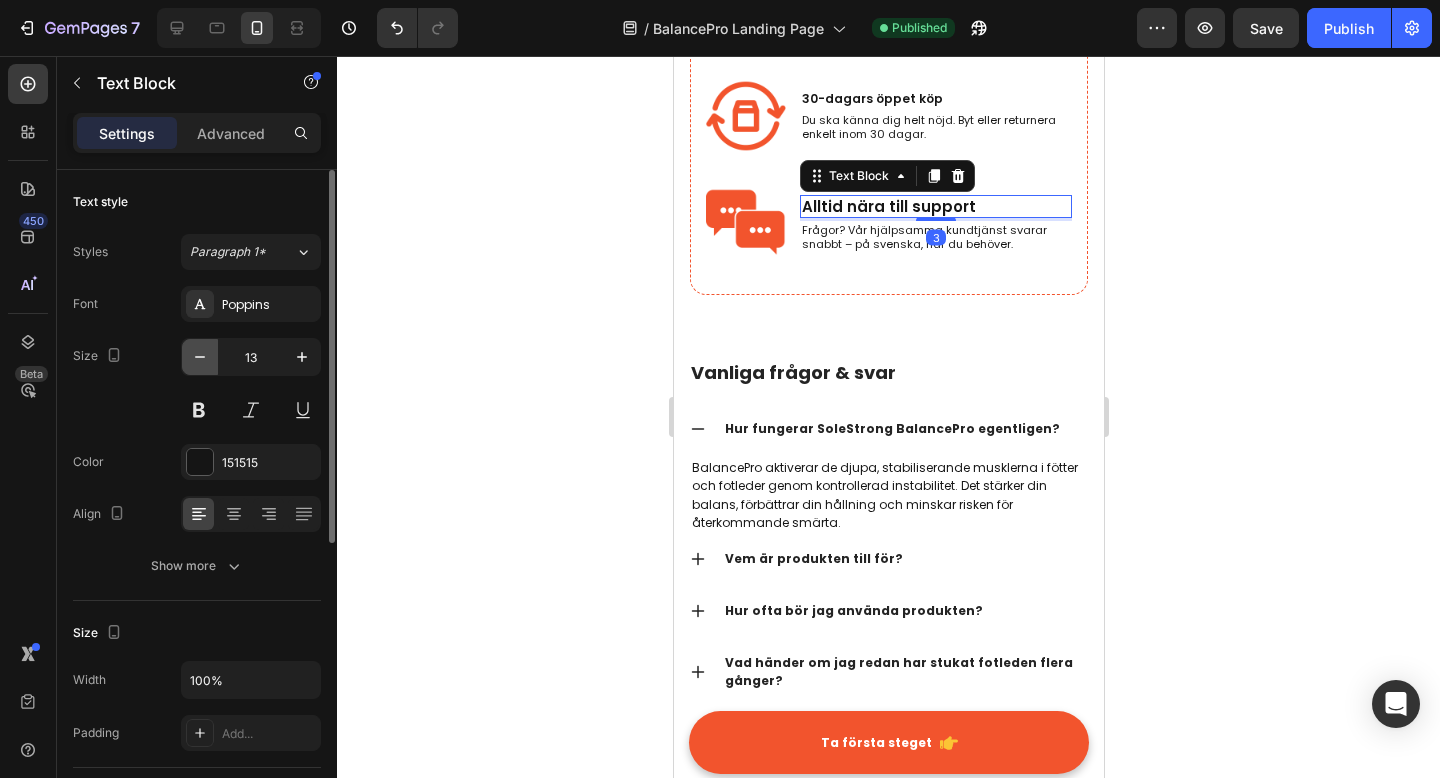 click 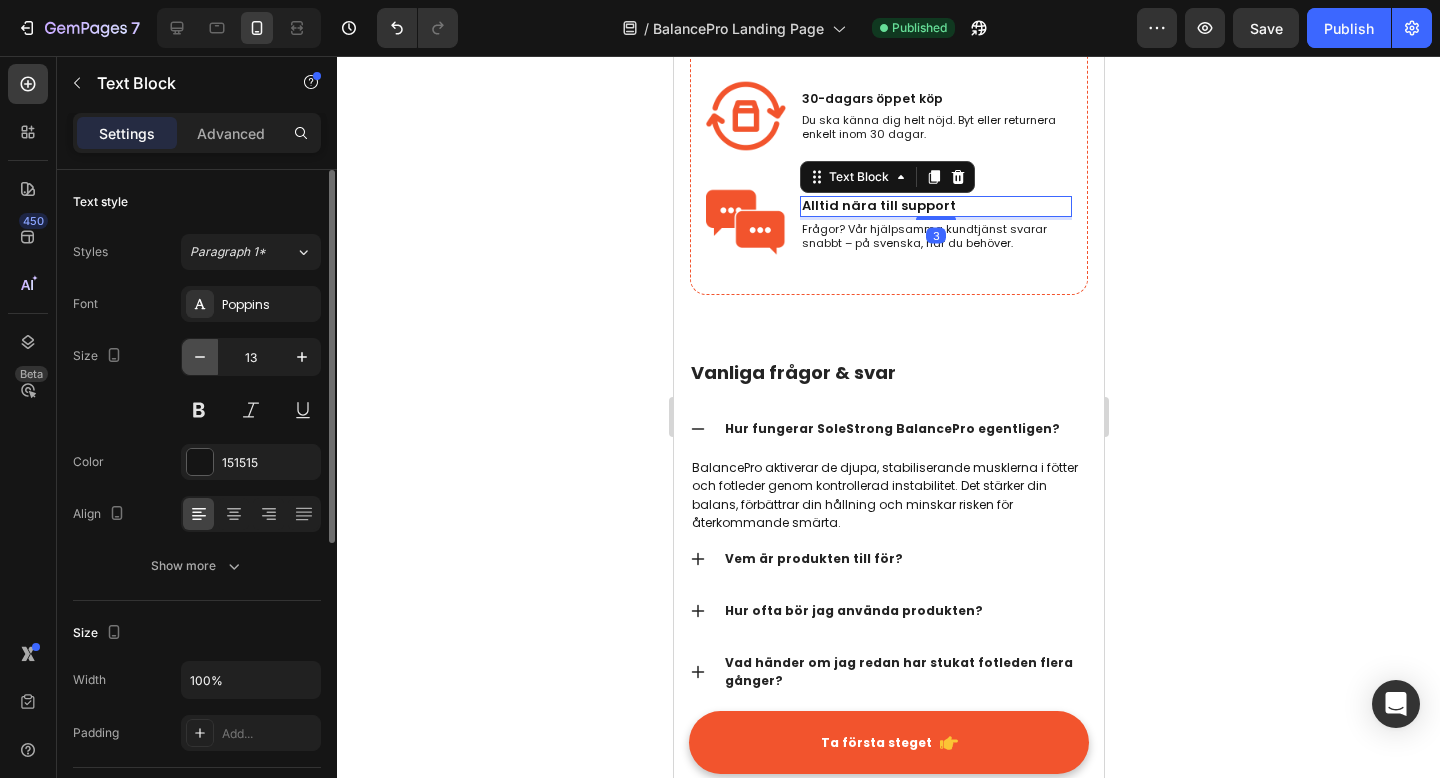 type on "12" 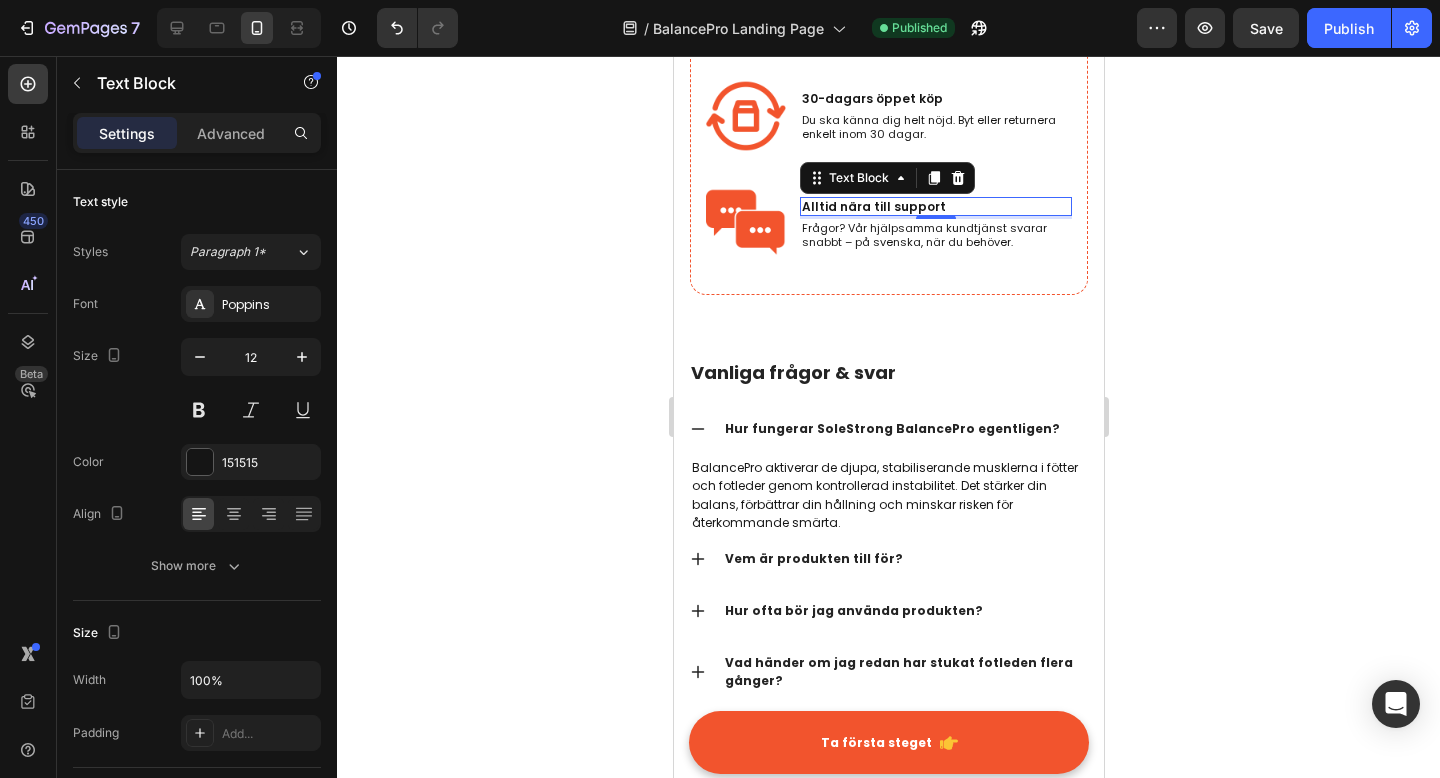 click 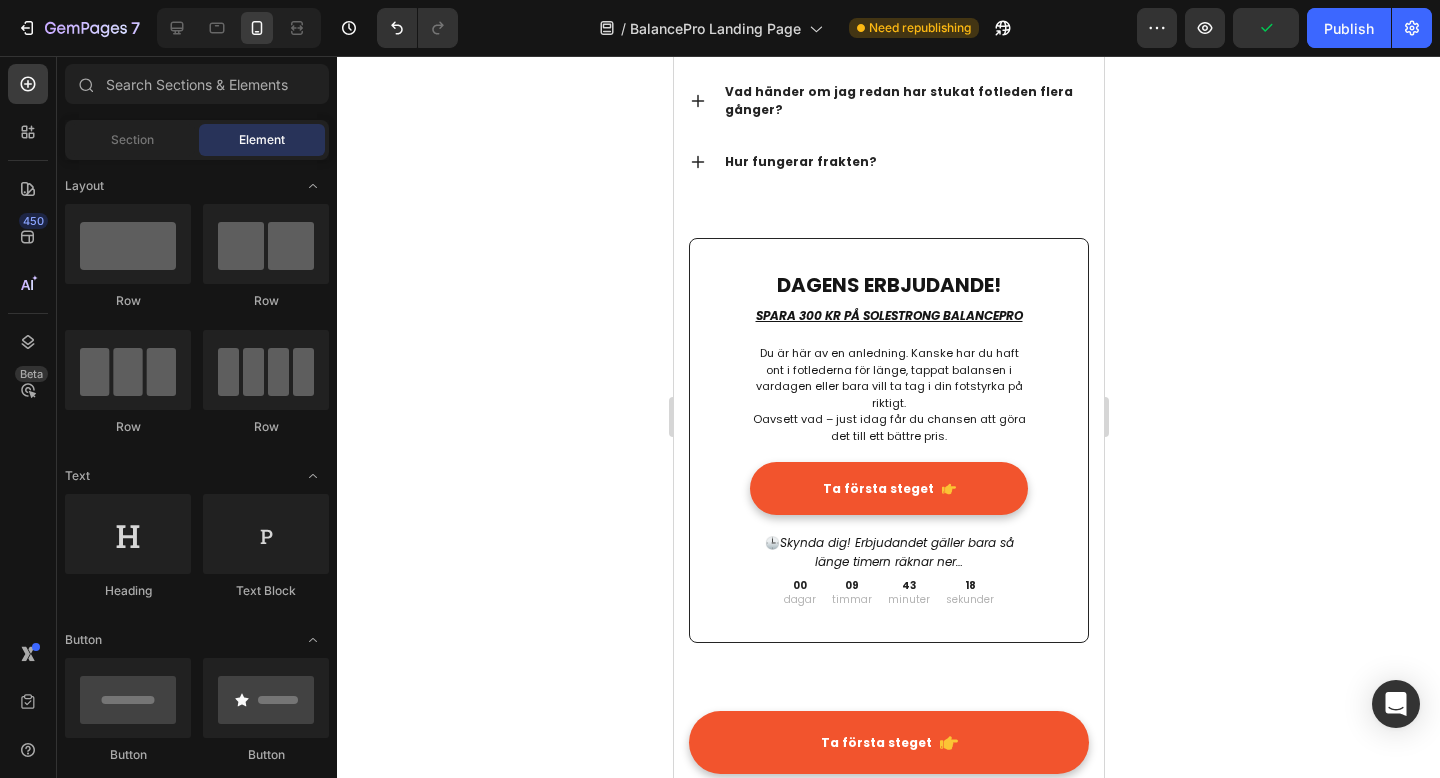 scroll, scrollTop: 3791, scrollLeft: 0, axis: vertical 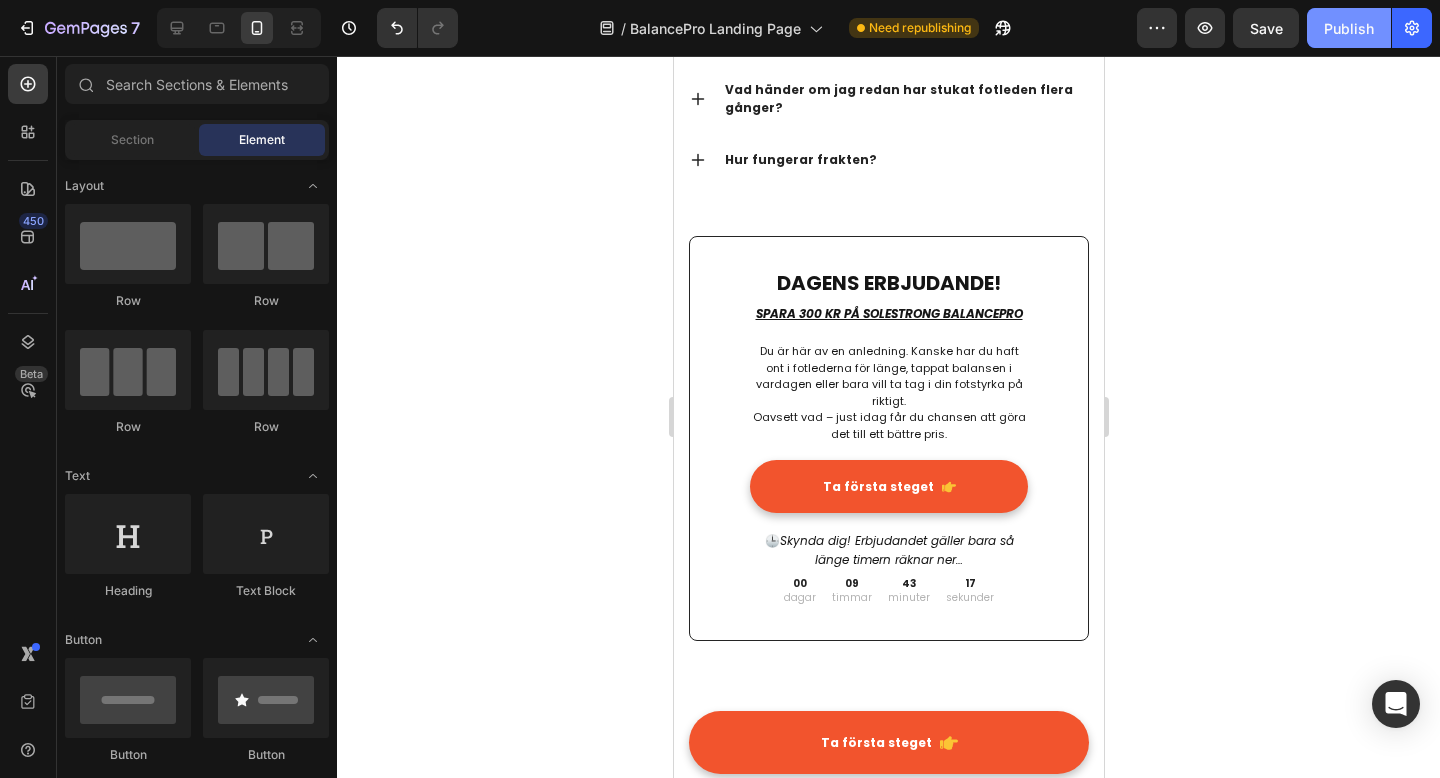 click on "Publish" at bounding box center (1349, 28) 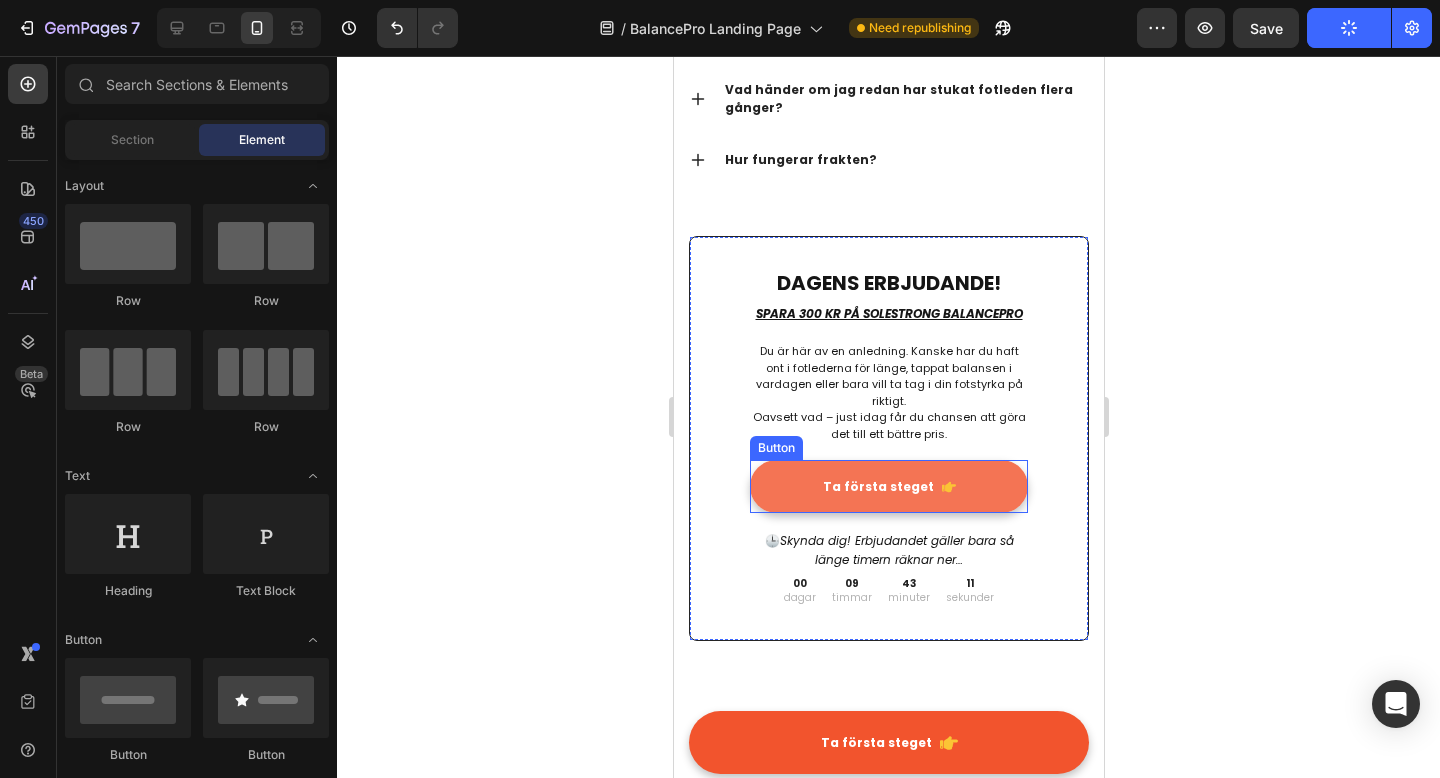 click on "Ta första steget" at bounding box center [888, 486] 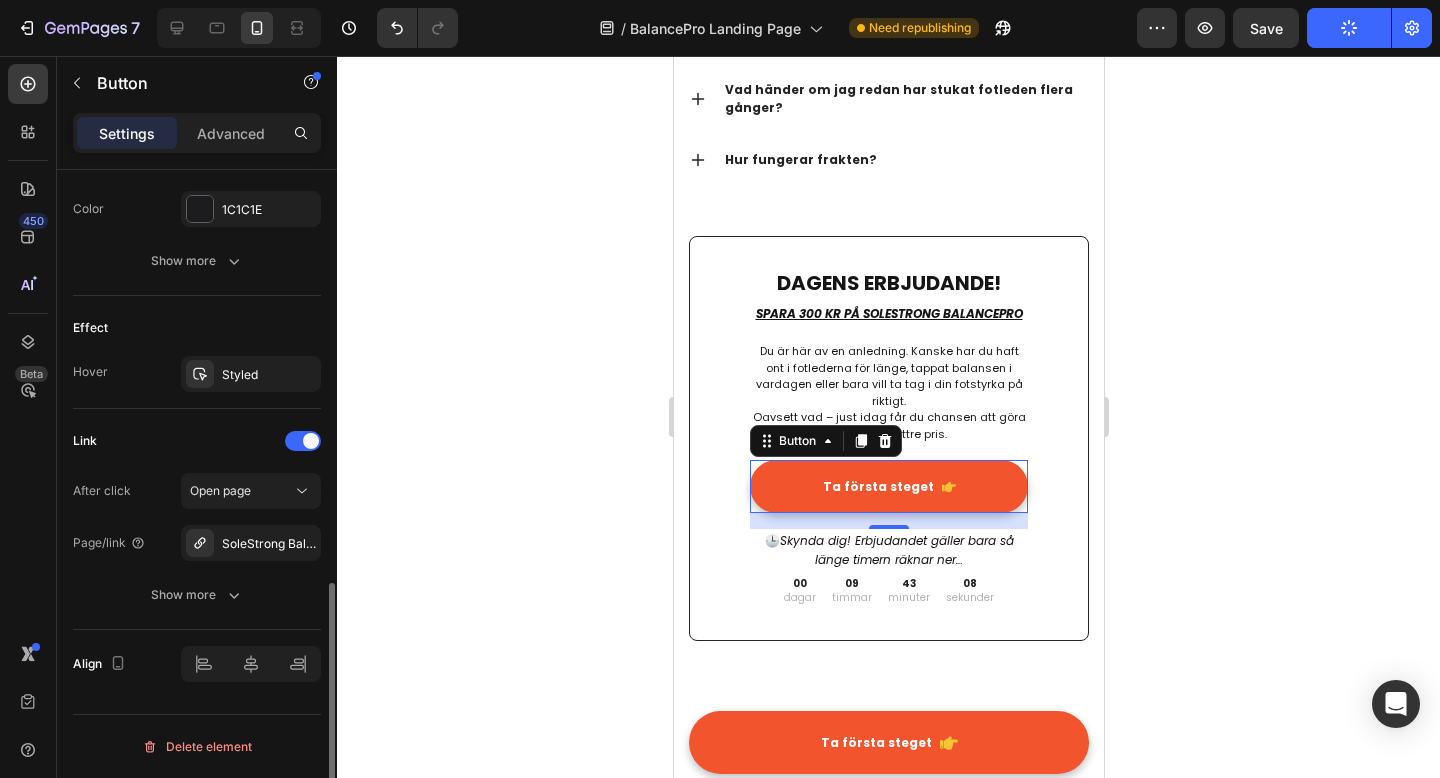 scroll, scrollTop: 0, scrollLeft: 0, axis: both 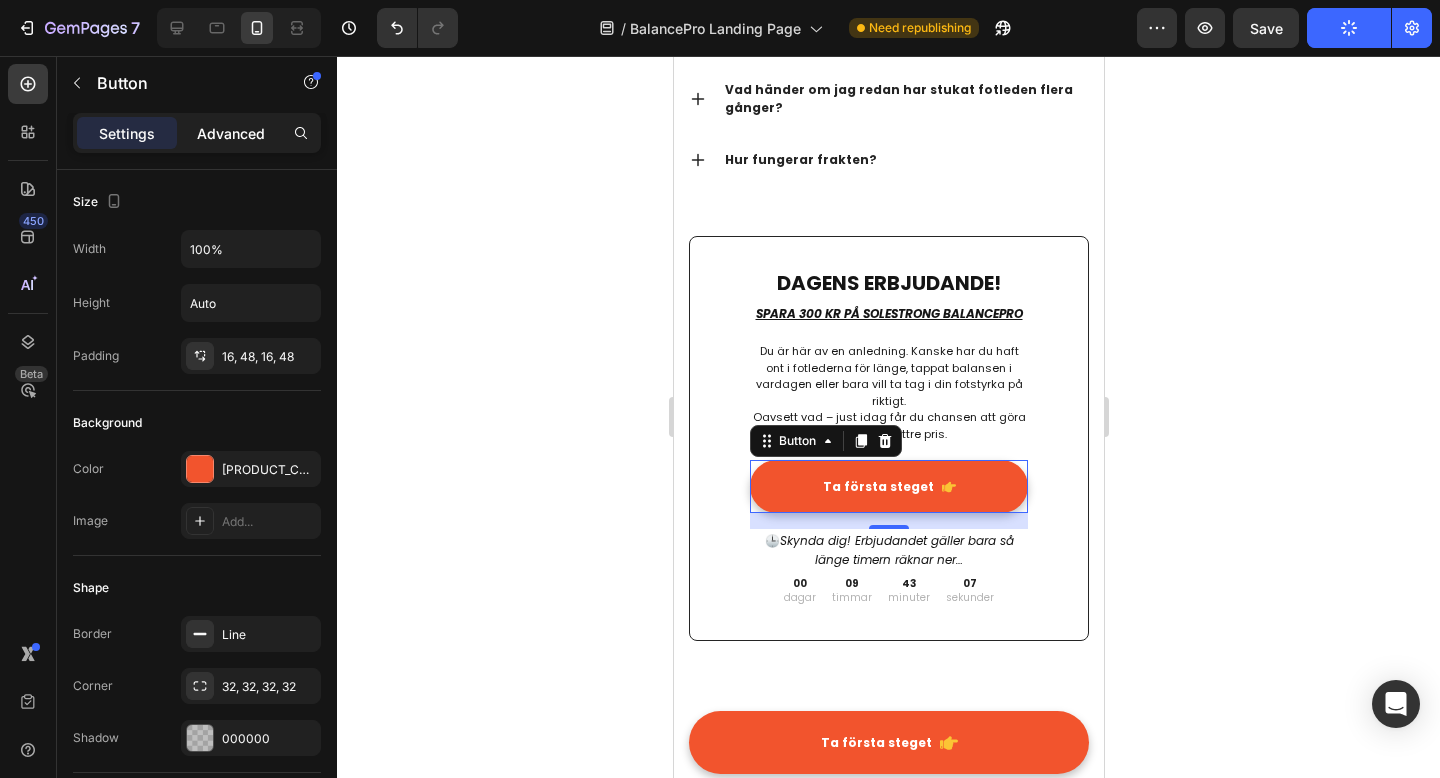click on "Advanced" at bounding box center (231, 133) 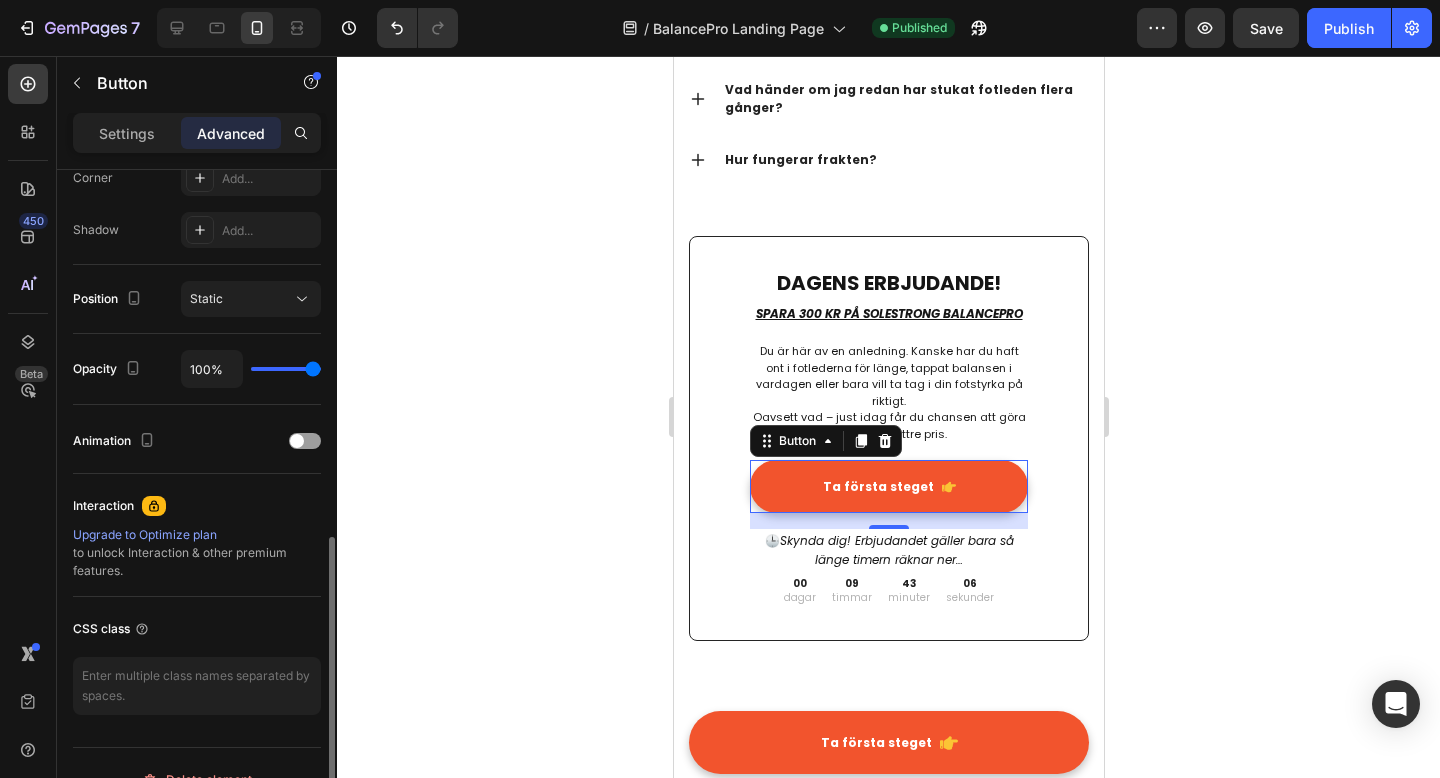 scroll, scrollTop: 669, scrollLeft: 0, axis: vertical 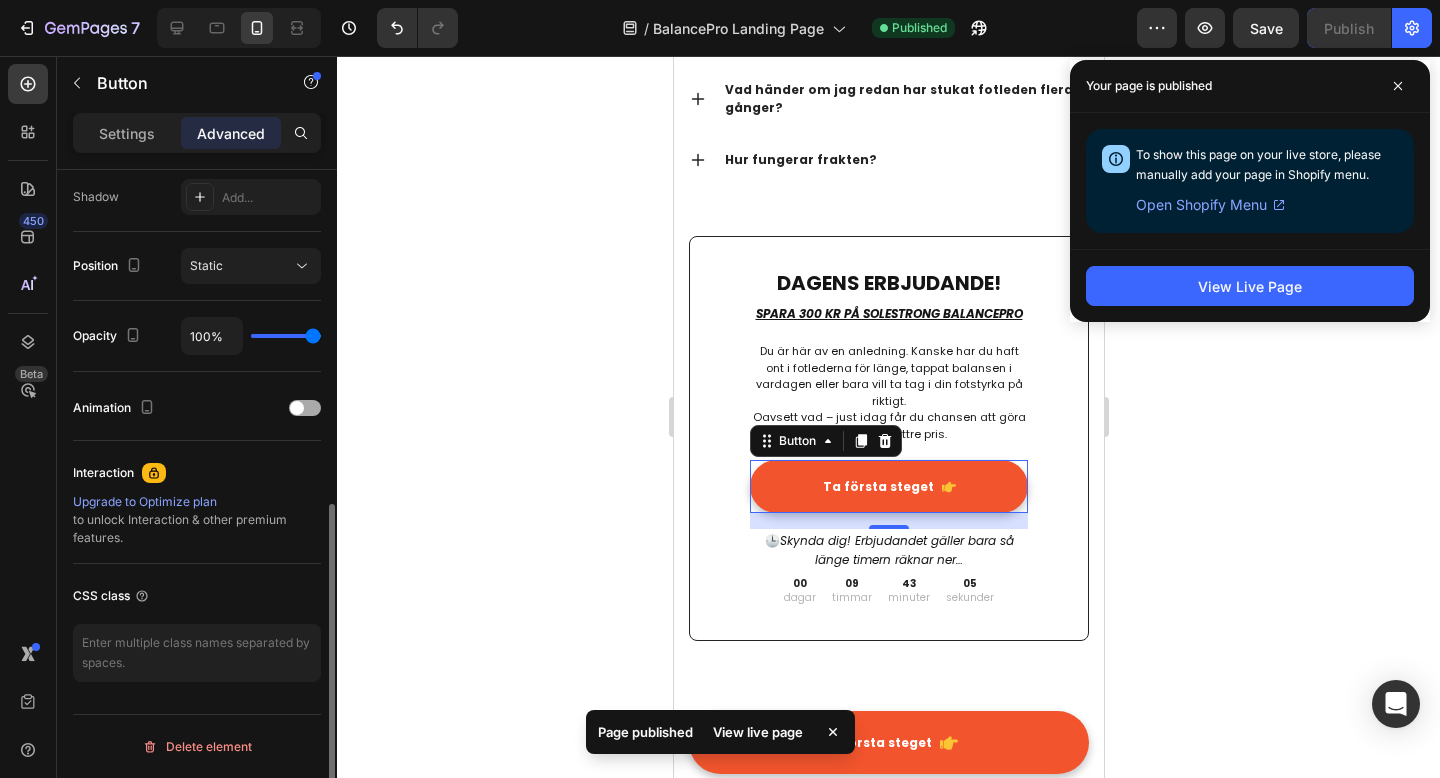 click at bounding box center [297, 408] 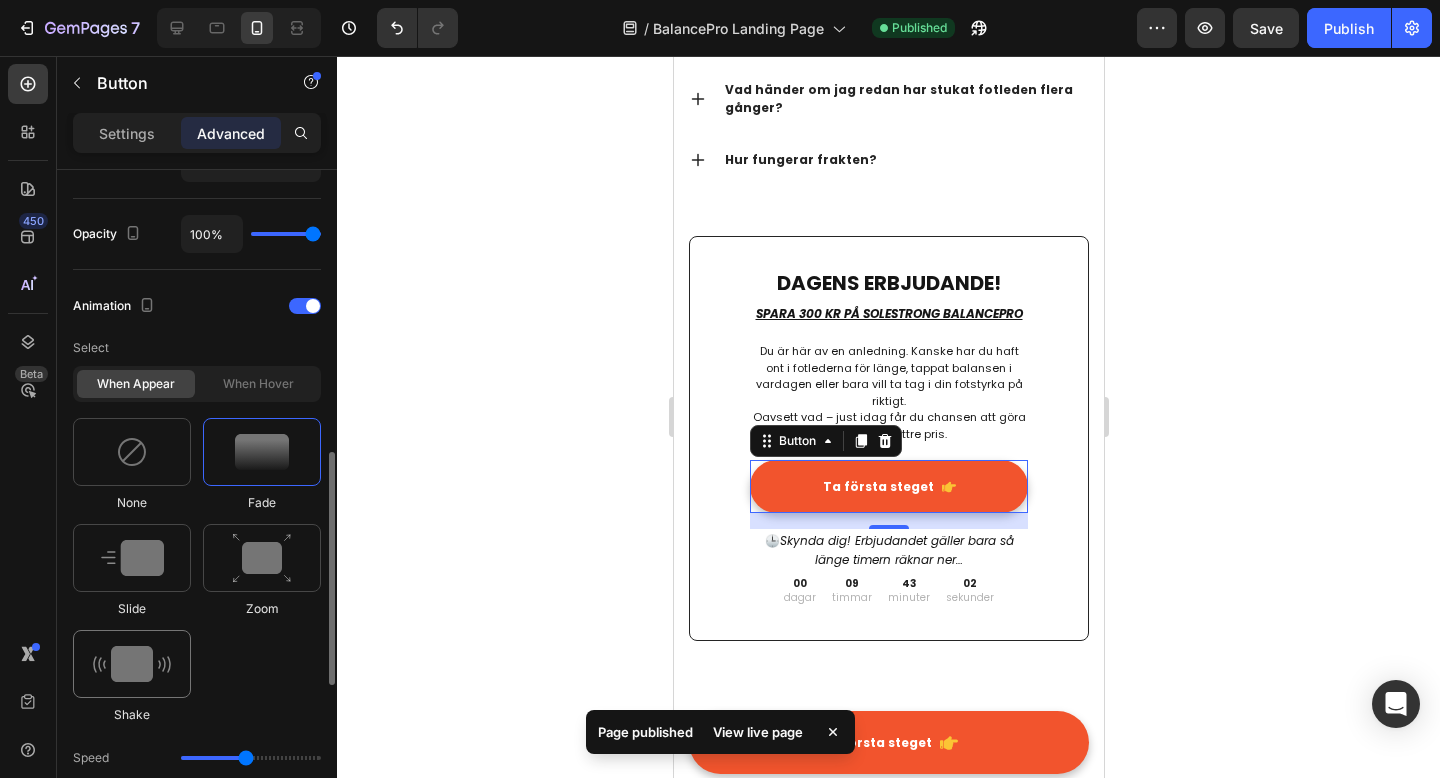 scroll, scrollTop: 804, scrollLeft: 0, axis: vertical 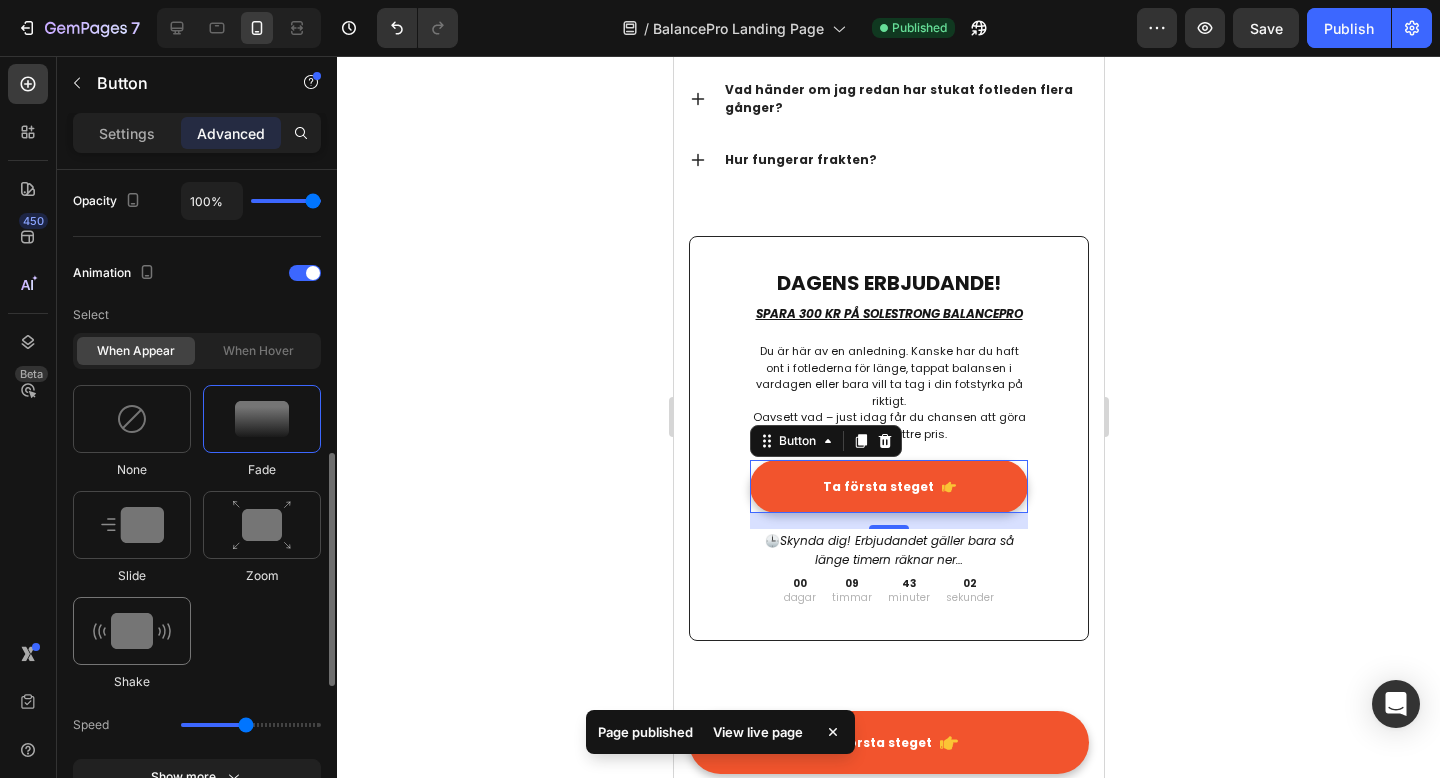 click at bounding box center [132, 631] 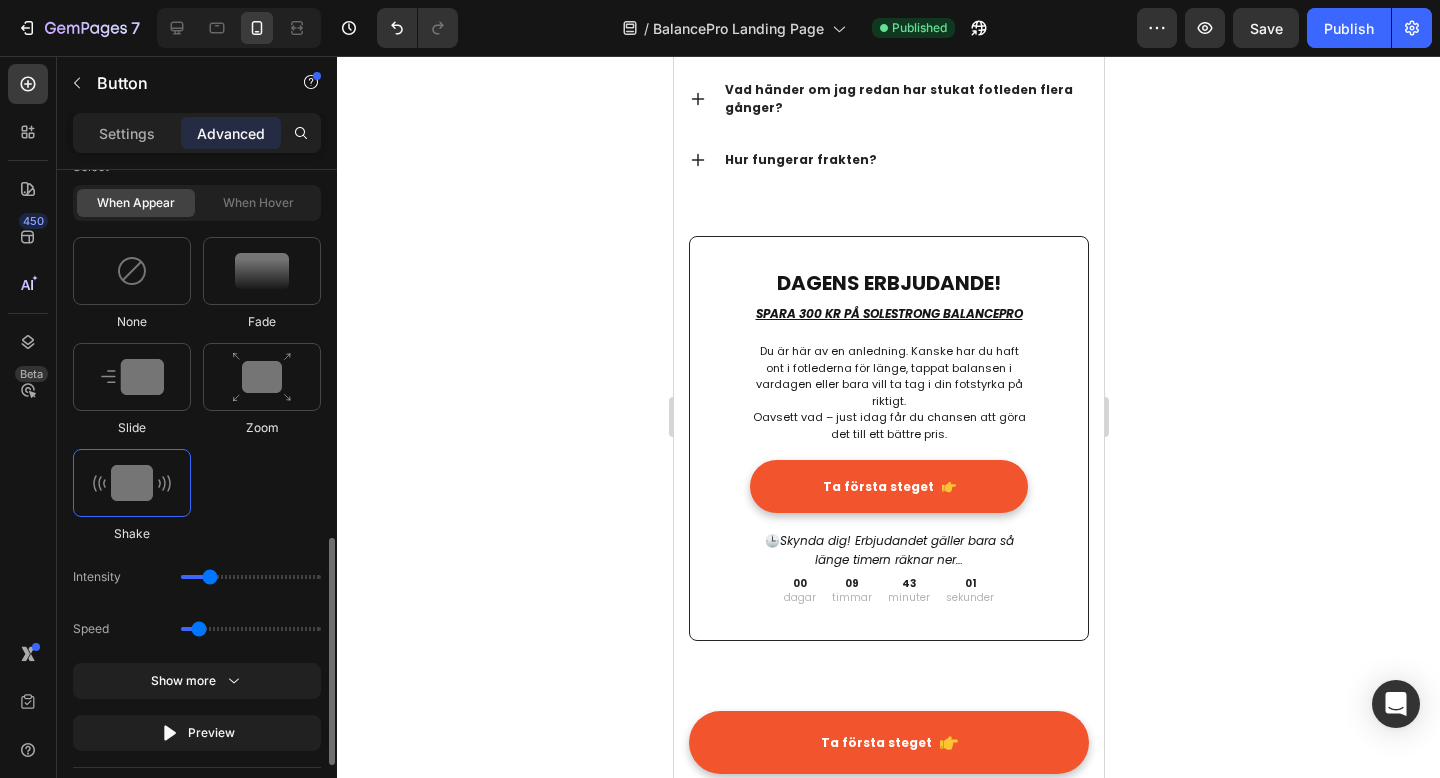 scroll, scrollTop: 989, scrollLeft: 0, axis: vertical 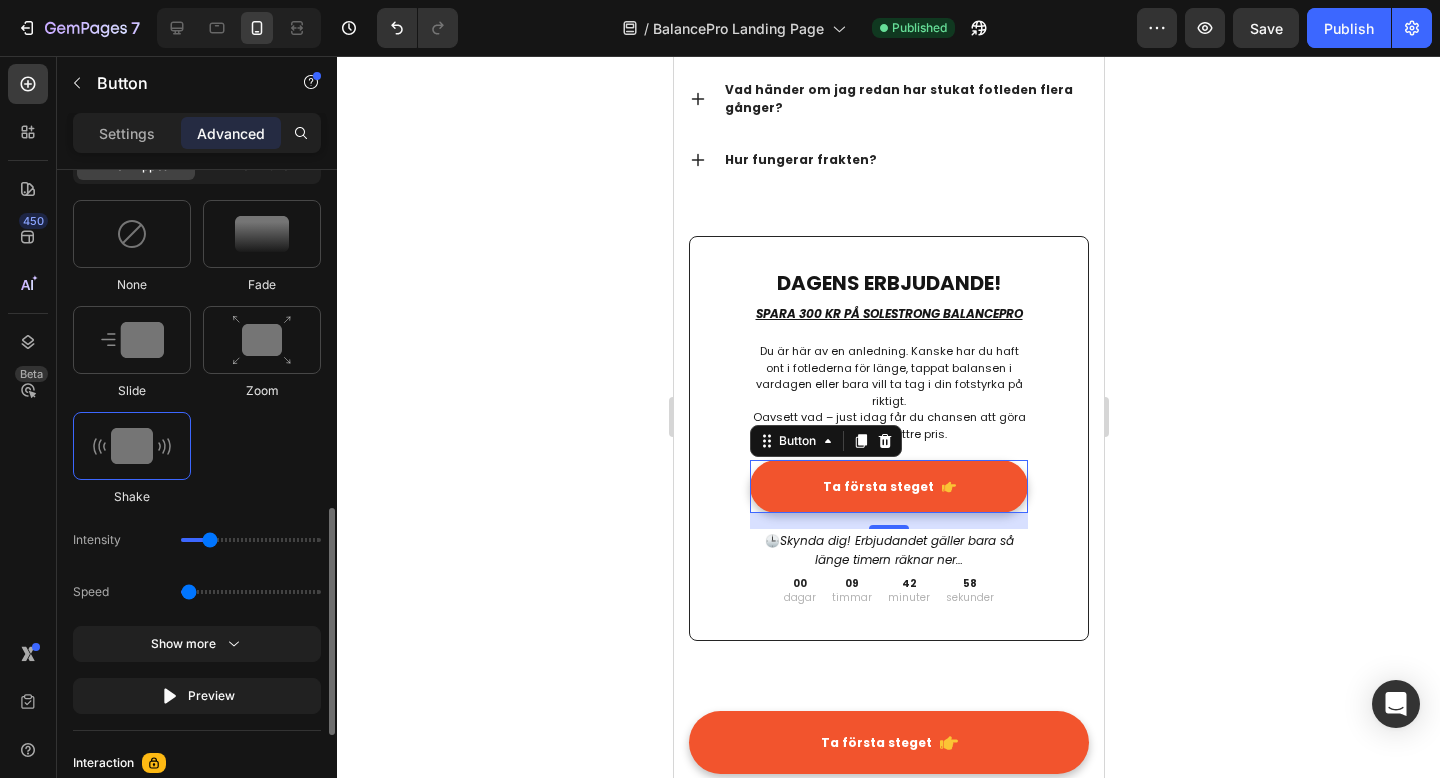 type on "0.7" 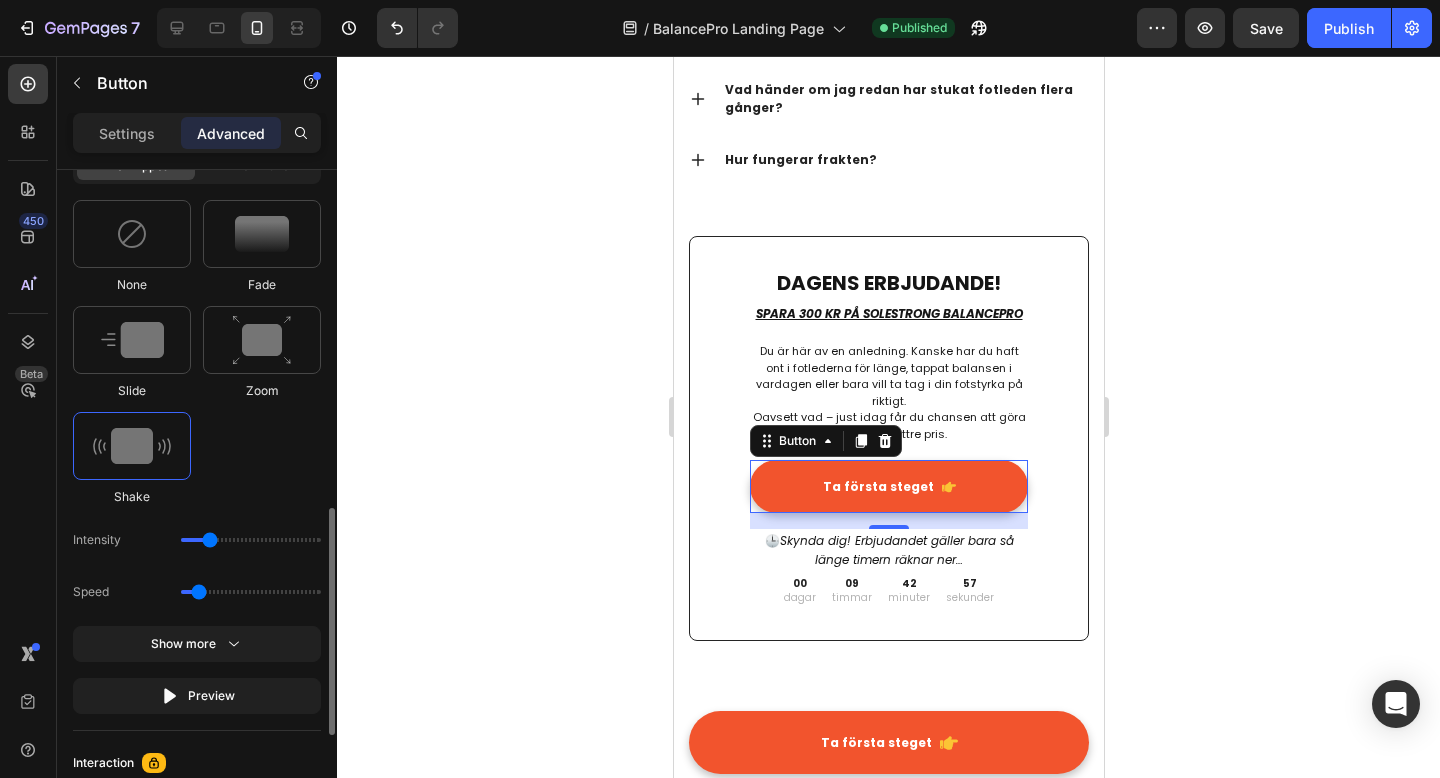 click at bounding box center (251, 592) 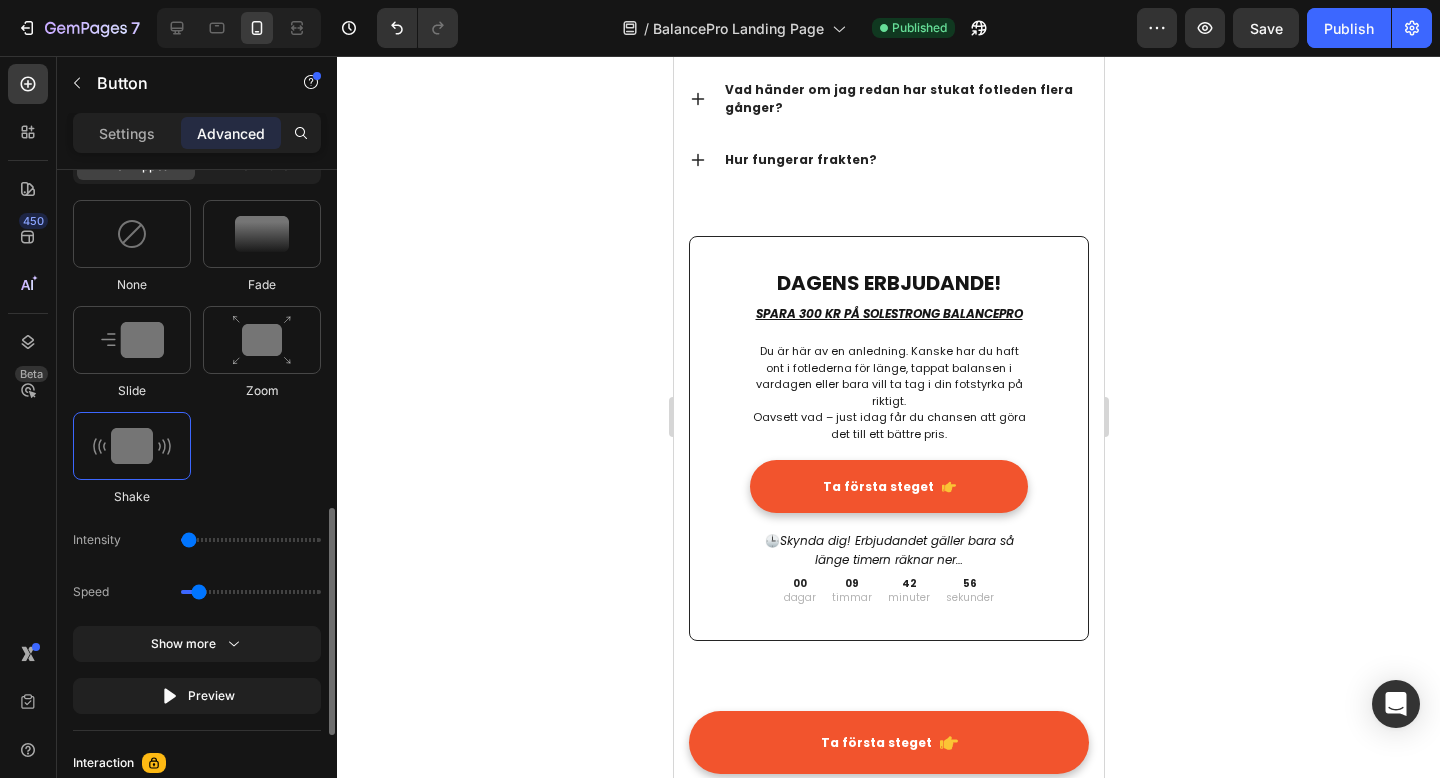 type on "11" 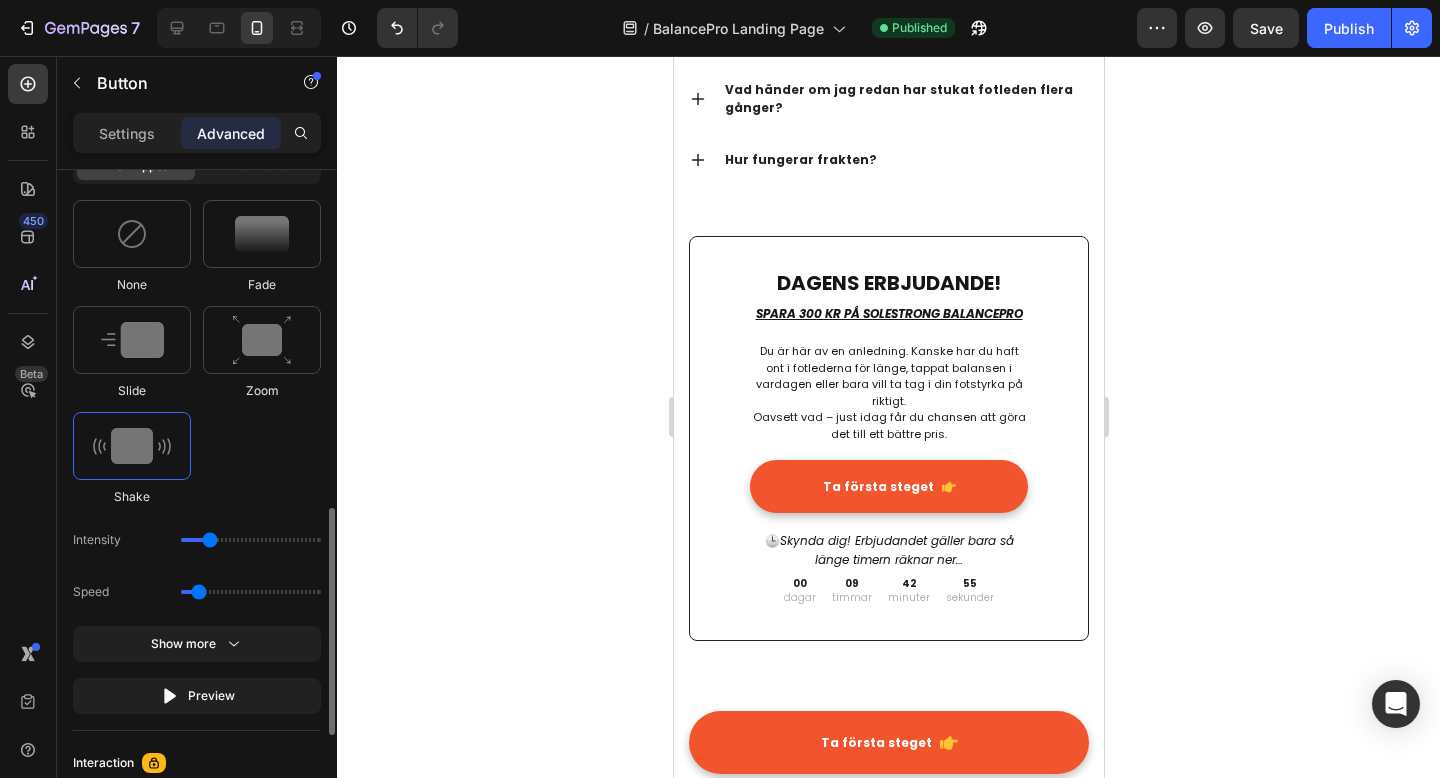 click at bounding box center [251, 540] 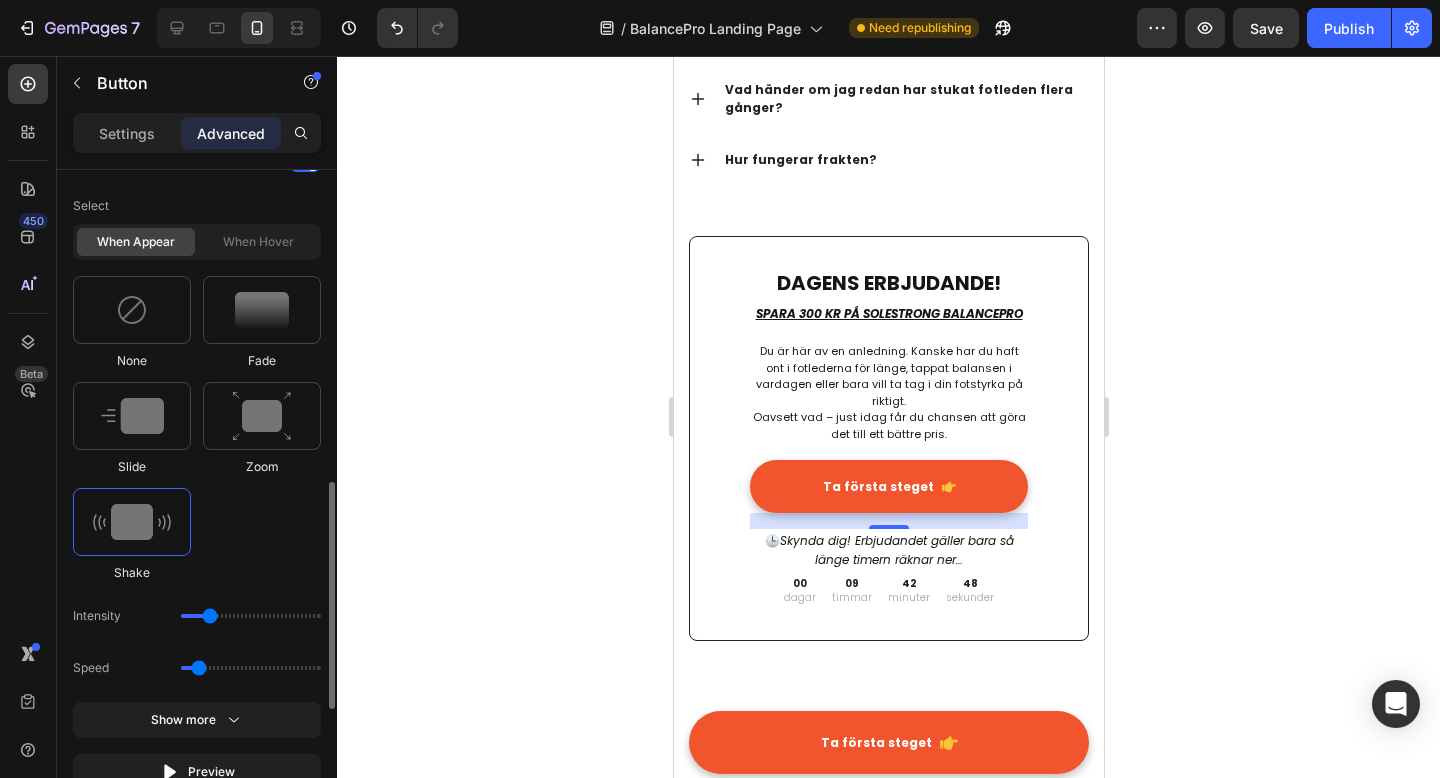 scroll, scrollTop: 1111, scrollLeft: 0, axis: vertical 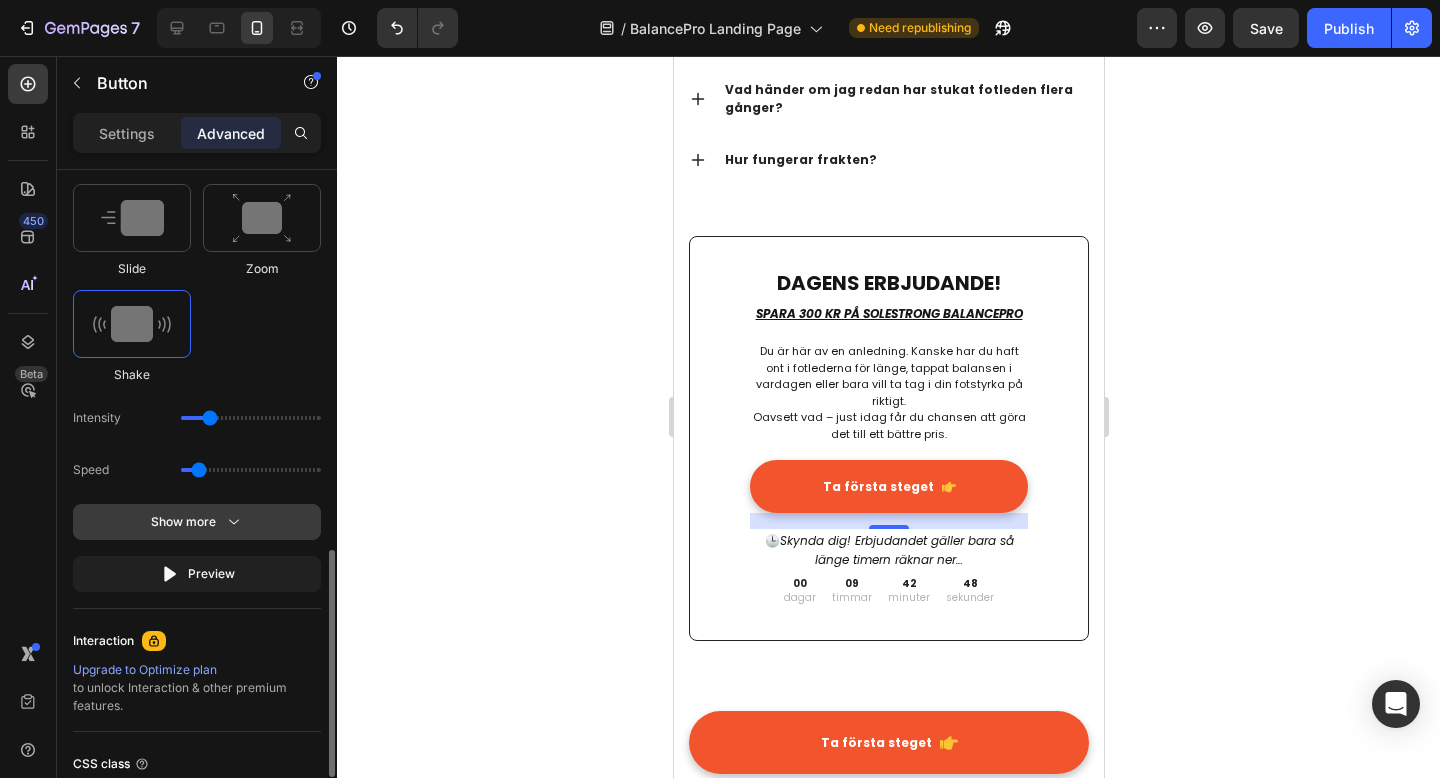 click on "Show more" 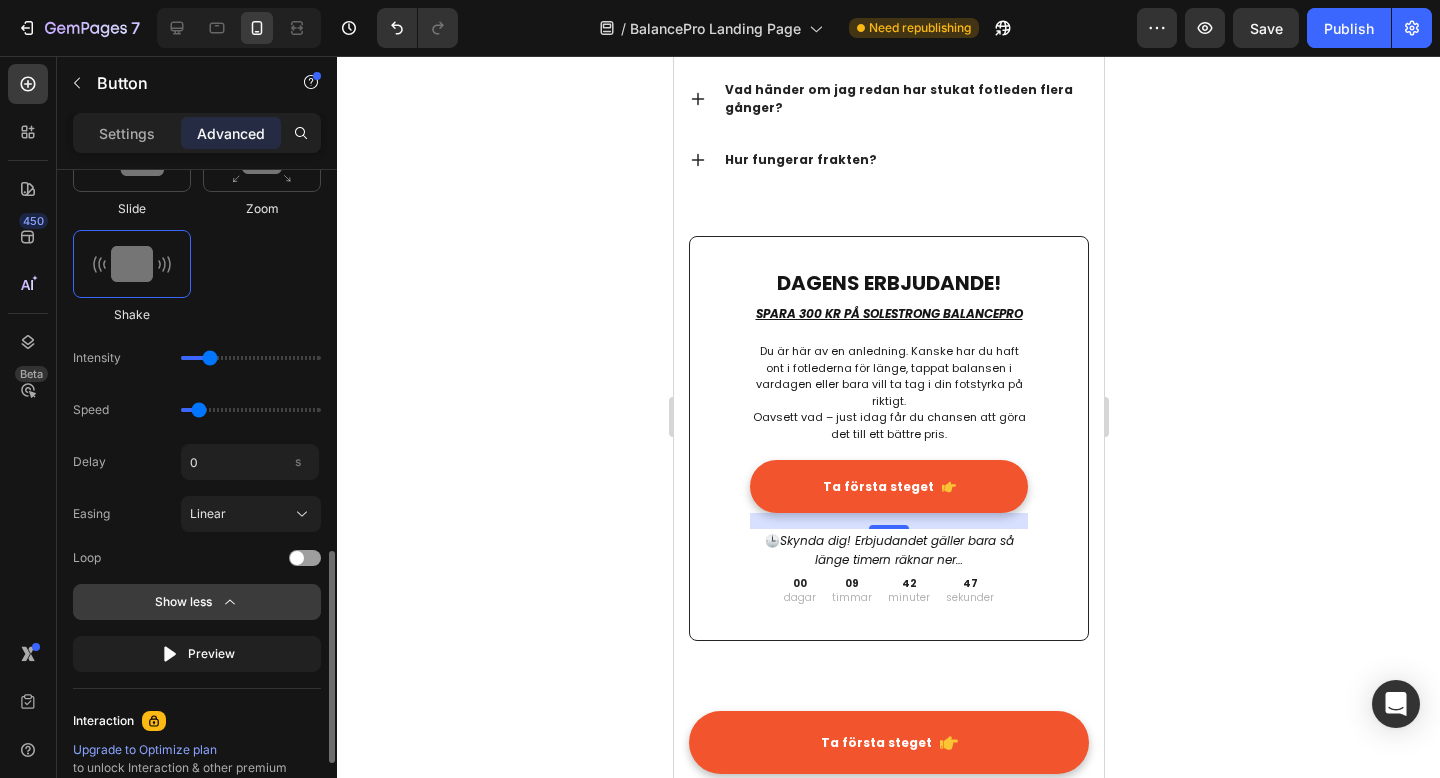 scroll, scrollTop: 1207, scrollLeft: 0, axis: vertical 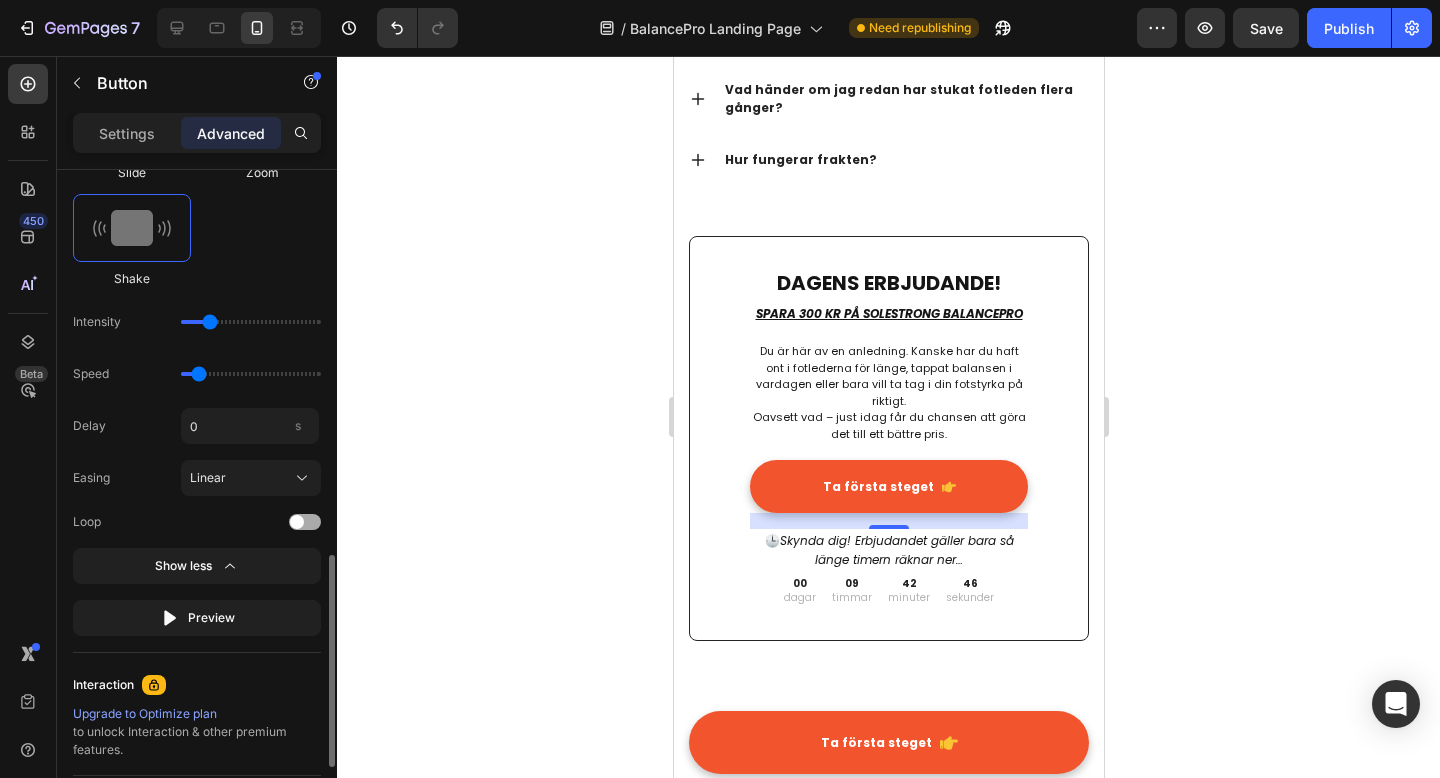 click at bounding box center [305, 522] 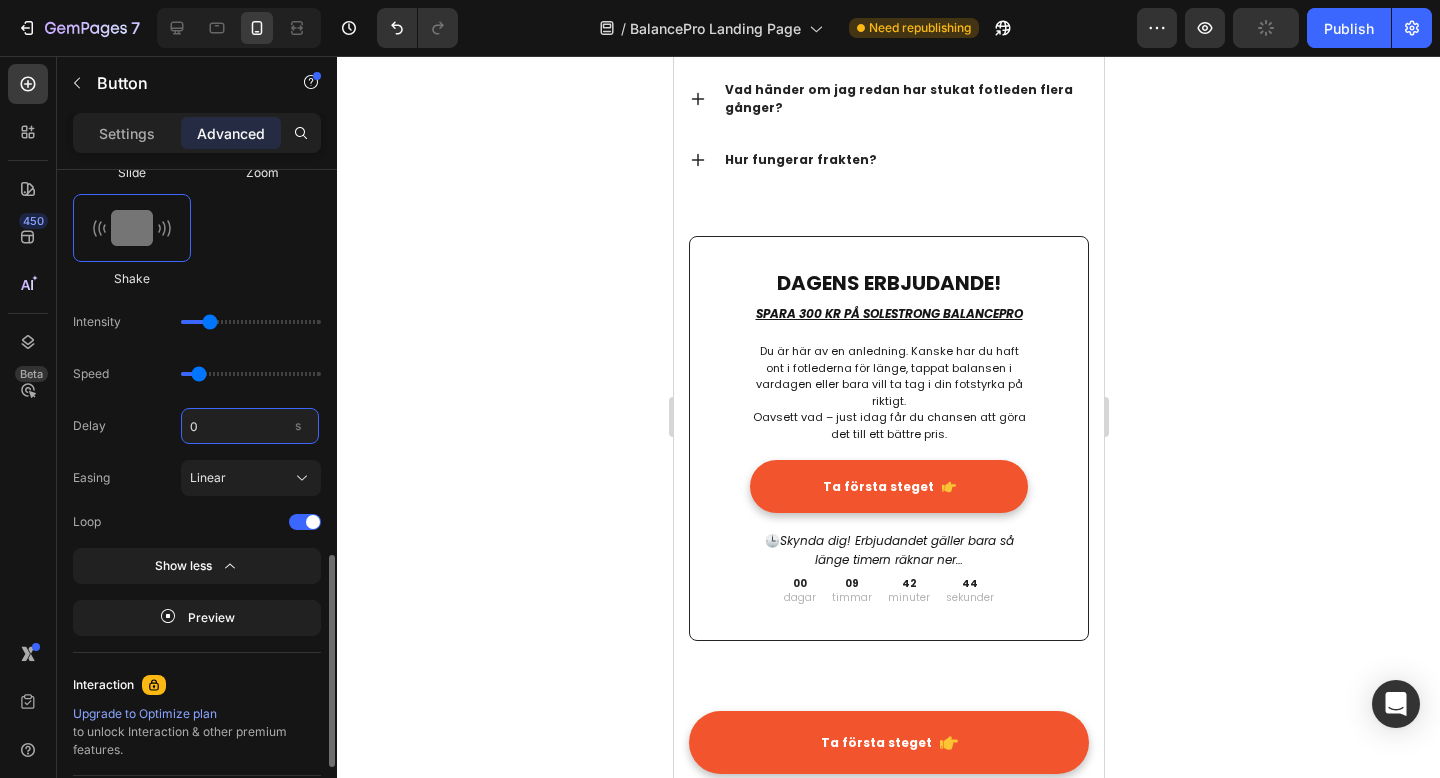click on "0" at bounding box center (250, 426) 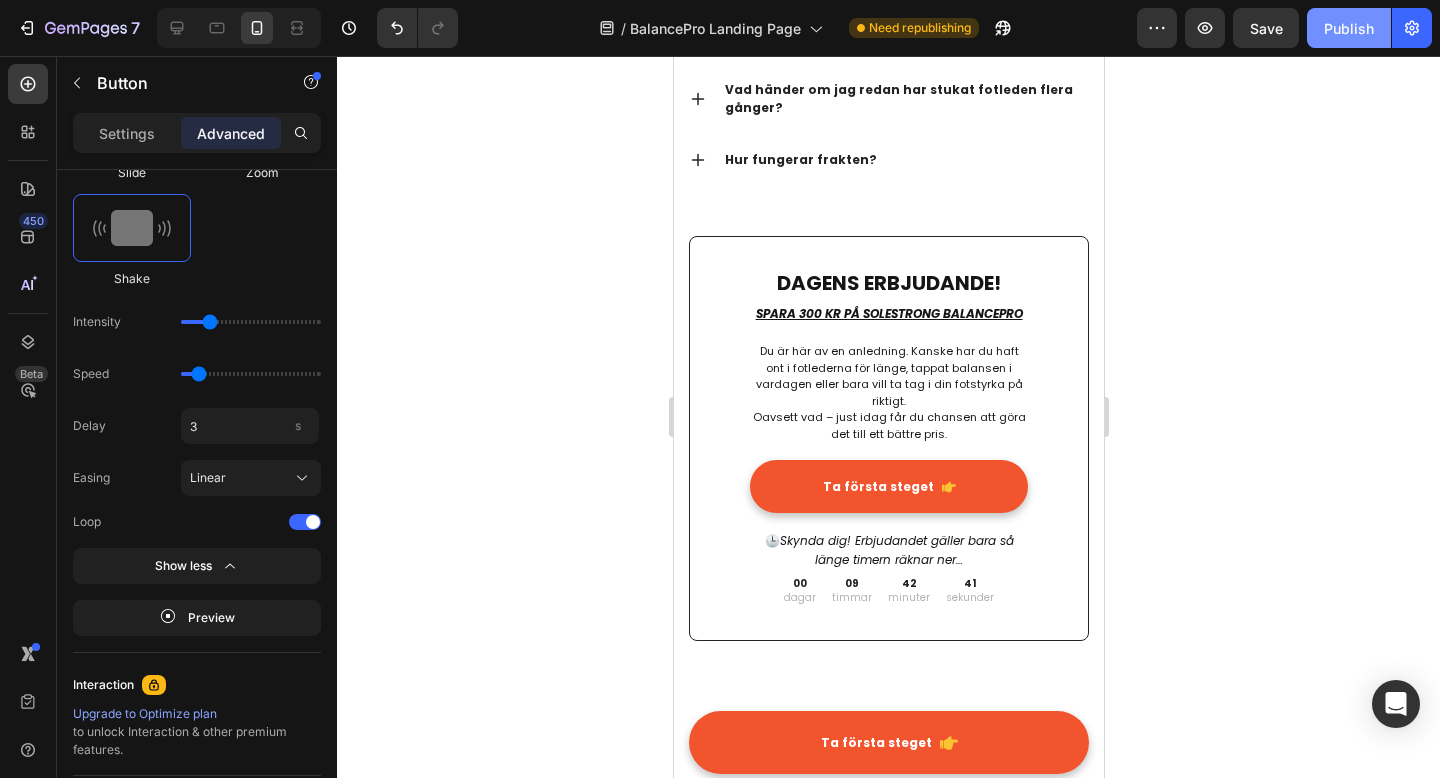 type on "3" 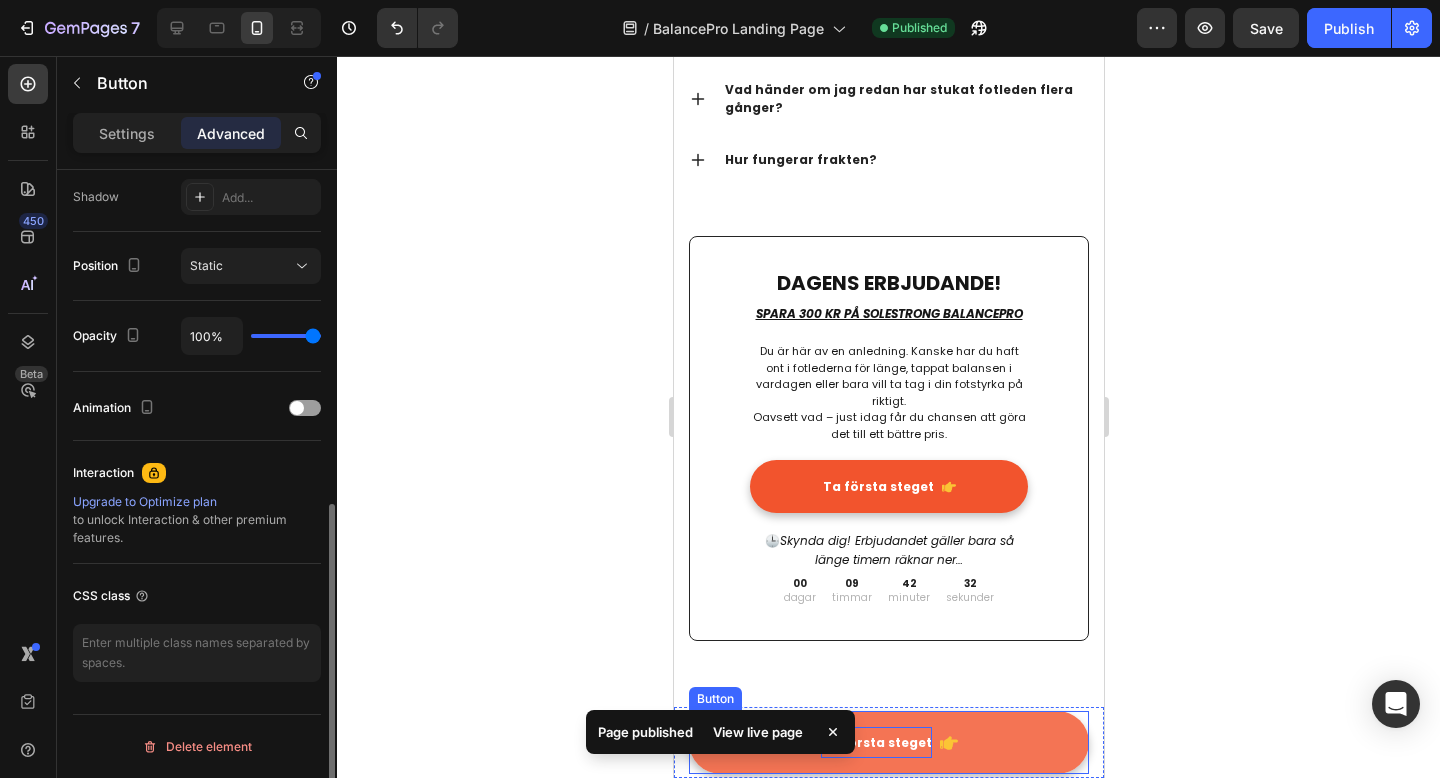 click on "Ta första steget" at bounding box center (875, 742) 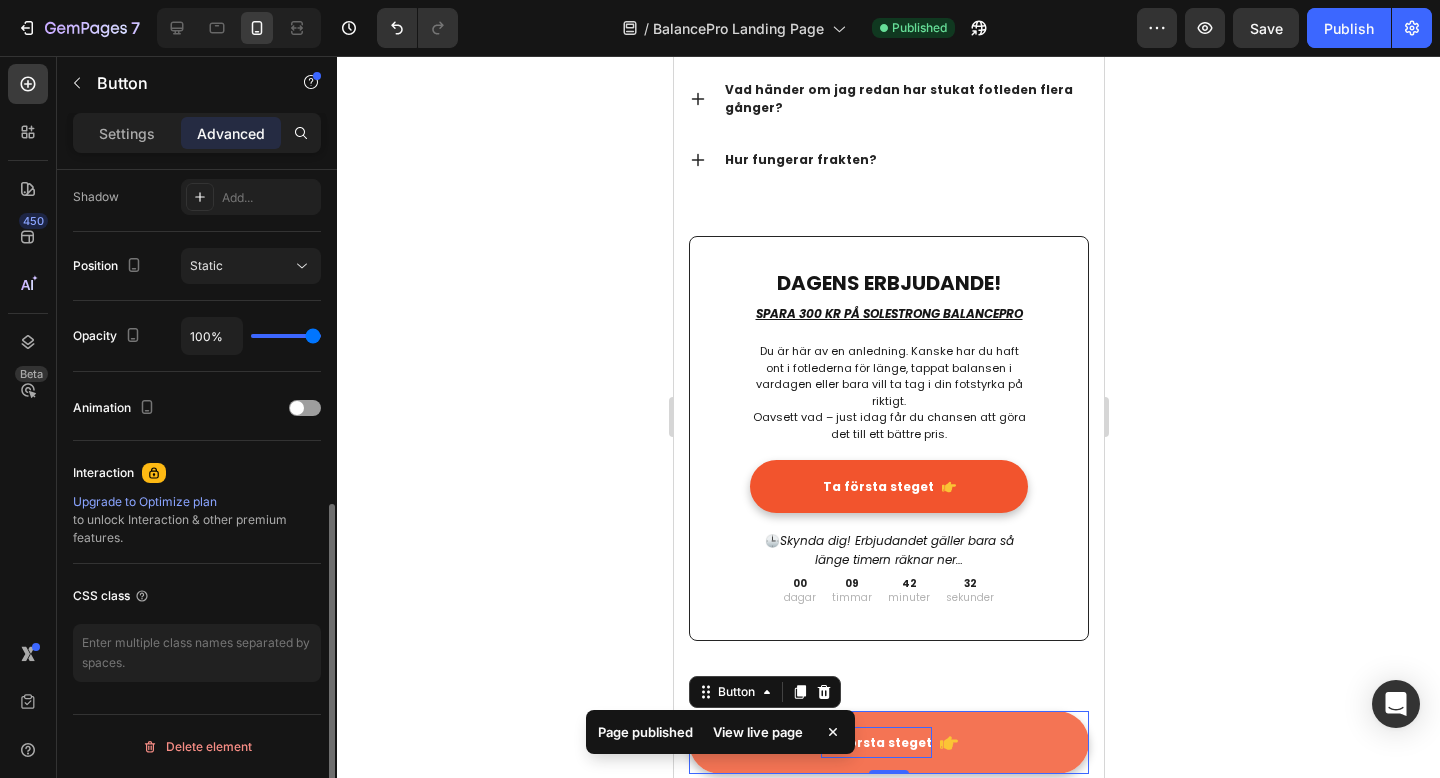 scroll, scrollTop: 669, scrollLeft: 0, axis: vertical 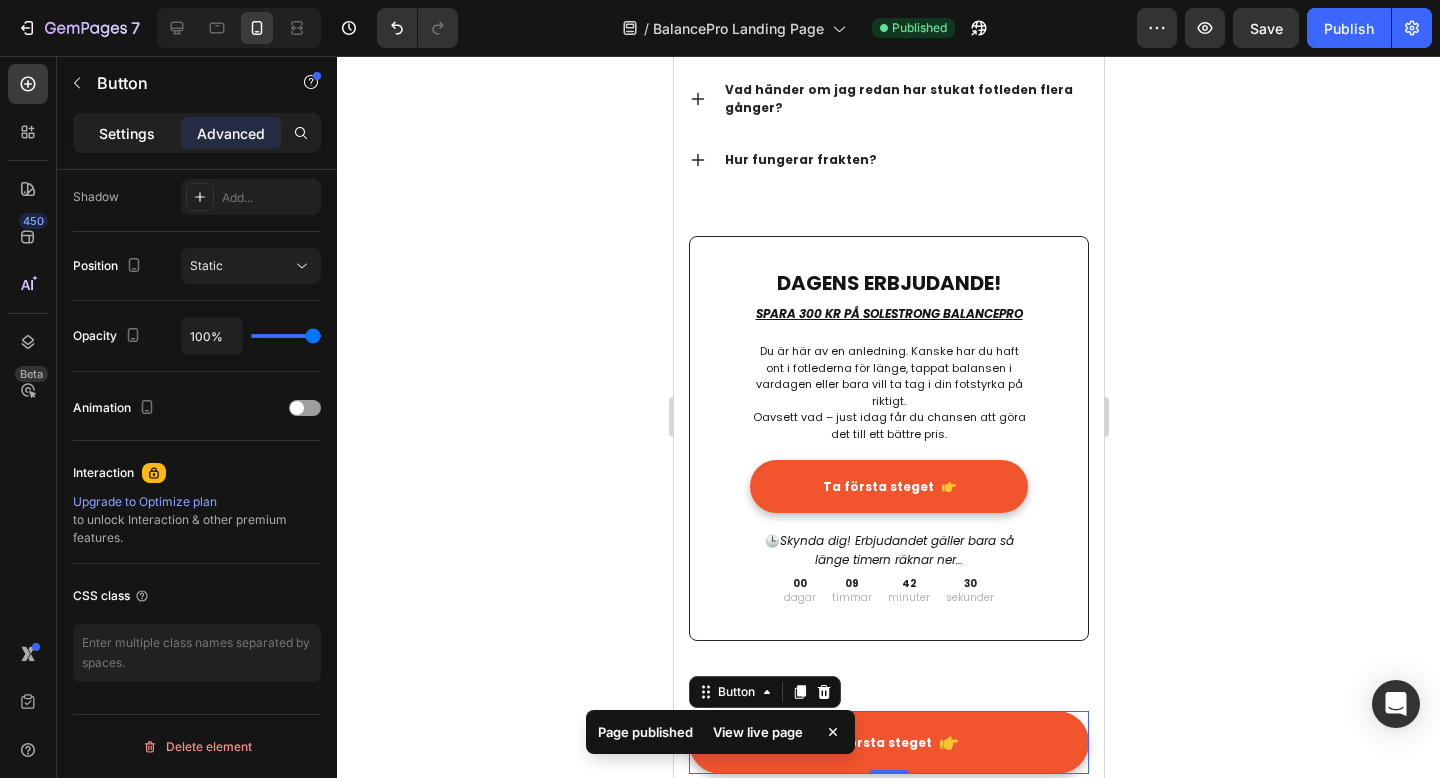 click on "Settings" at bounding box center [127, 133] 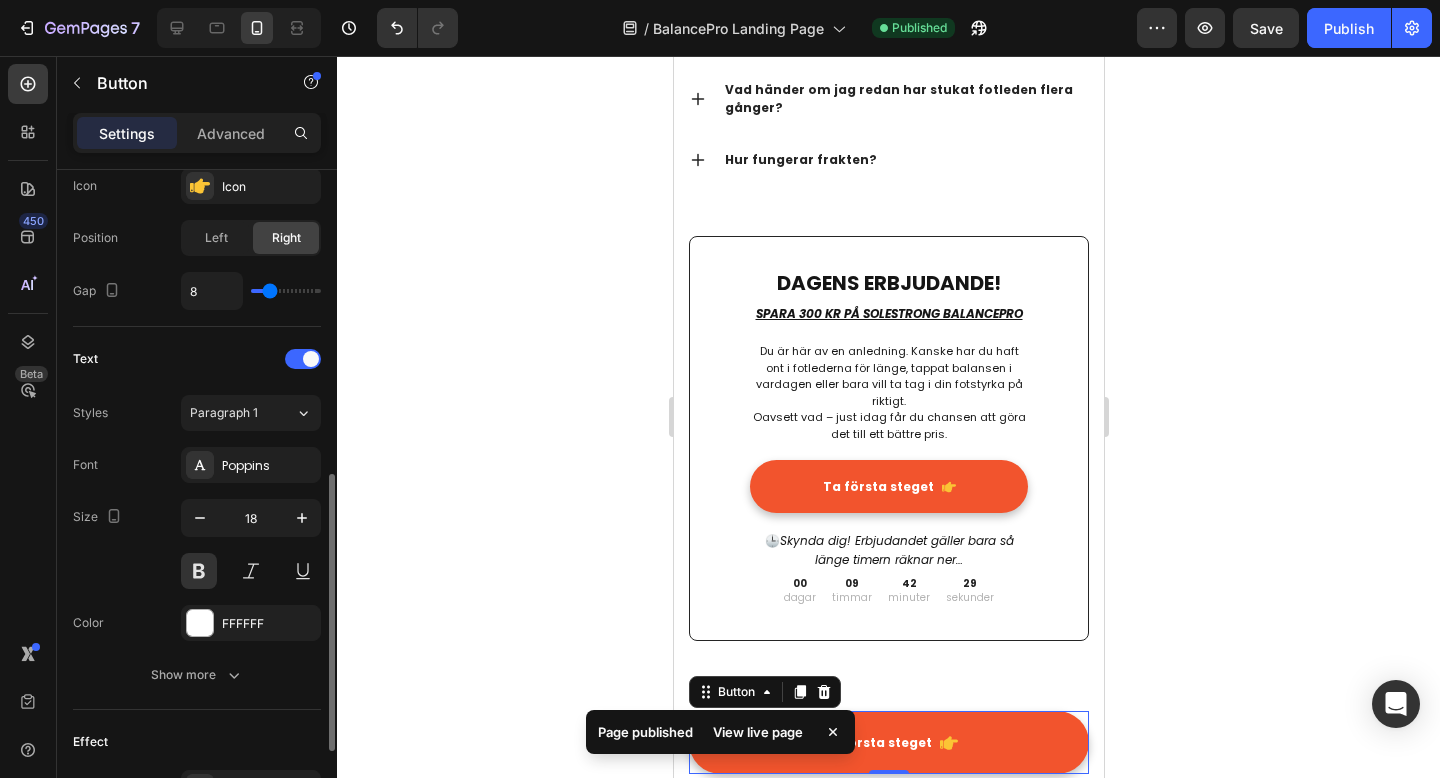 scroll, scrollTop: 927, scrollLeft: 0, axis: vertical 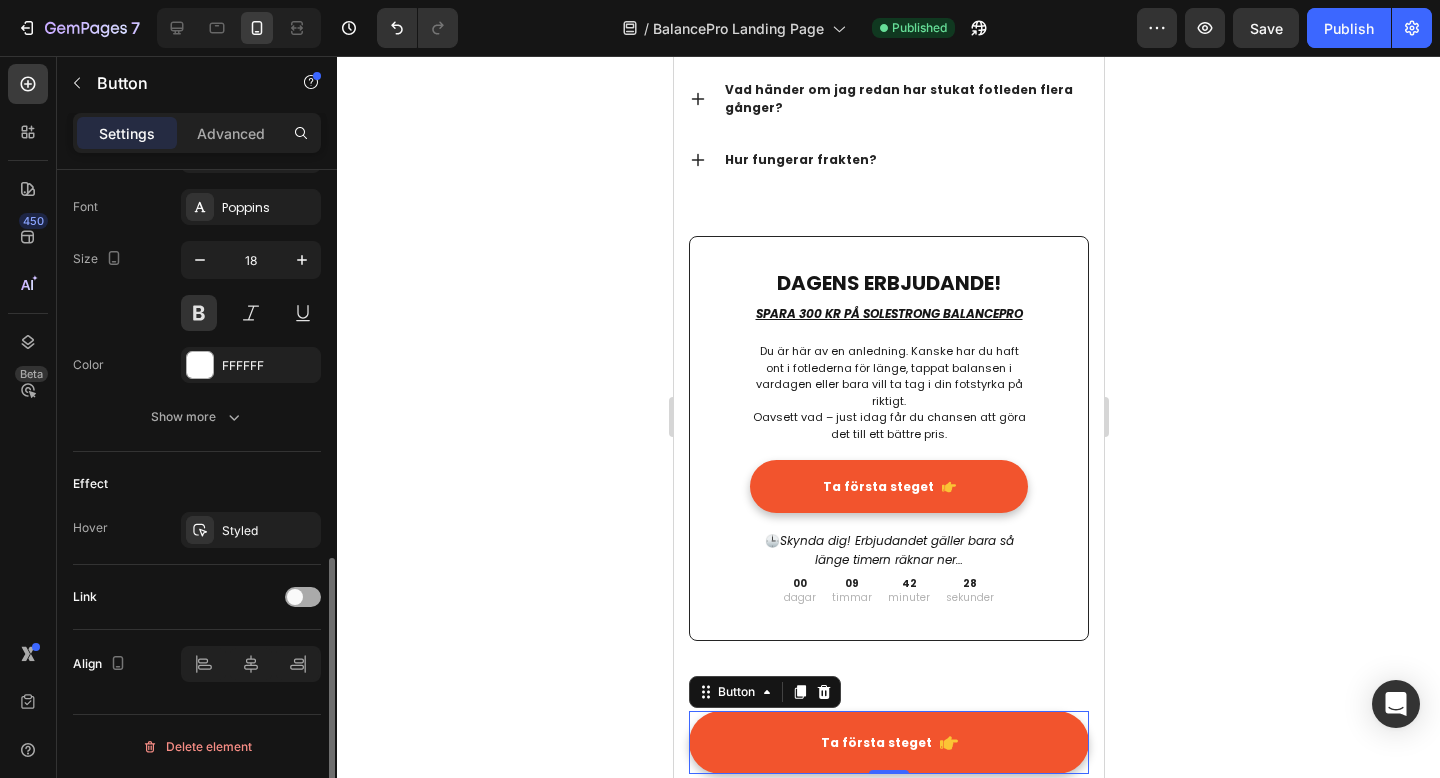 click at bounding box center [295, 597] 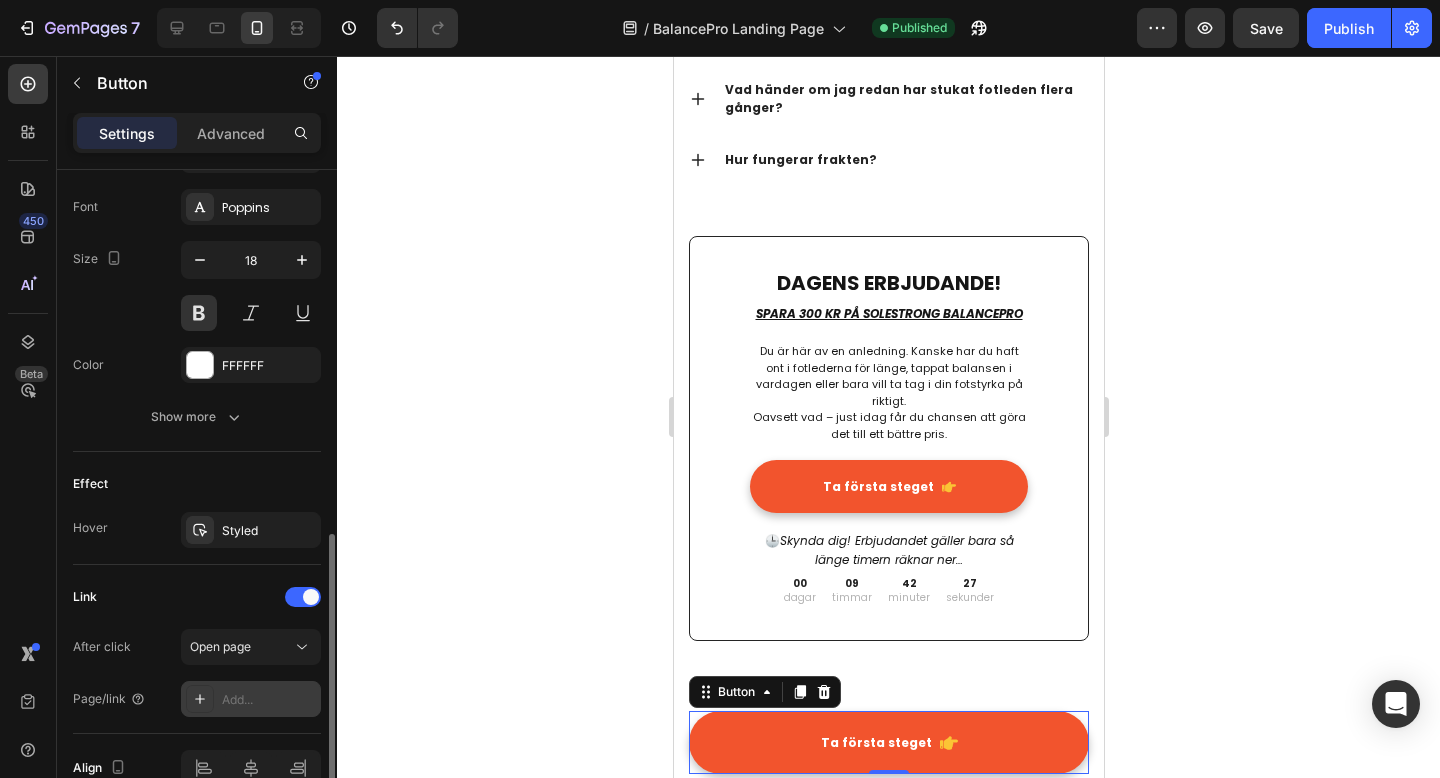 click on "Add..." at bounding box center (251, 699) 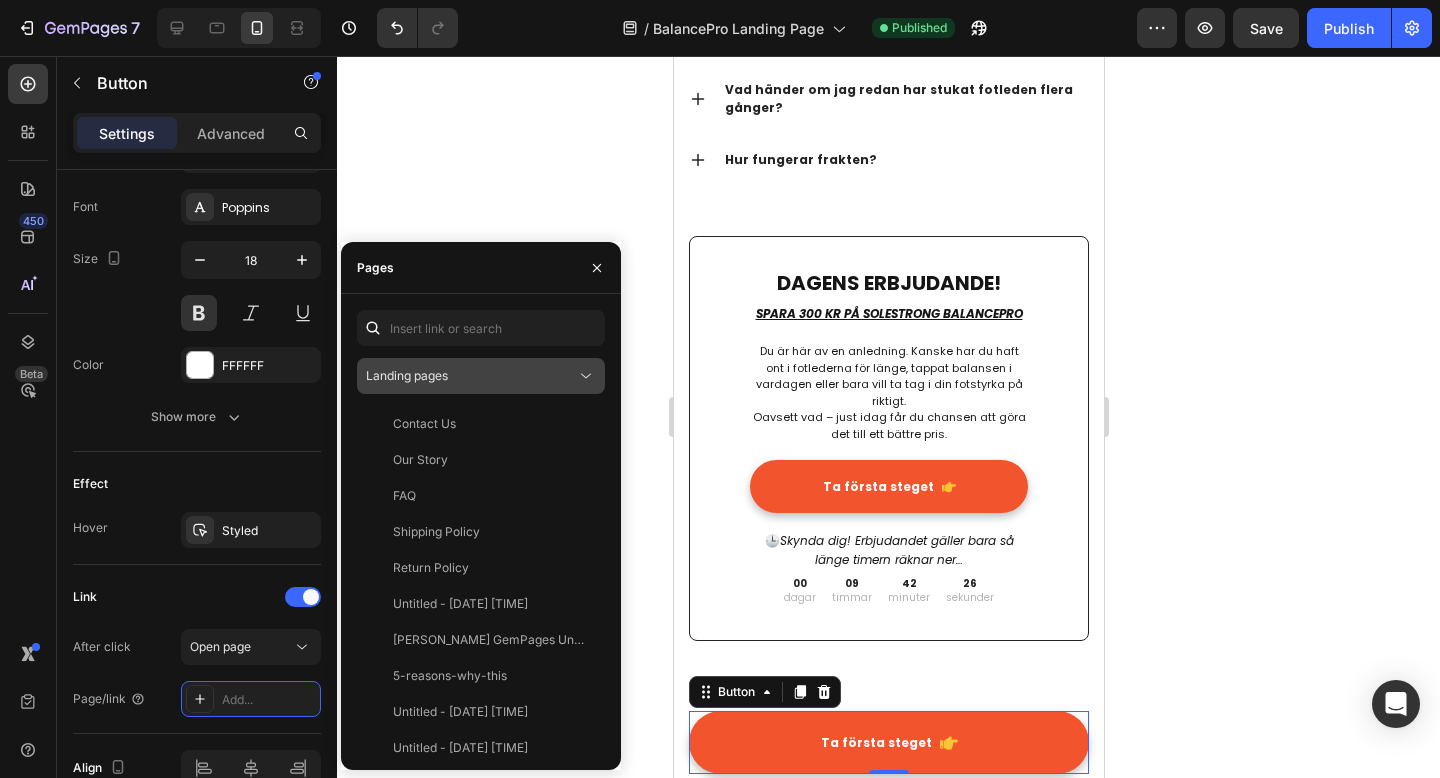 click on "Landing pages" at bounding box center [407, 375] 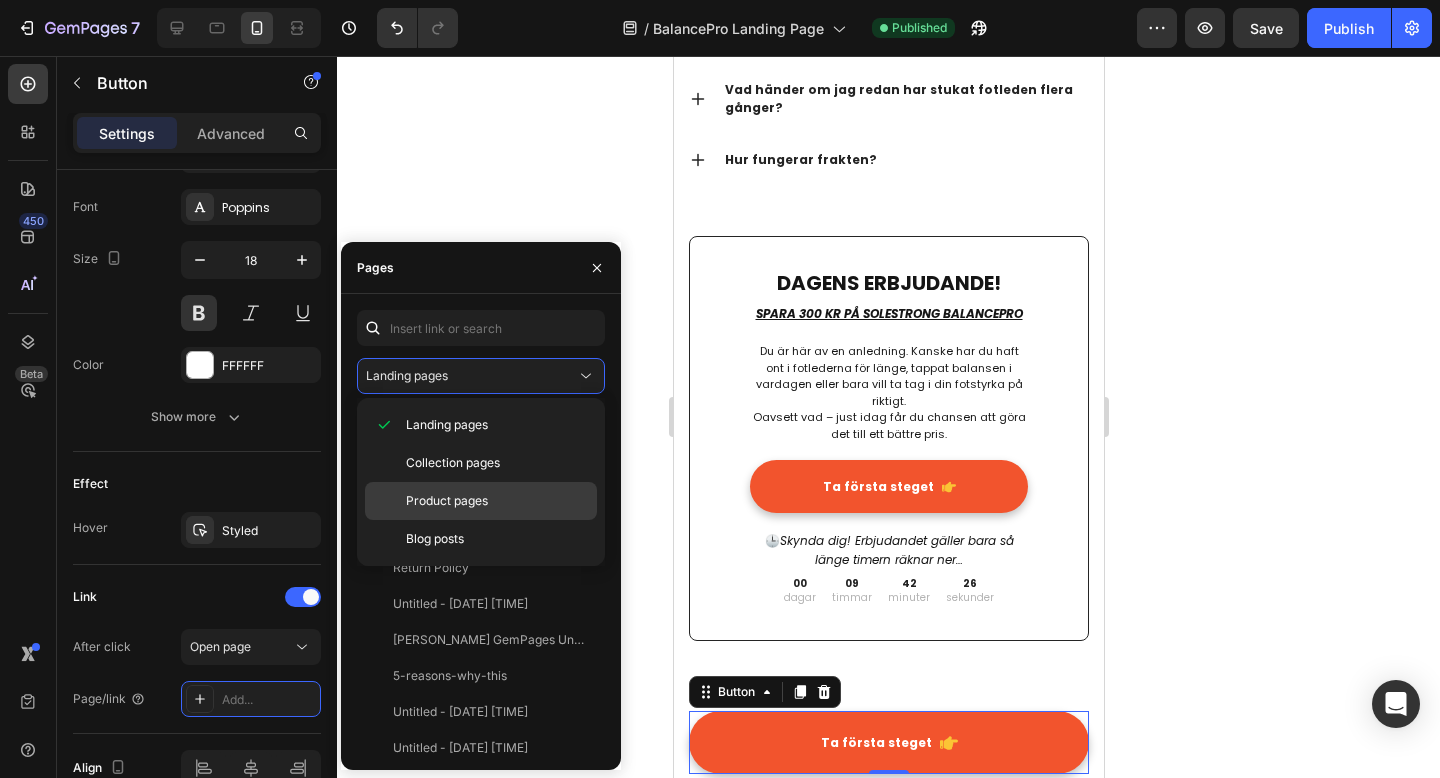 click on "Product pages" at bounding box center [447, 501] 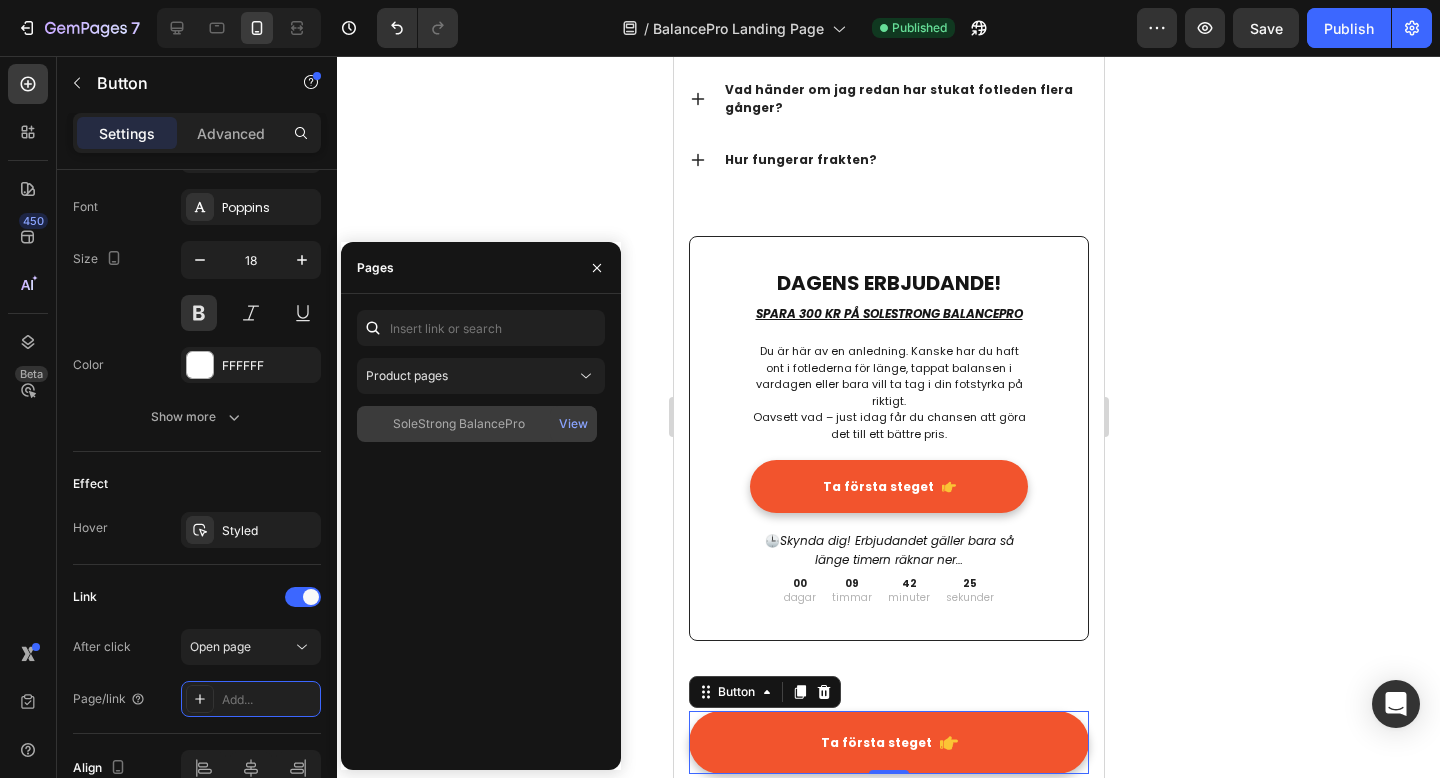 click on "SoleStrong BalancePro" 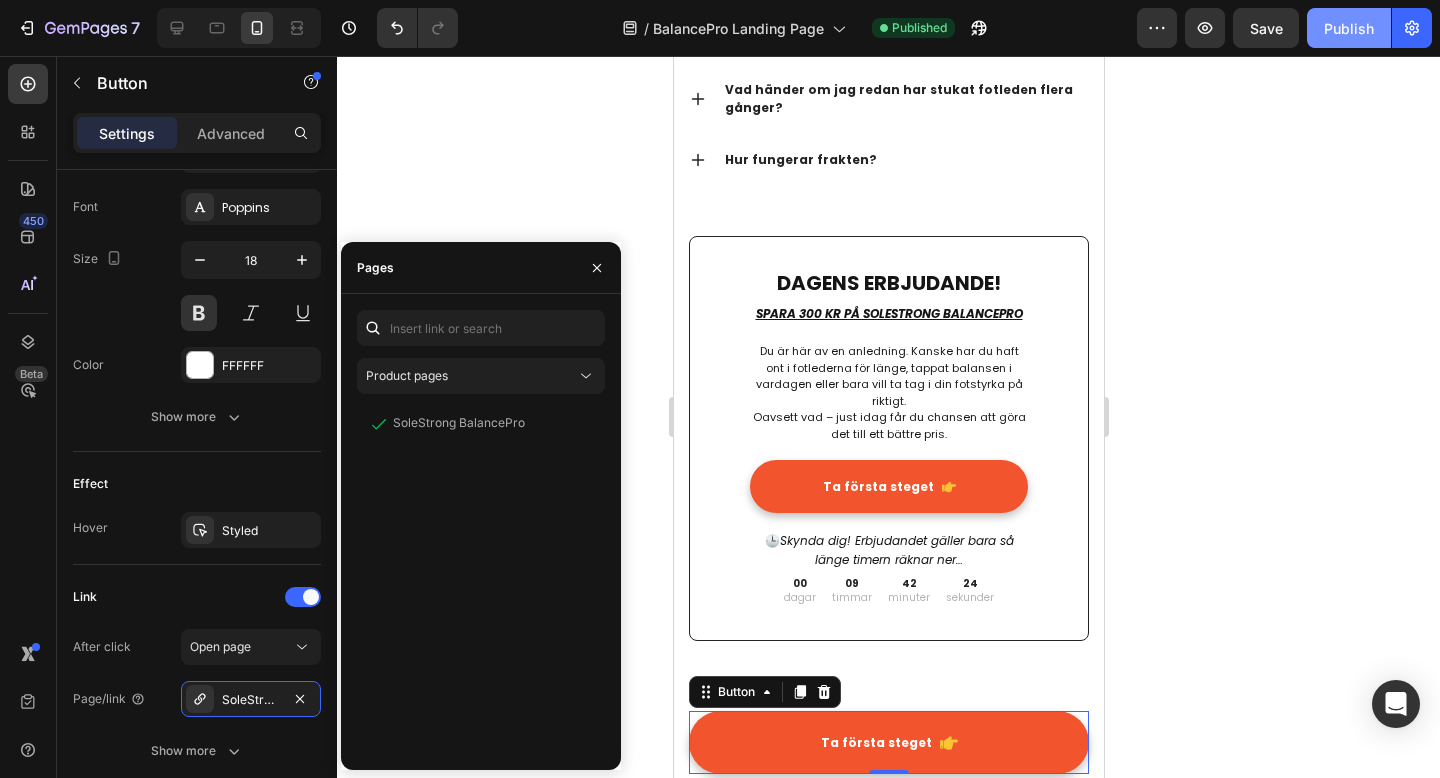 click on "Publish" at bounding box center (1349, 28) 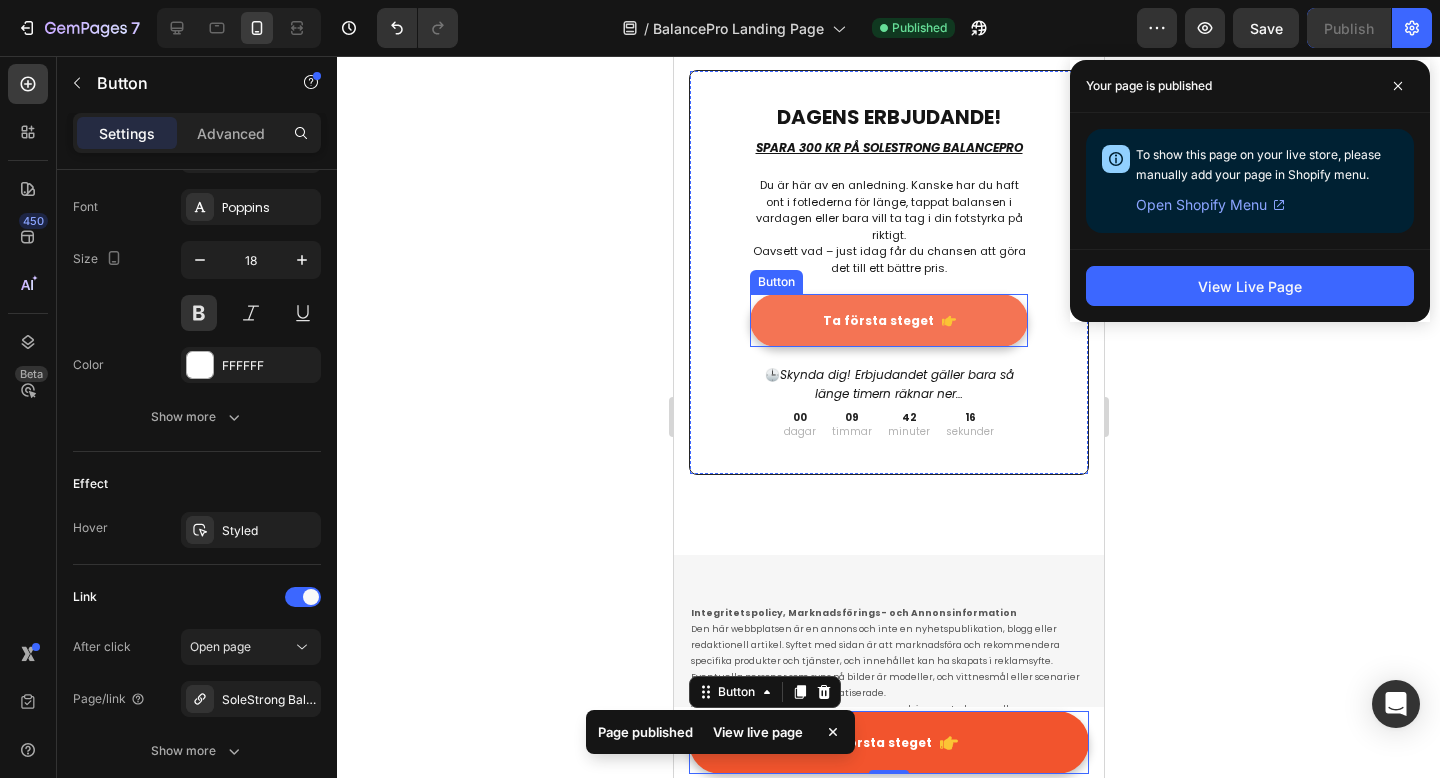 scroll, scrollTop: 4021, scrollLeft: 0, axis: vertical 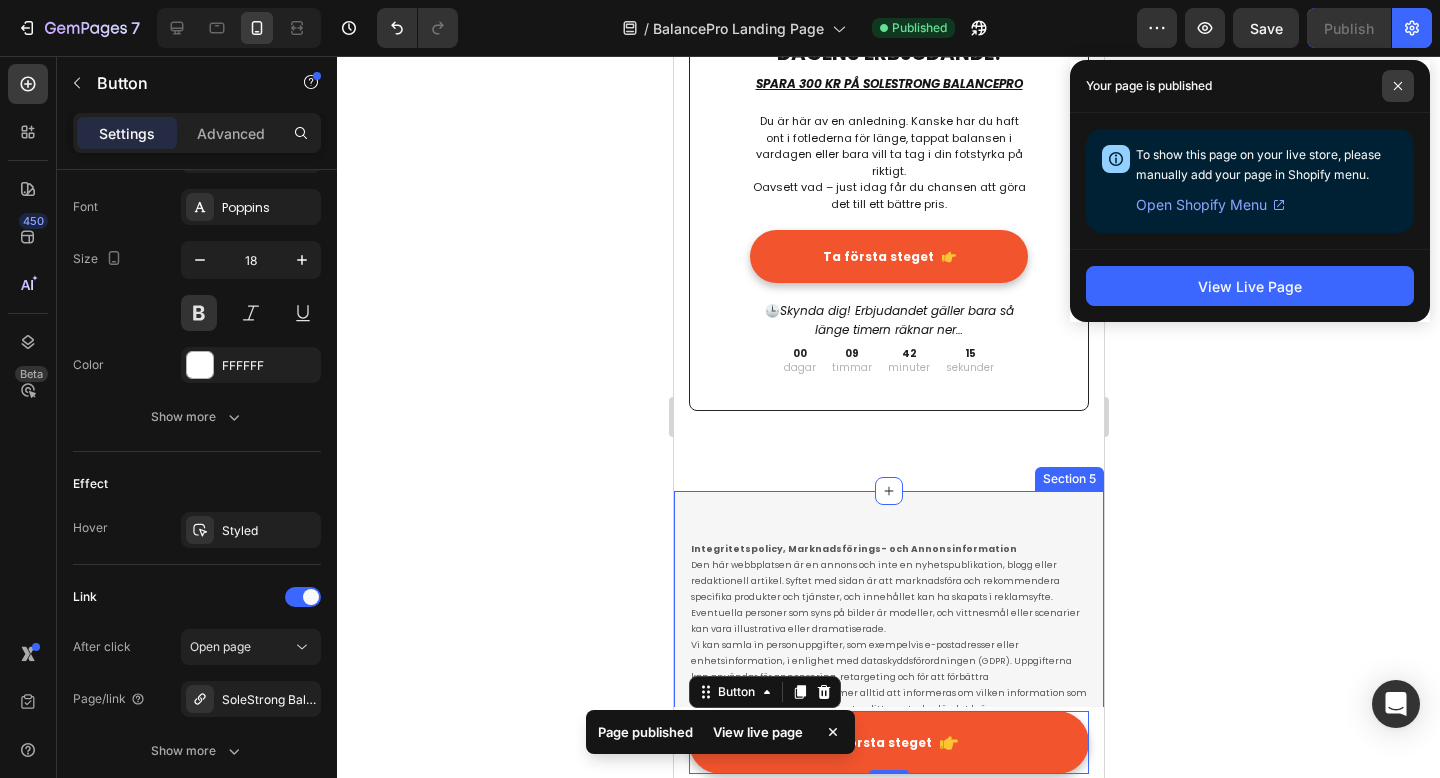 click 